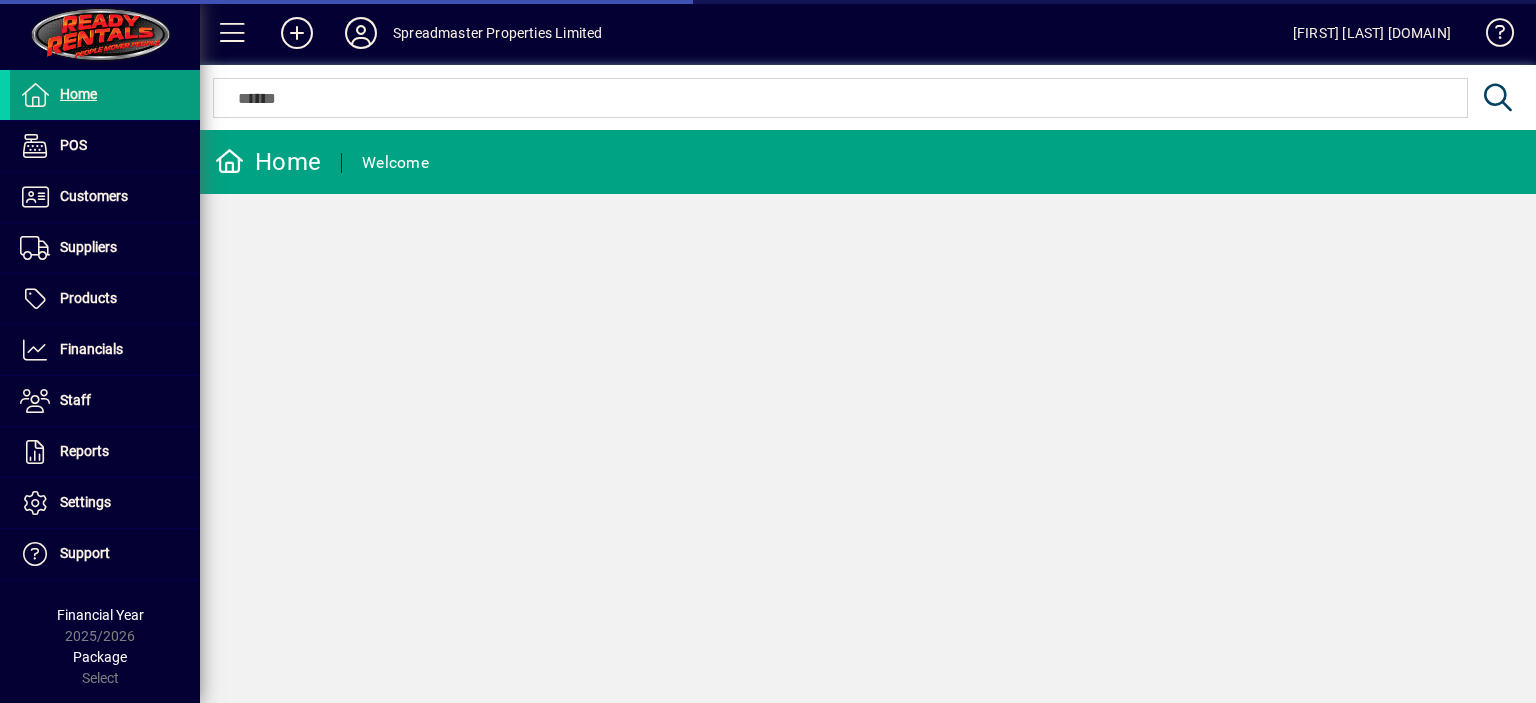scroll, scrollTop: 0, scrollLeft: 0, axis: both 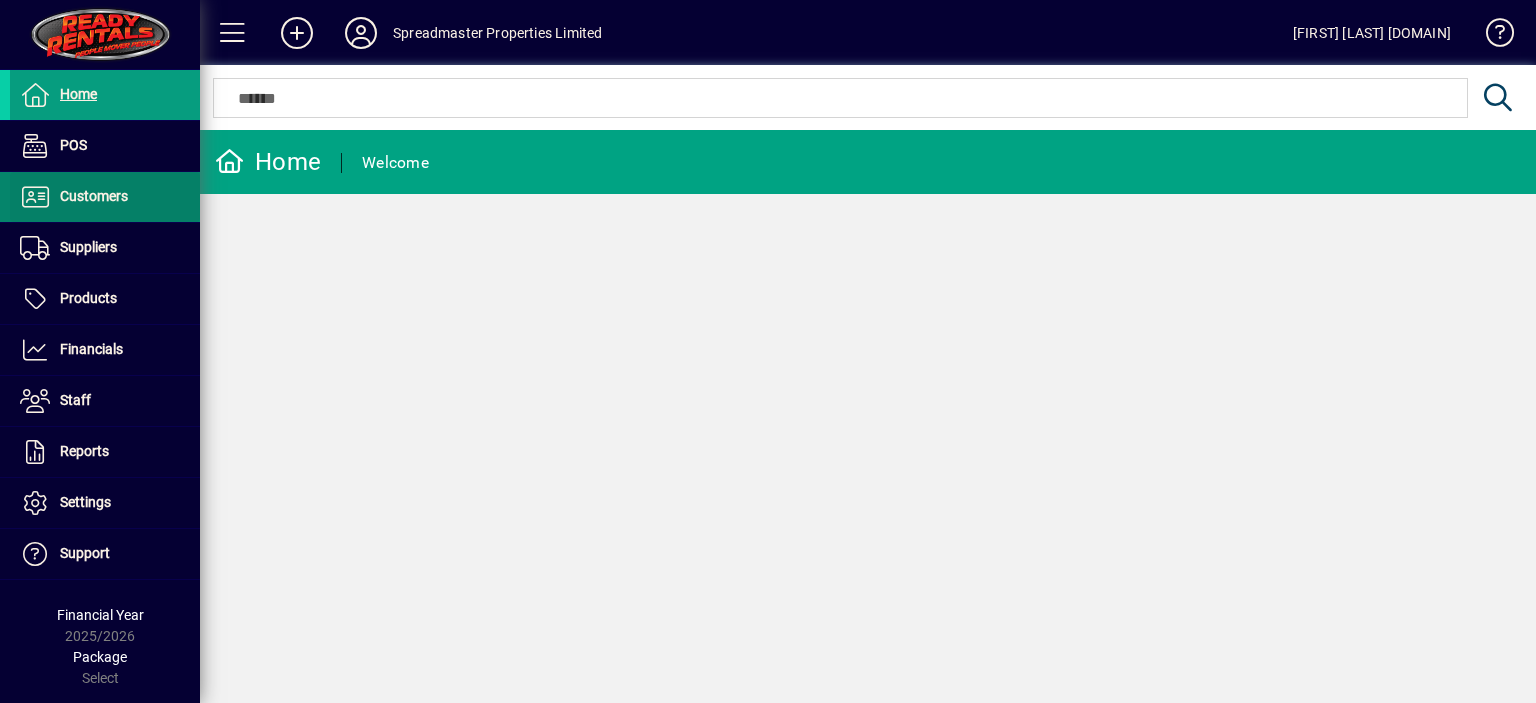 click on "Customers" at bounding box center (94, 196) 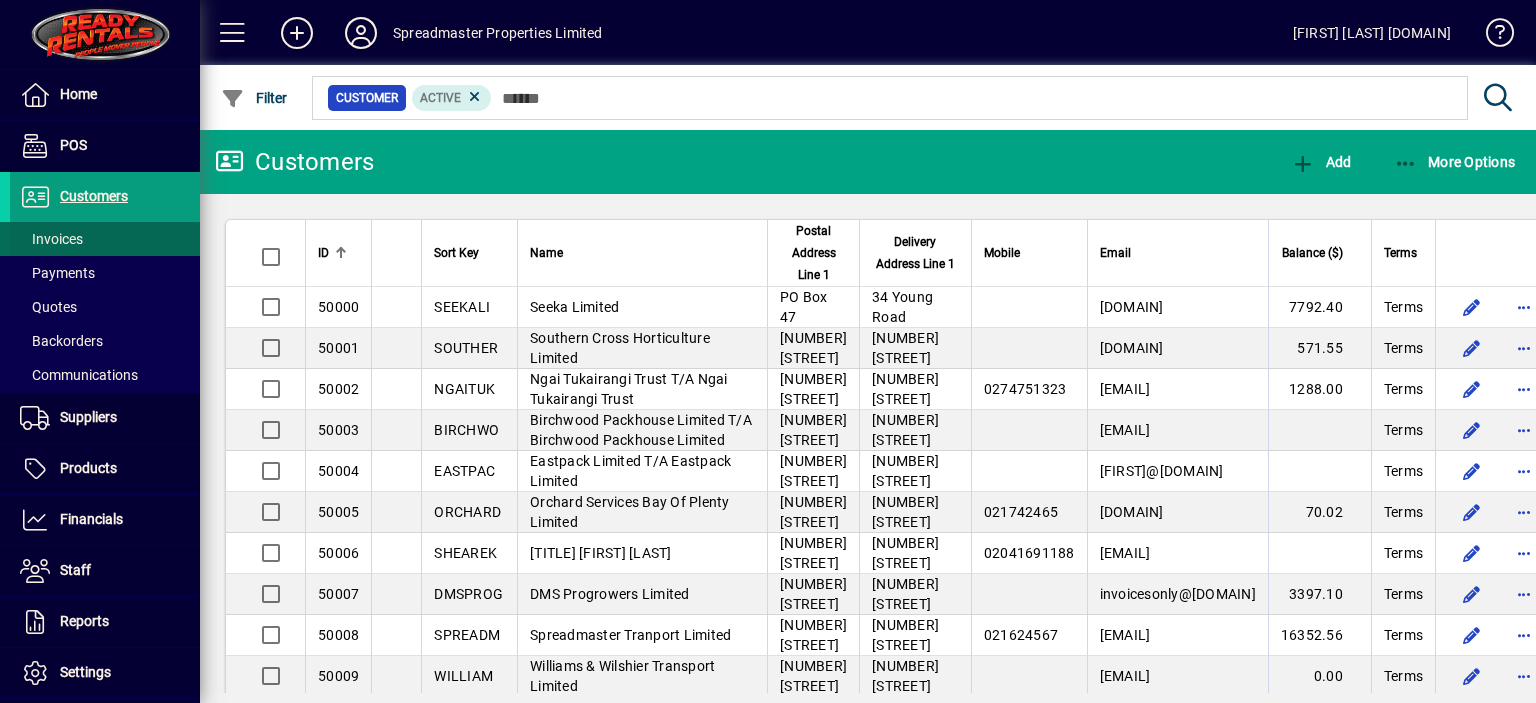 click on "Invoices" at bounding box center [51, 239] 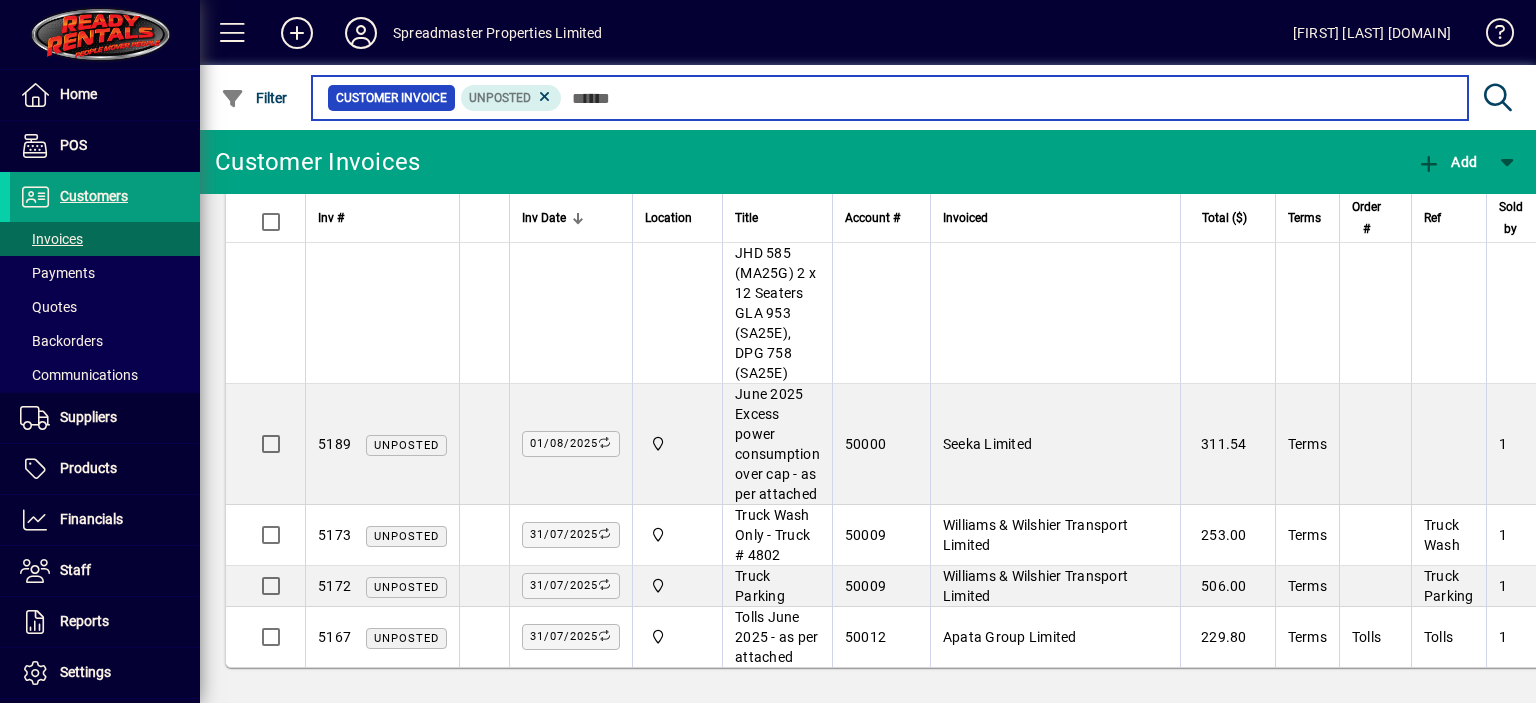 scroll, scrollTop: 1910, scrollLeft: 0, axis: vertical 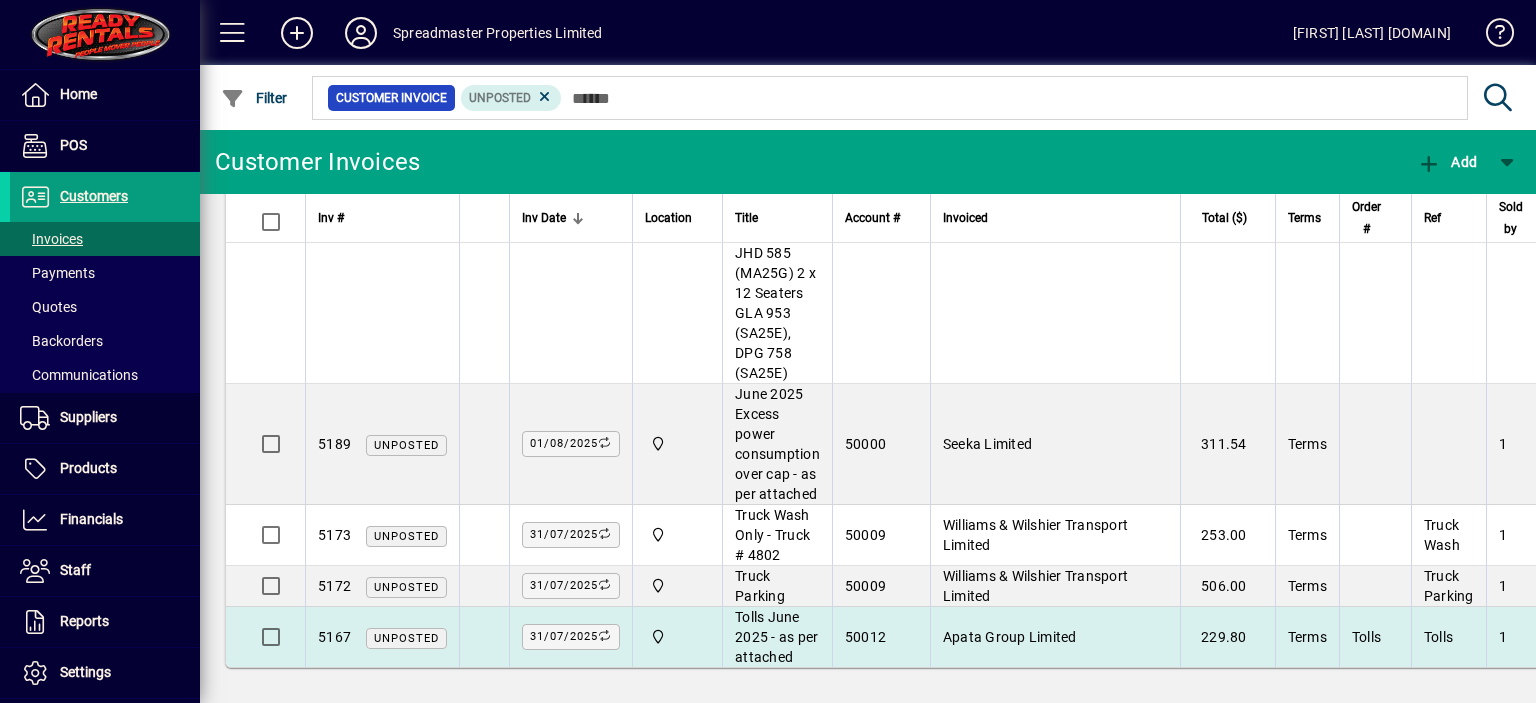 click on "Apata Group Limited" at bounding box center (1010, 637) 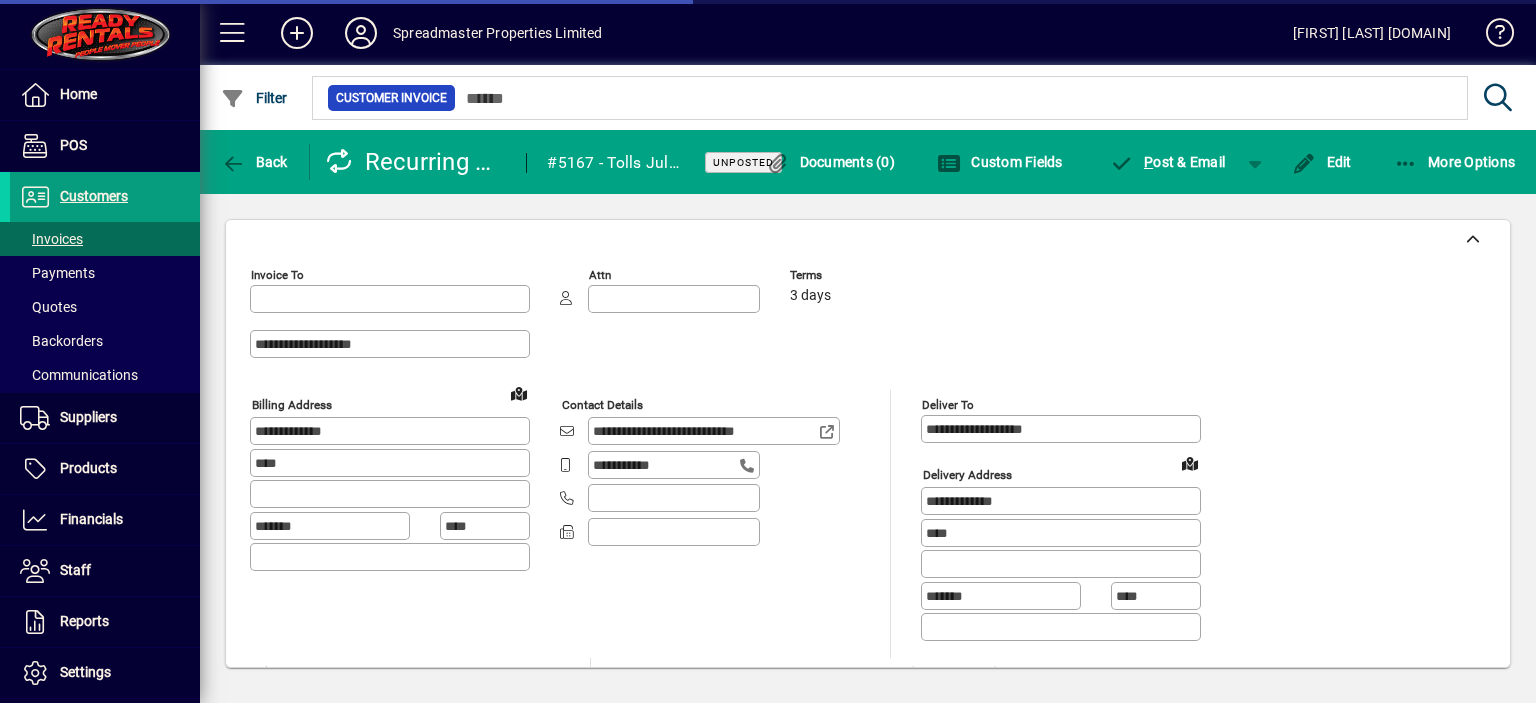 type on "********" 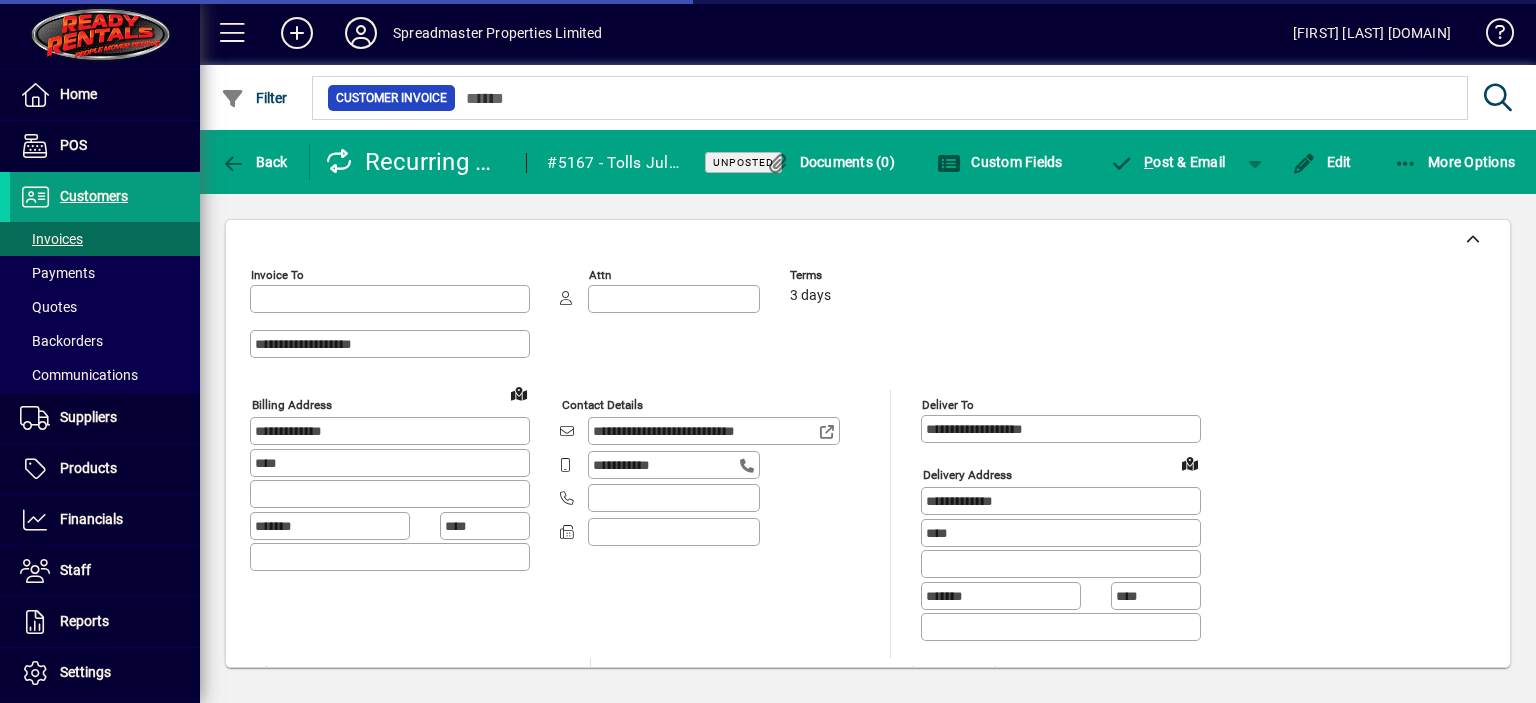 type on "**********" 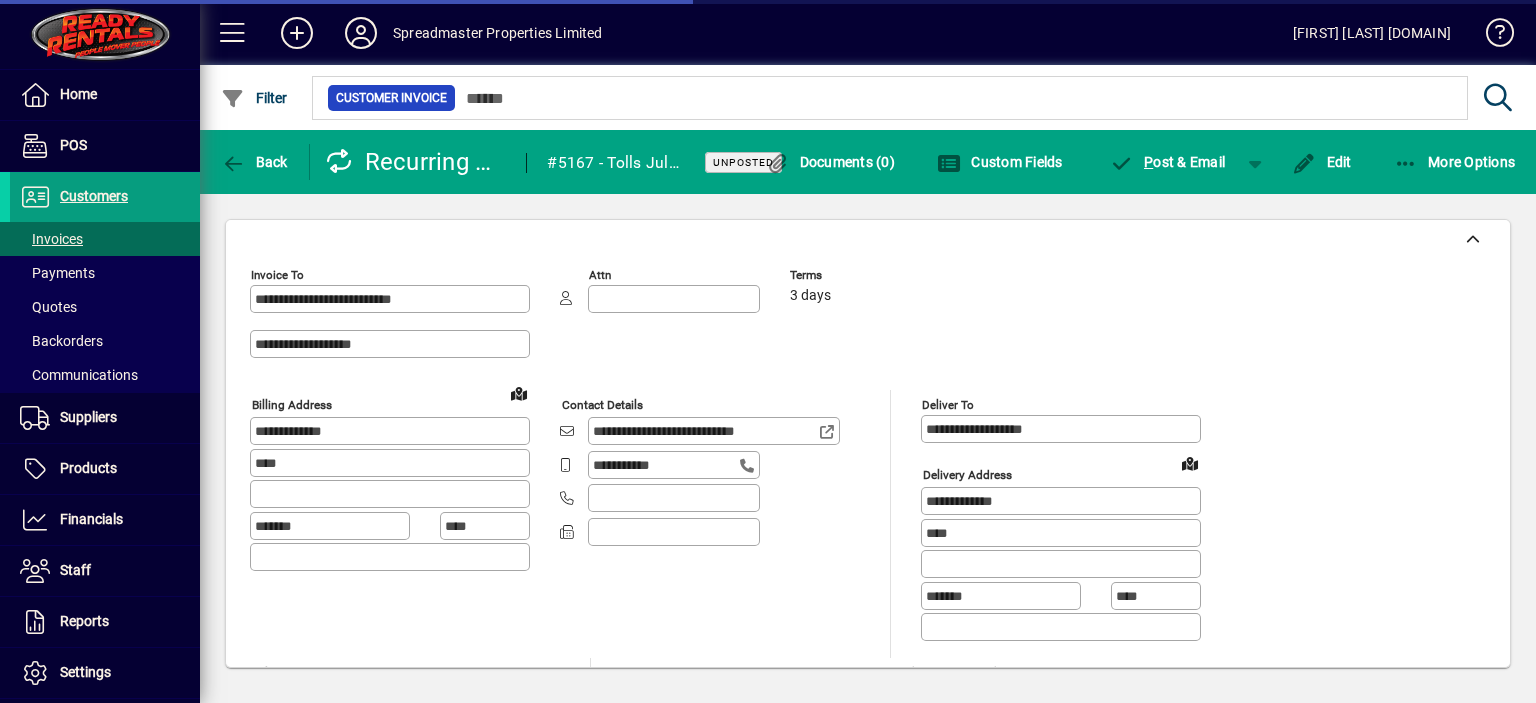 type on "**********" 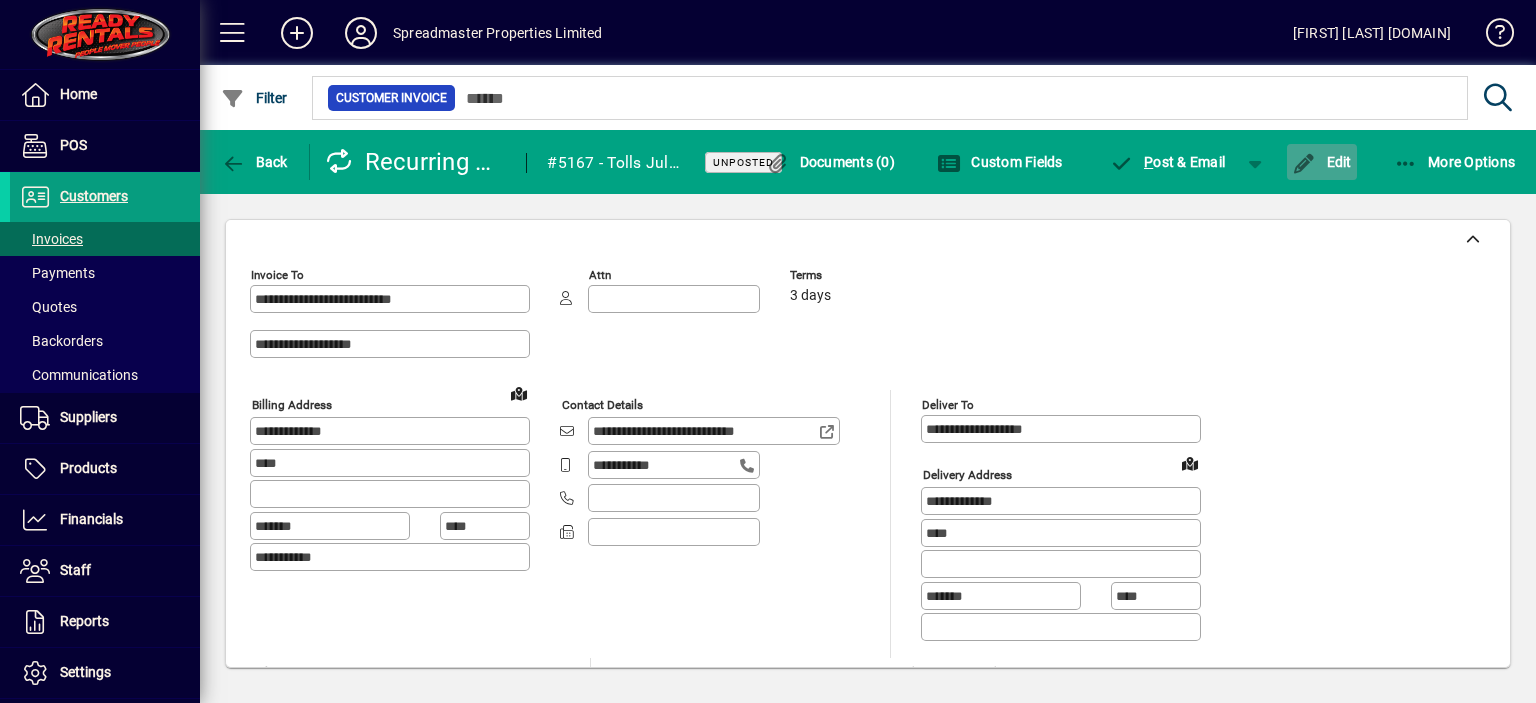 click on "Edit" 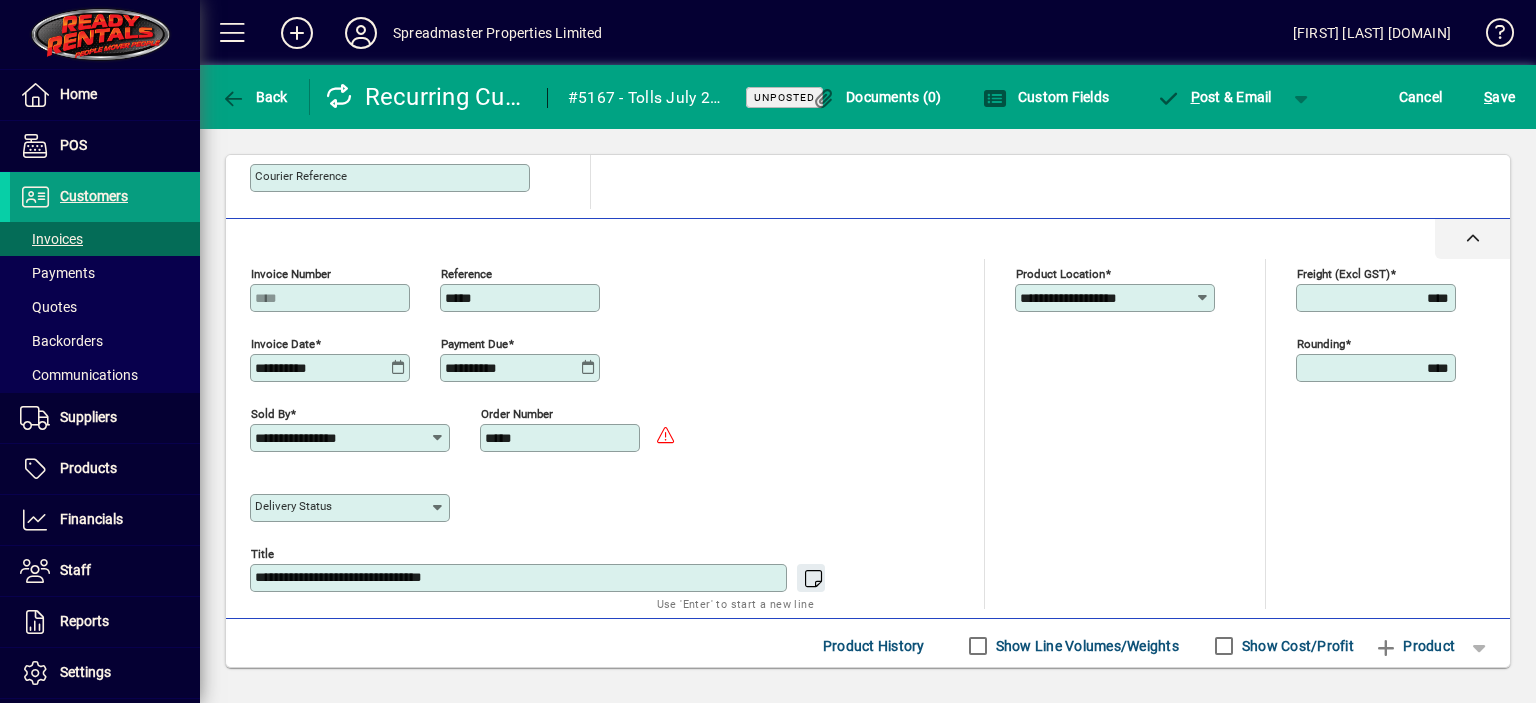 scroll, scrollTop: 700, scrollLeft: 0, axis: vertical 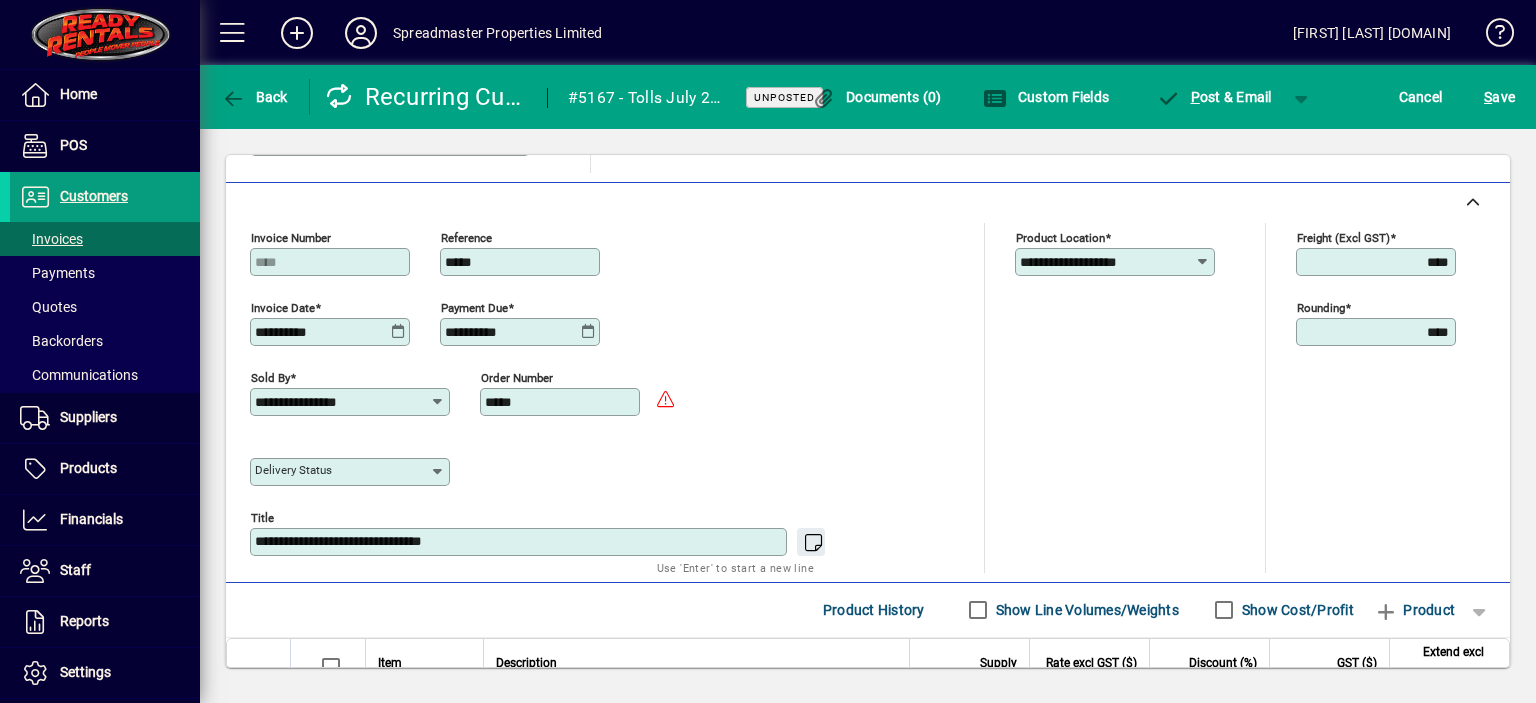 click on "**********" at bounding box center [520, 542] 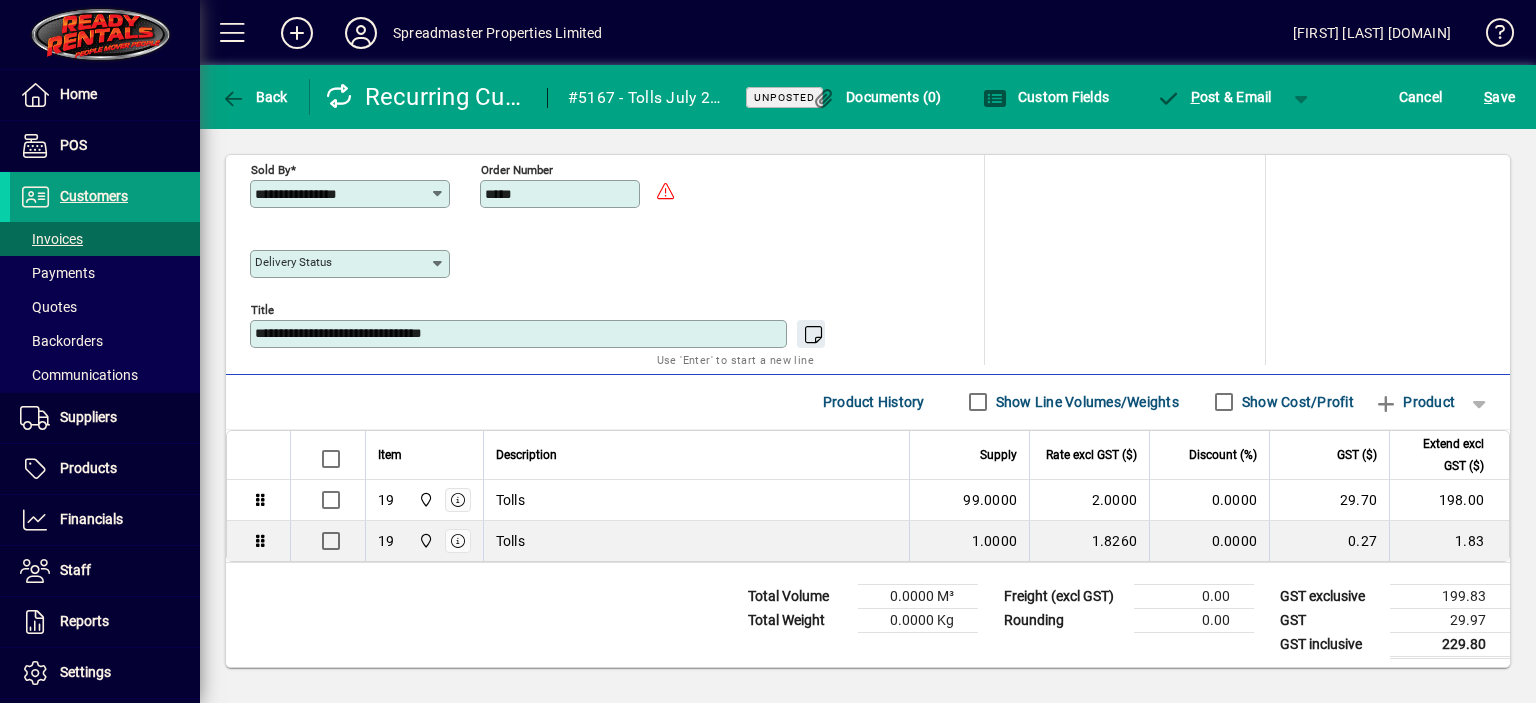 scroll, scrollTop: 910, scrollLeft: 0, axis: vertical 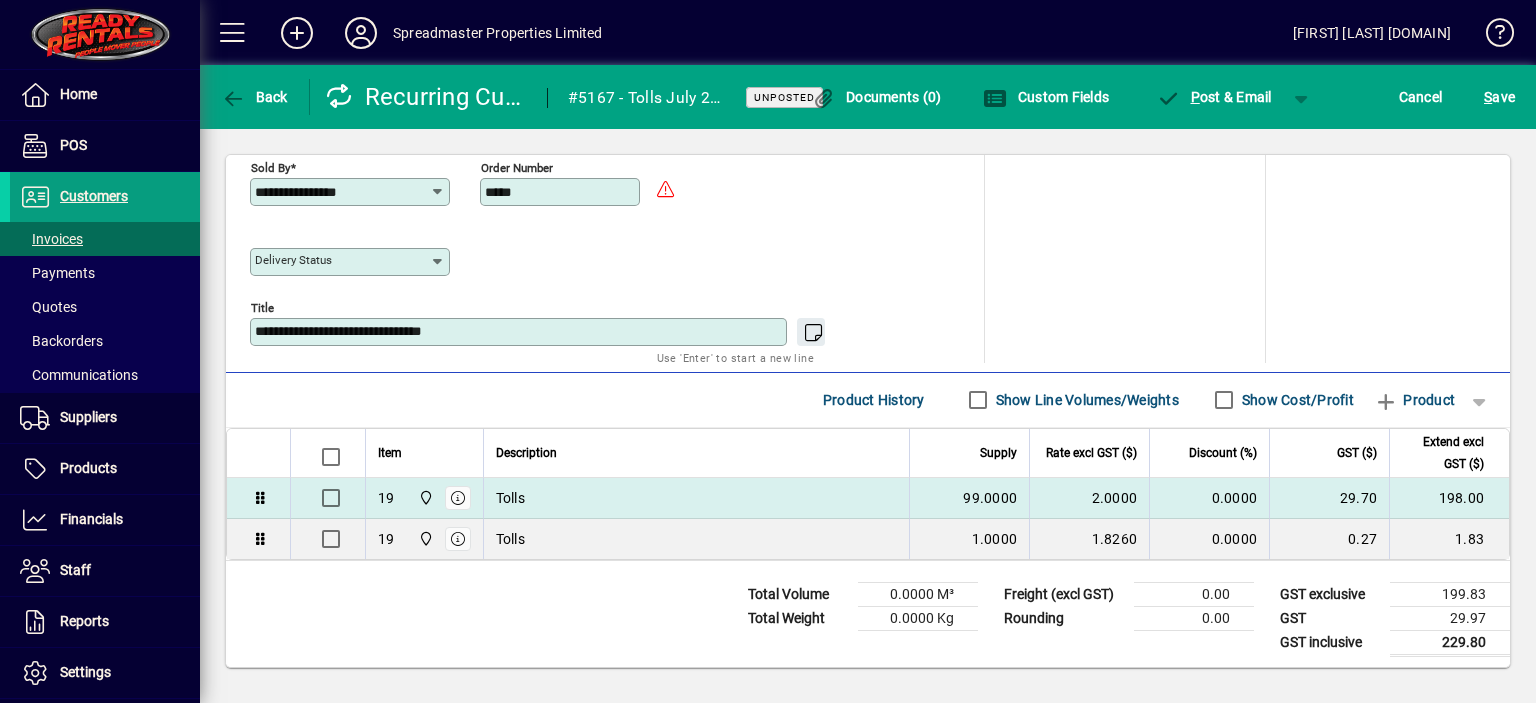 type on "**********" 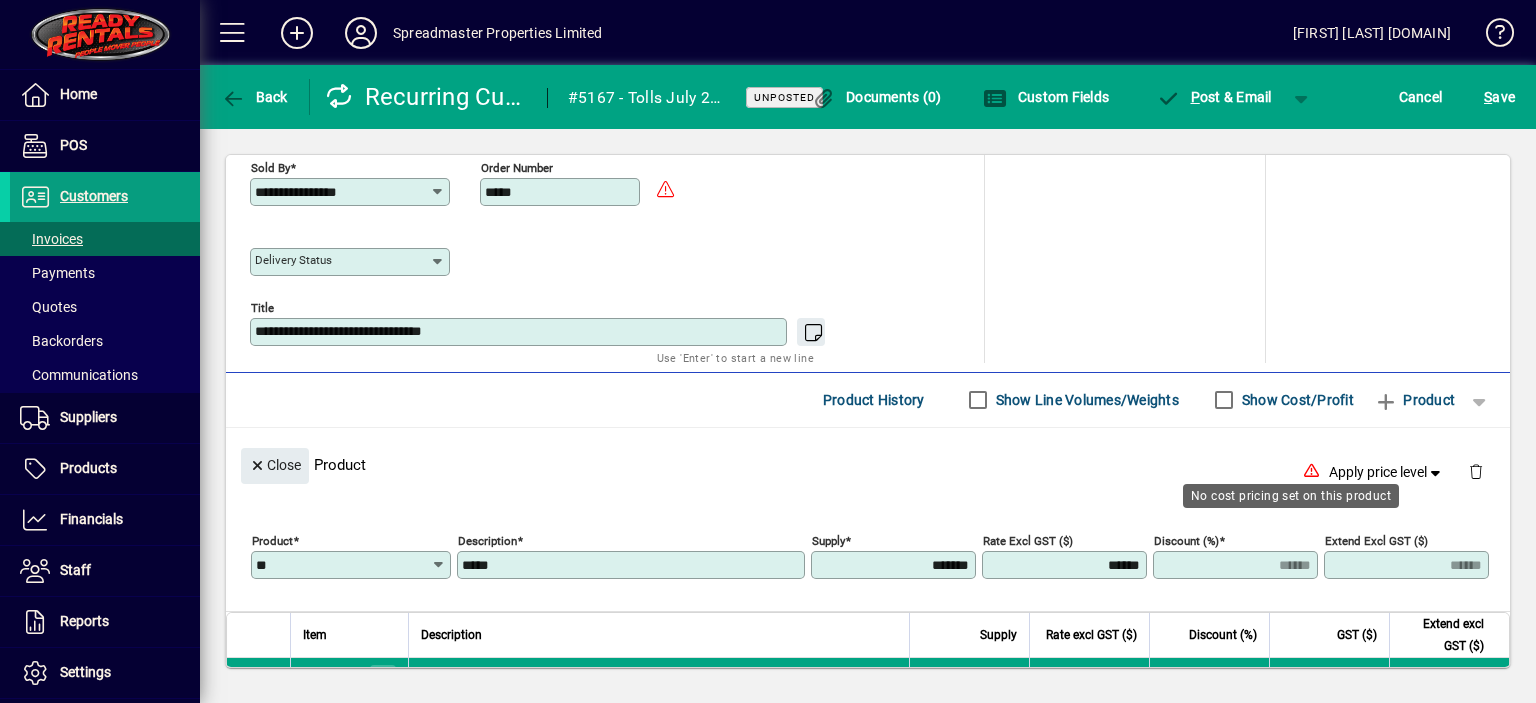 click on "*******" at bounding box center [895, 565] 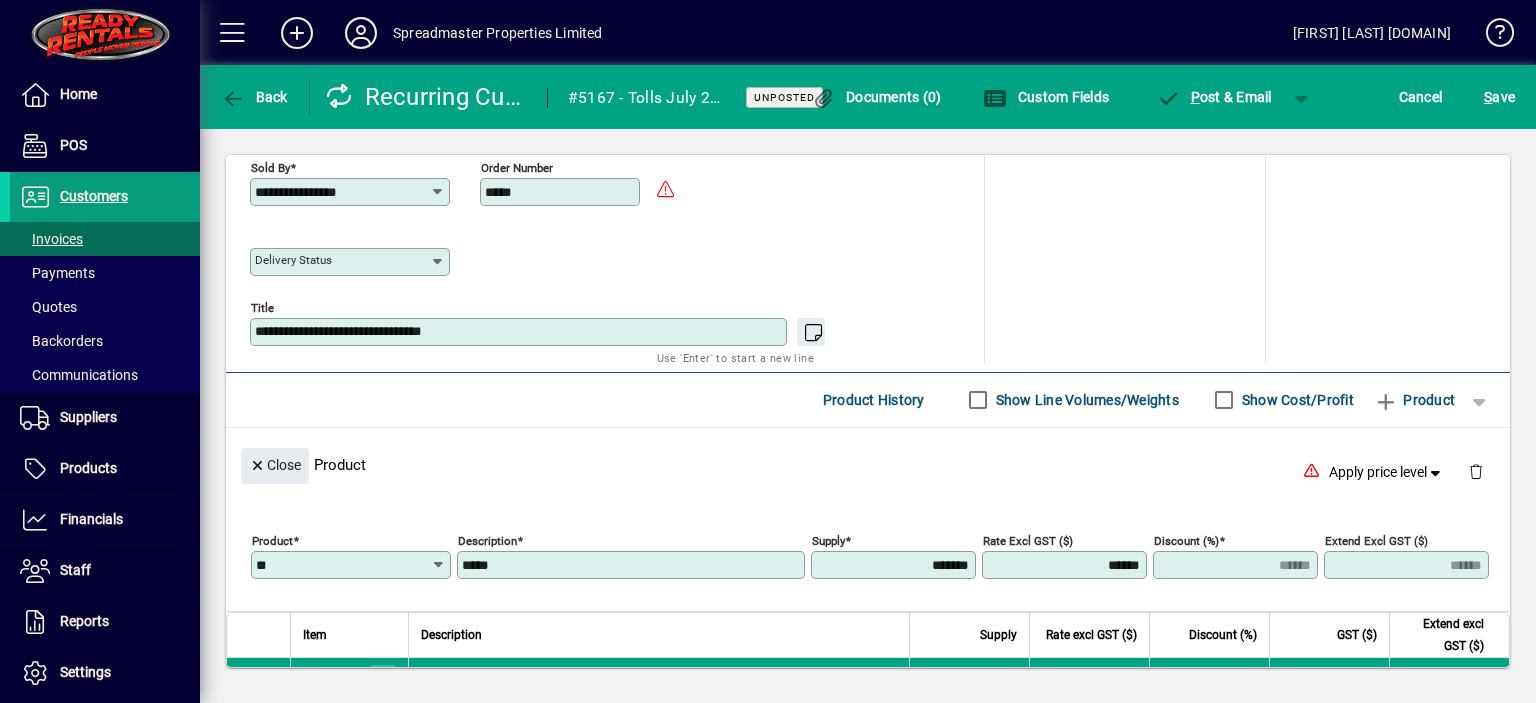 click on "*******" at bounding box center [895, 565] 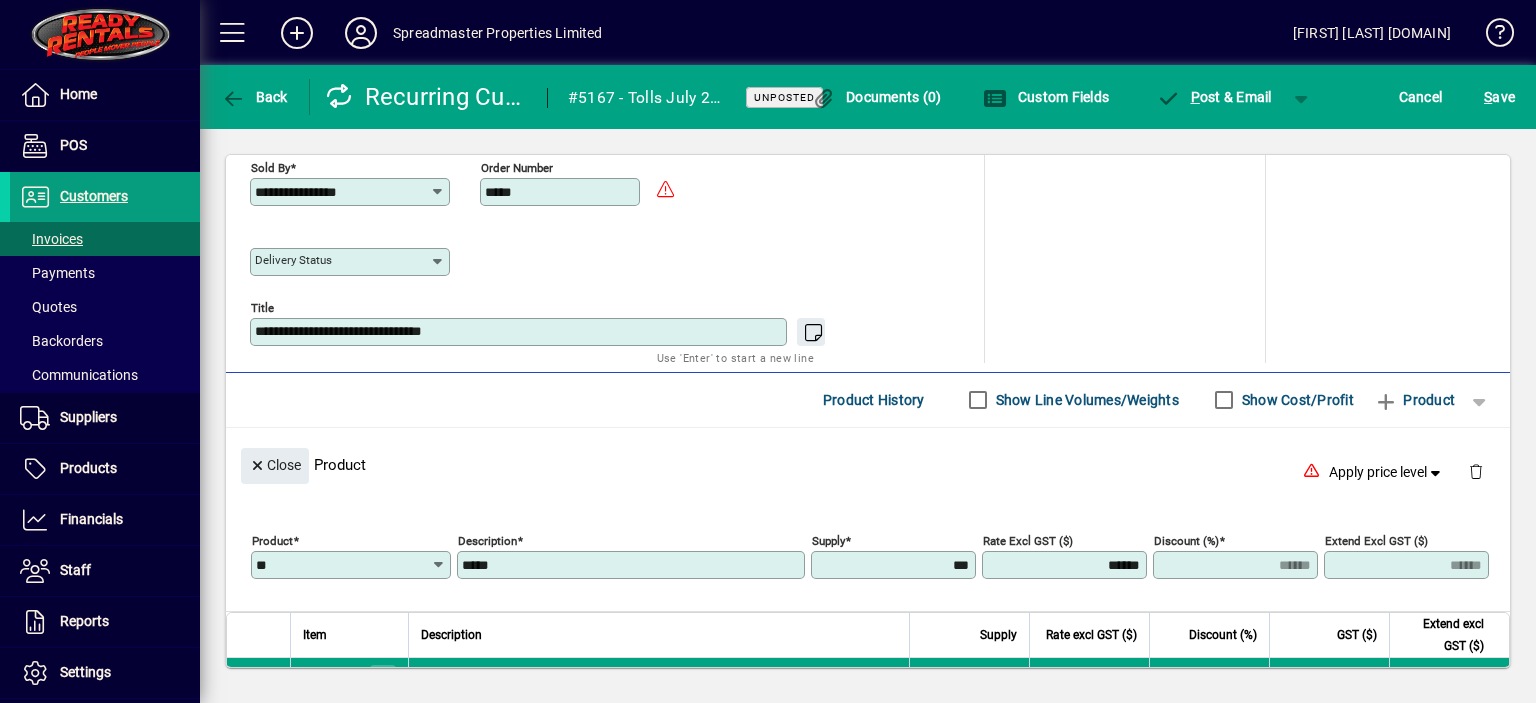 type on "********" 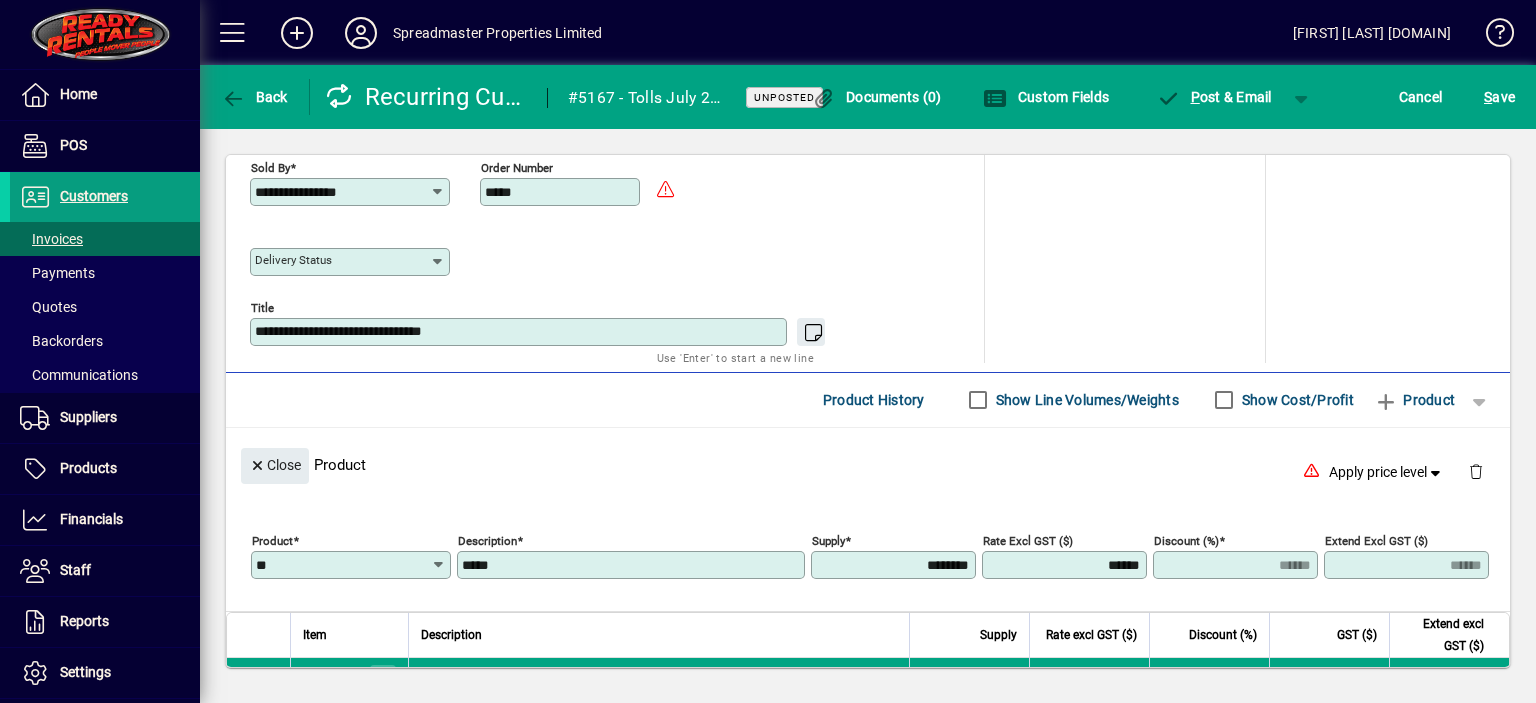 type on "******" 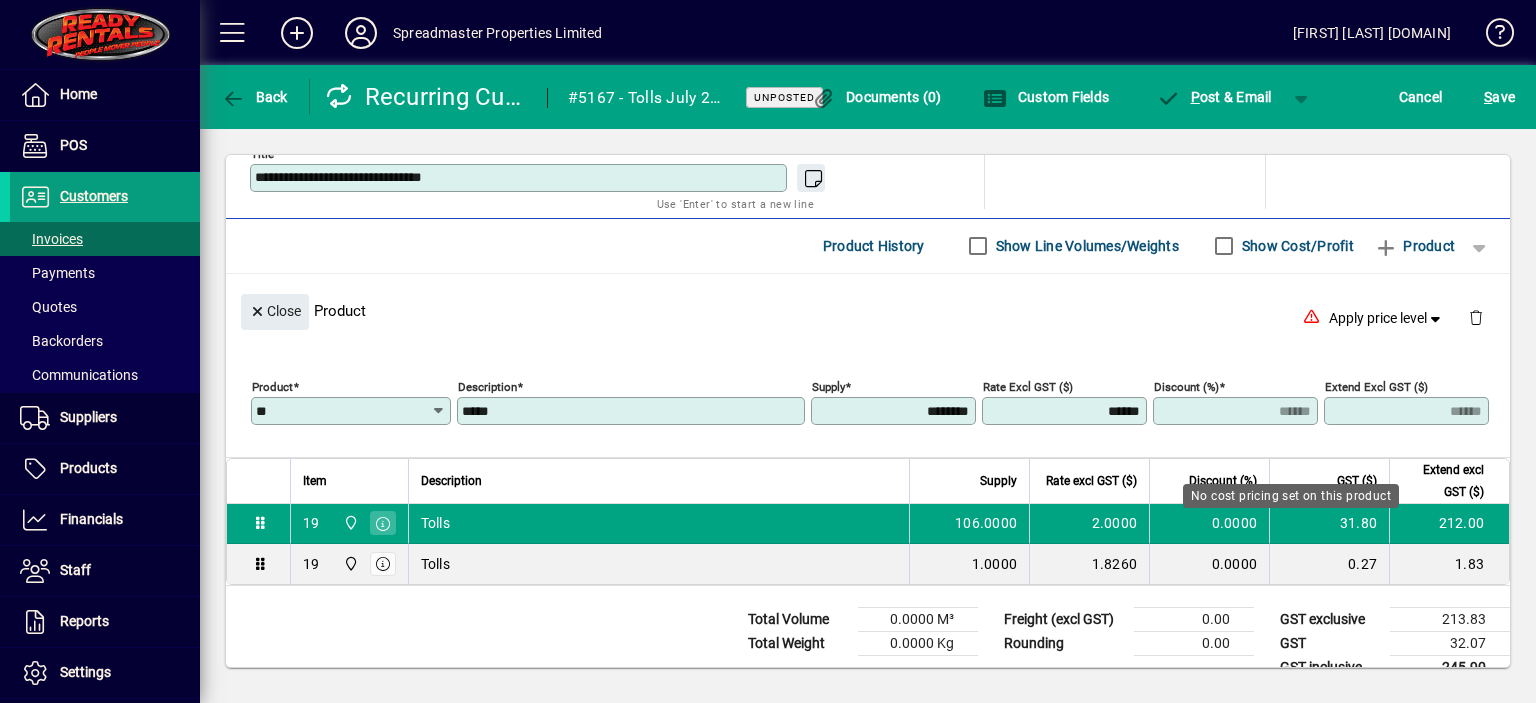 scroll, scrollTop: 1089, scrollLeft: 0, axis: vertical 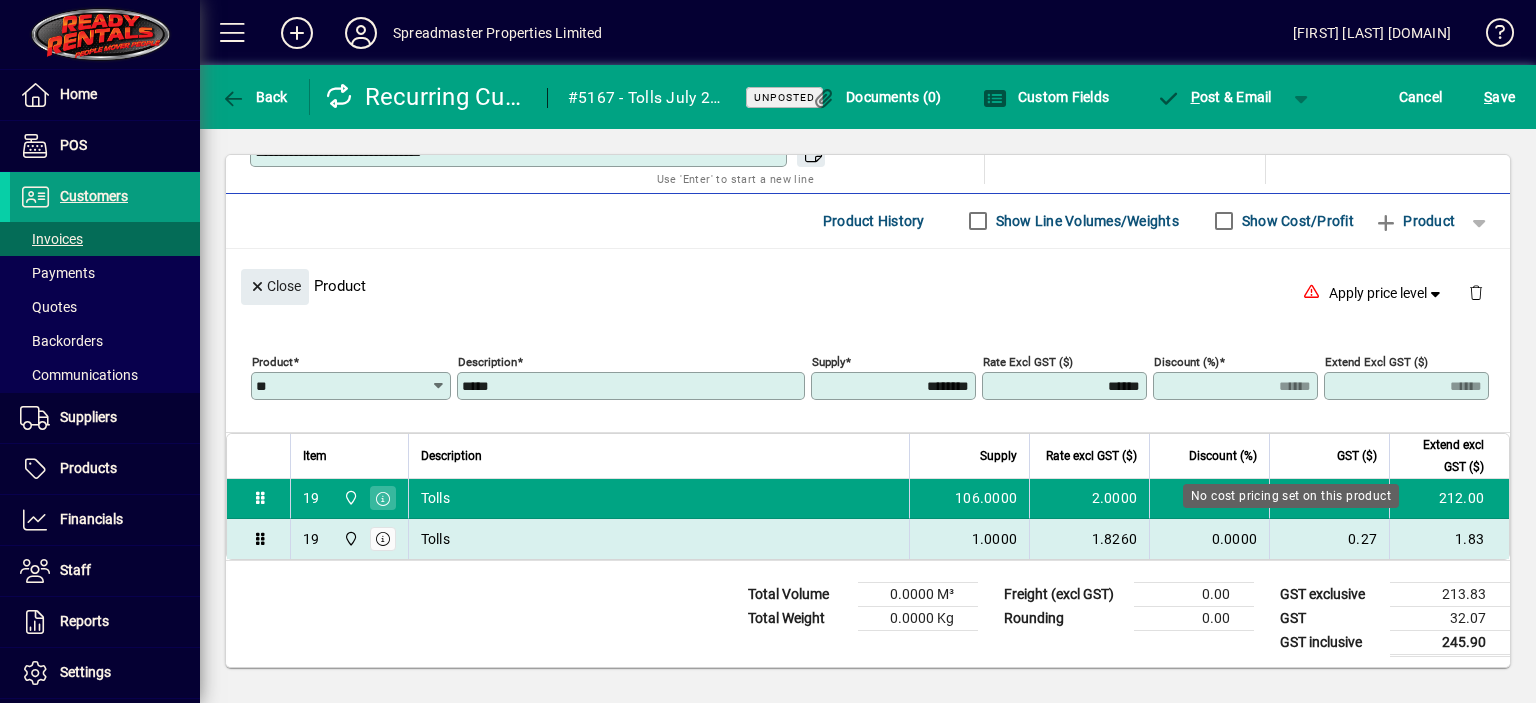 click on "Tolls" at bounding box center (659, 539) 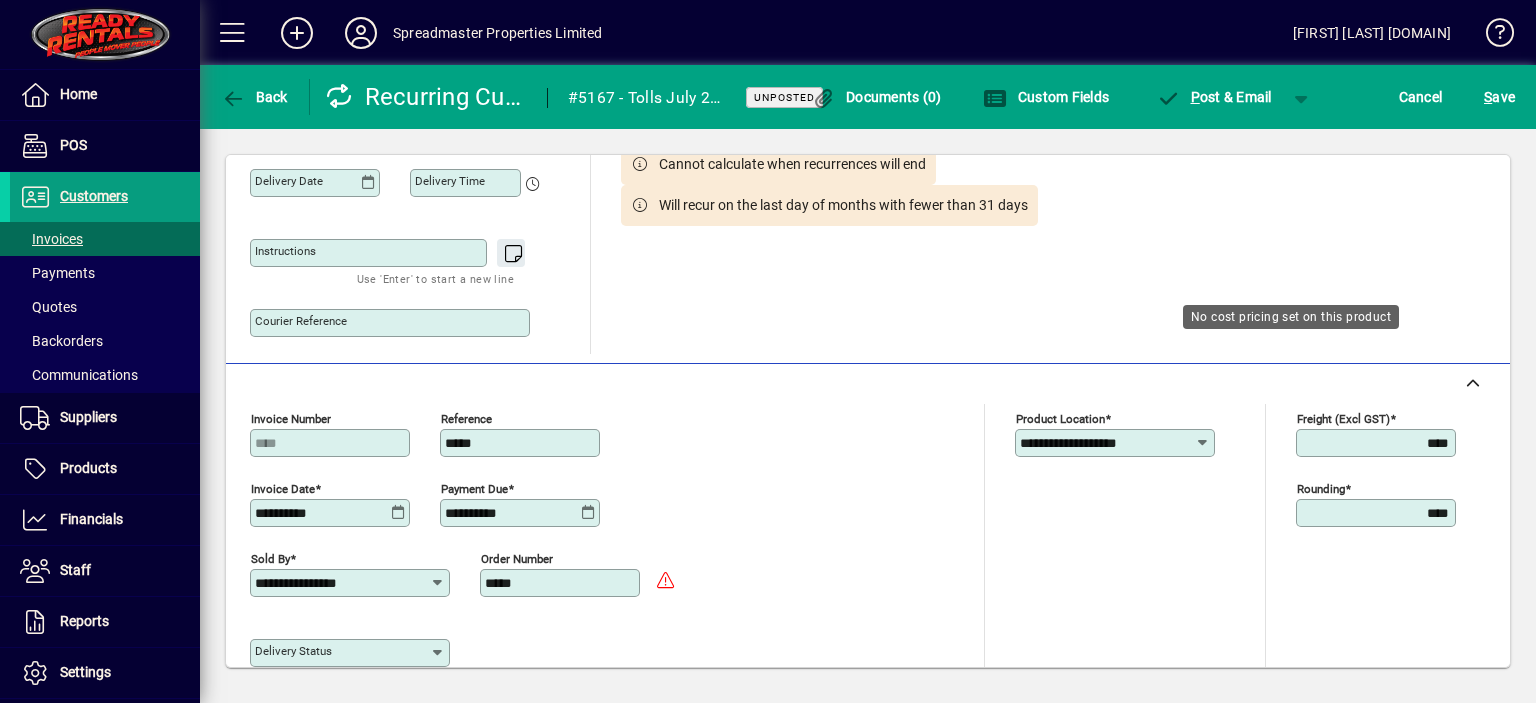 scroll, scrollTop: 489, scrollLeft: 0, axis: vertical 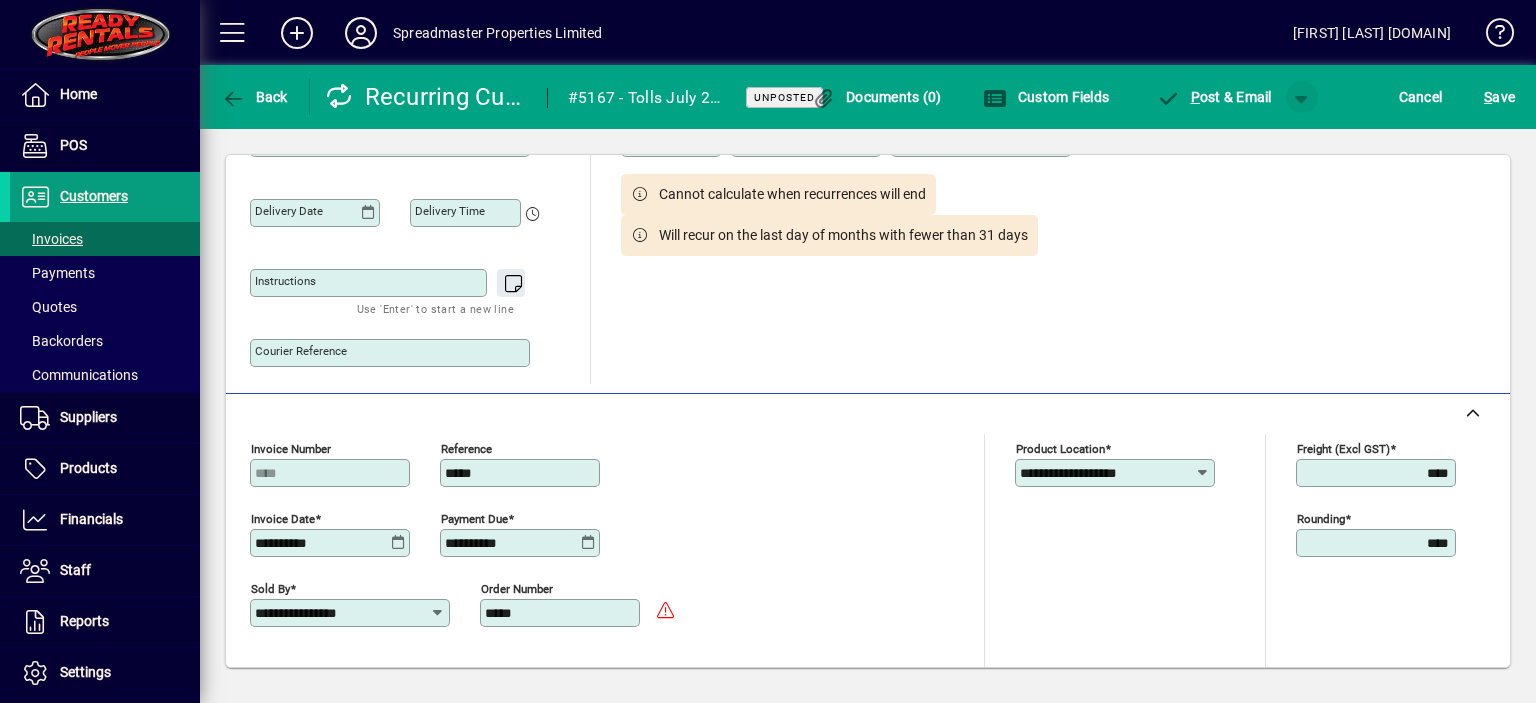click 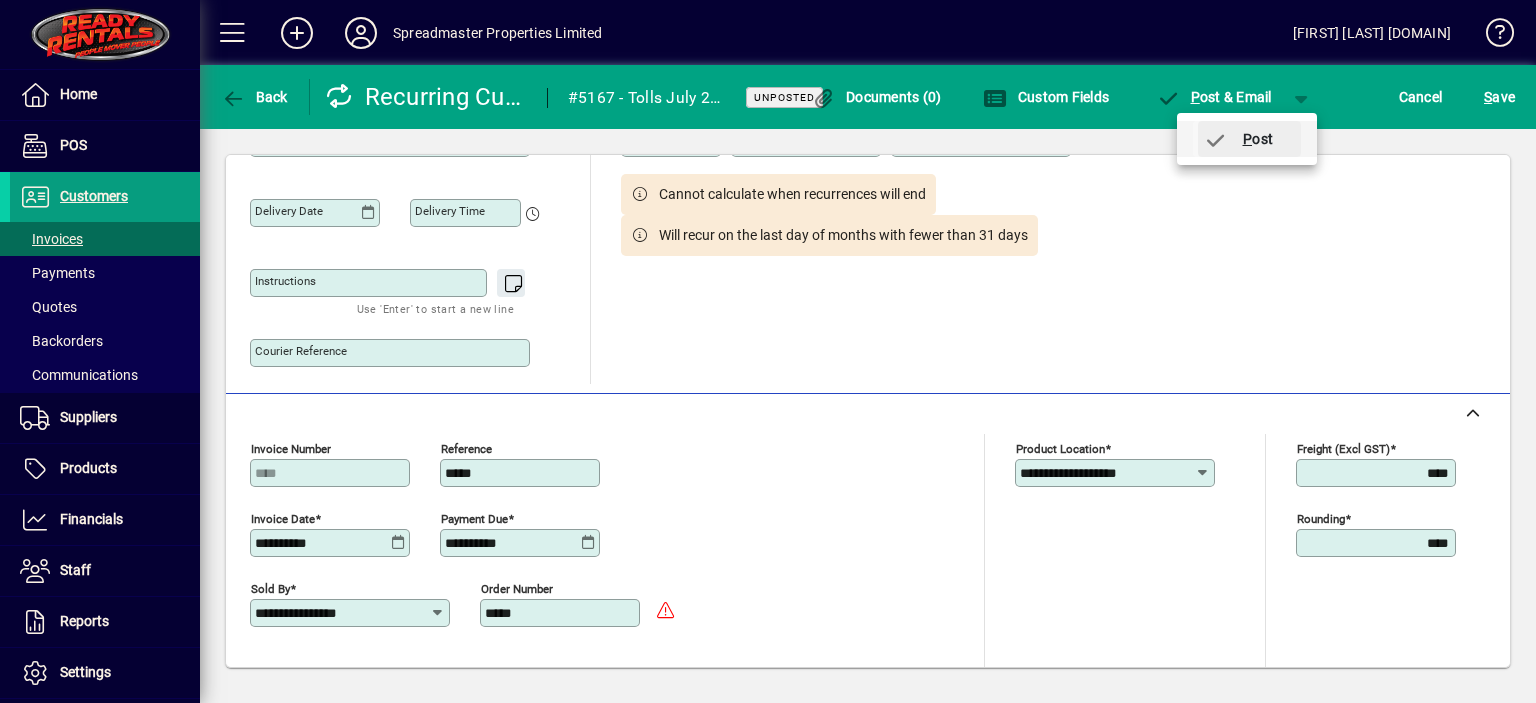 click on "P ost" at bounding box center (1238, 139) 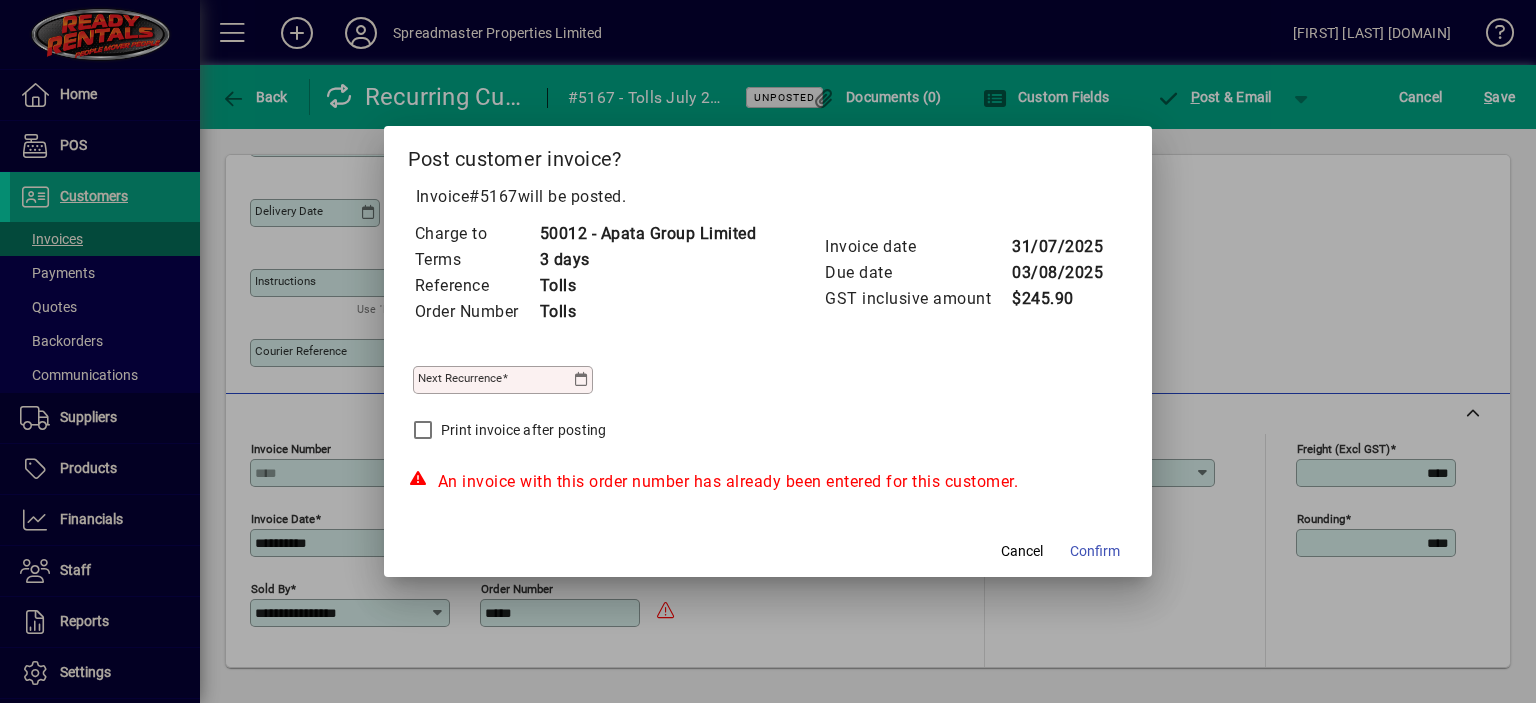 click at bounding box center [581, 380] 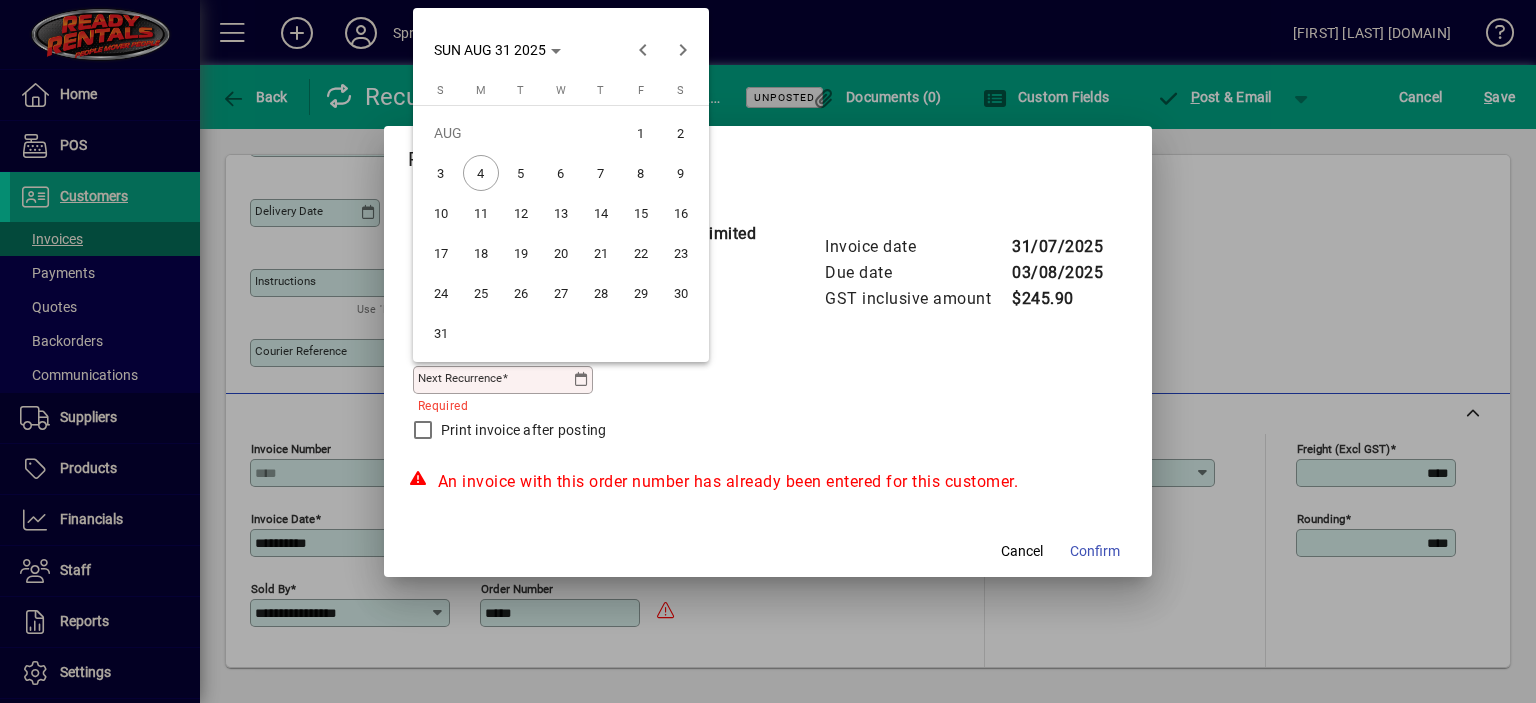click on "31" at bounding box center [441, 333] 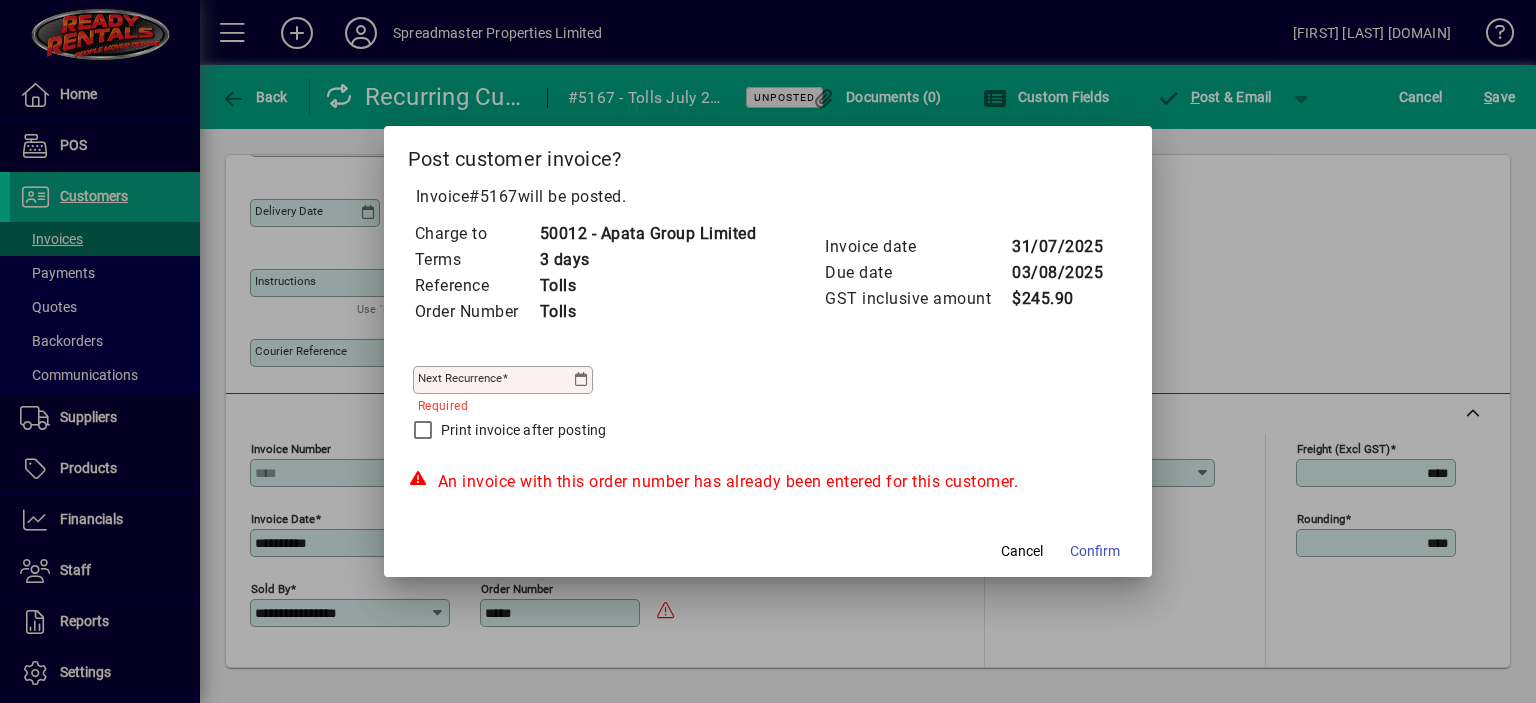 type on "**********" 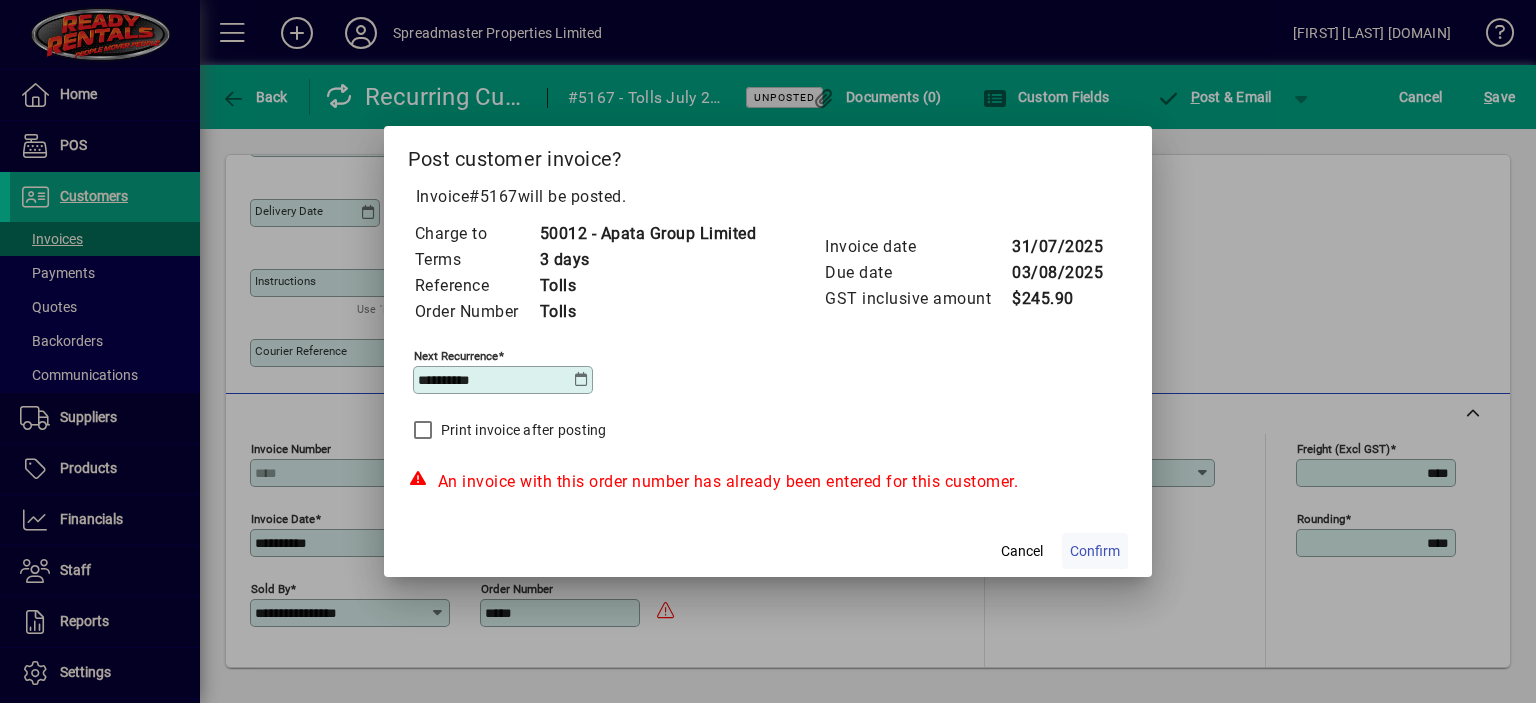 click on "Confirm" 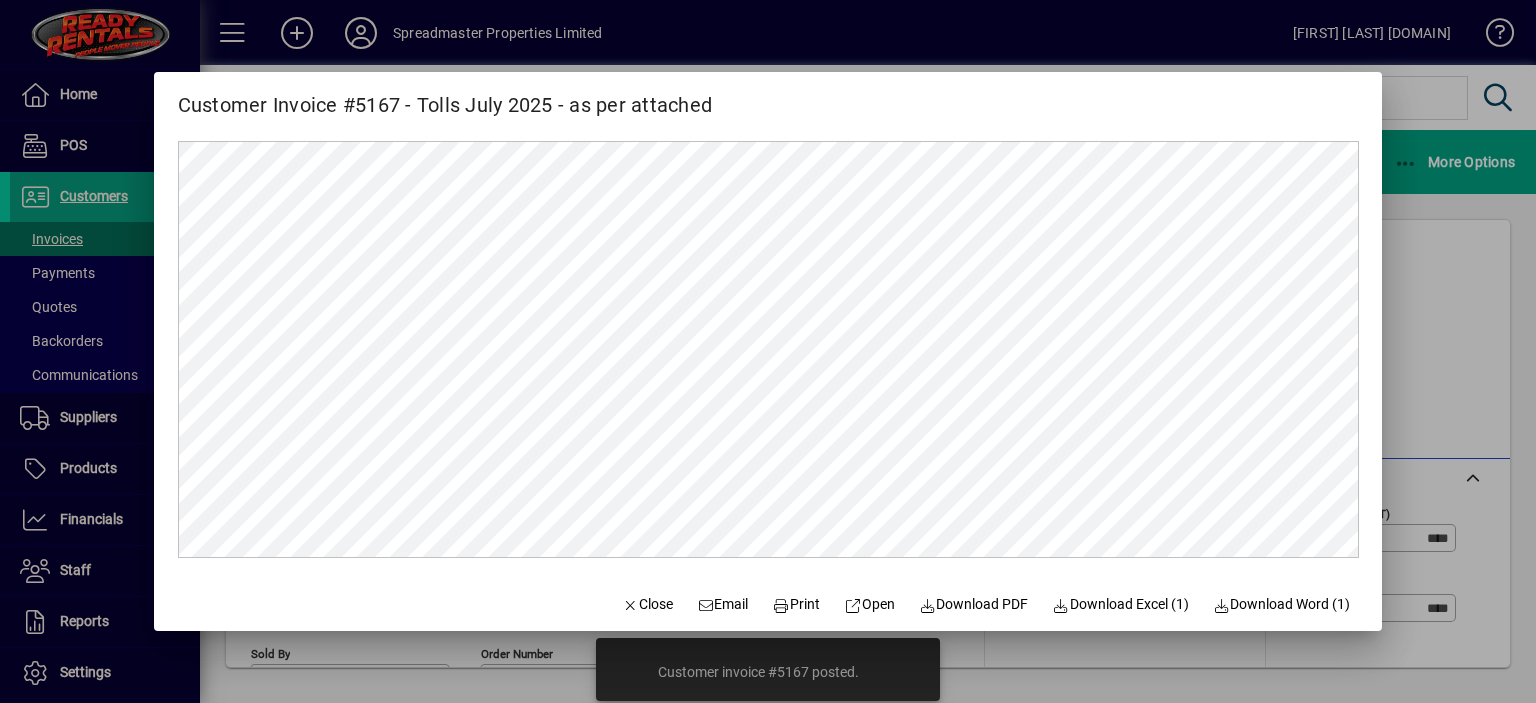 scroll, scrollTop: 0, scrollLeft: 0, axis: both 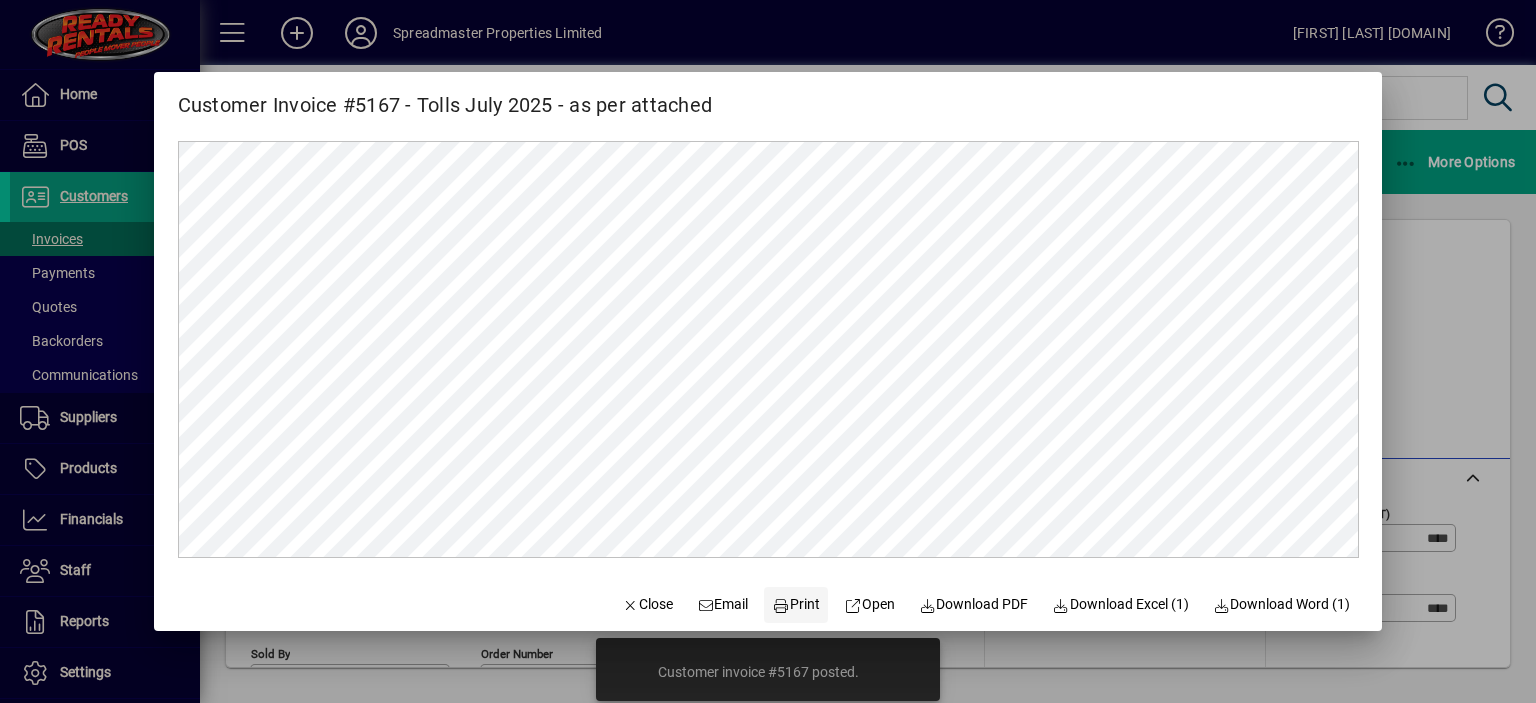 click on "Print" 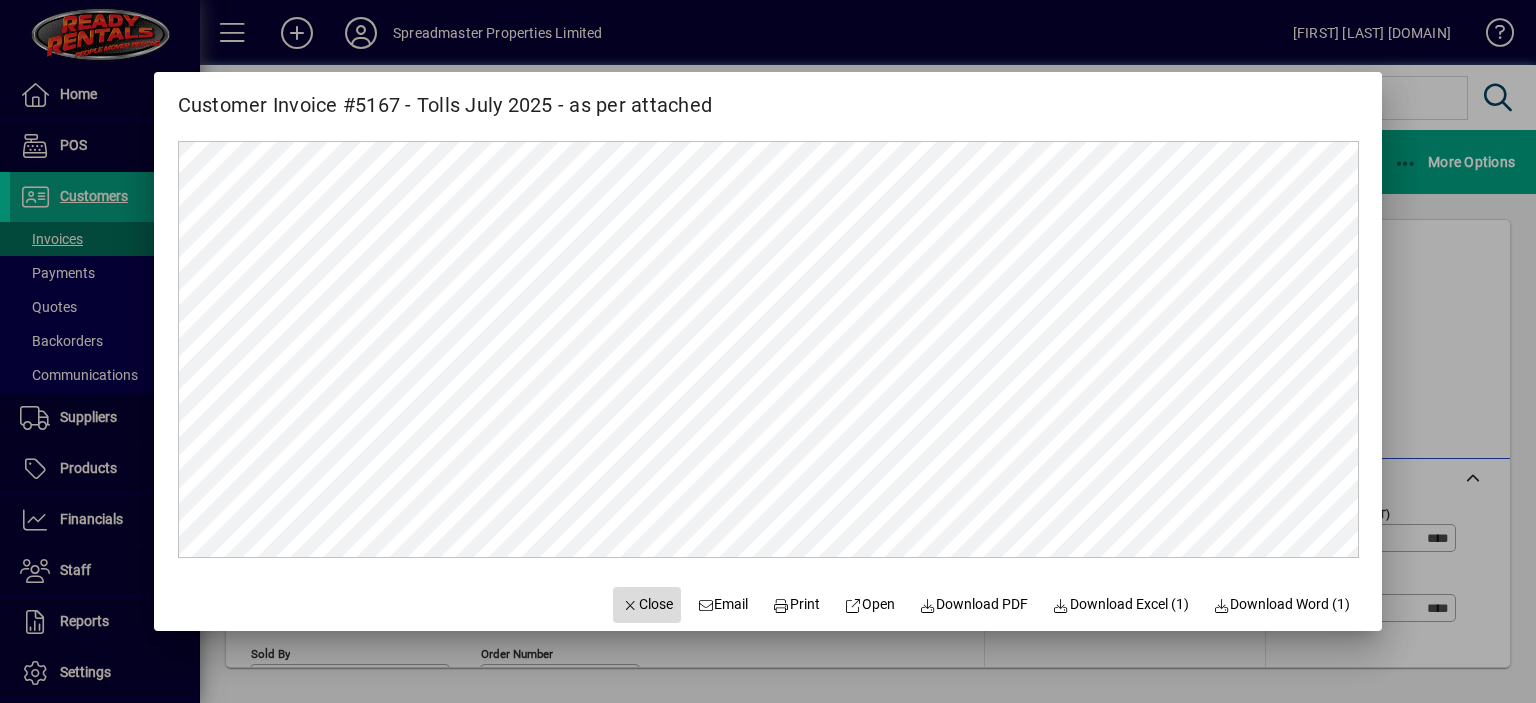 click on "Close" 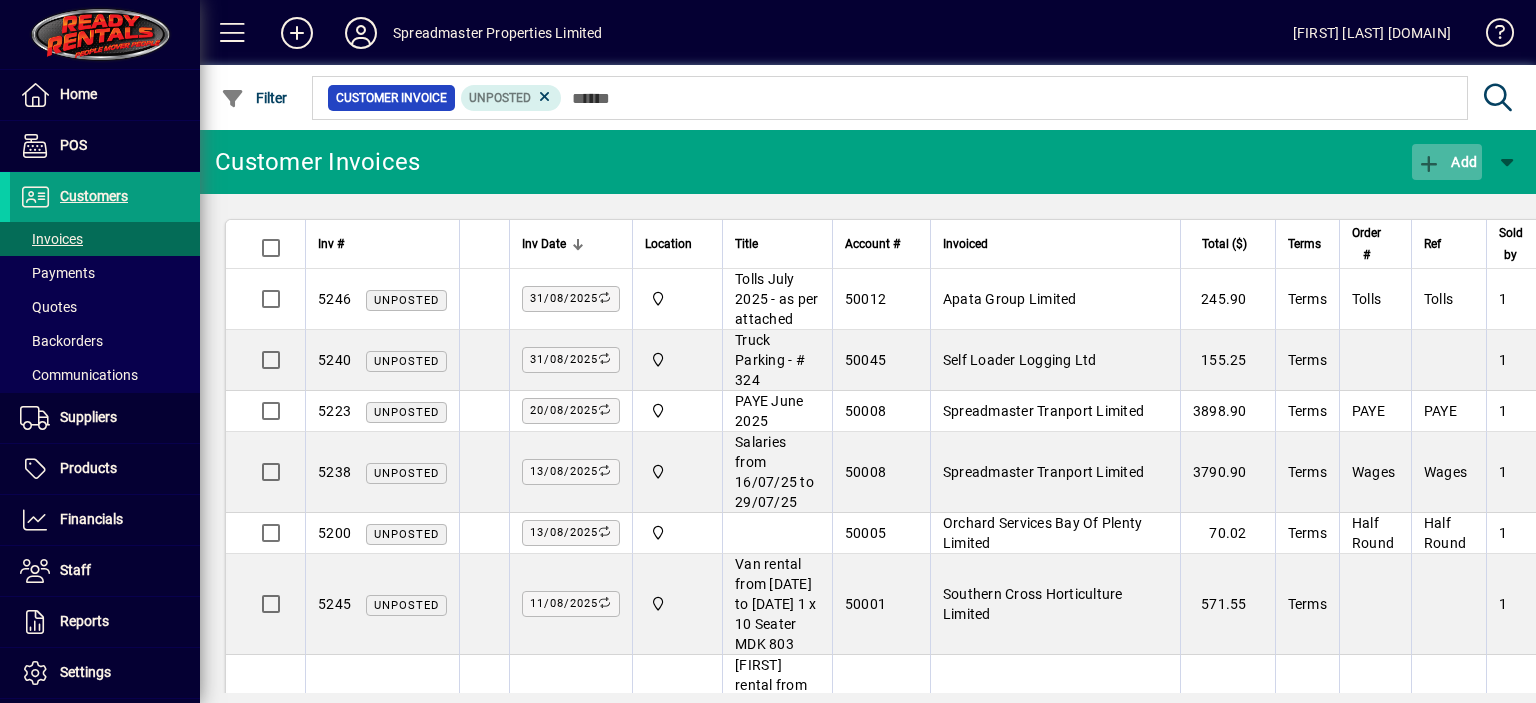 click on "Add" 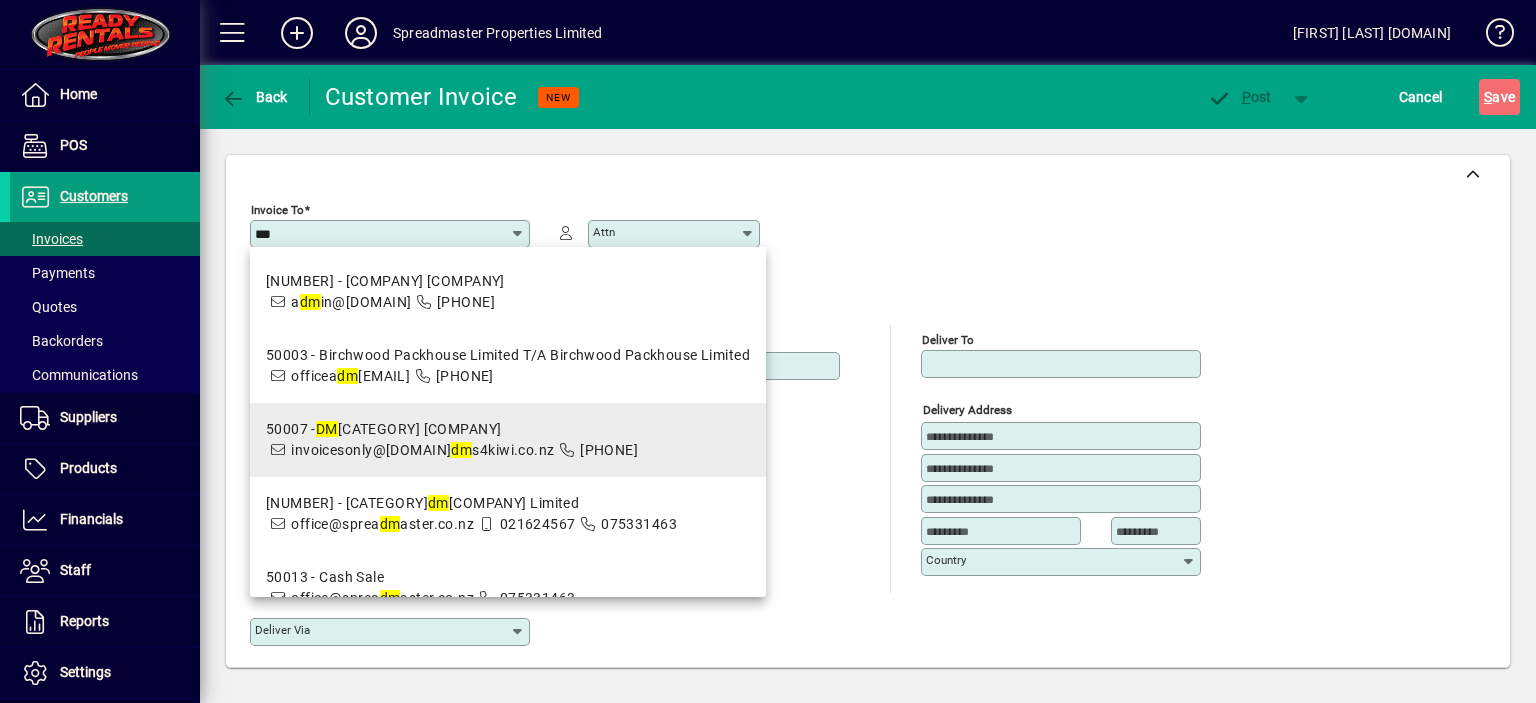 click on "50007 -  DM S Progrowers Limited" at bounding box center [452, 429] 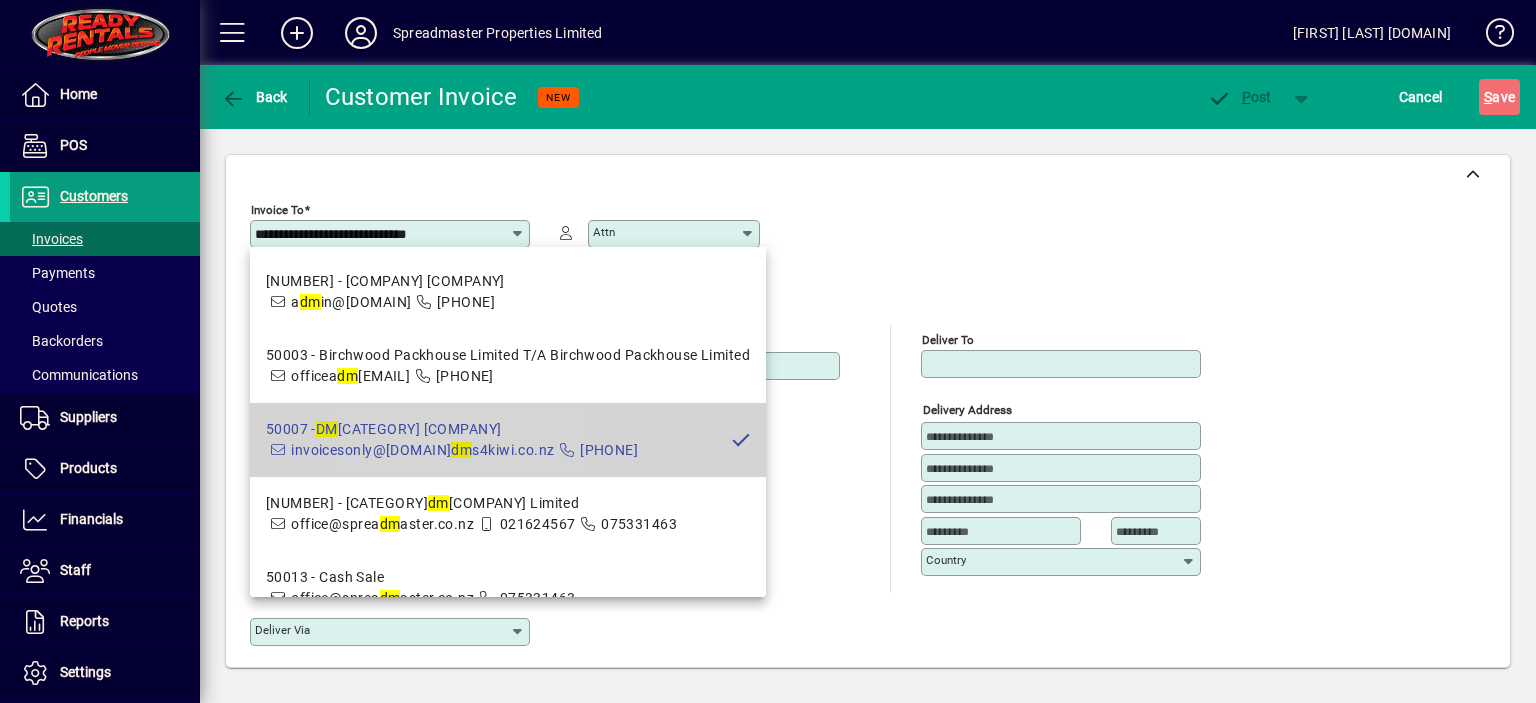 type on "**********" 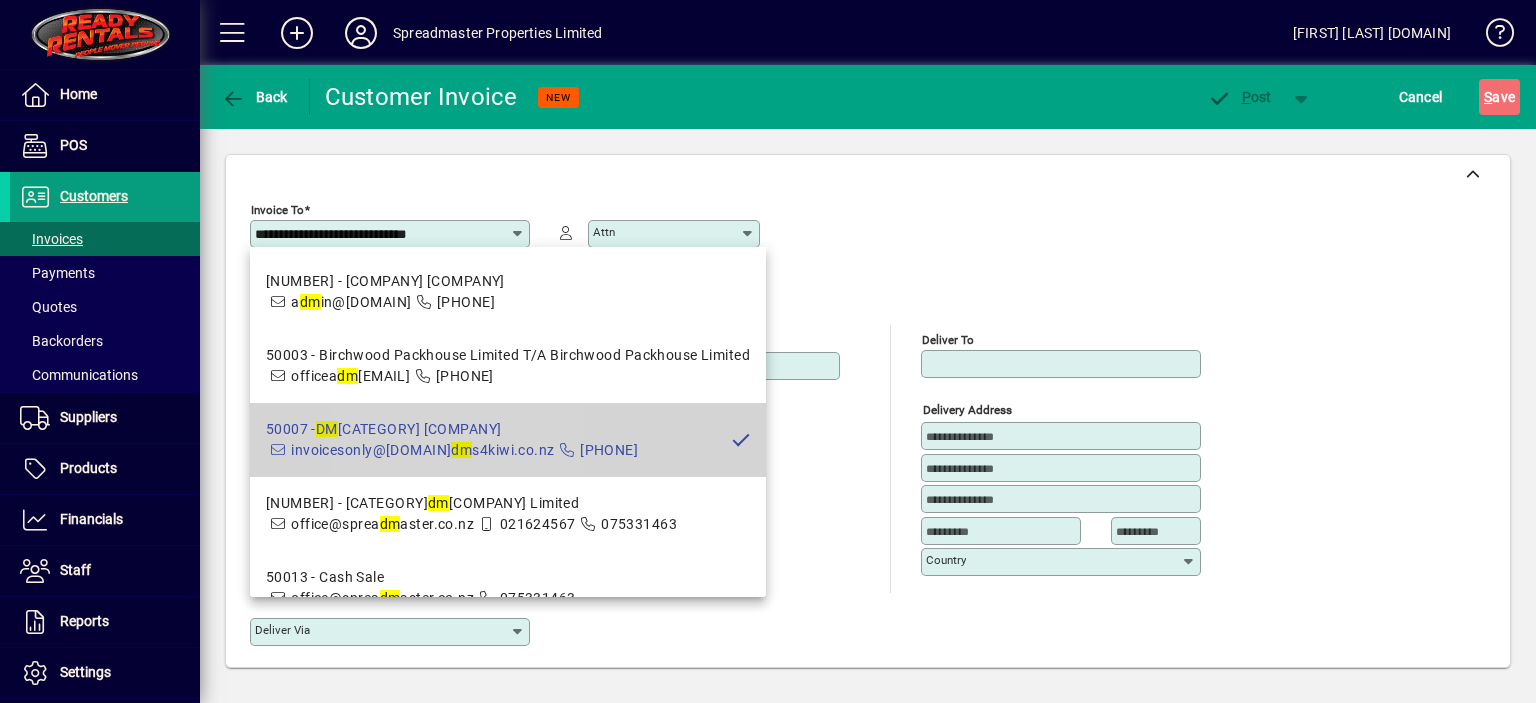 type on "********" 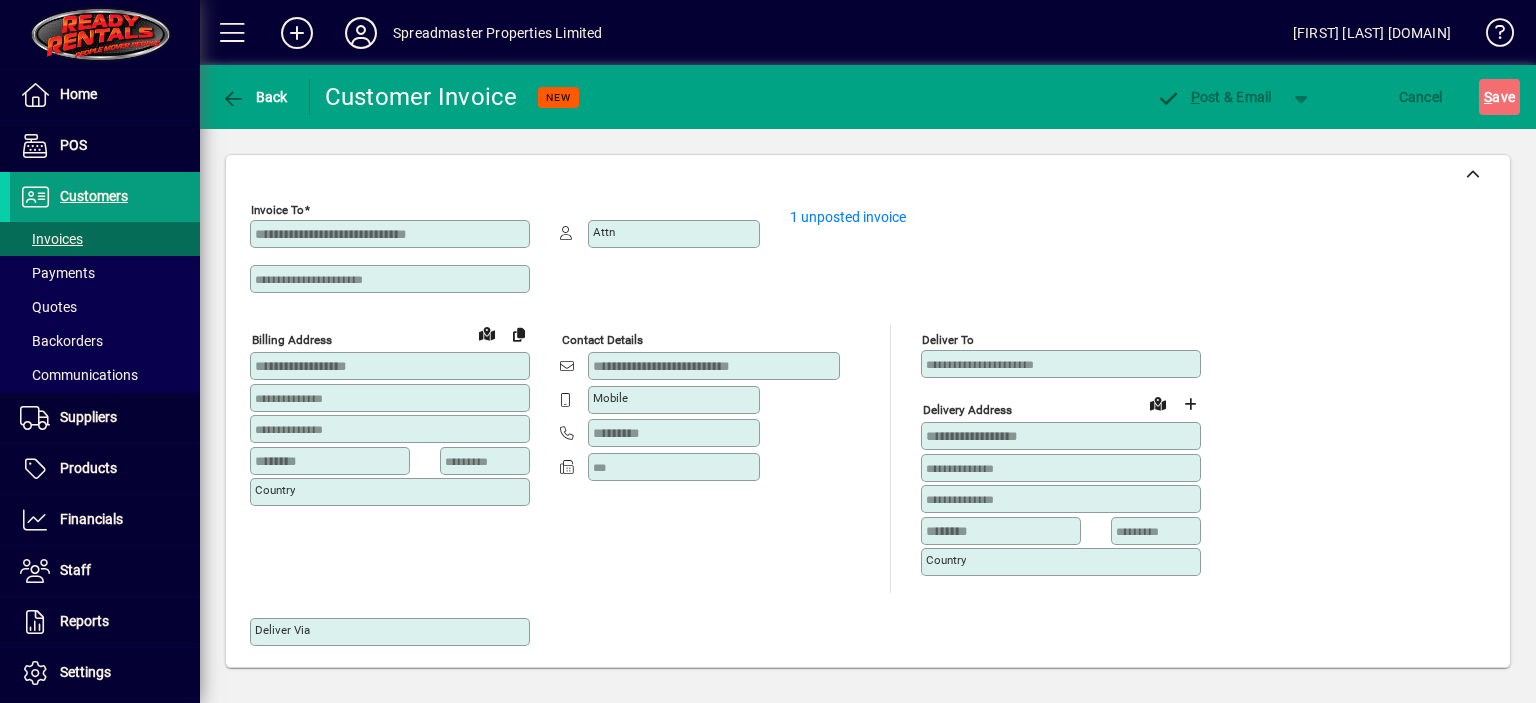type on "**********" 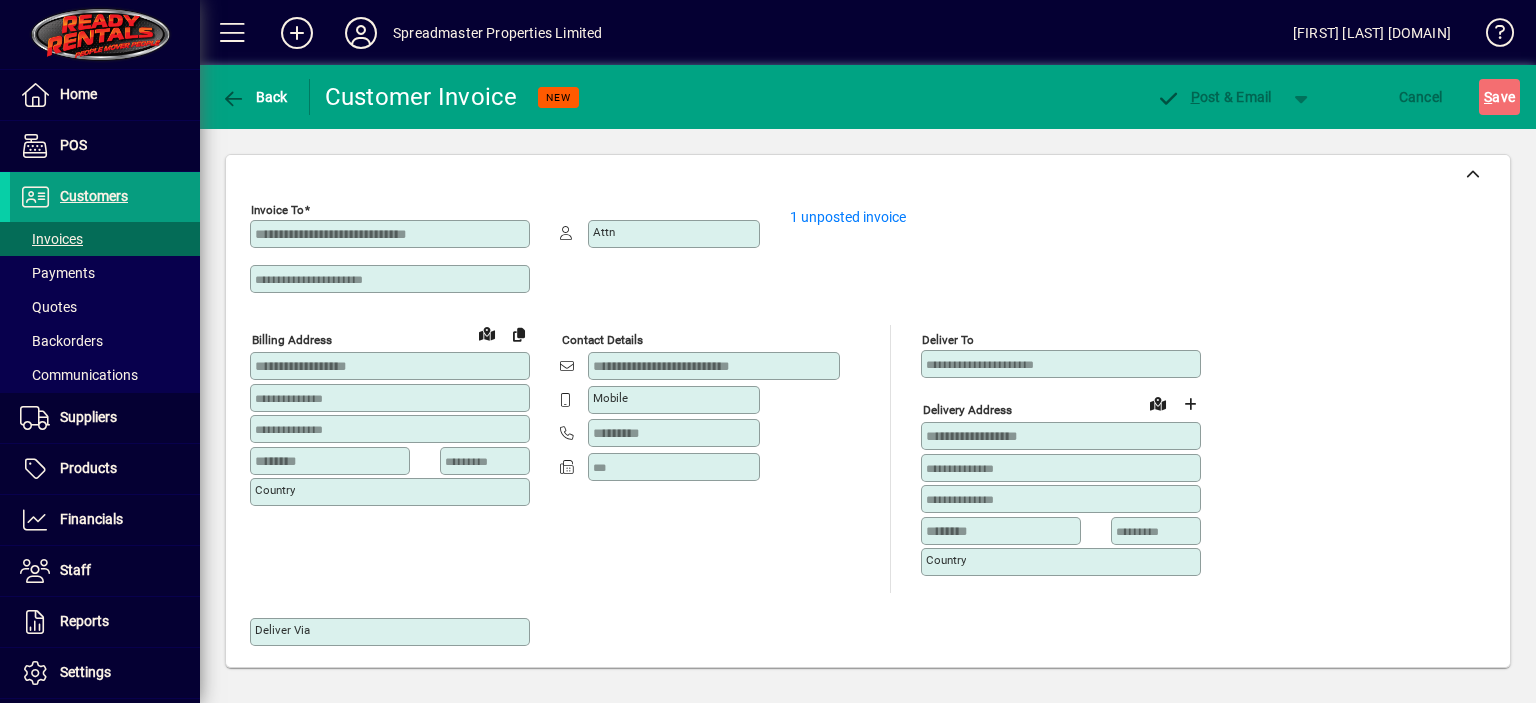 type on "**********" 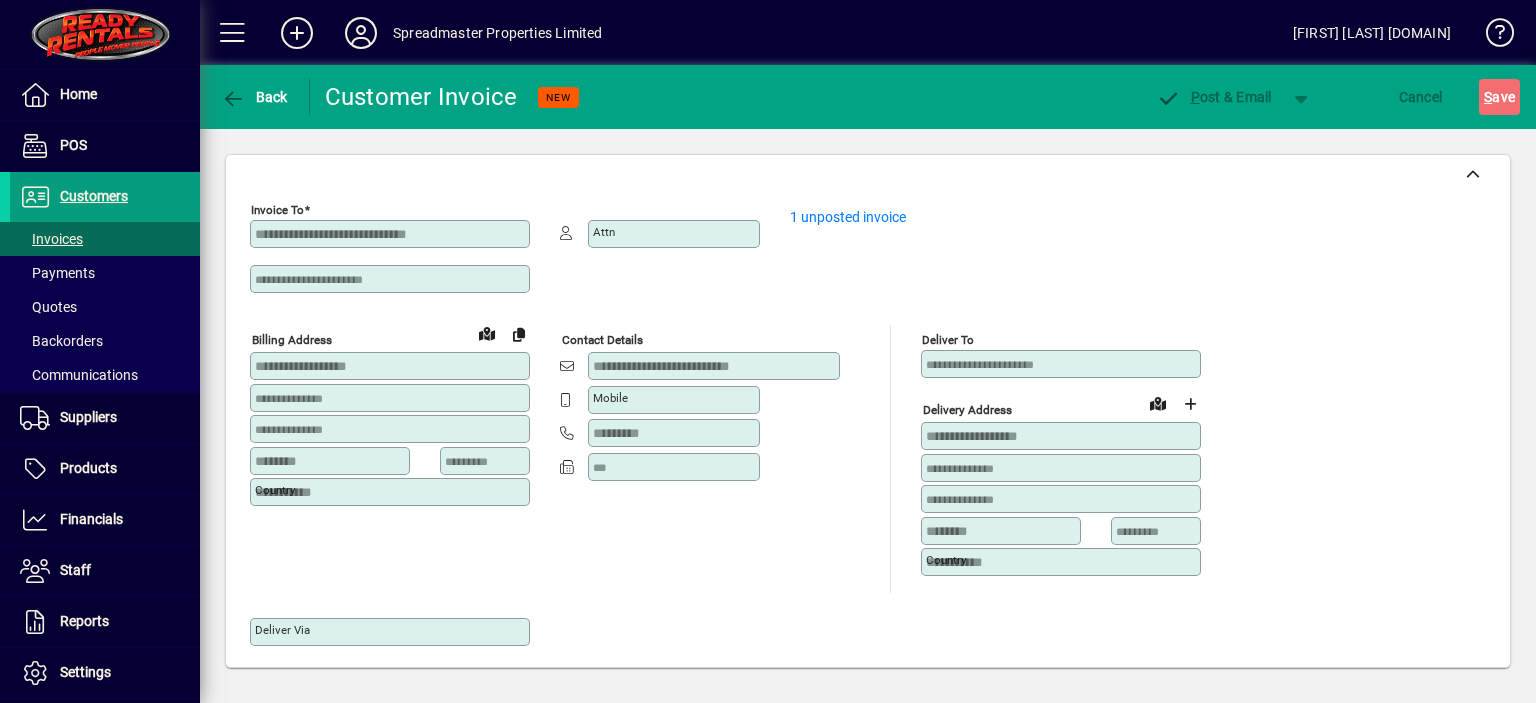 type on "**********" 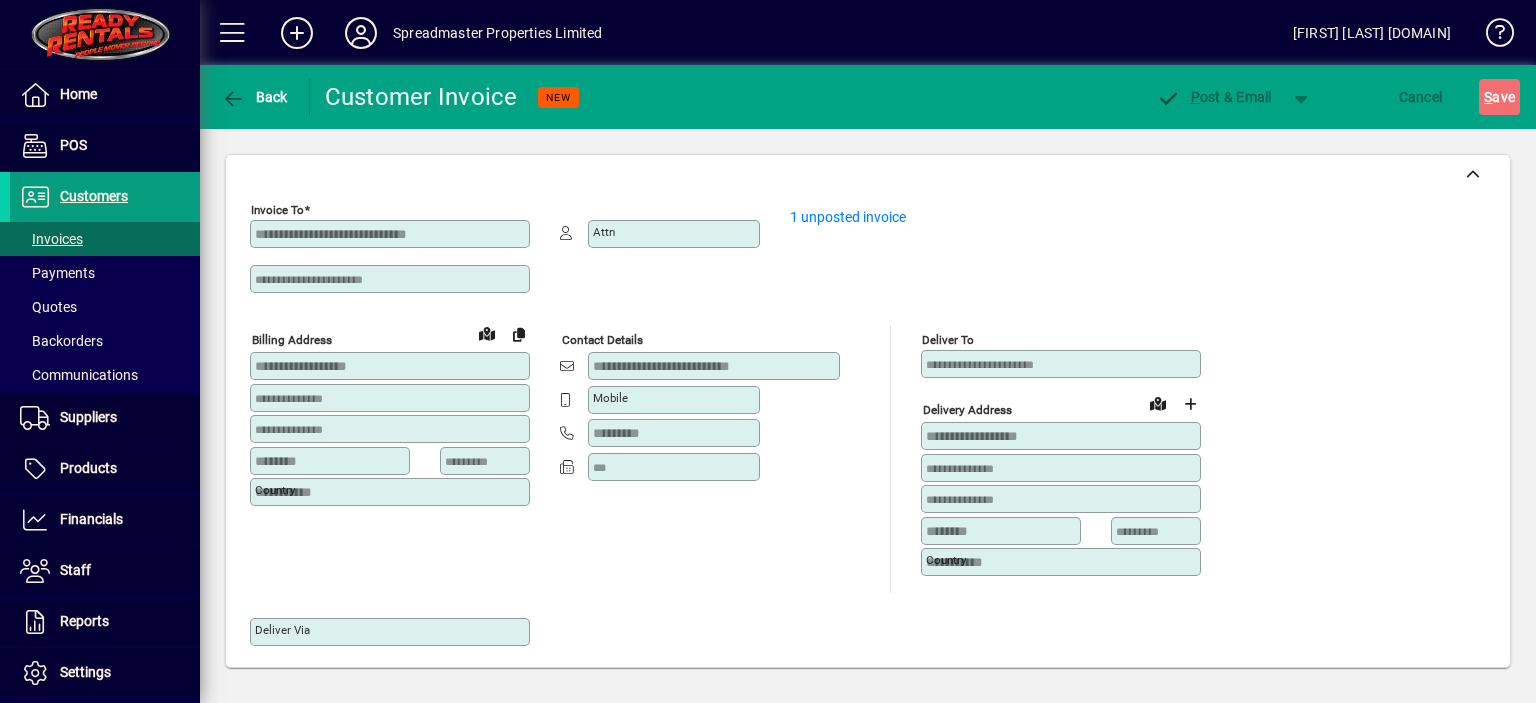 type on "**********" 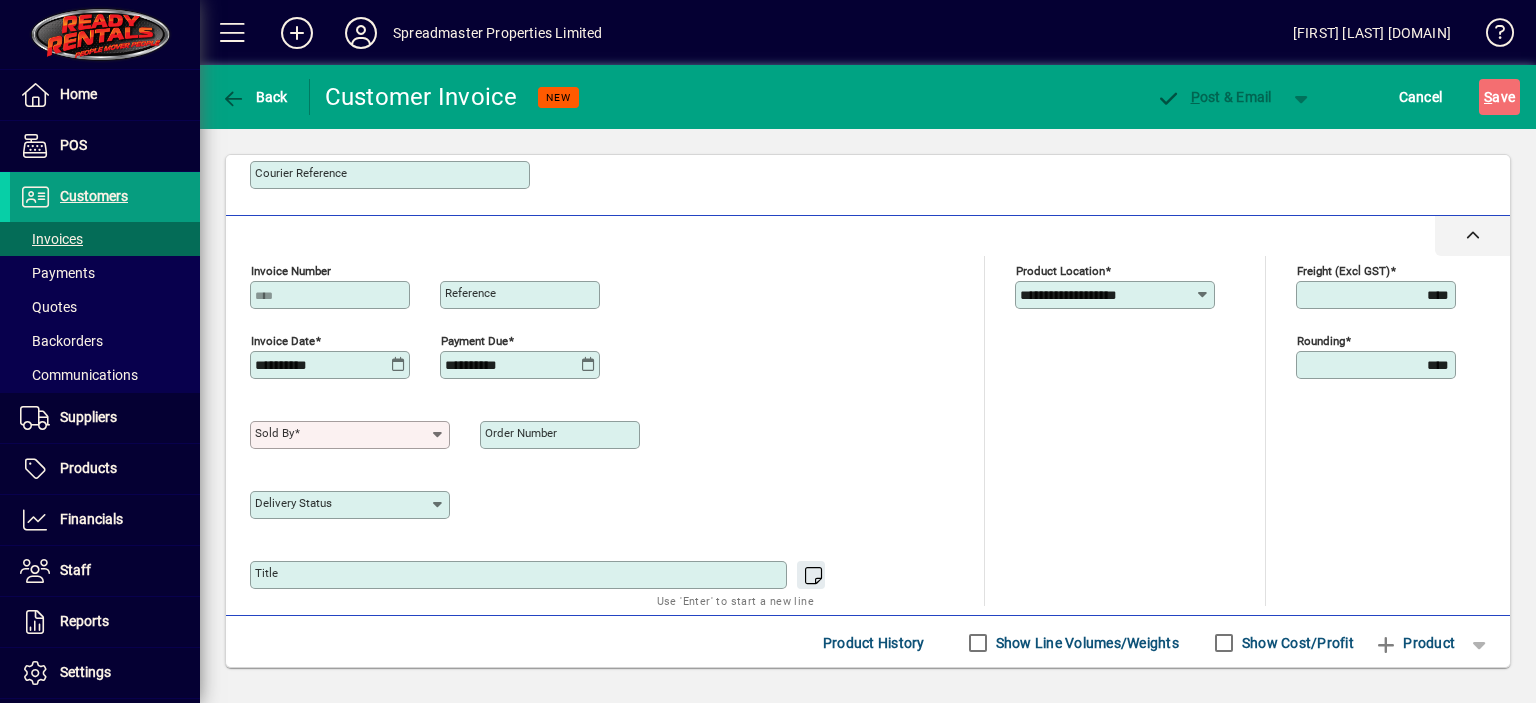 scroll, scrollTop: 700, scrollLeft: 0, axis: vertical 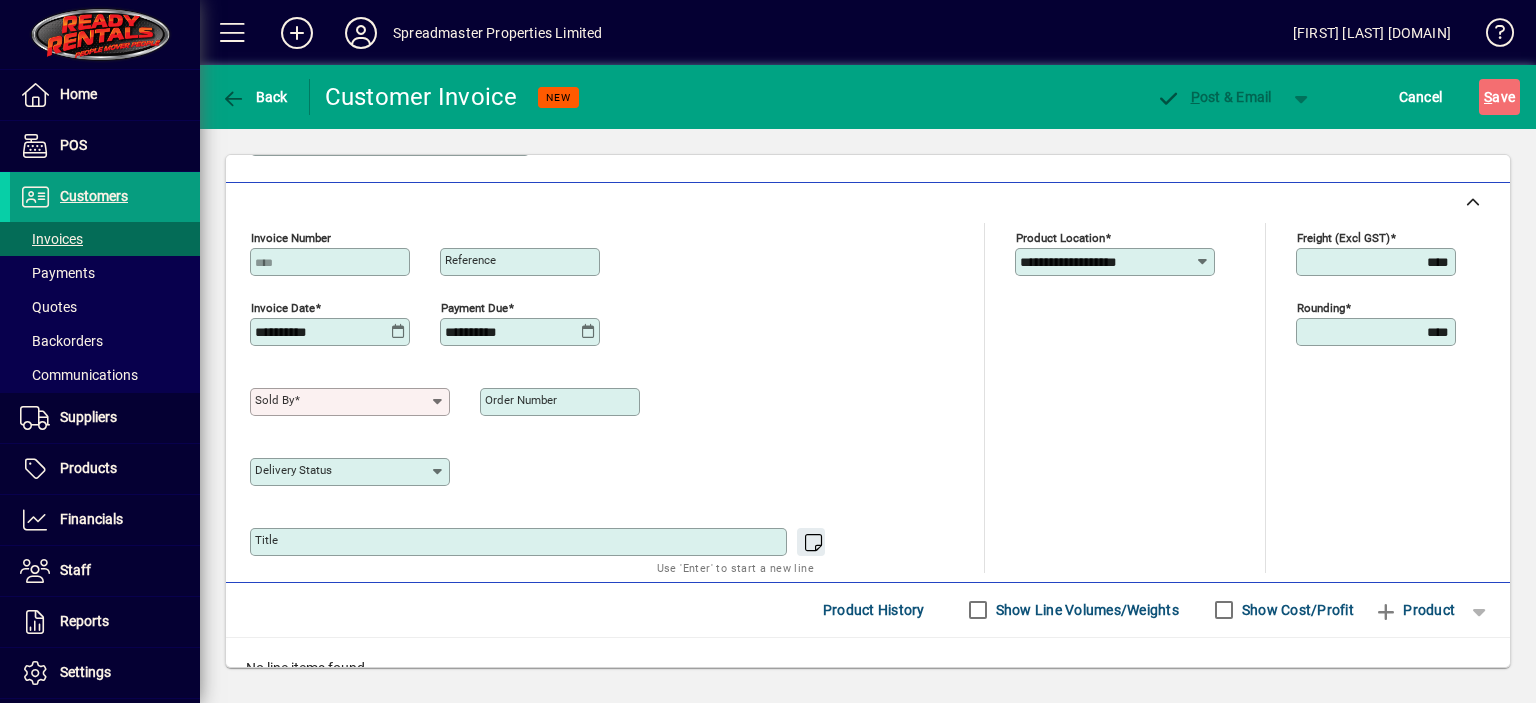 click 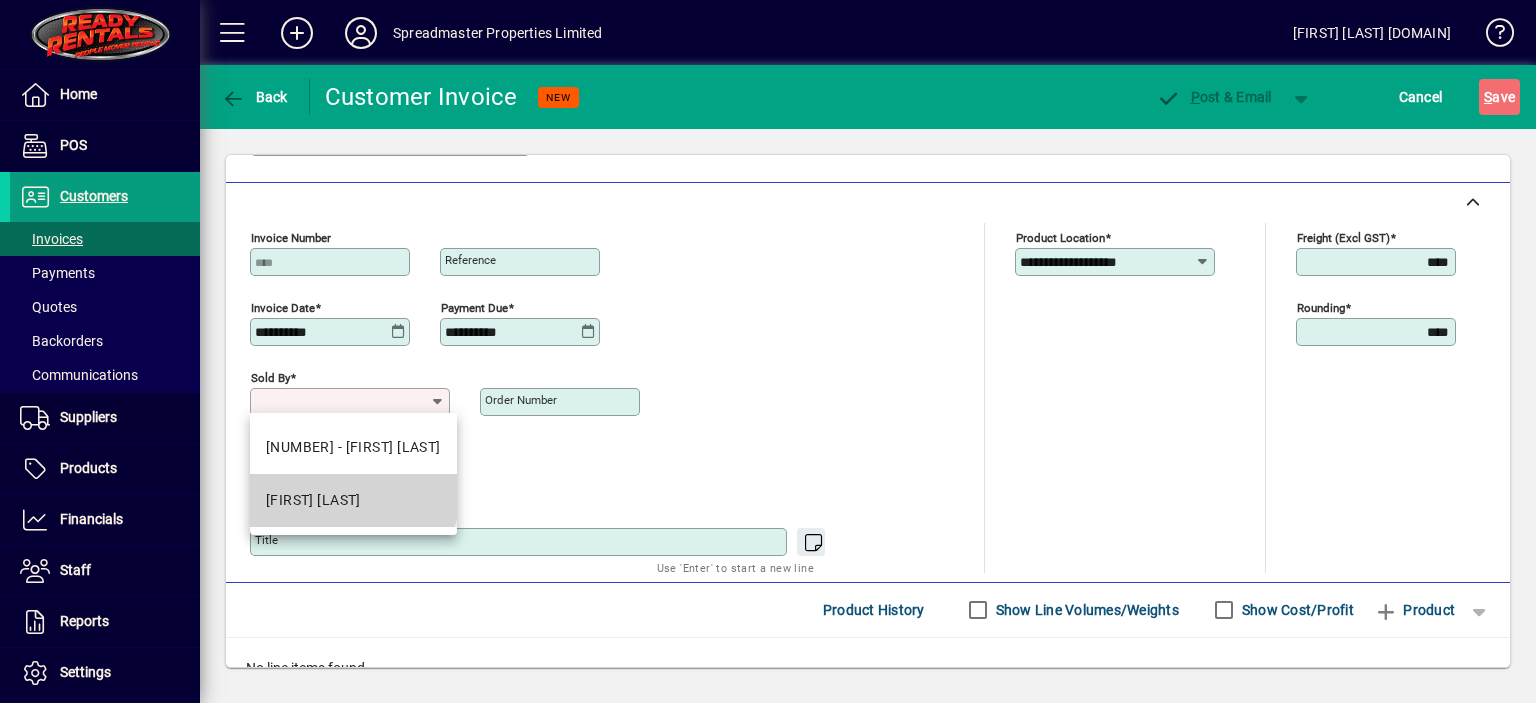 click on "1 - Bruce Inglis" at bounding box center (313, 500) 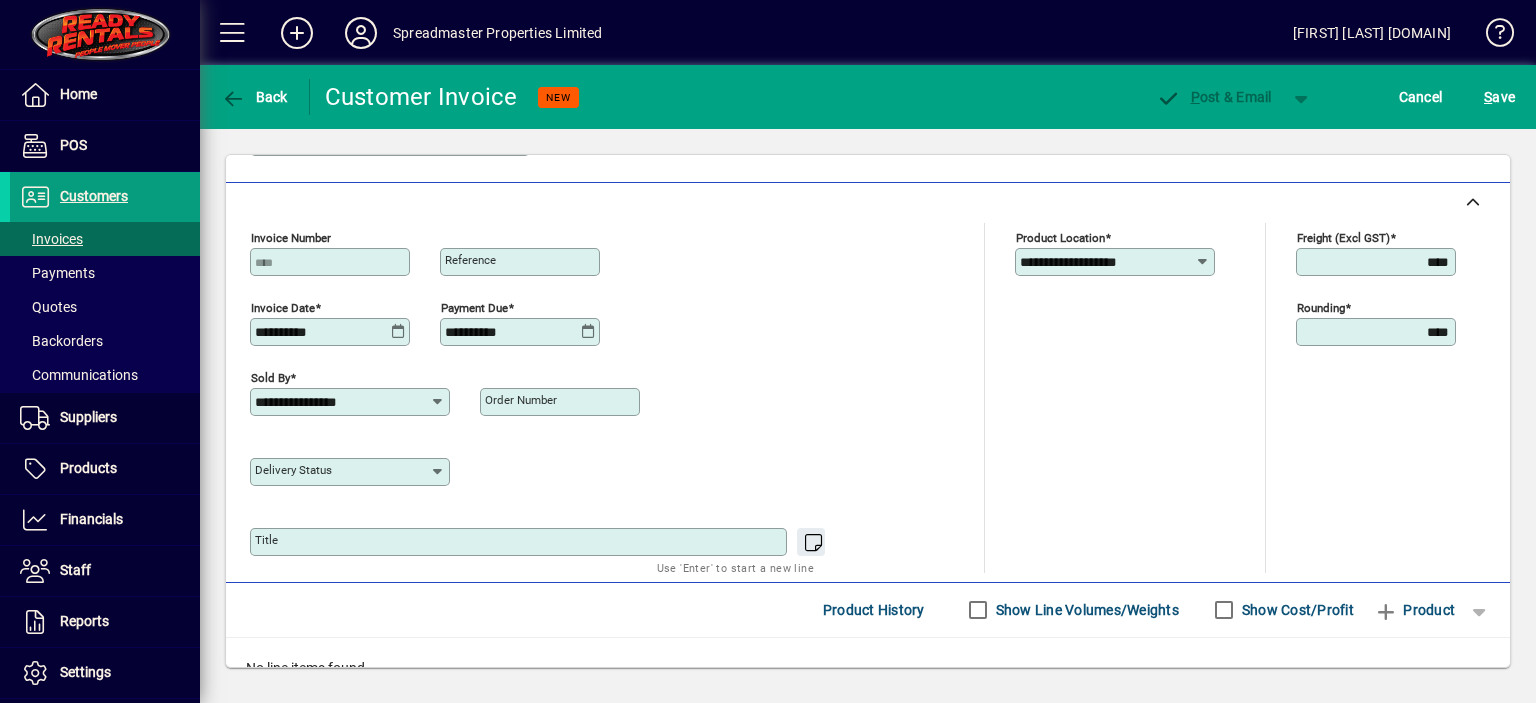 click 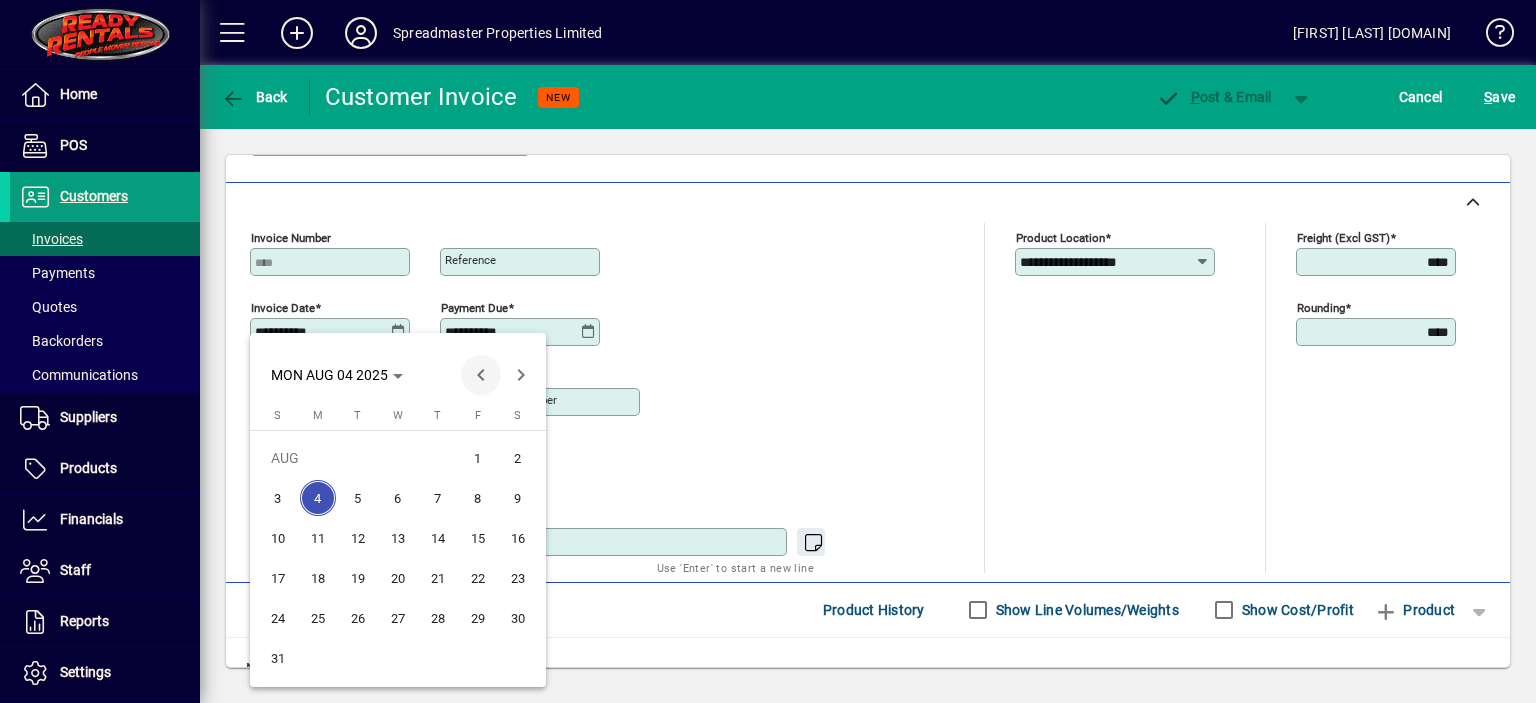 click at bounding box center [481, 375] 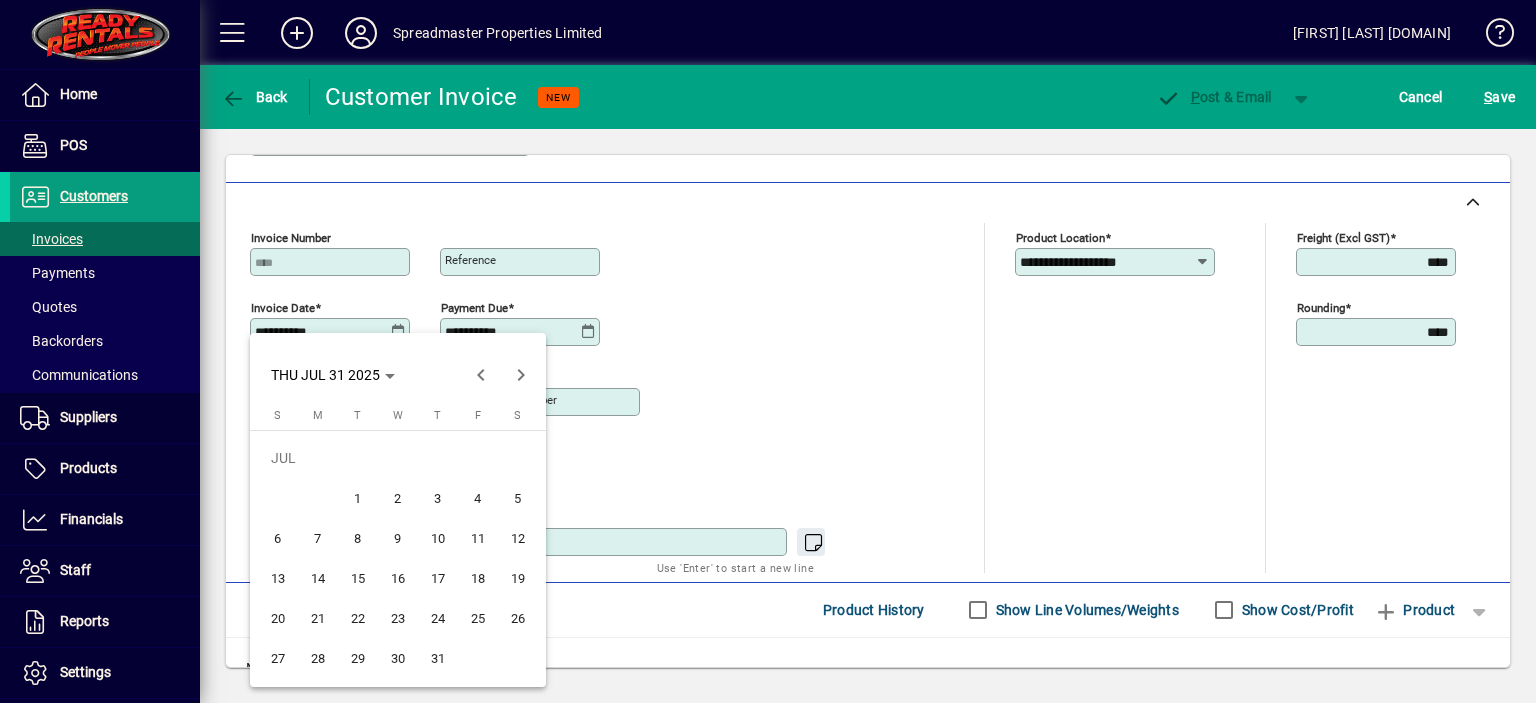 click on "31" at bounding box center (438, 658) 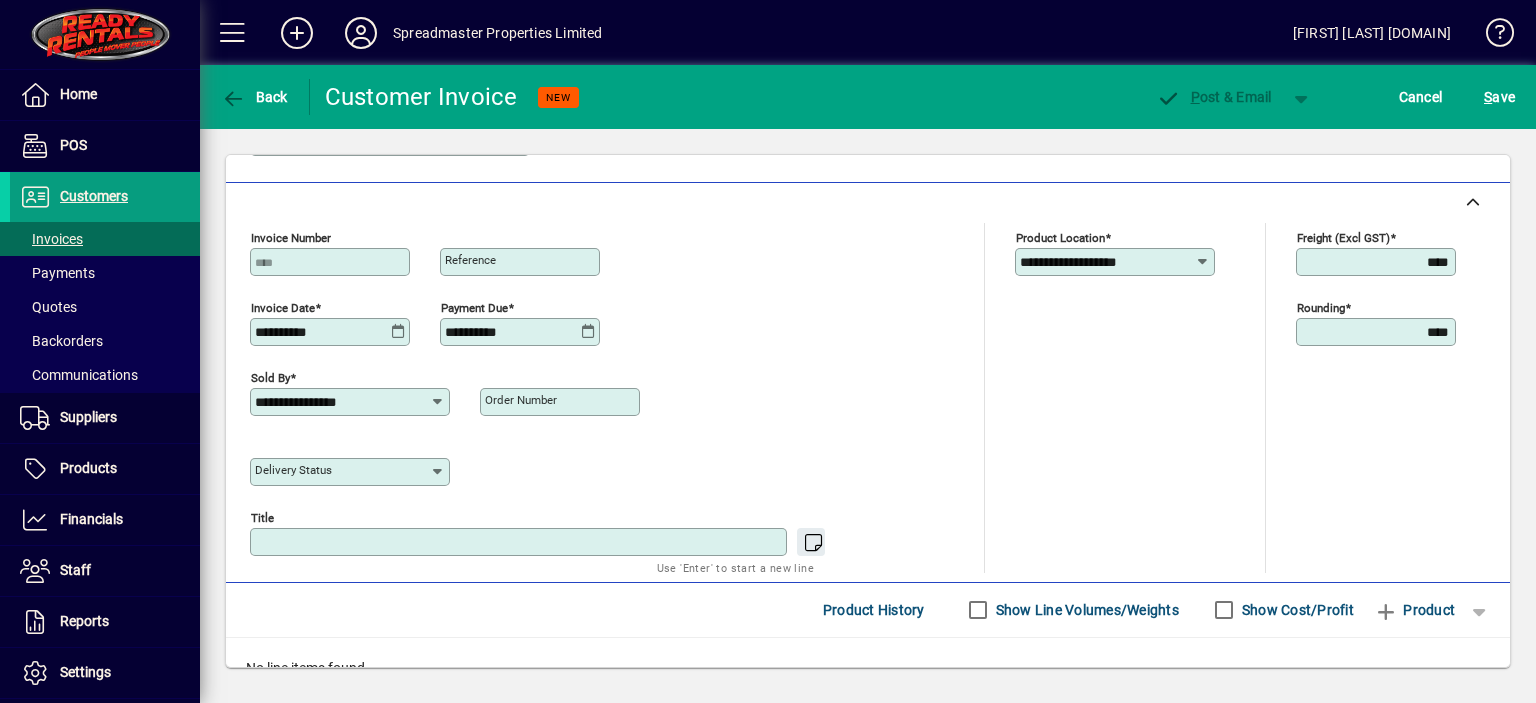 click on "Title" at bounding box center [520, 542] 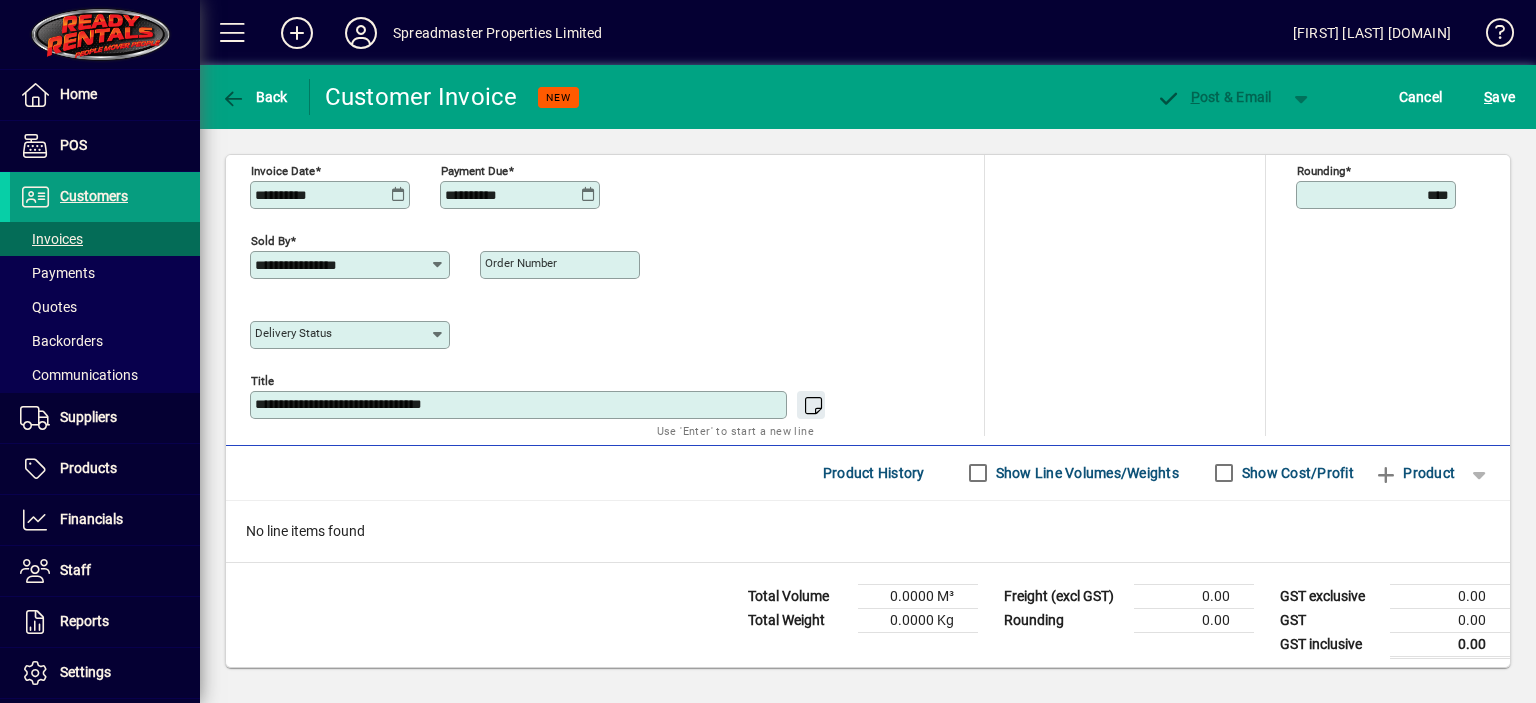 scroll, scrollTop: 840, scrollLeft: 0, axis: vertical 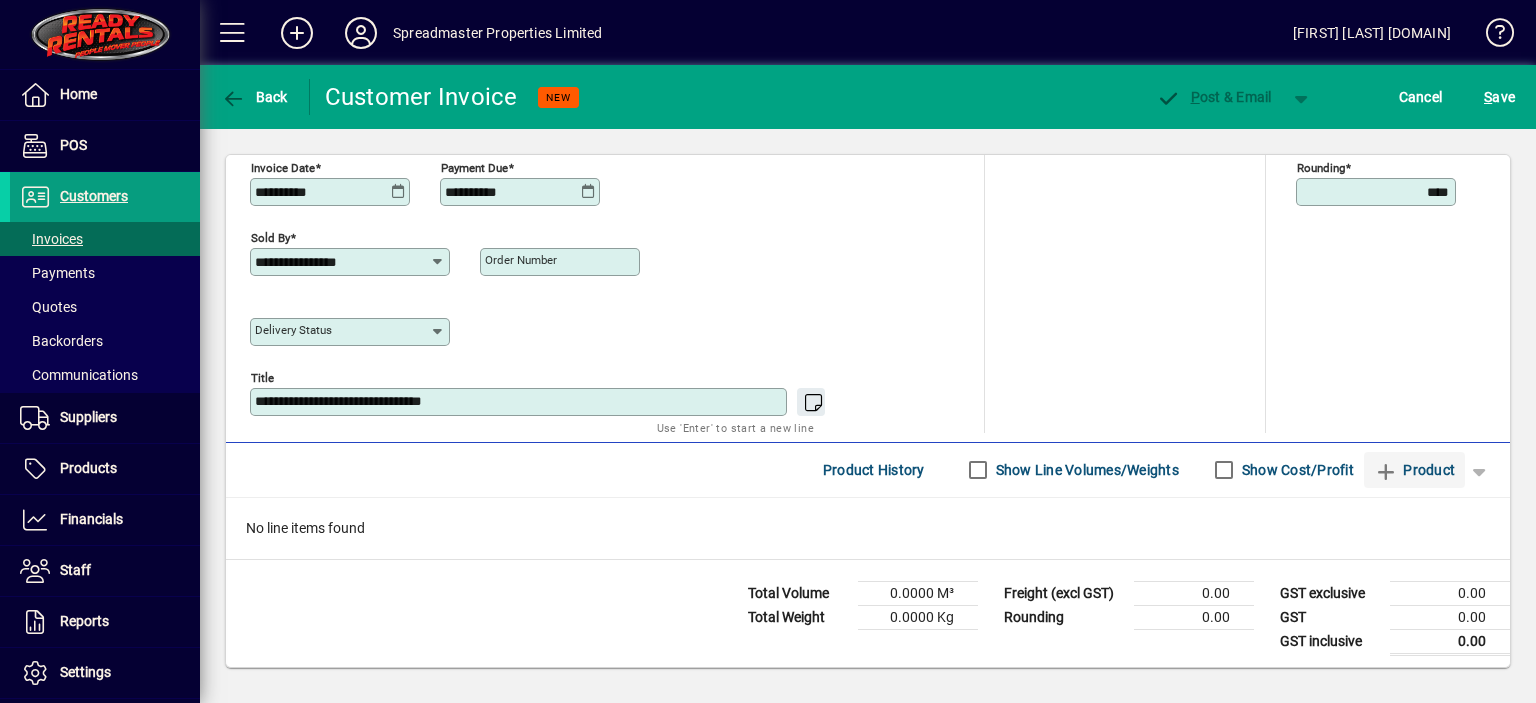 type on "**********" 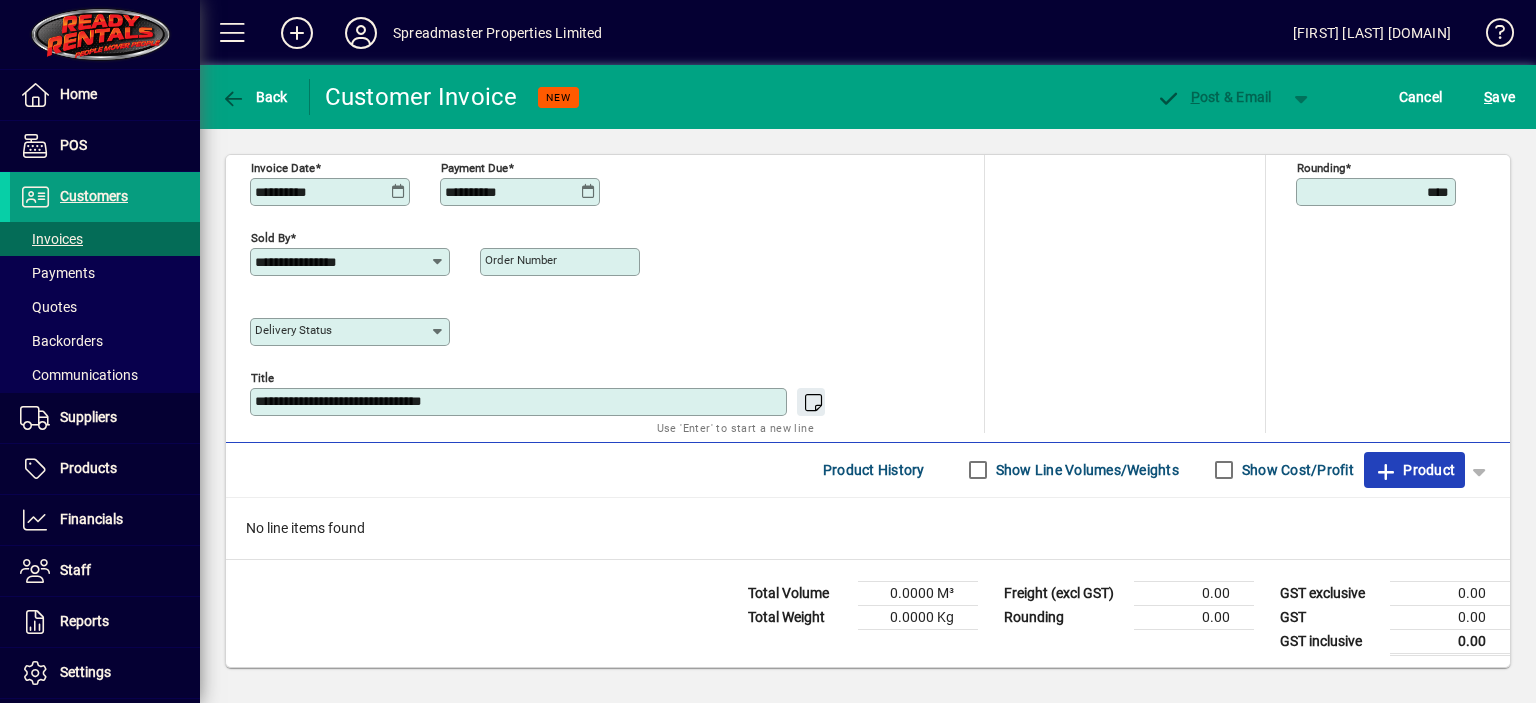 click on "Product" 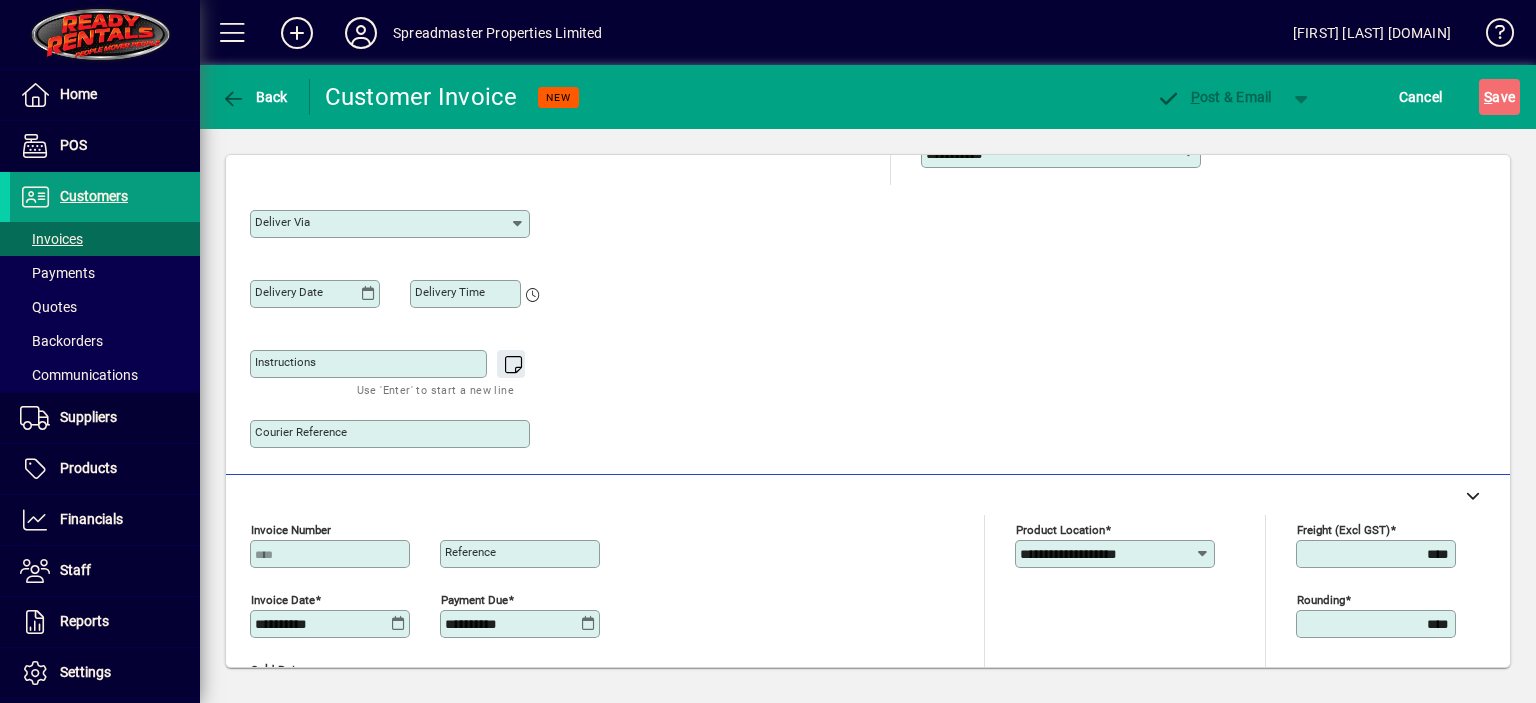 scroll, scrollTop: 123, scrollLeft: 0, axis: vertical 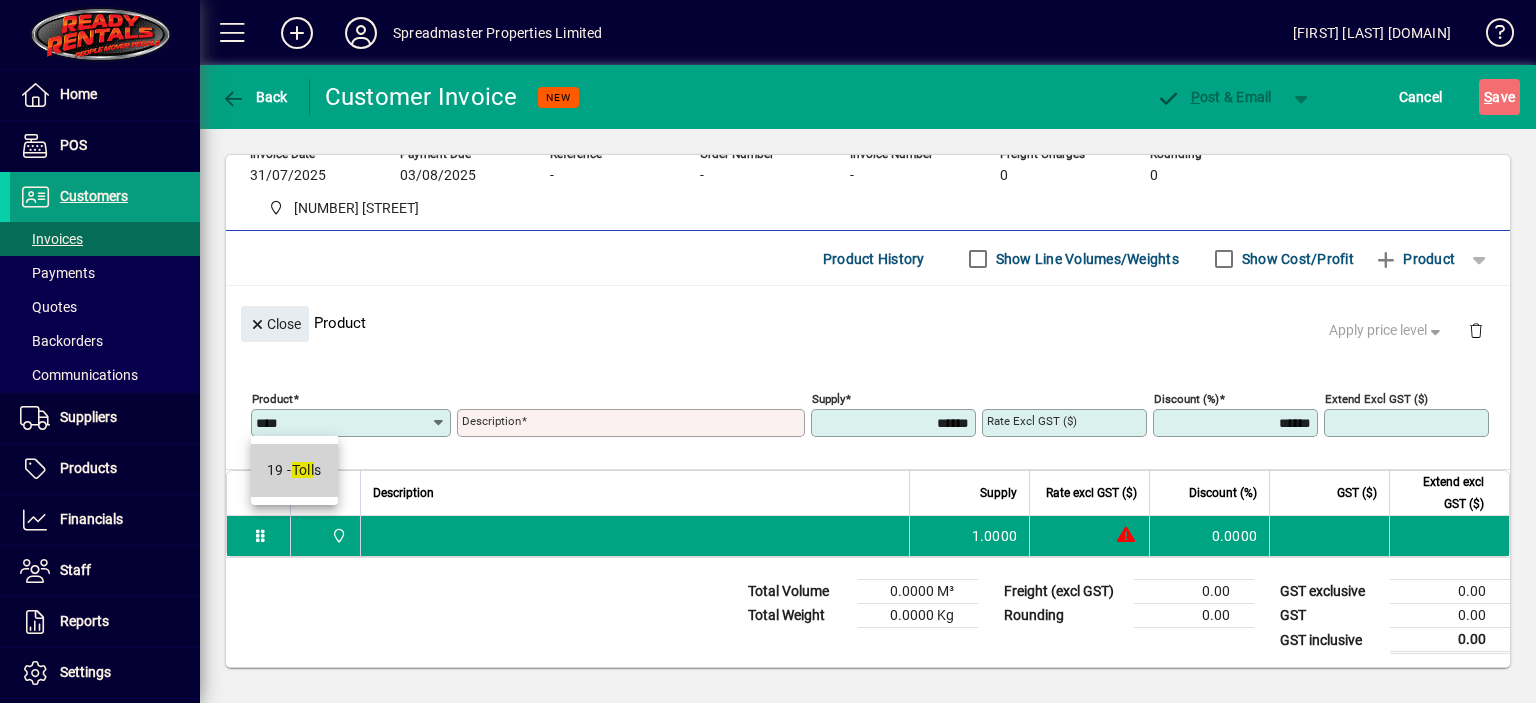 click on "Toll" at bounding box center (303, 470) 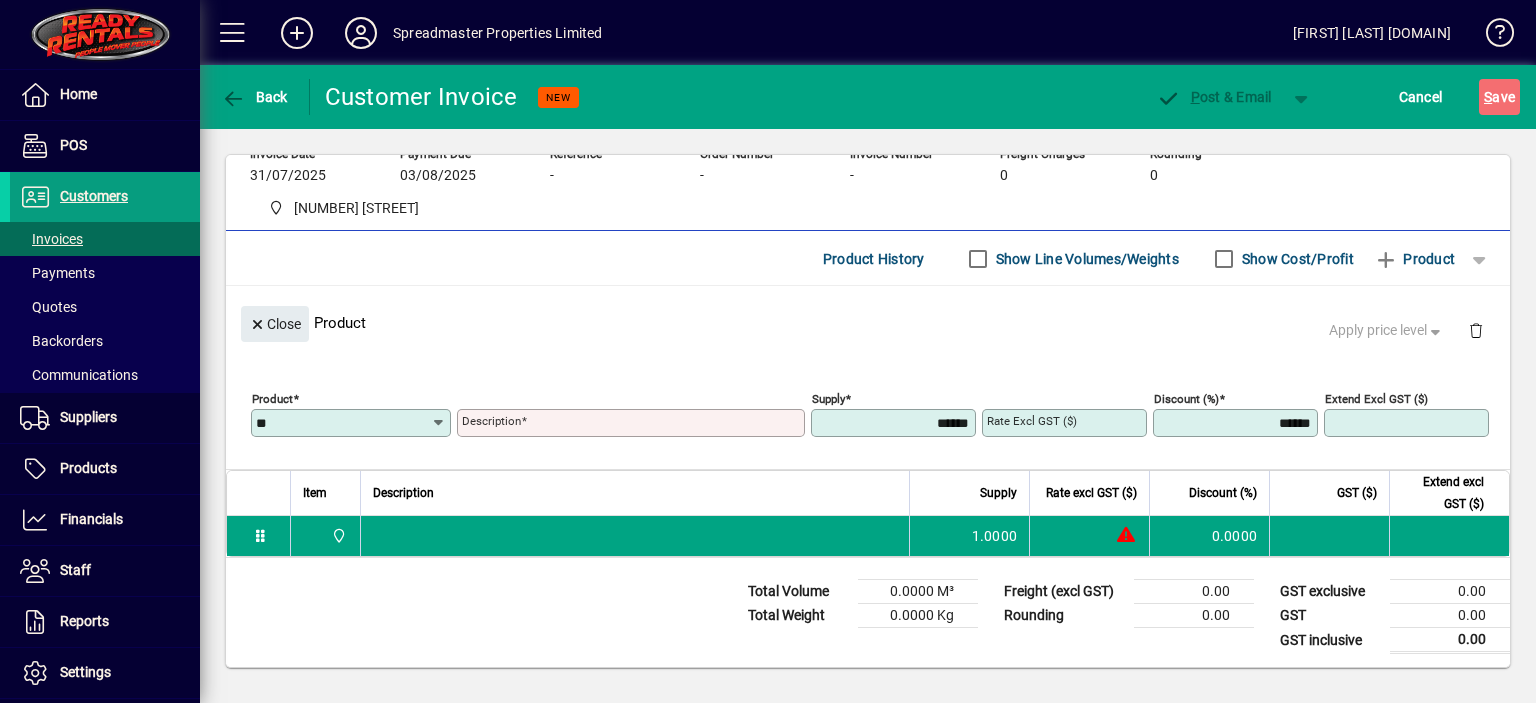 type on "*****" 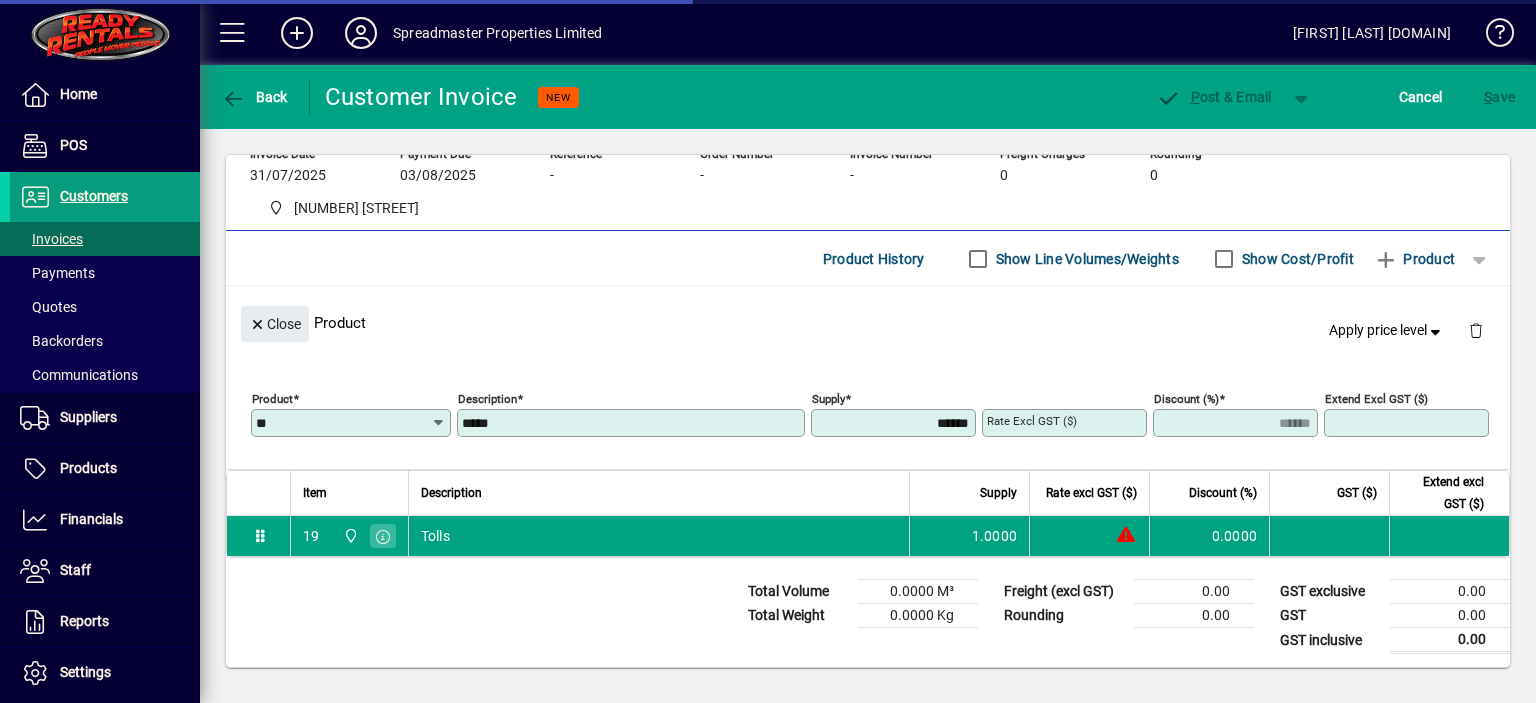 type on "****" 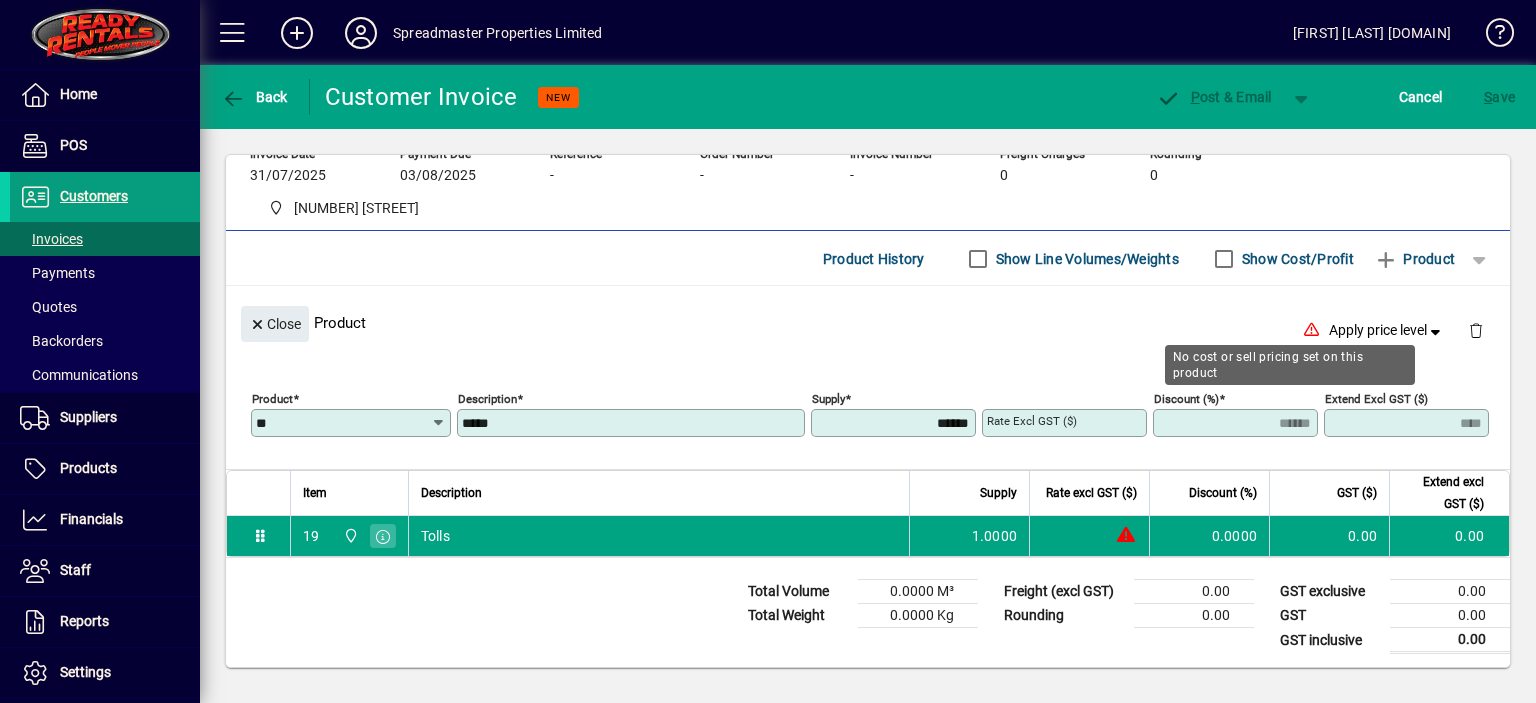 click on "******" at bounding box center (895, 423) 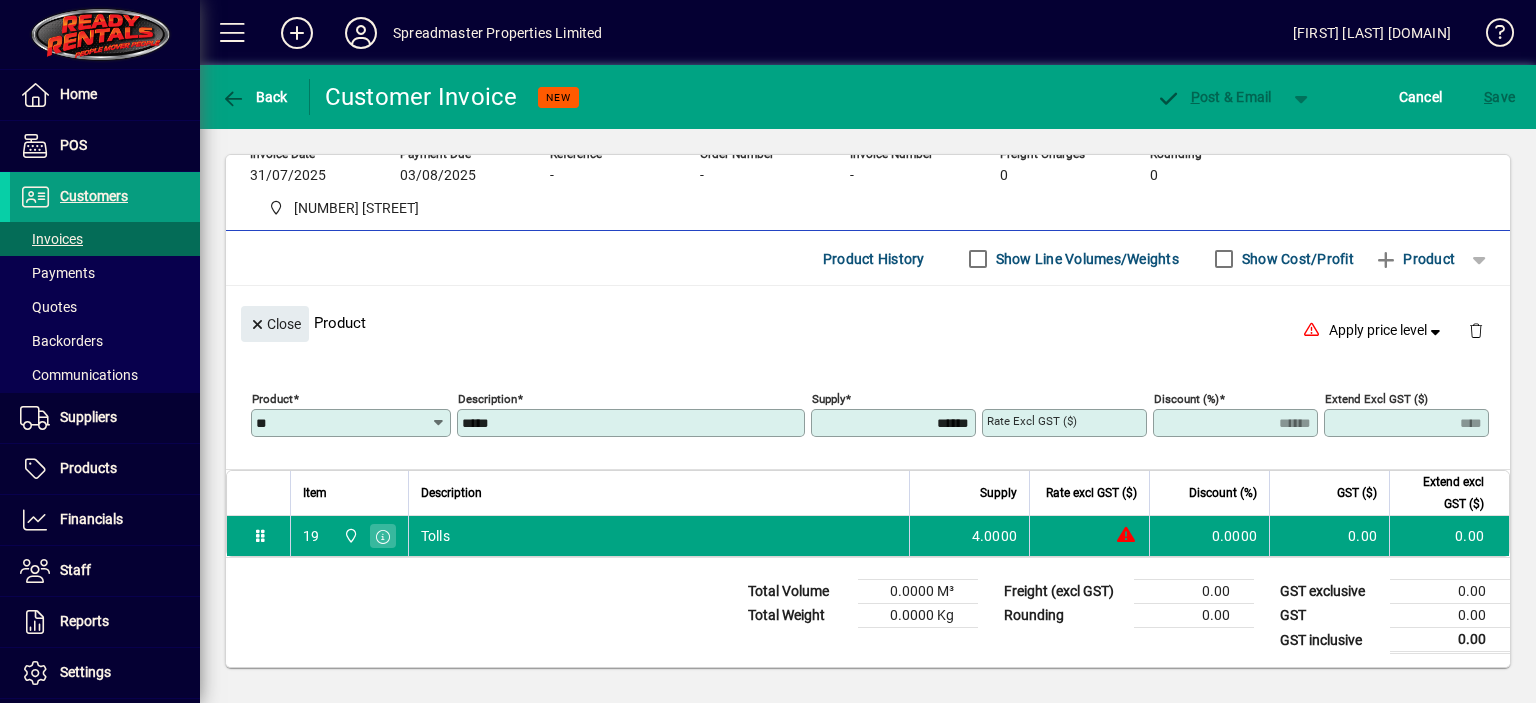 type on "******" 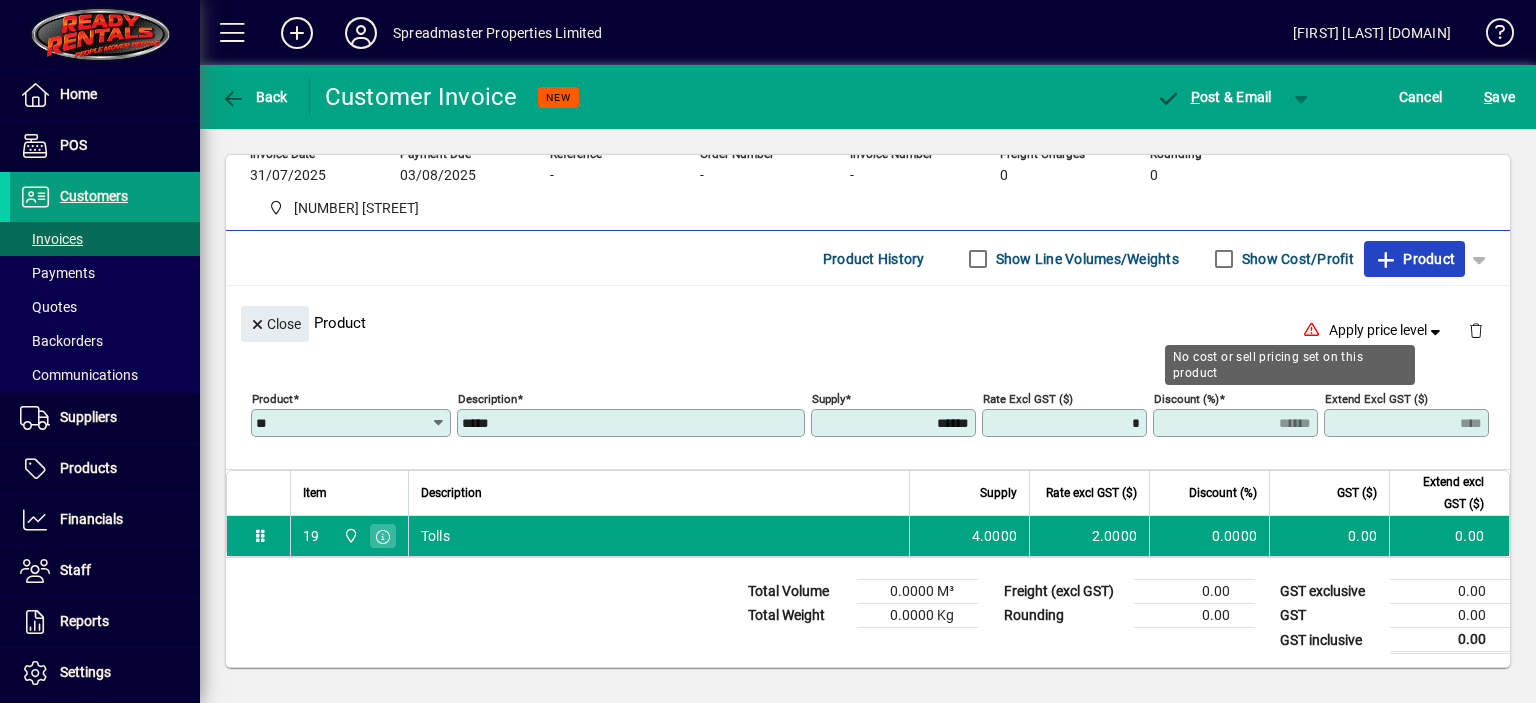 type on "******" 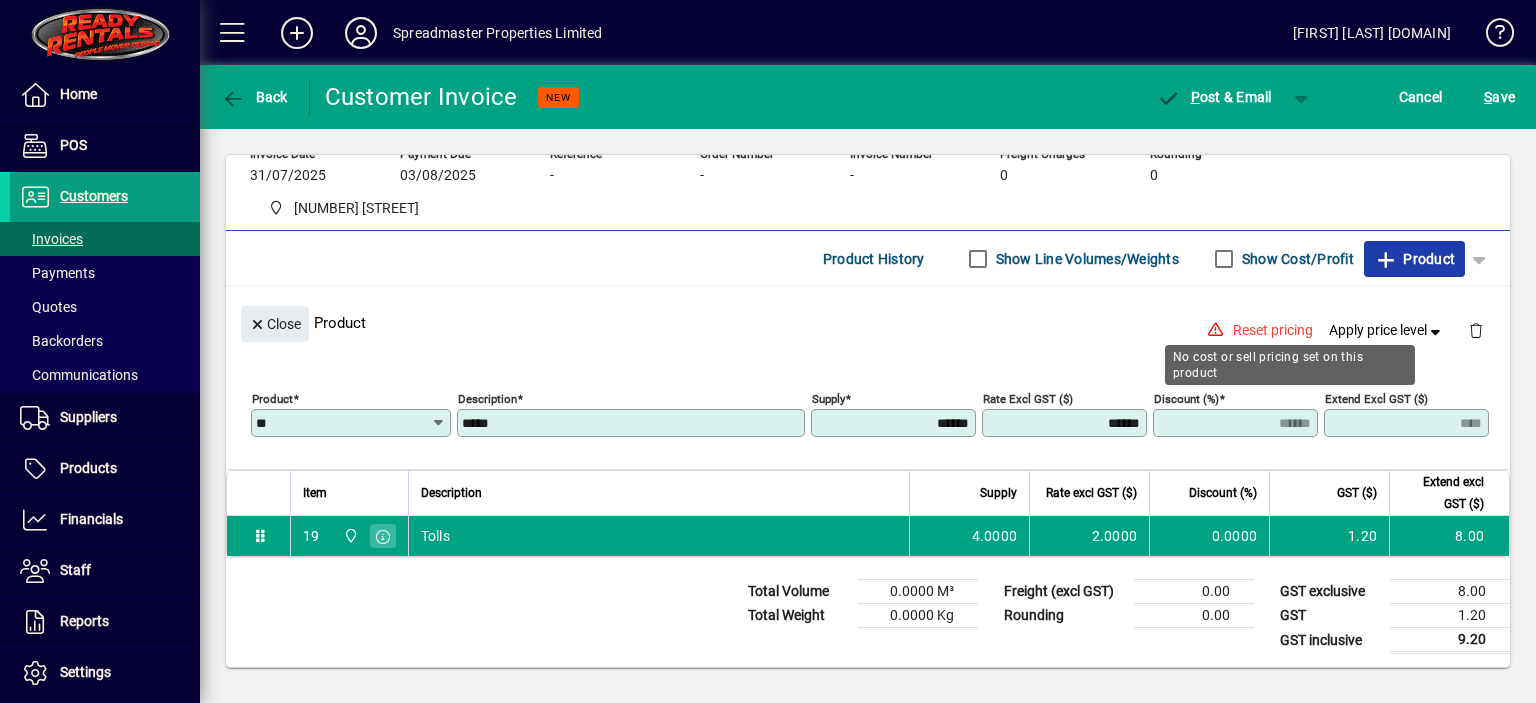 type 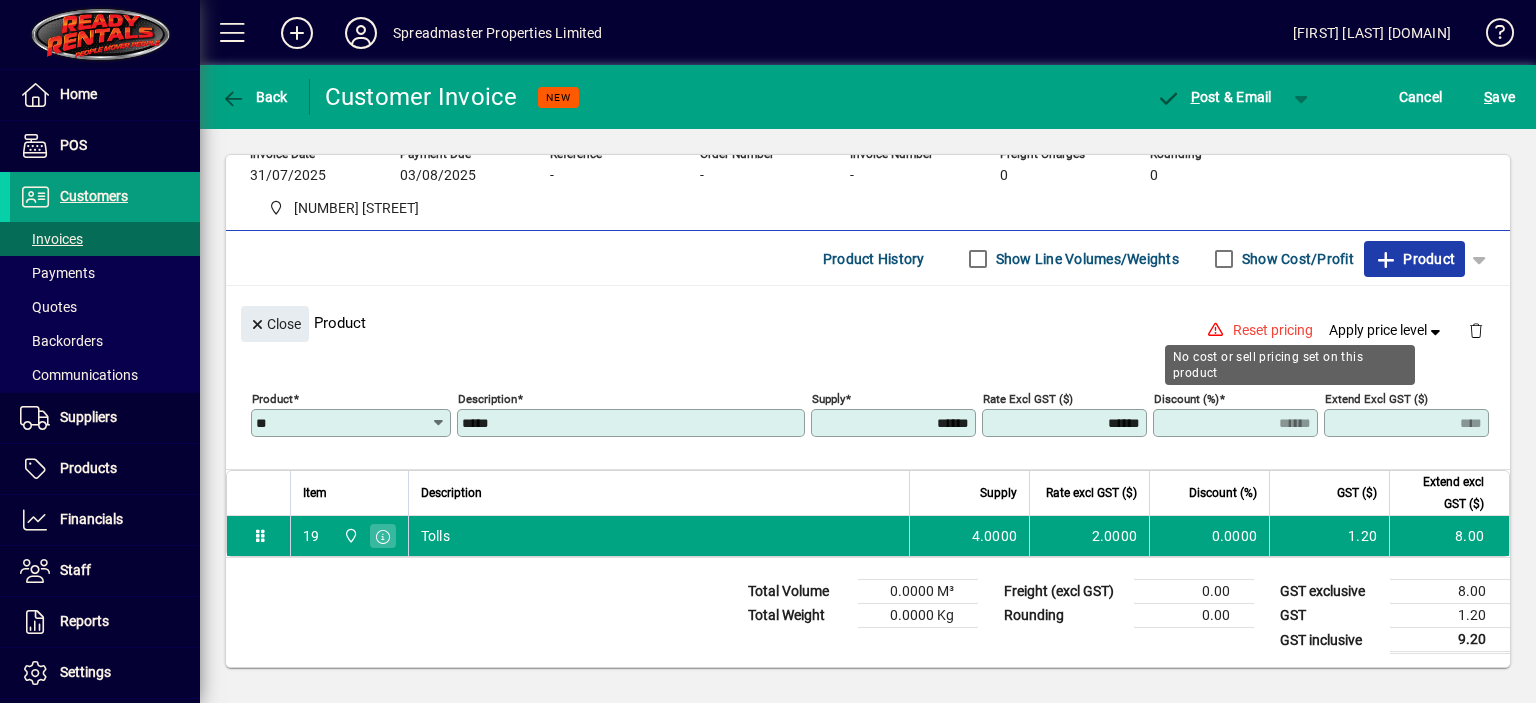 click on "Product" 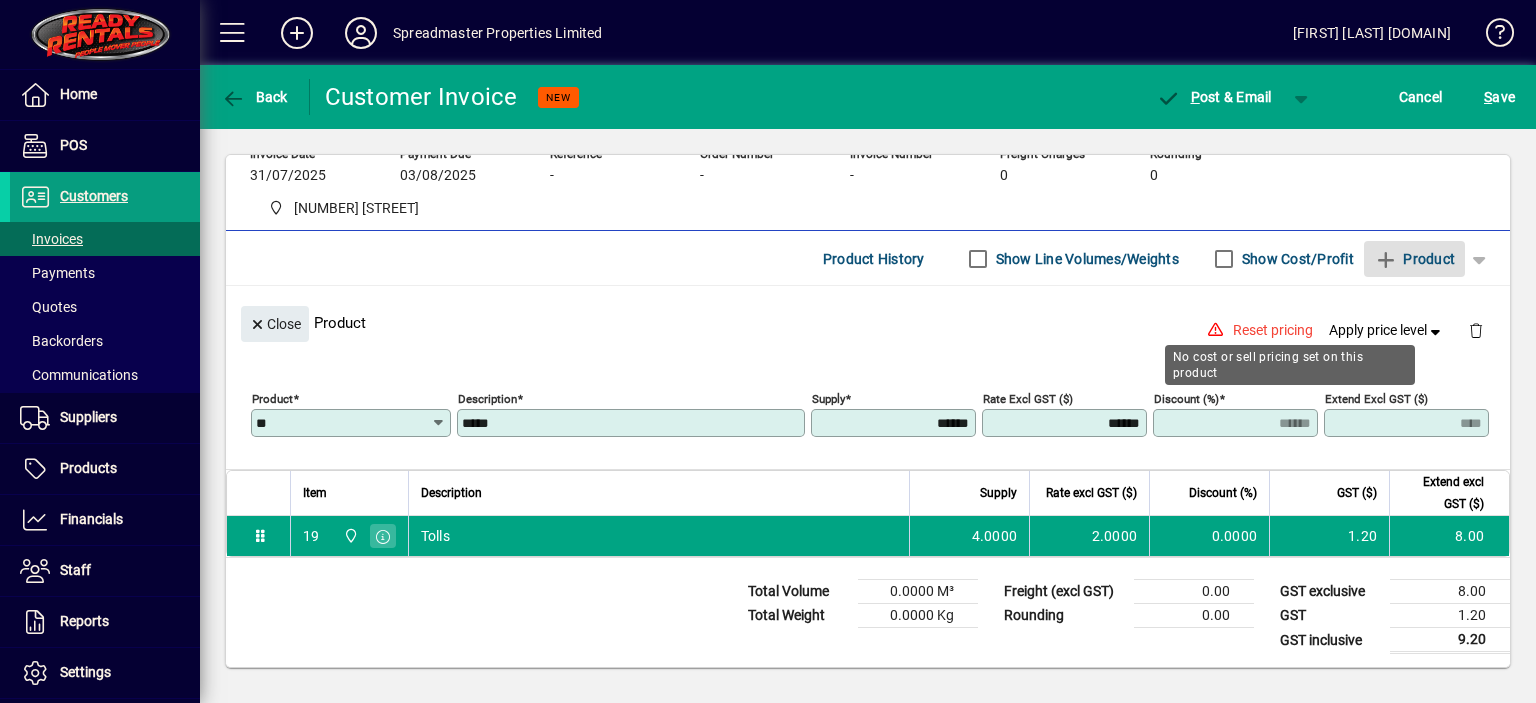 type 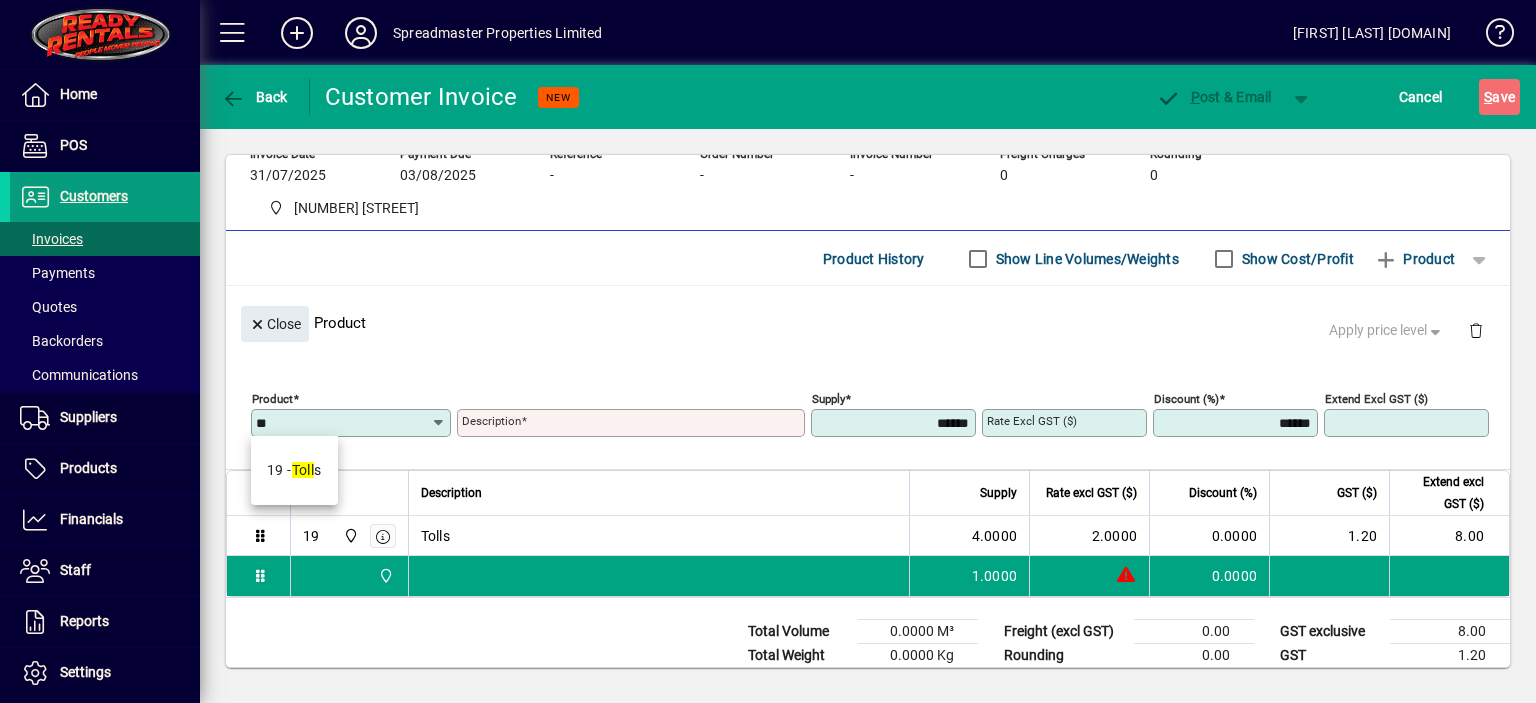 type on "*" 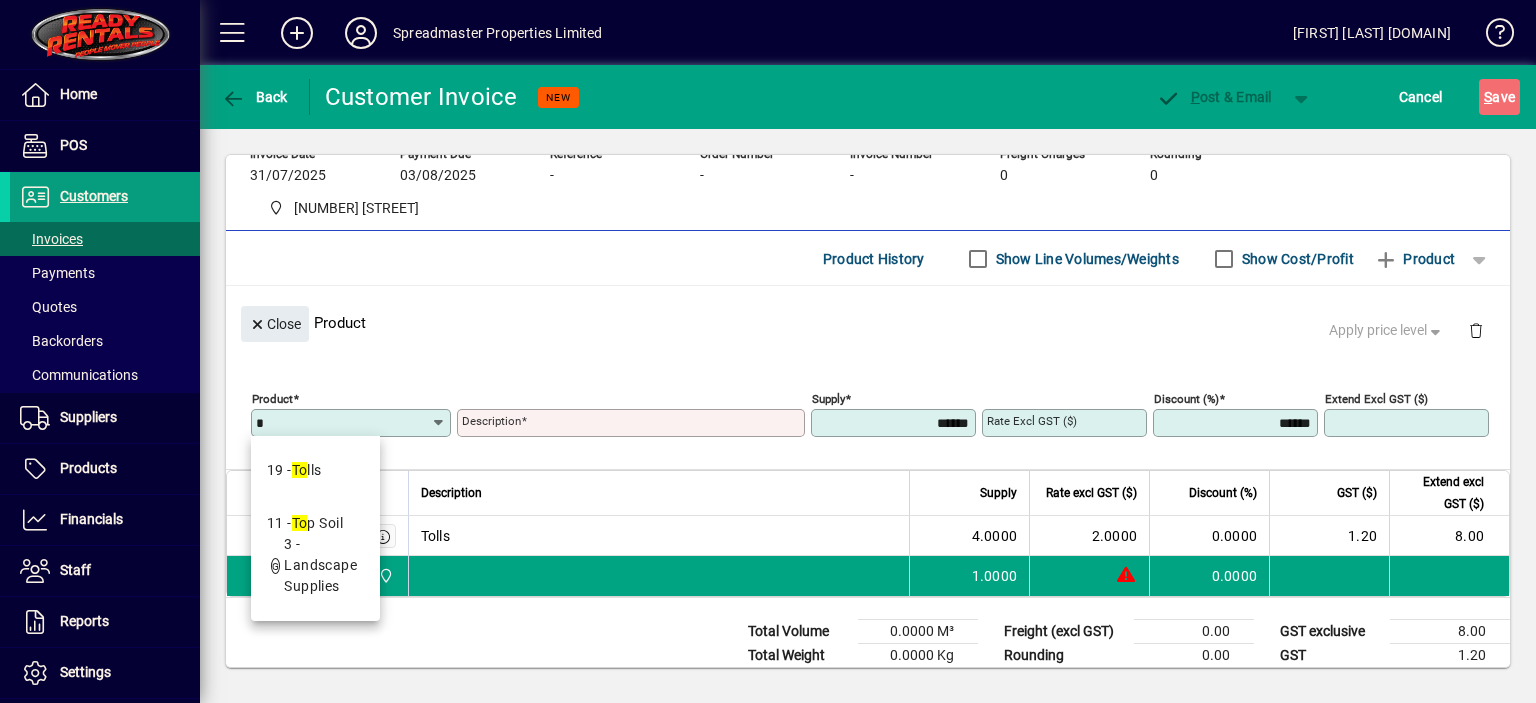 type 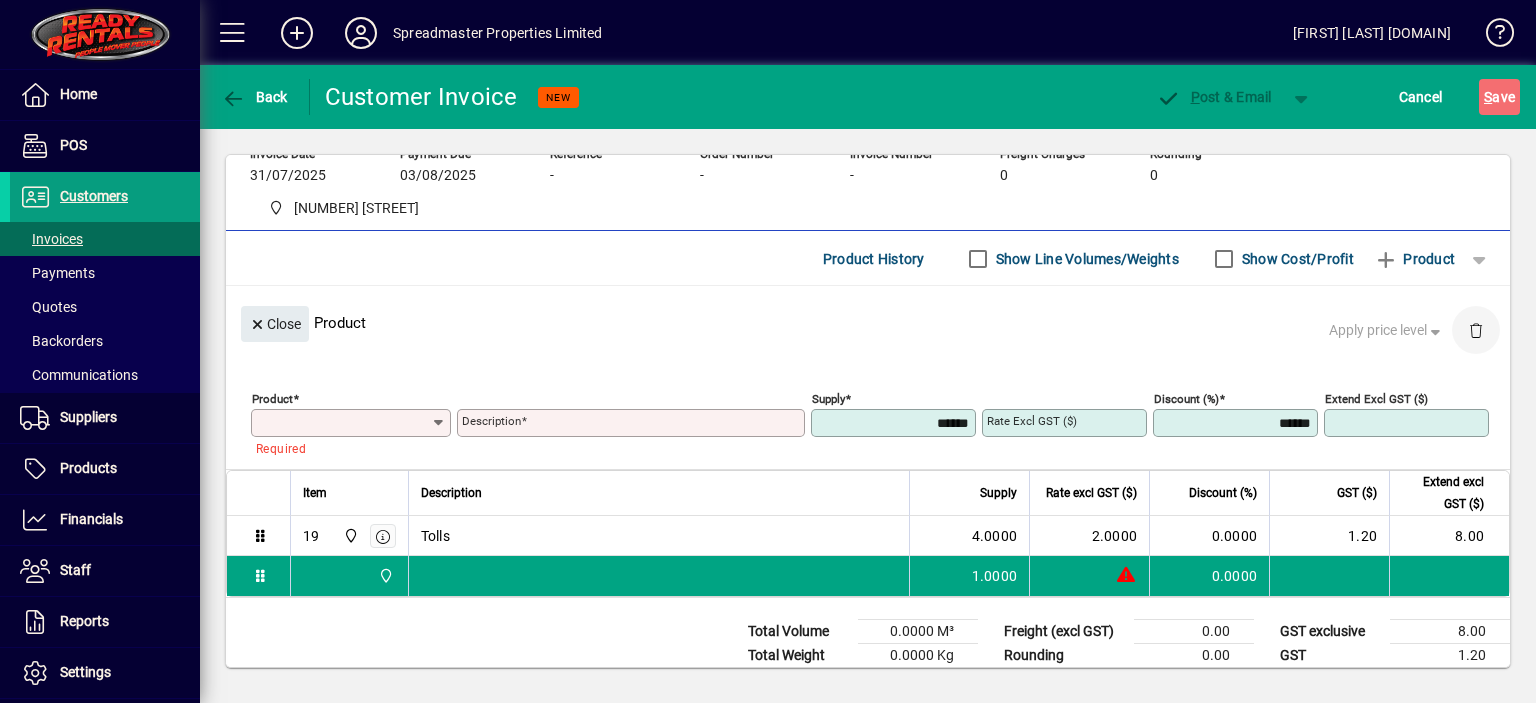 click 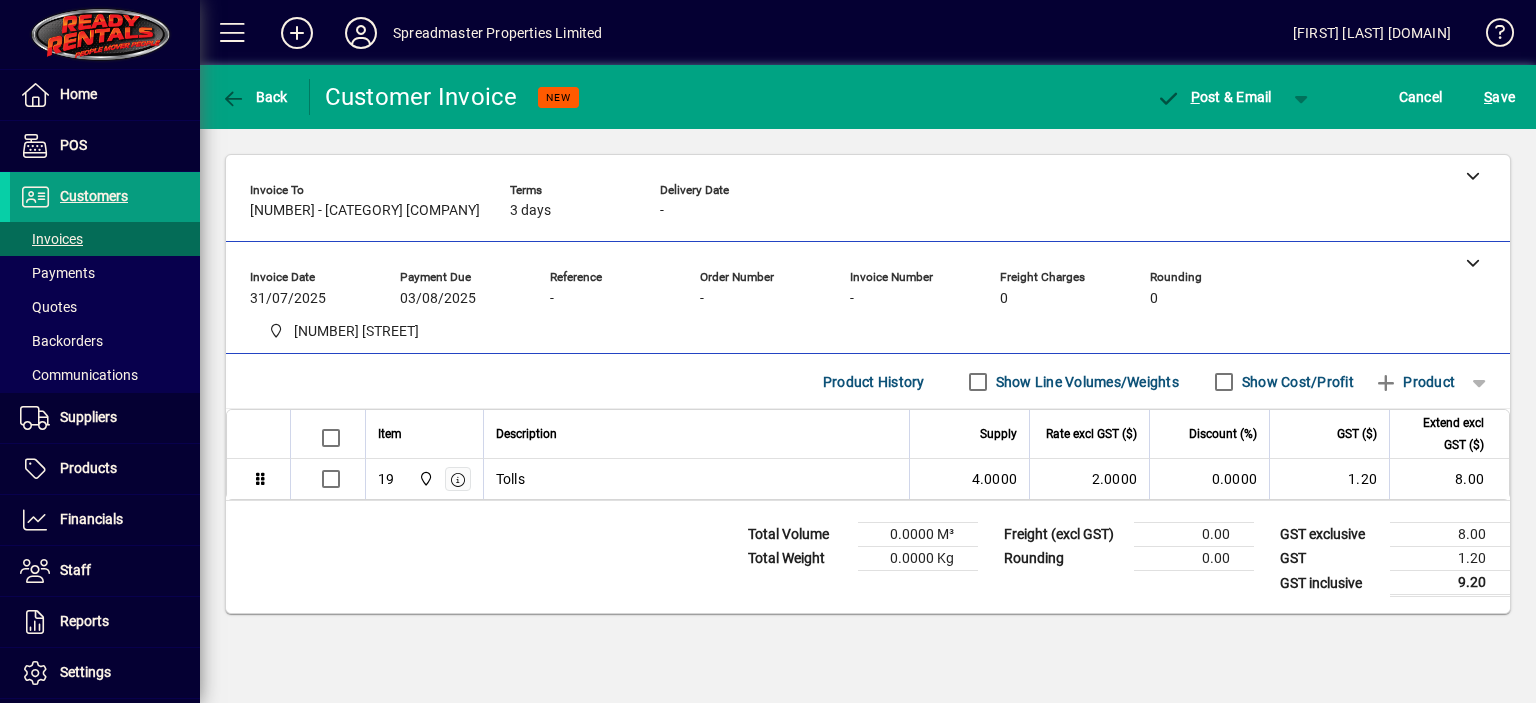 scroll, scrollTop: 0, scrollLeft: 0, axis: both 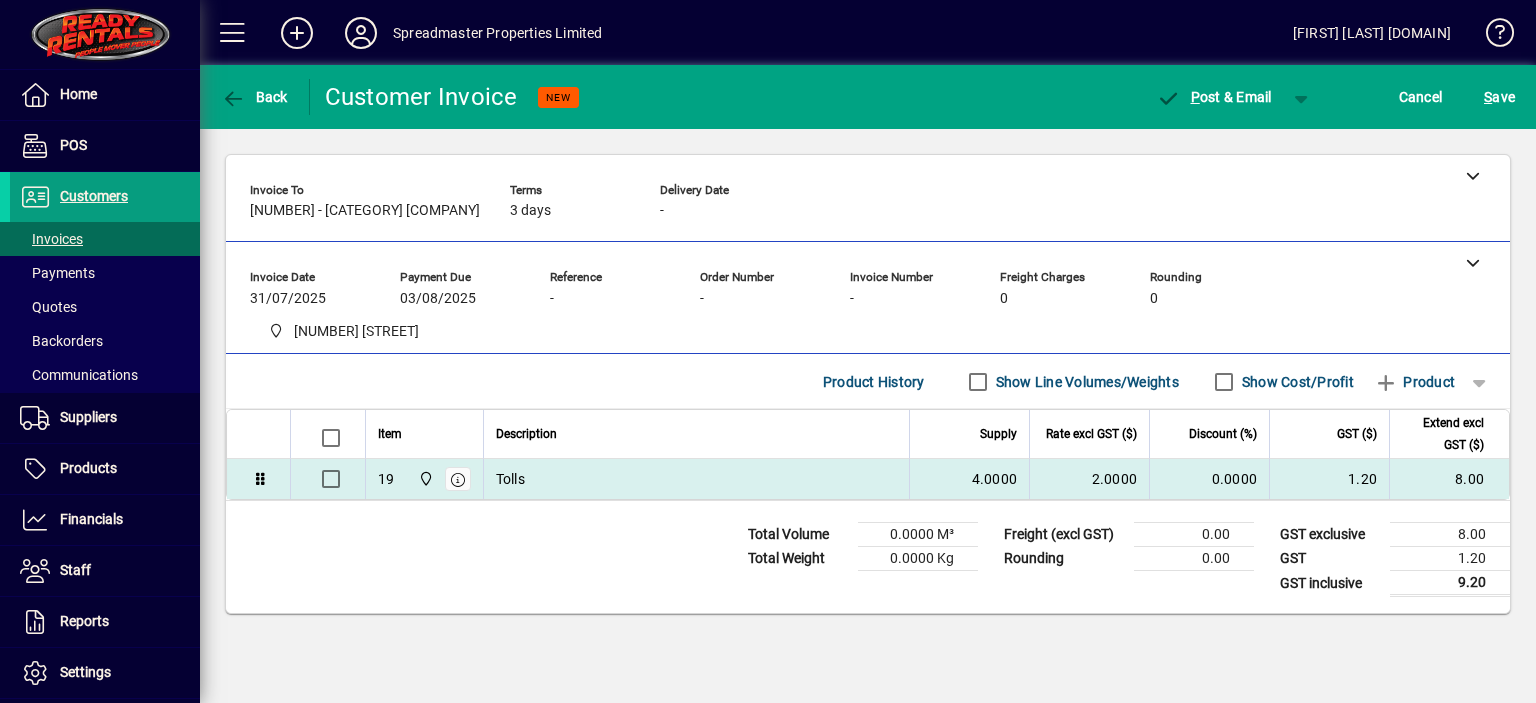 click on "4.0000" at bounding box center (969, 479) 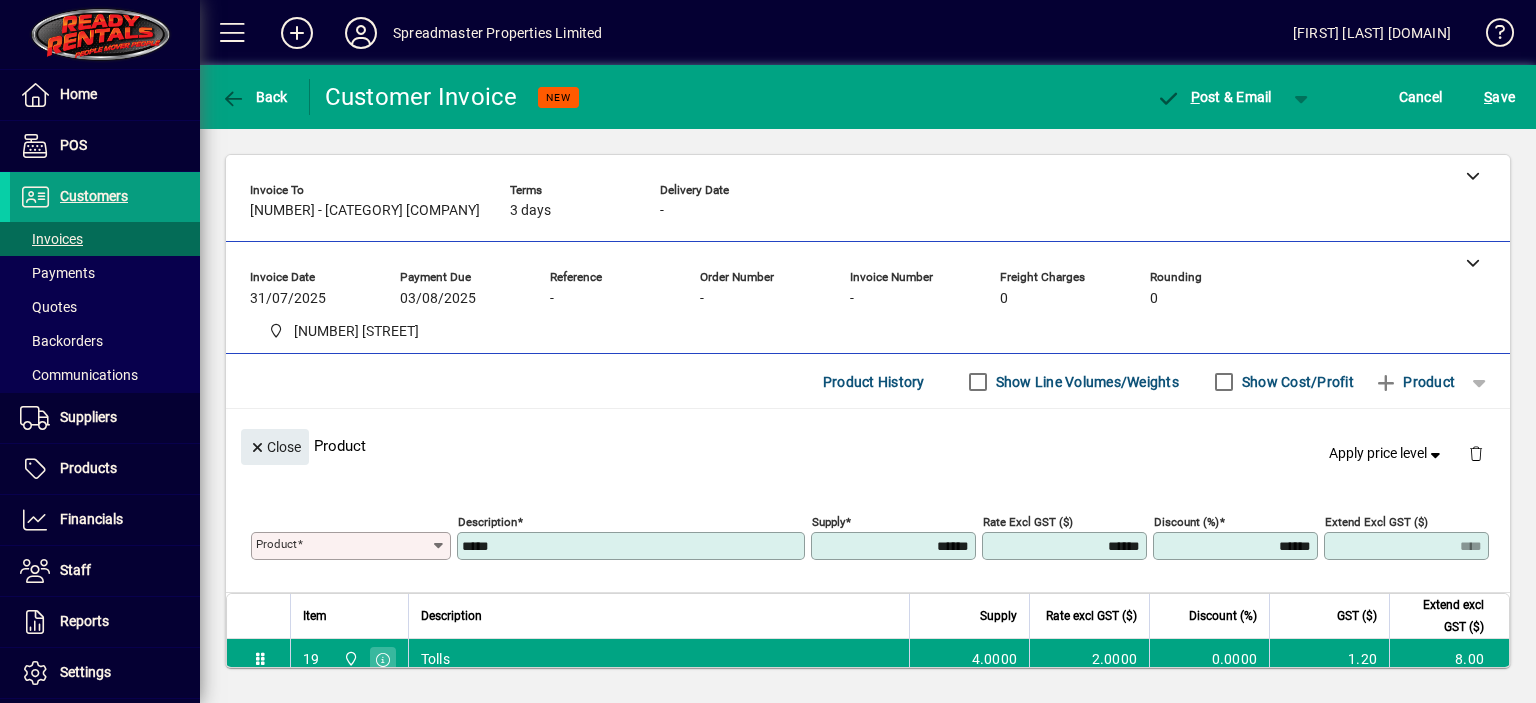 type on "**" 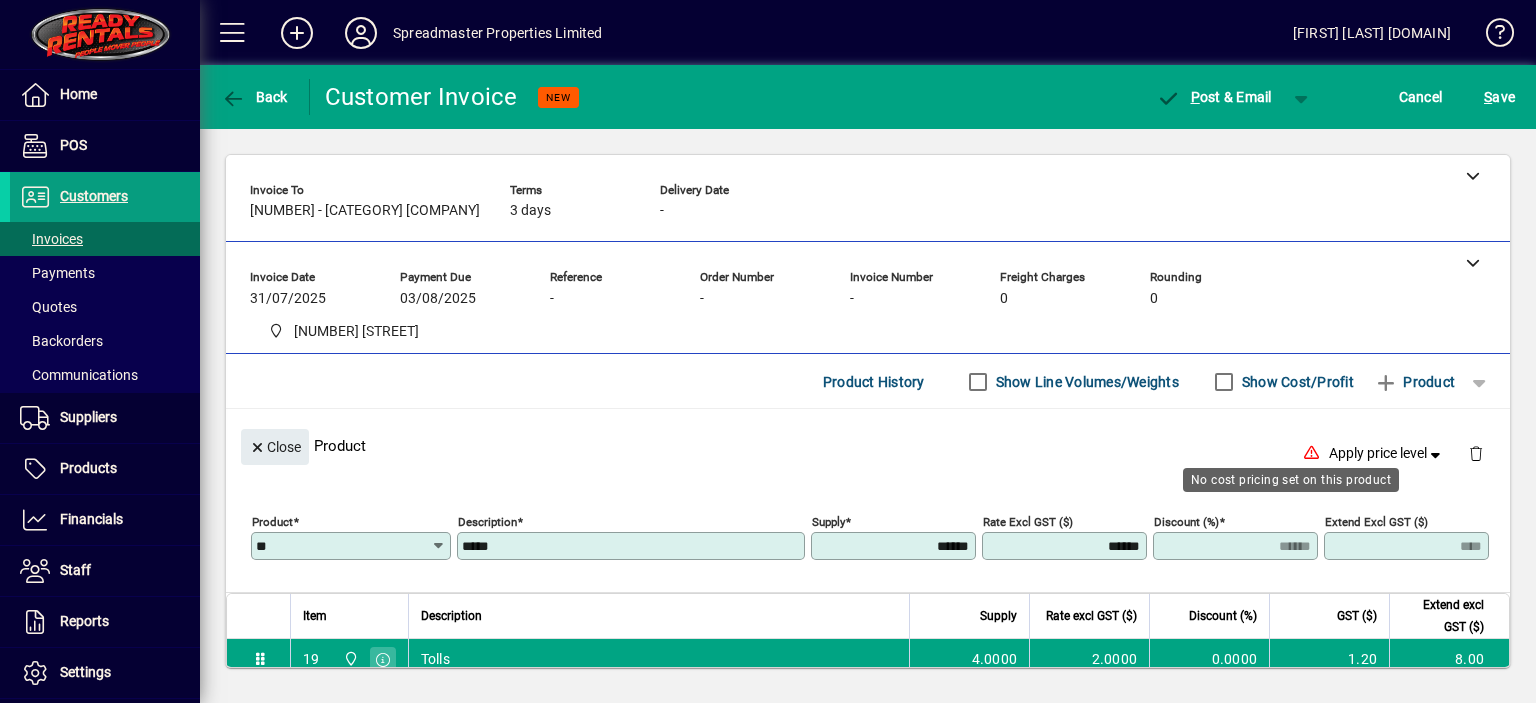 click on "******" at bounding box center (895, 546) 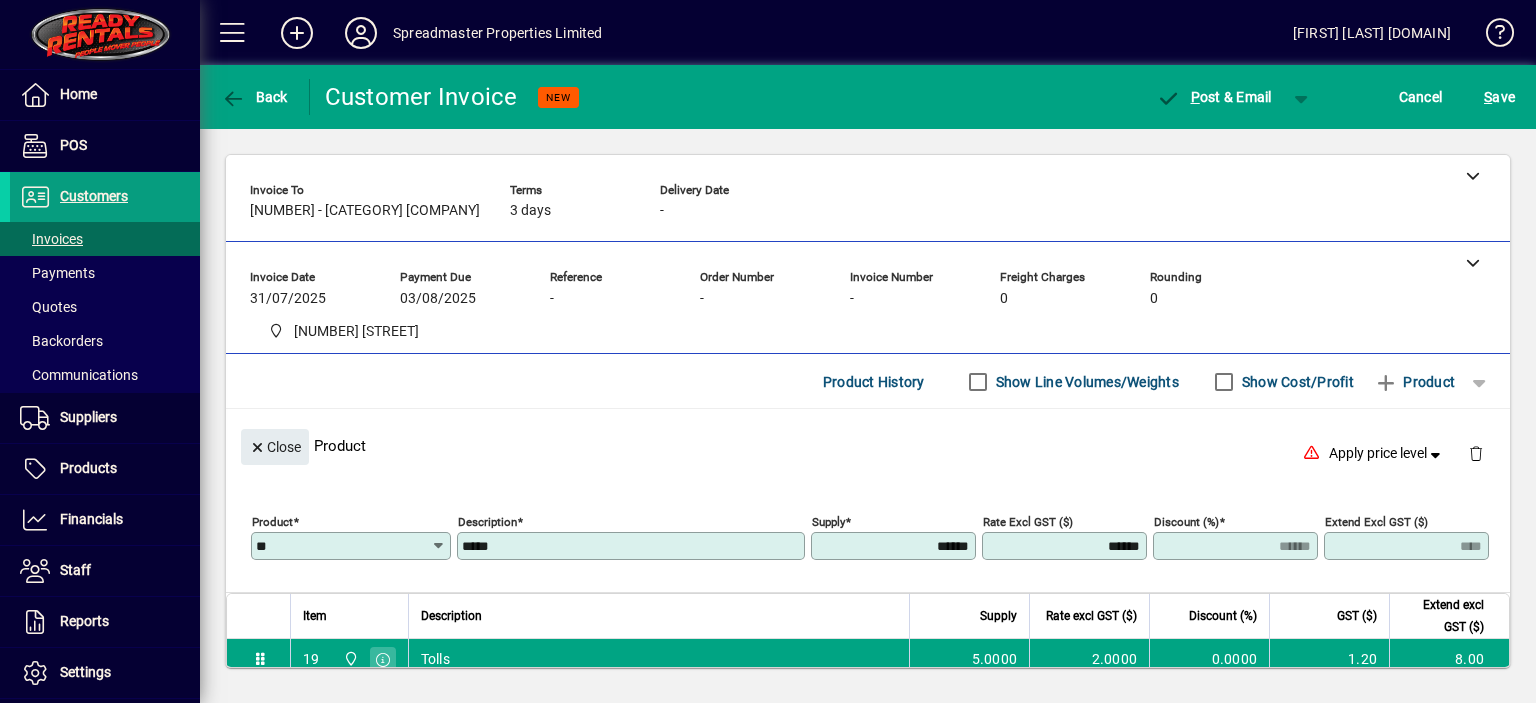 type on "******" 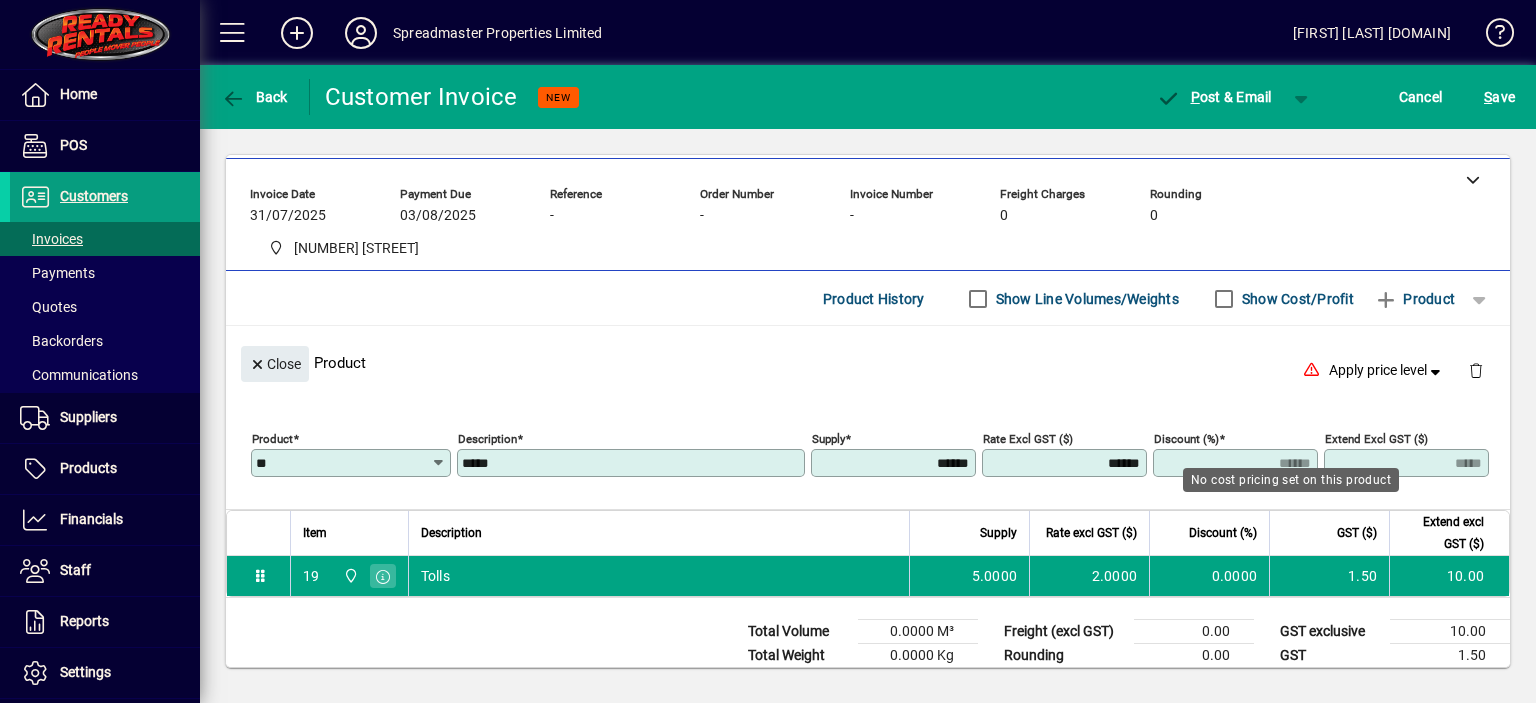 scroll, scrollTop: 23, scrollLeft: 0, axis: vertical 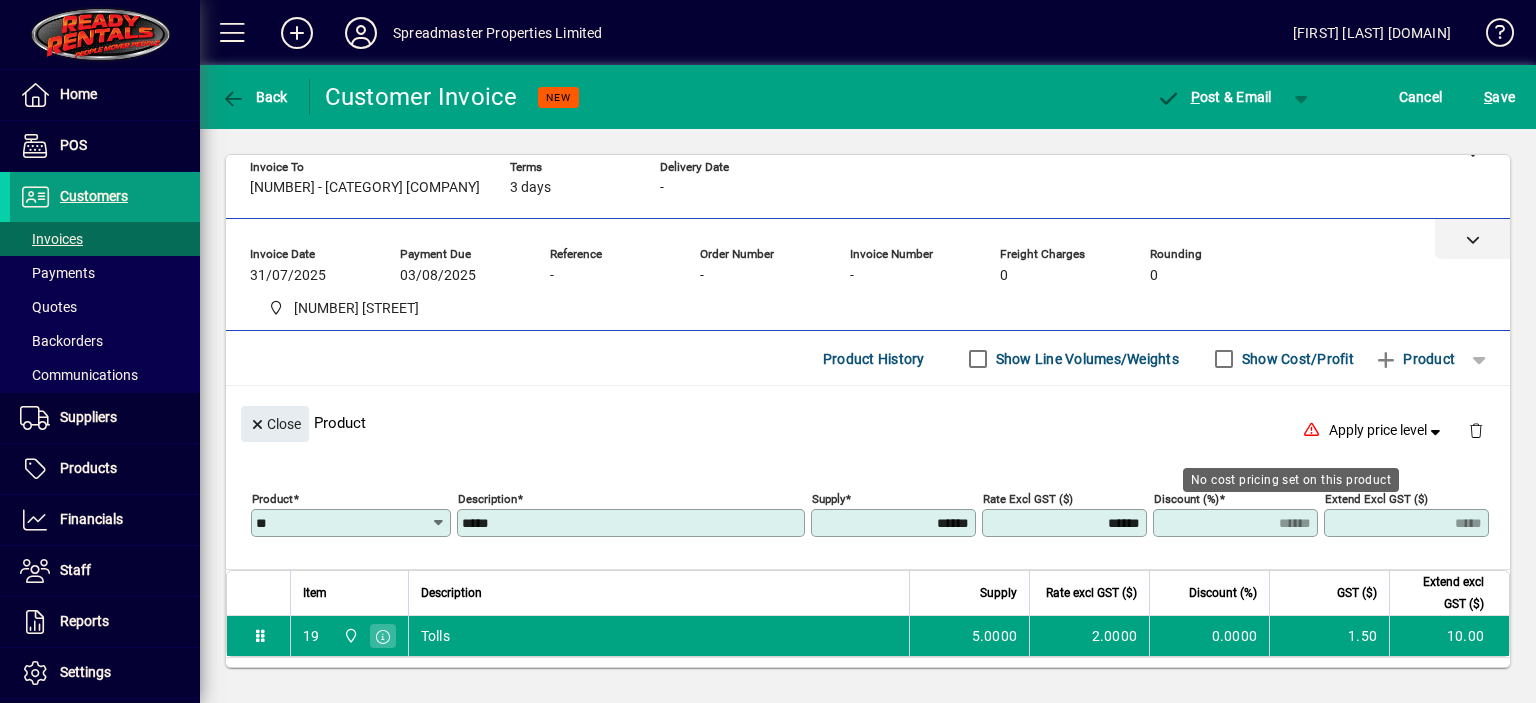 click 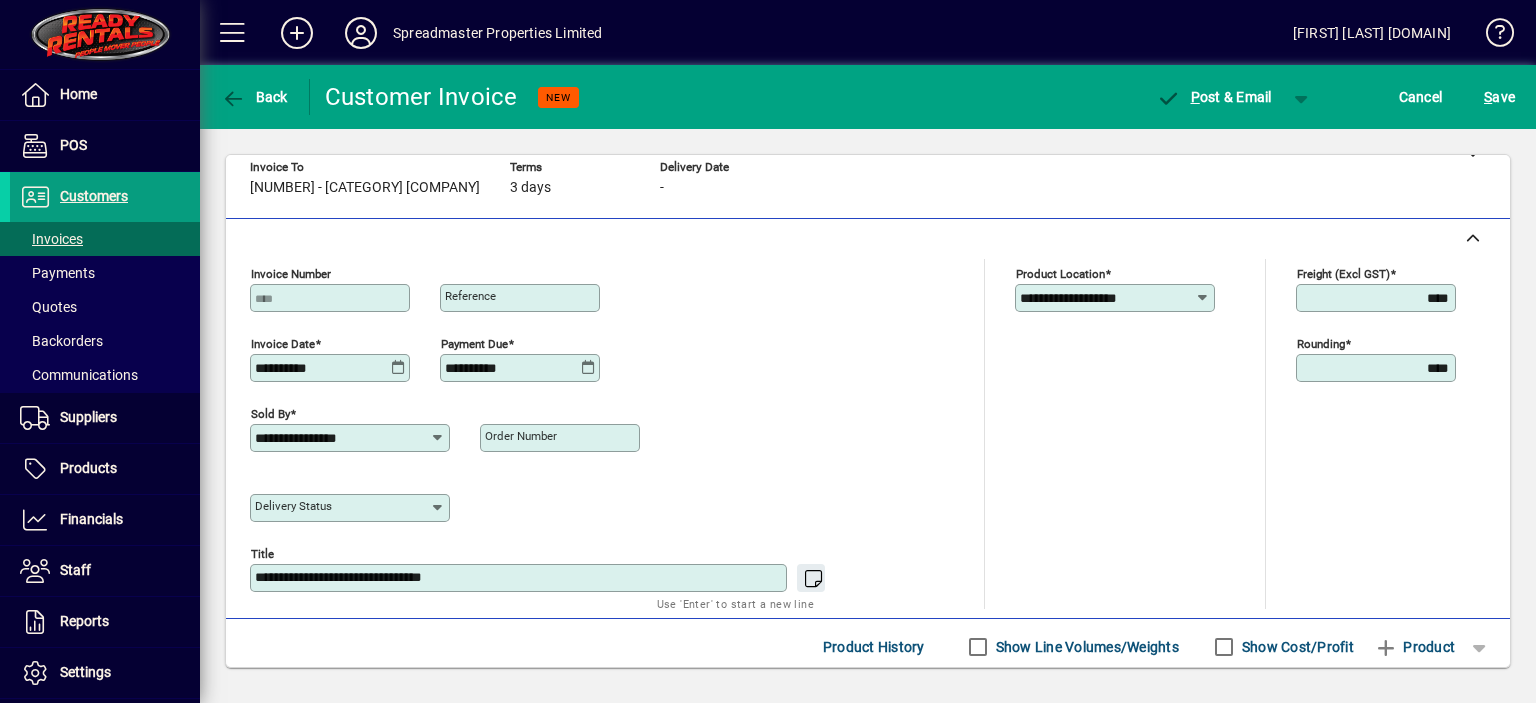 scroll, scrollTop: 0, scrollLeft: 0, axis: both 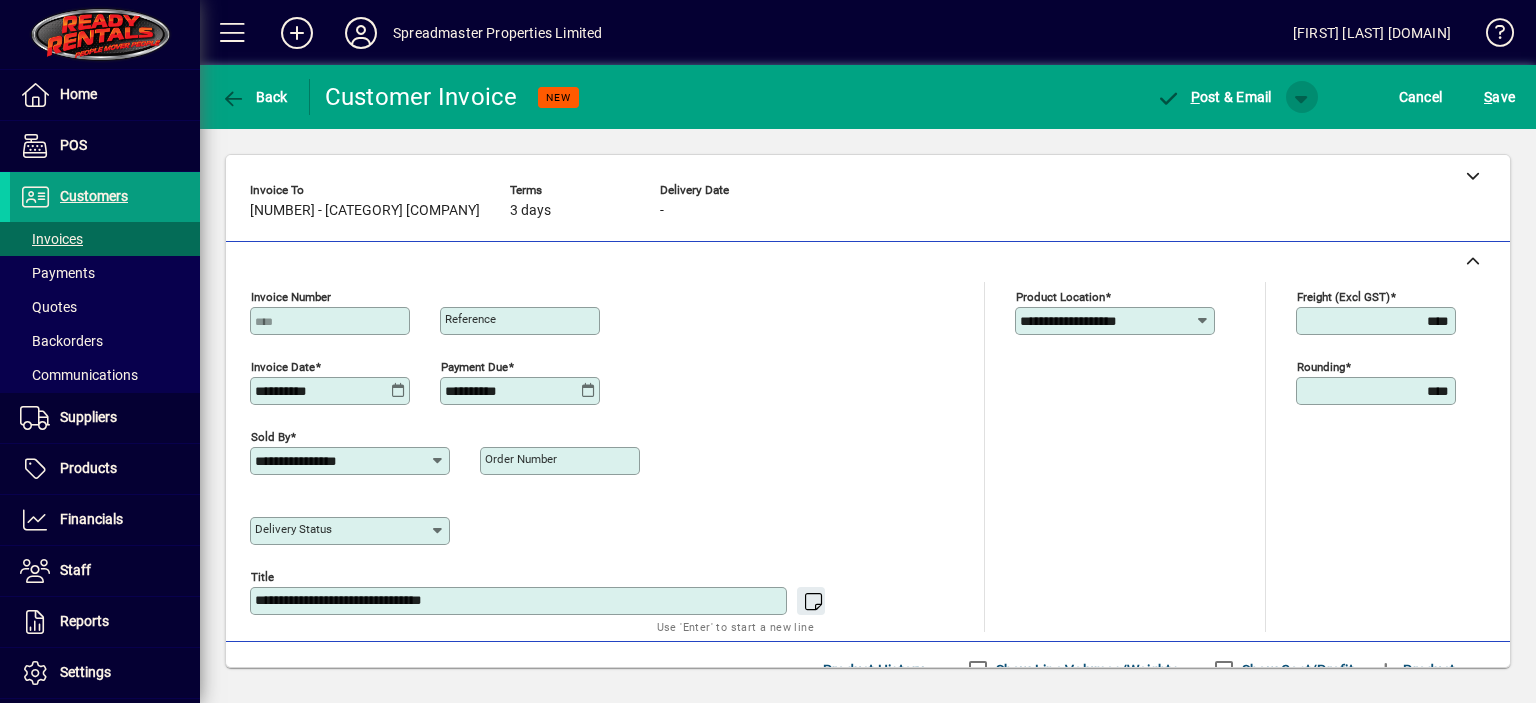 click 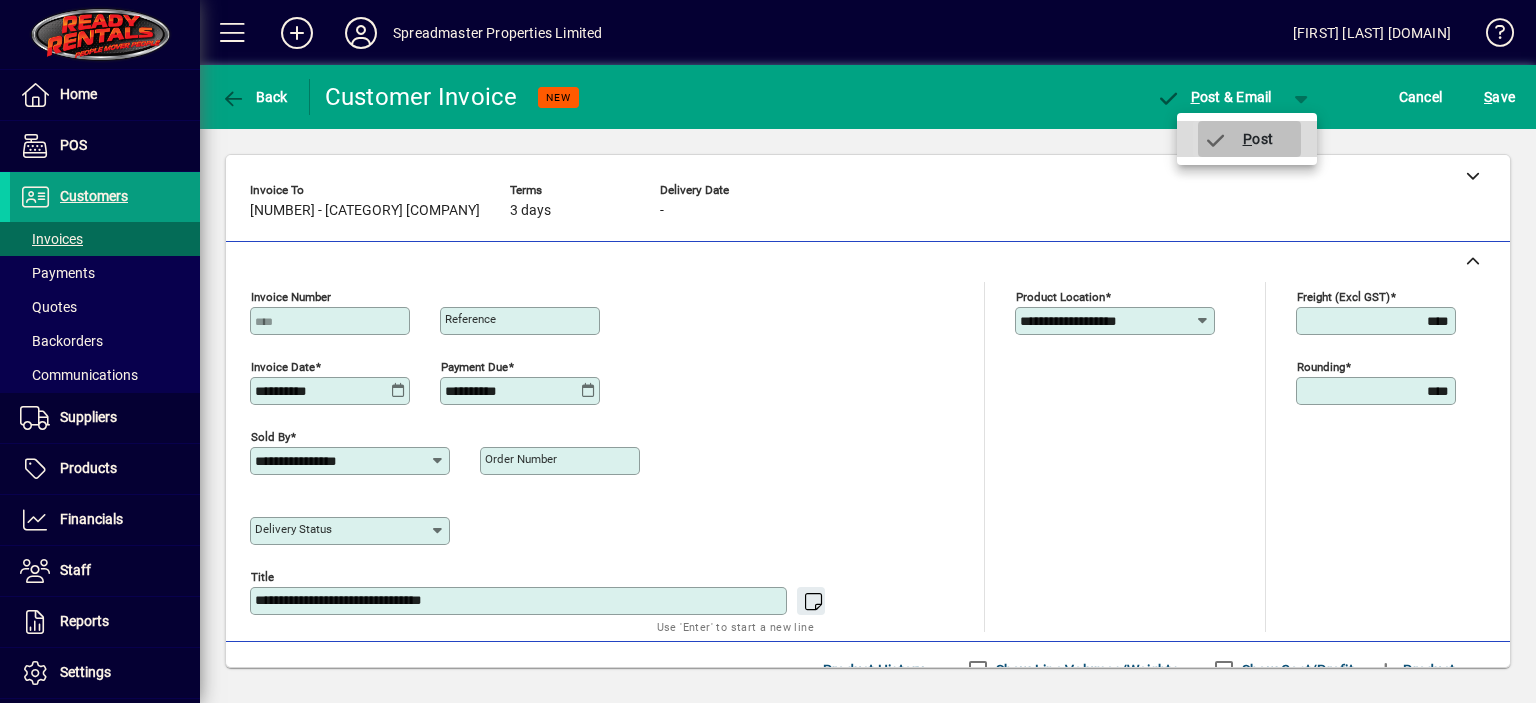 click on "P ost" at bounding box center (1238, 139) 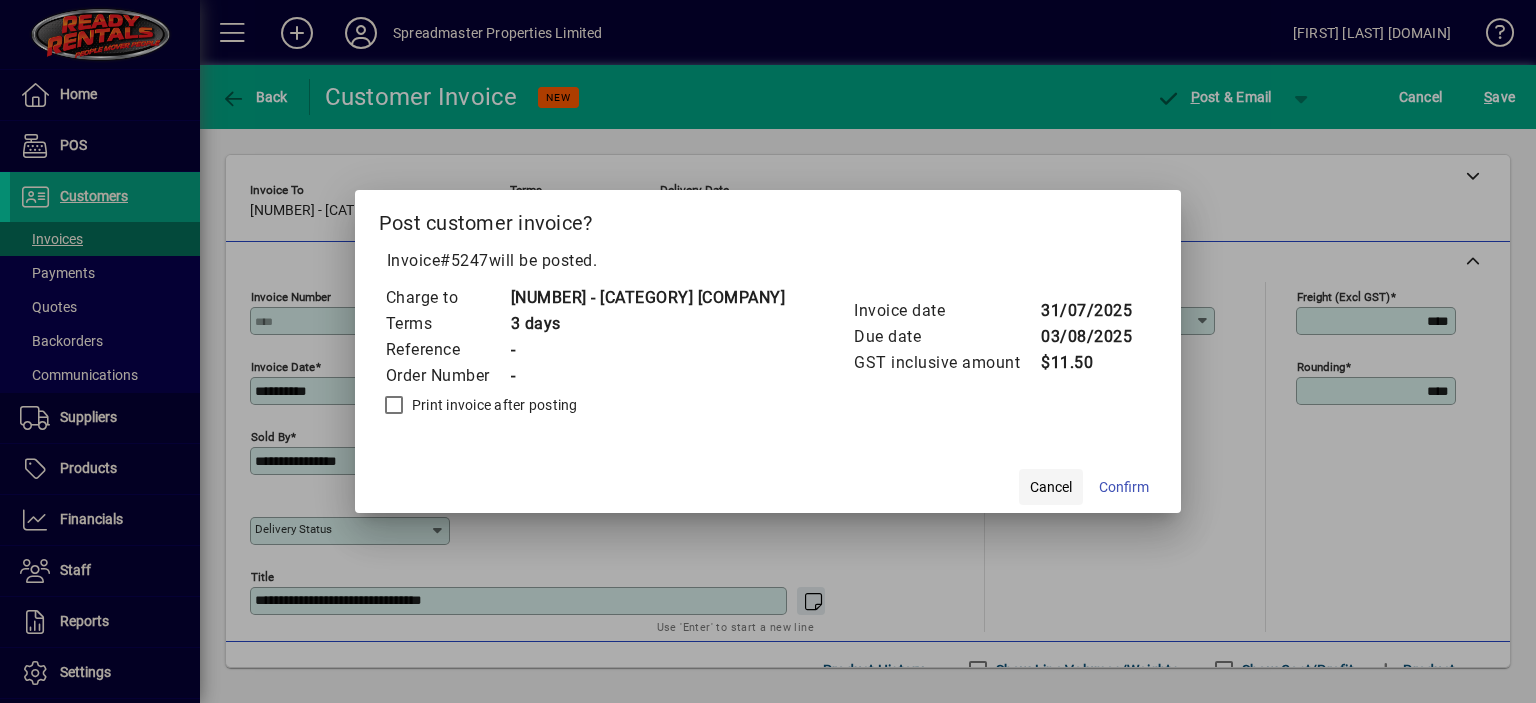 click on "Cancel" 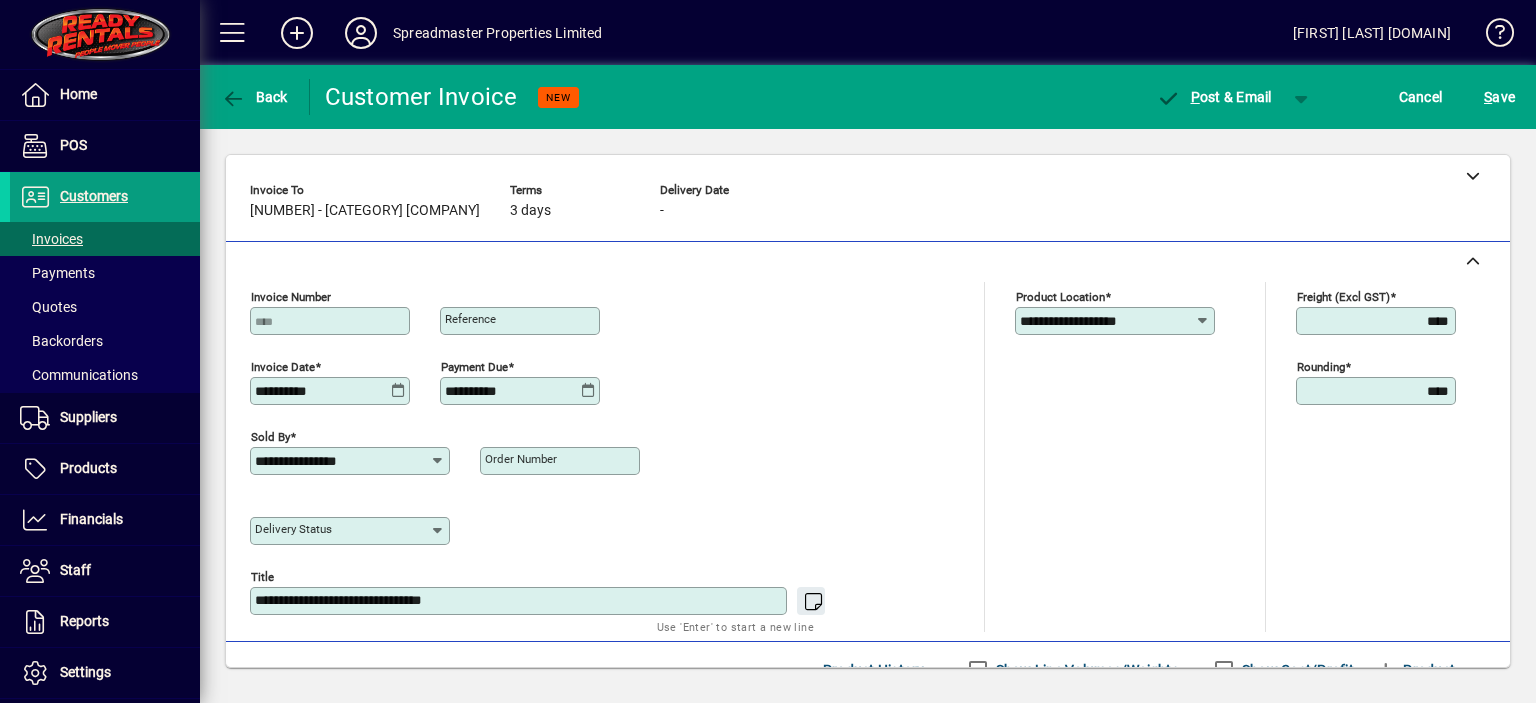 click on "Reference" at bounding box center [470, 319] 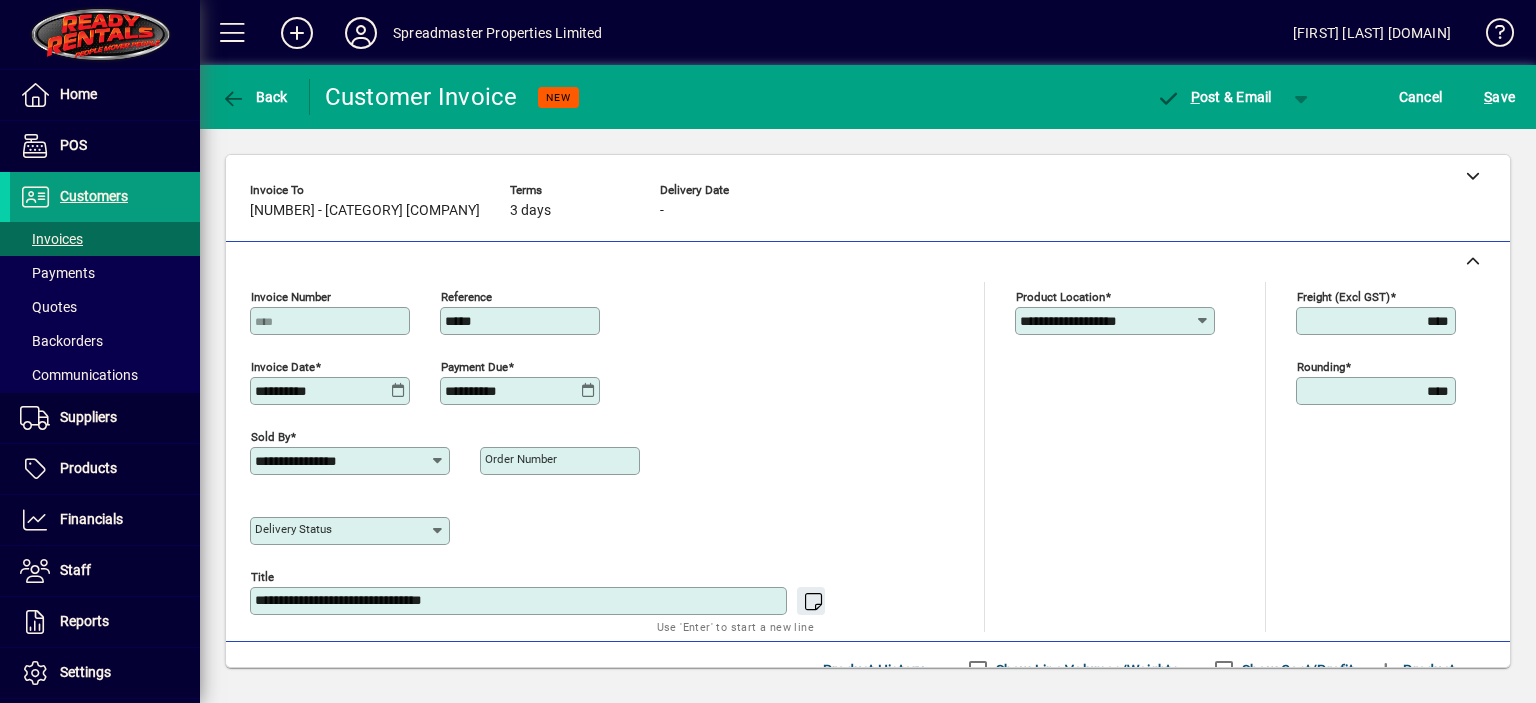 type on "*****" 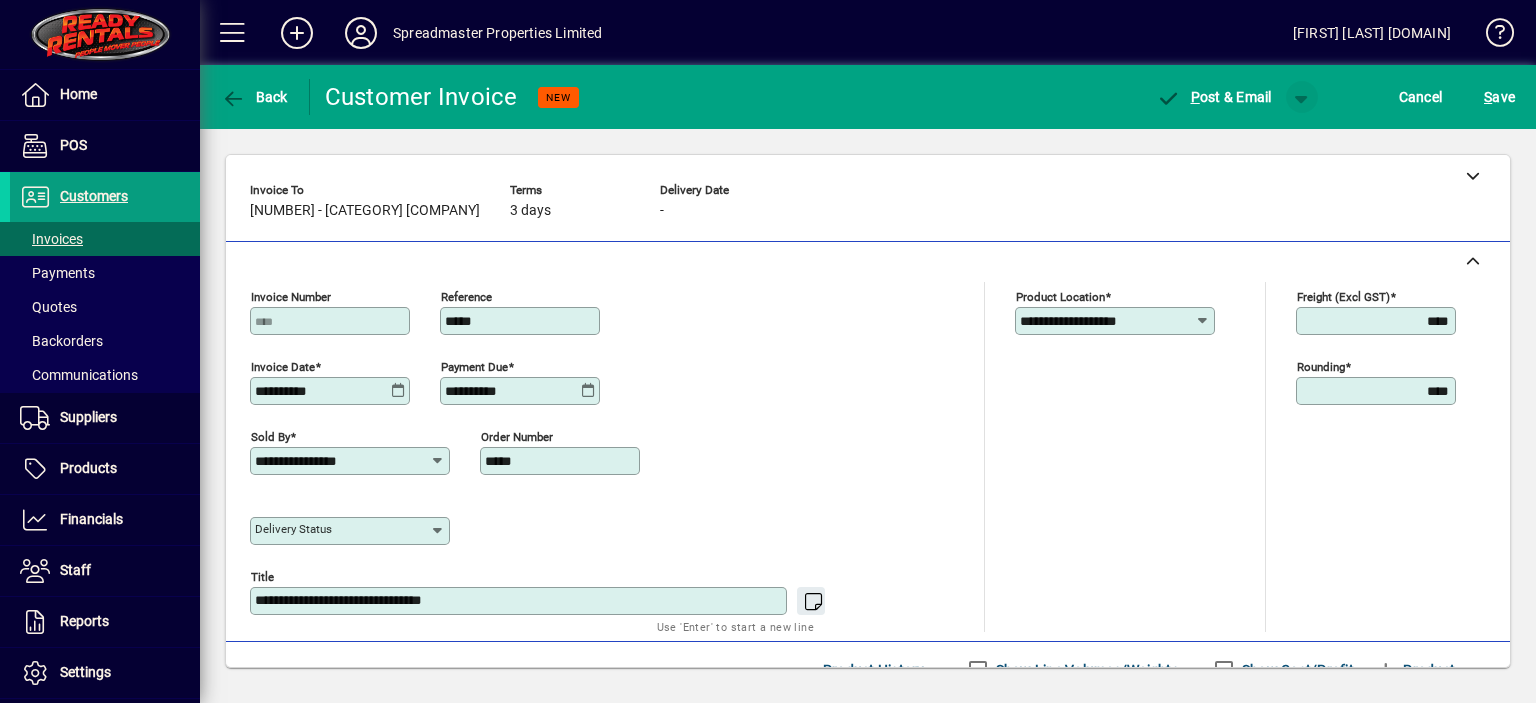 type on "*****" 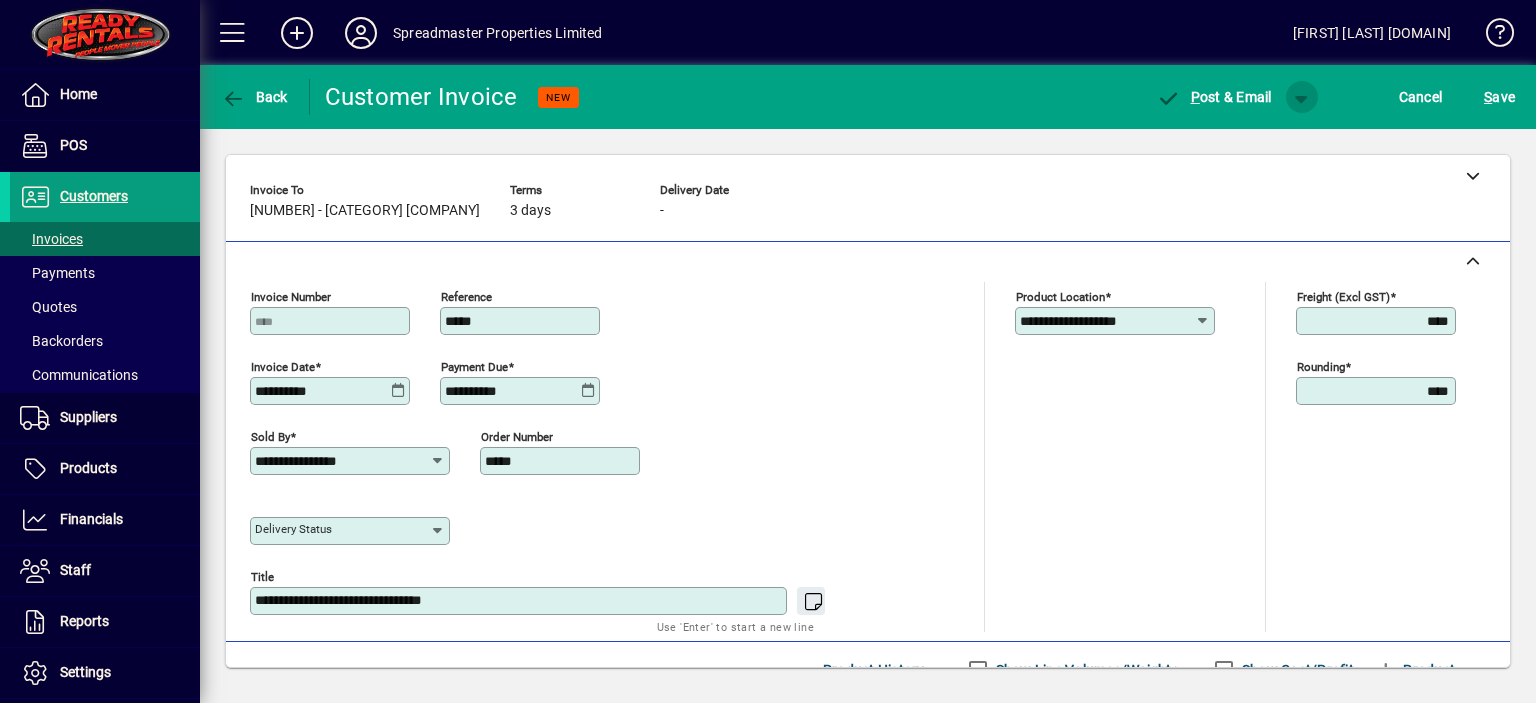 click 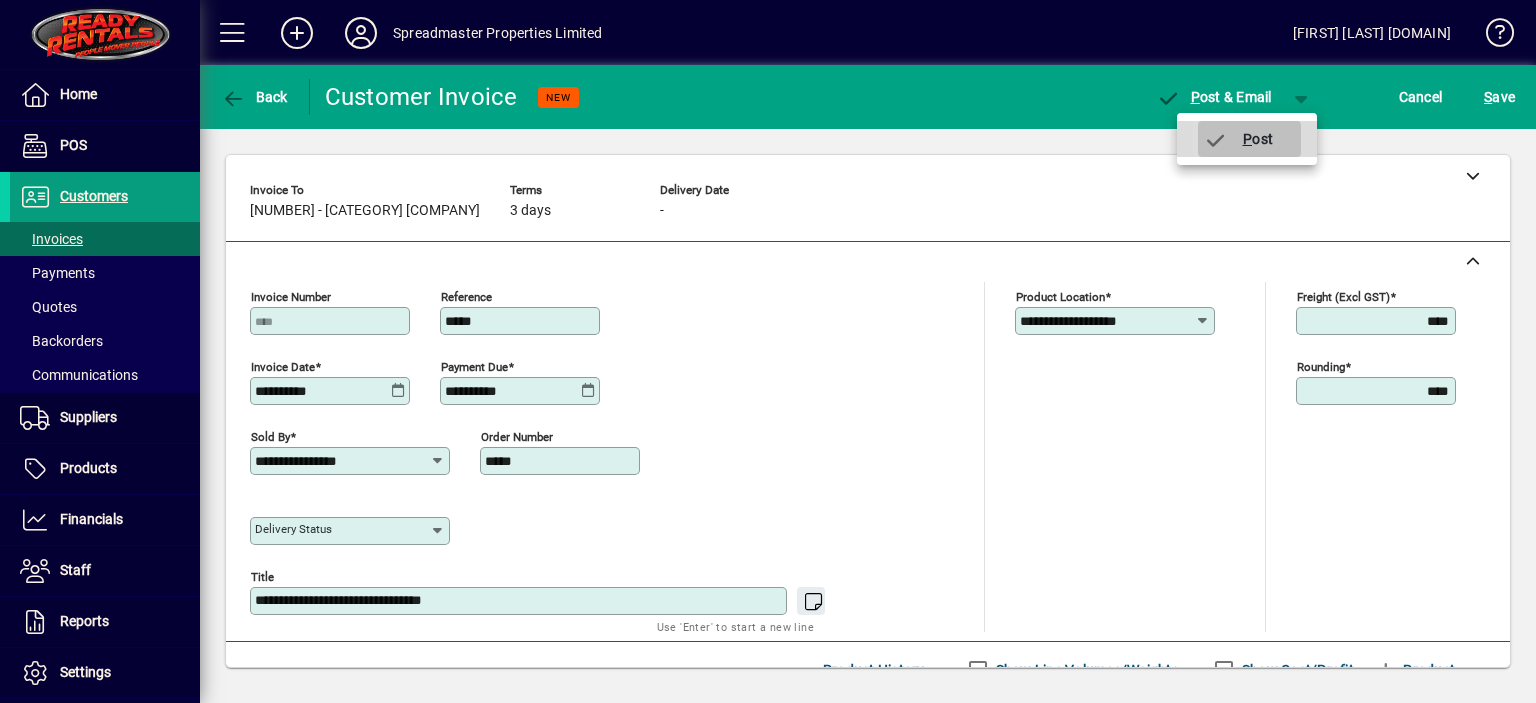 click on "P ost" at bounding box center [1238, 139] 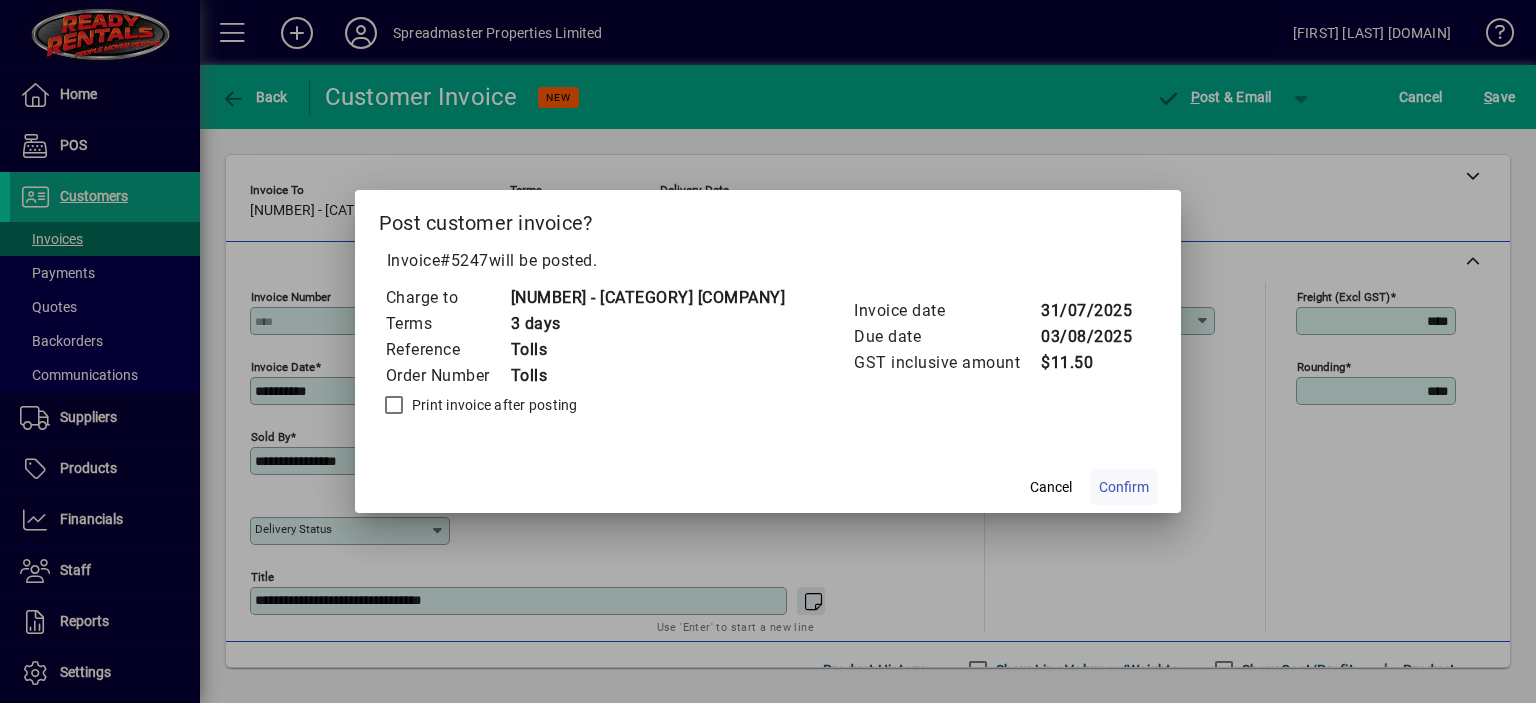 click on "Confirm" 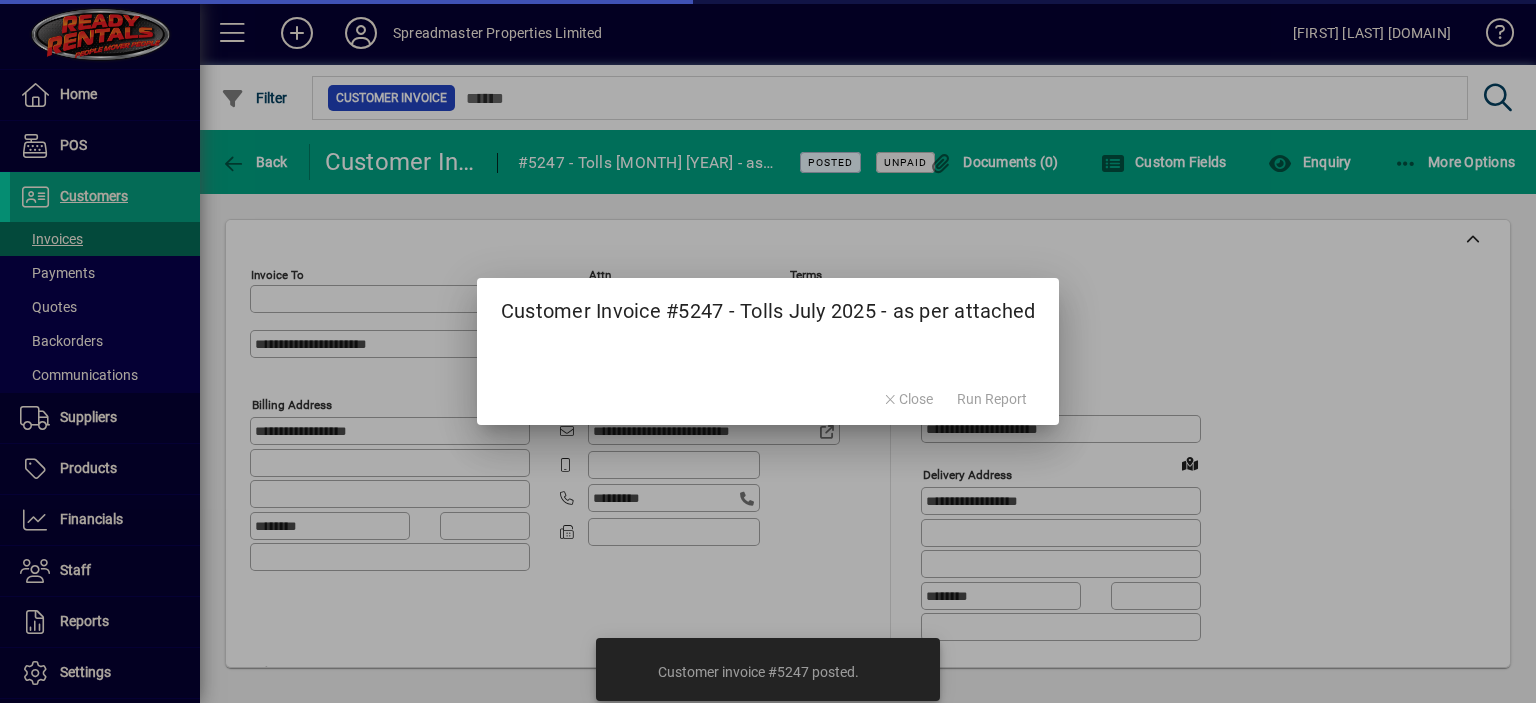 type on "**********" 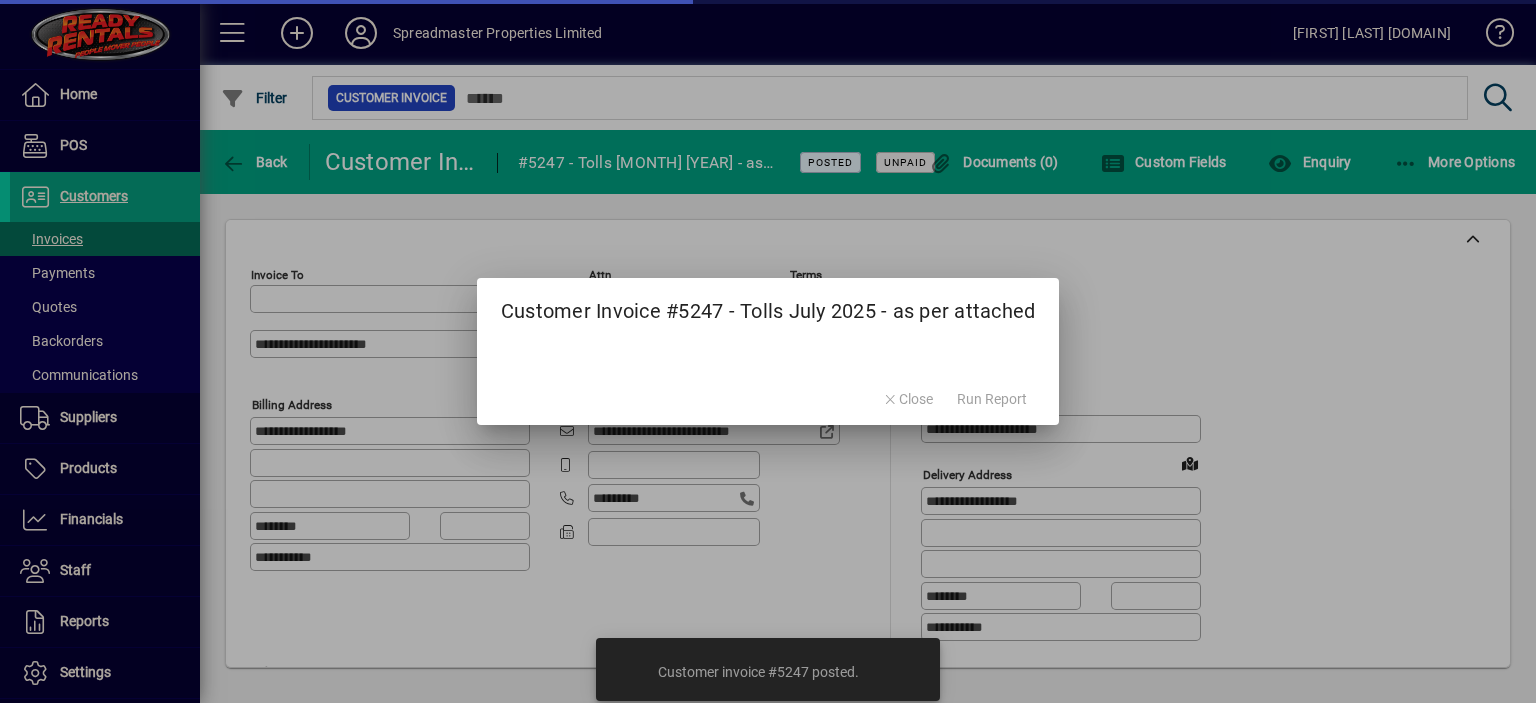type on "**********" 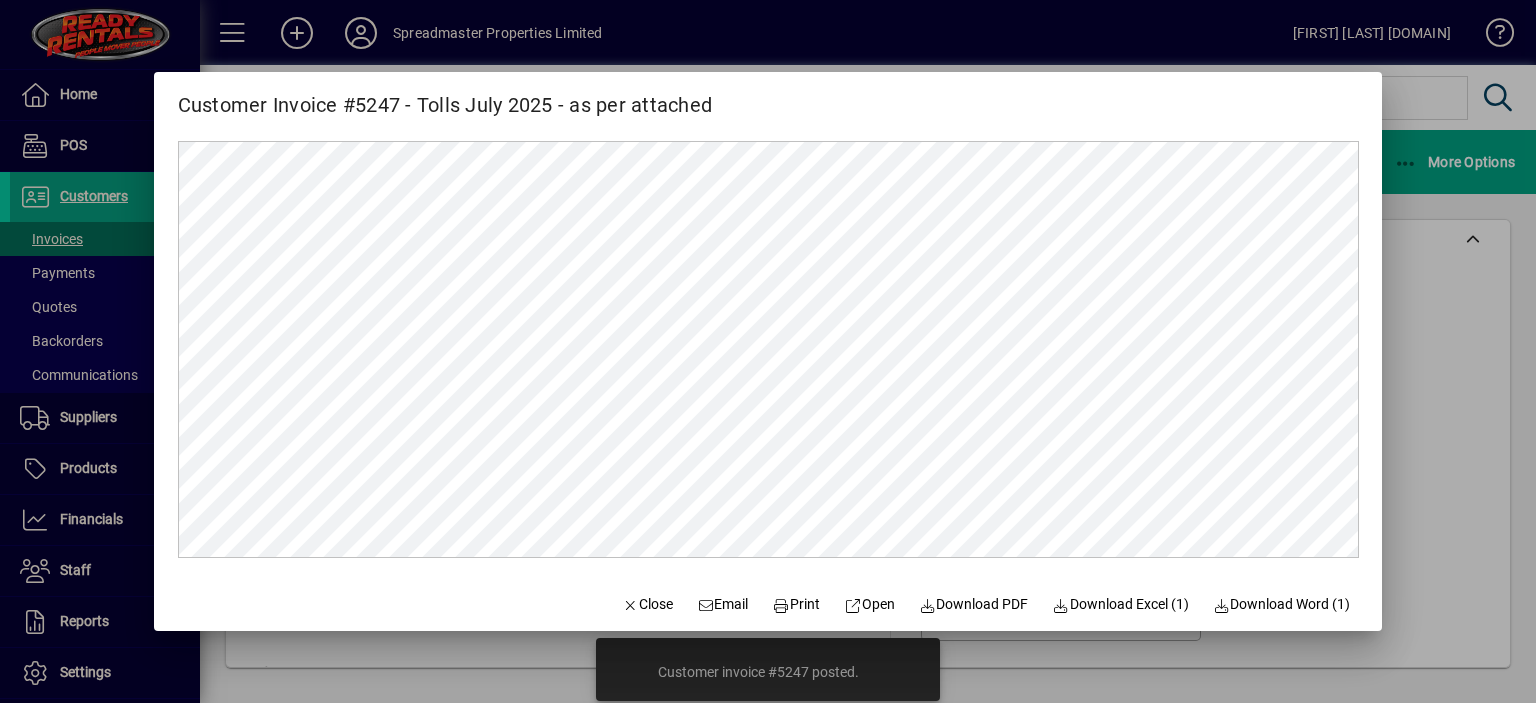 scroll, scrollTop: 0, scrollLeft: 0, axis: both 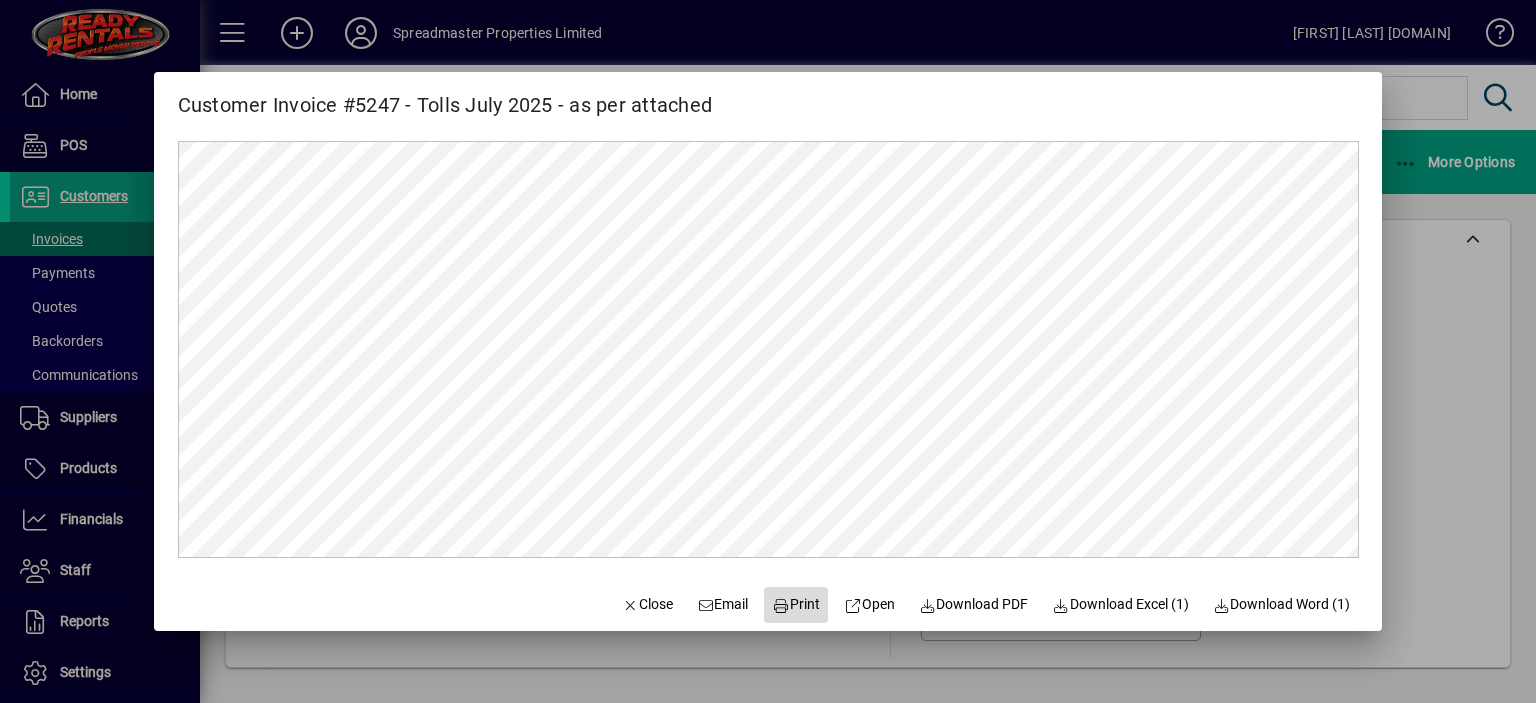 click on "Print" 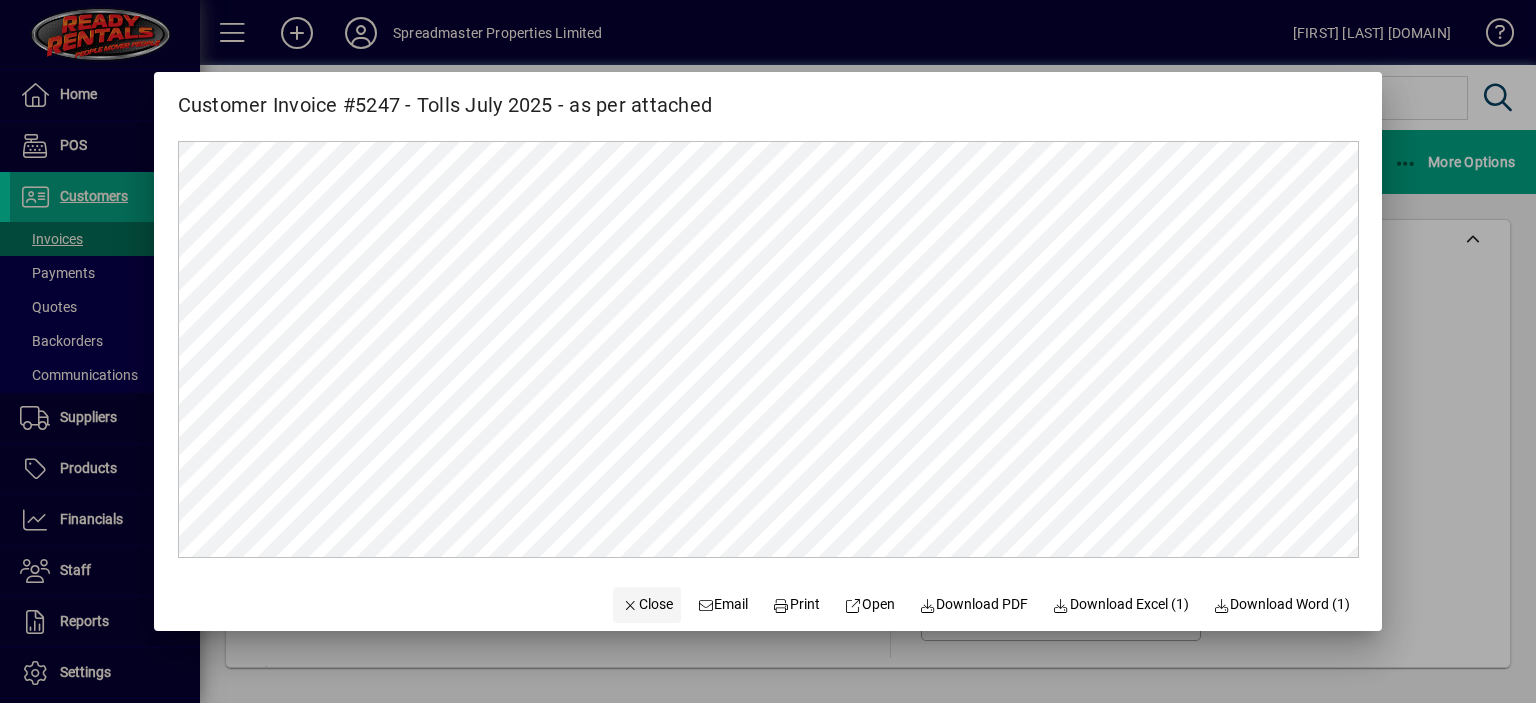 click on "Close" 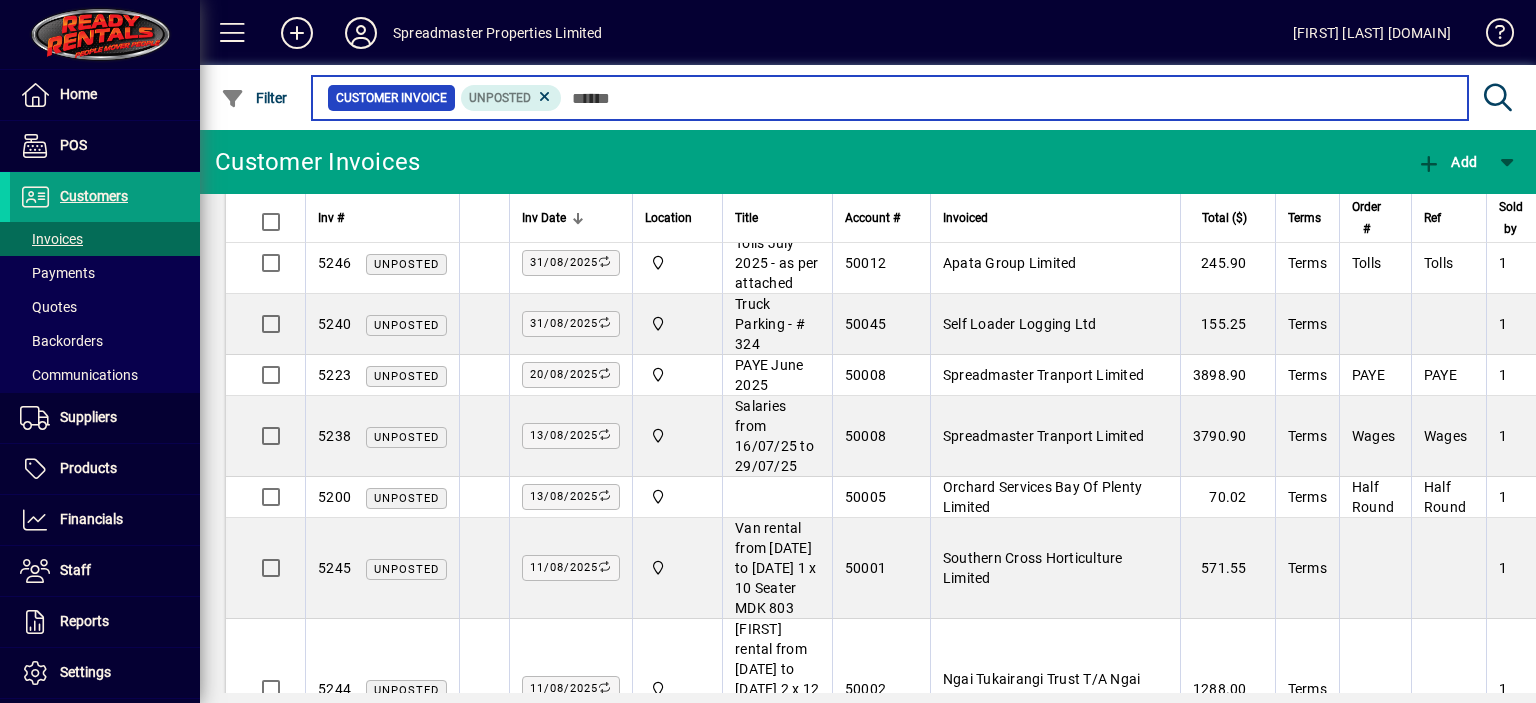 scroll, scrollTop: 0, scrollLeft: 0, axis: both 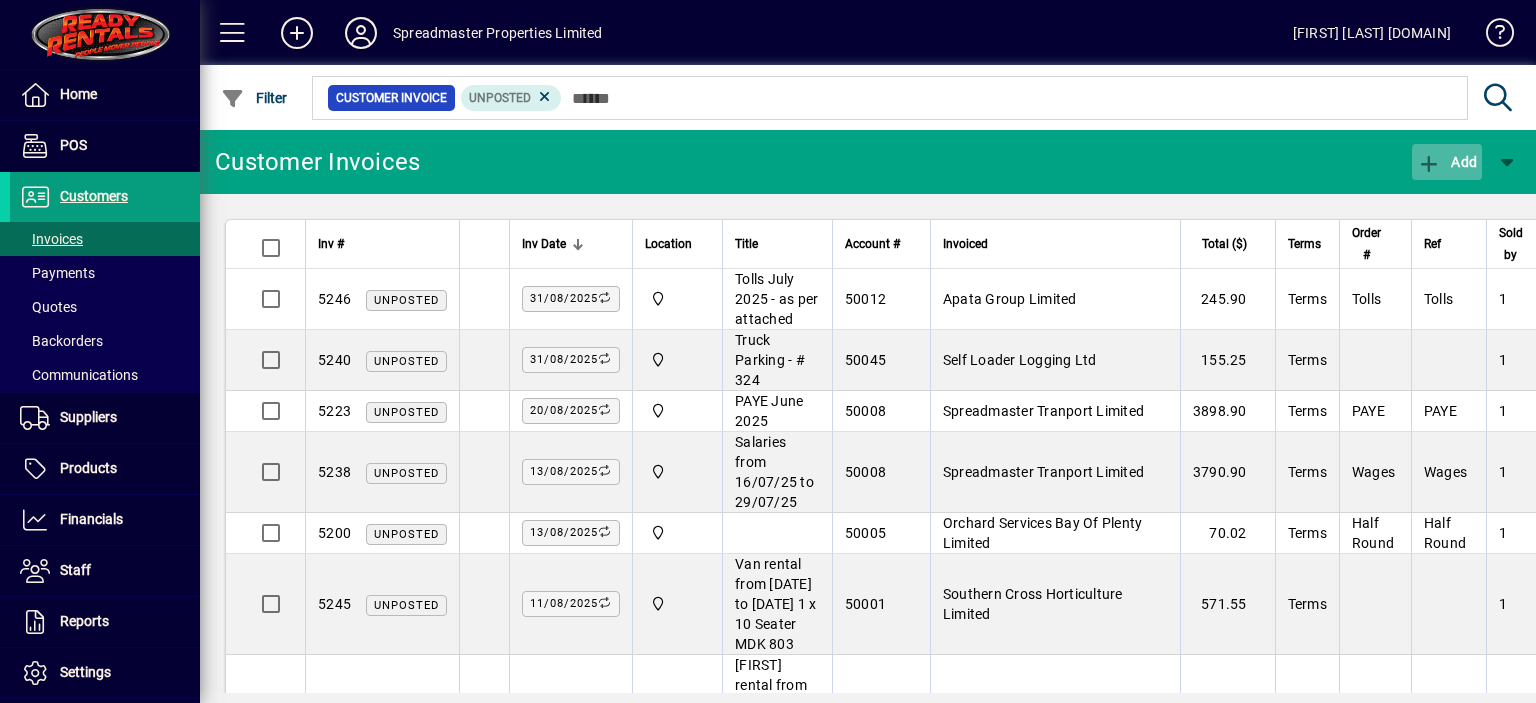 click on "Add" 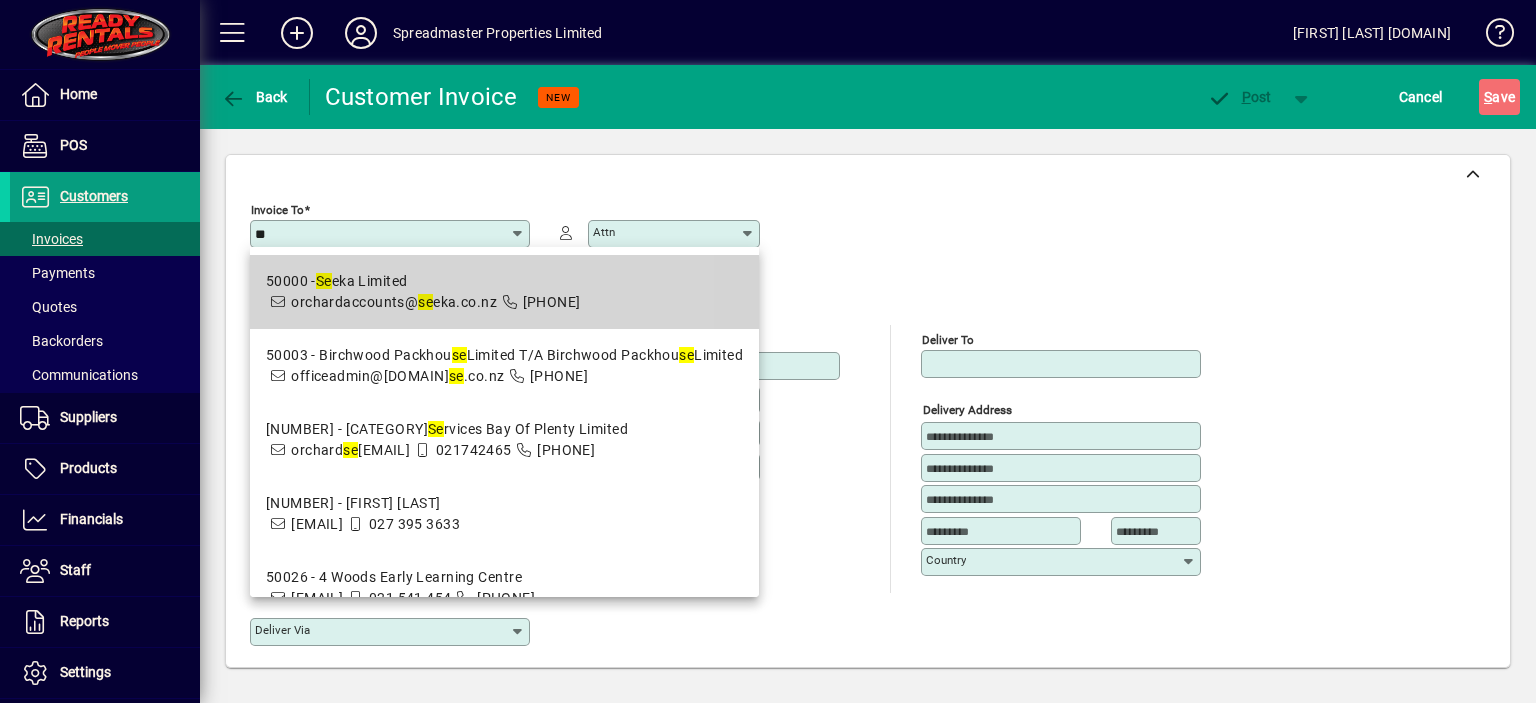 click on "50000 -  Se eka Limited" at bounding box center [423, 281] 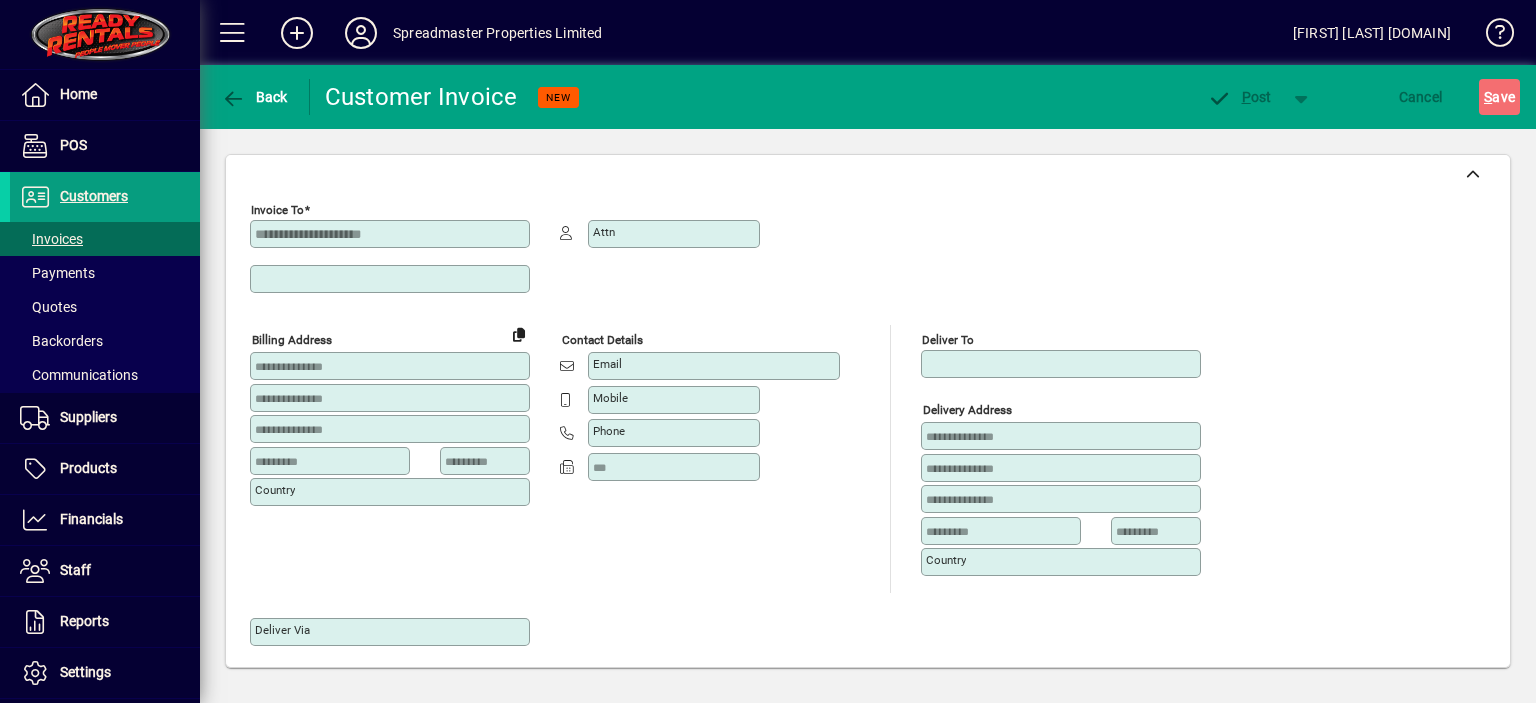 type on "*********" 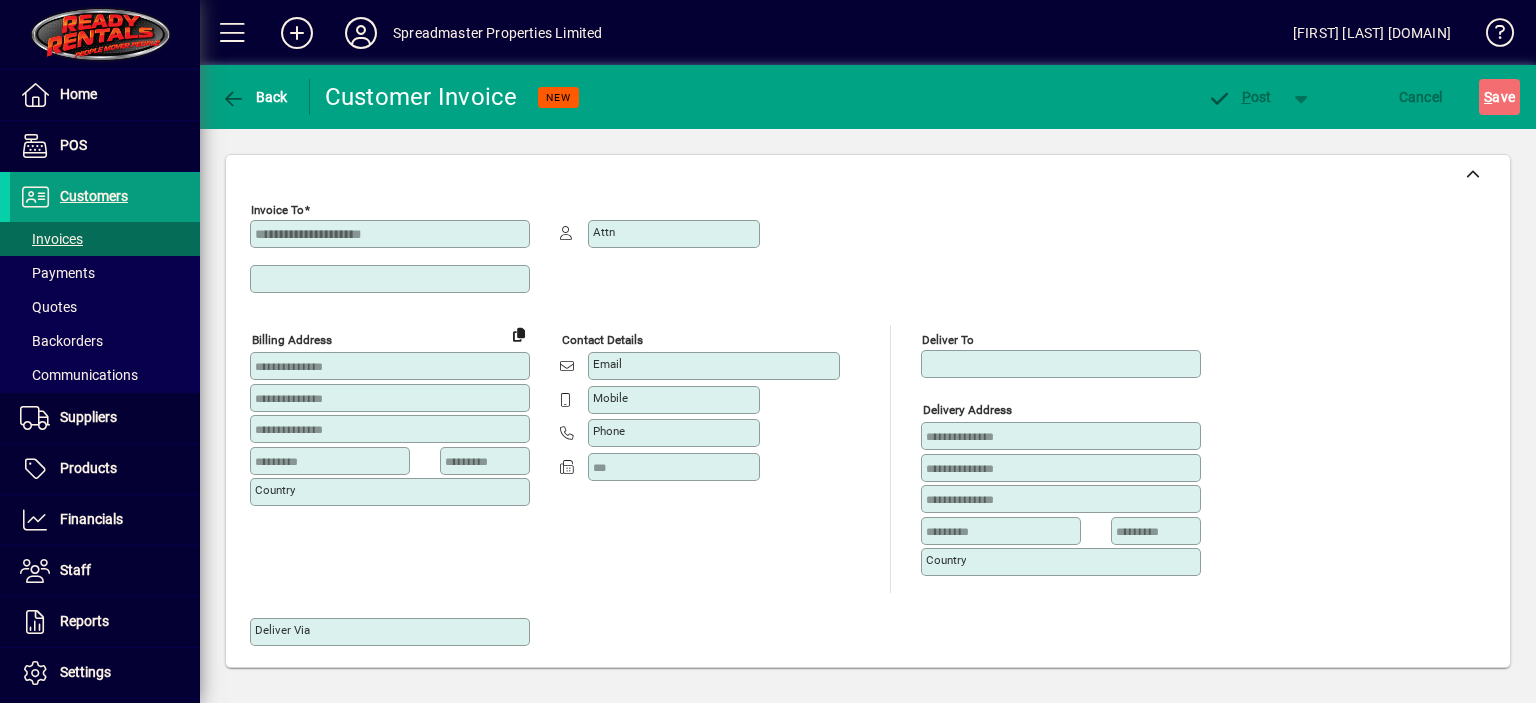 type on "*******" 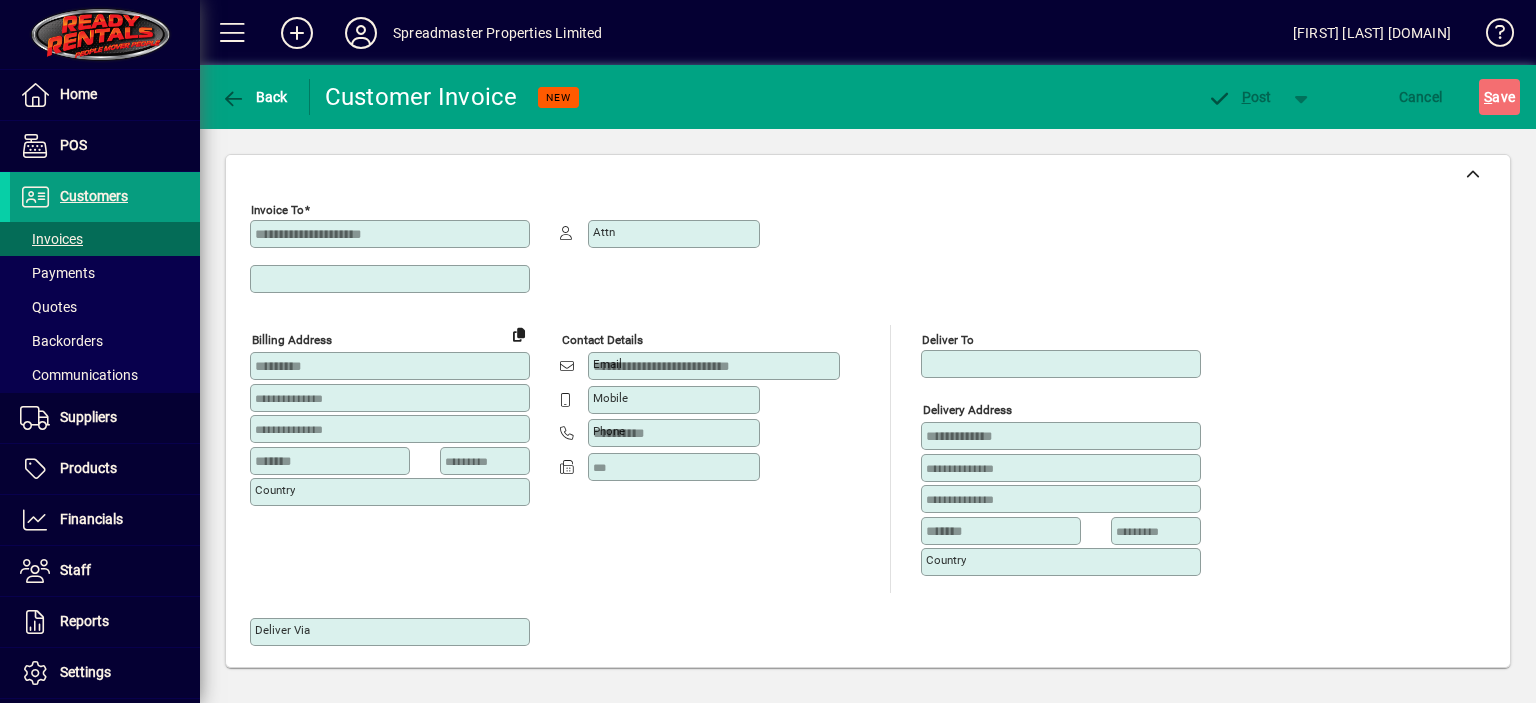 type on "**********" 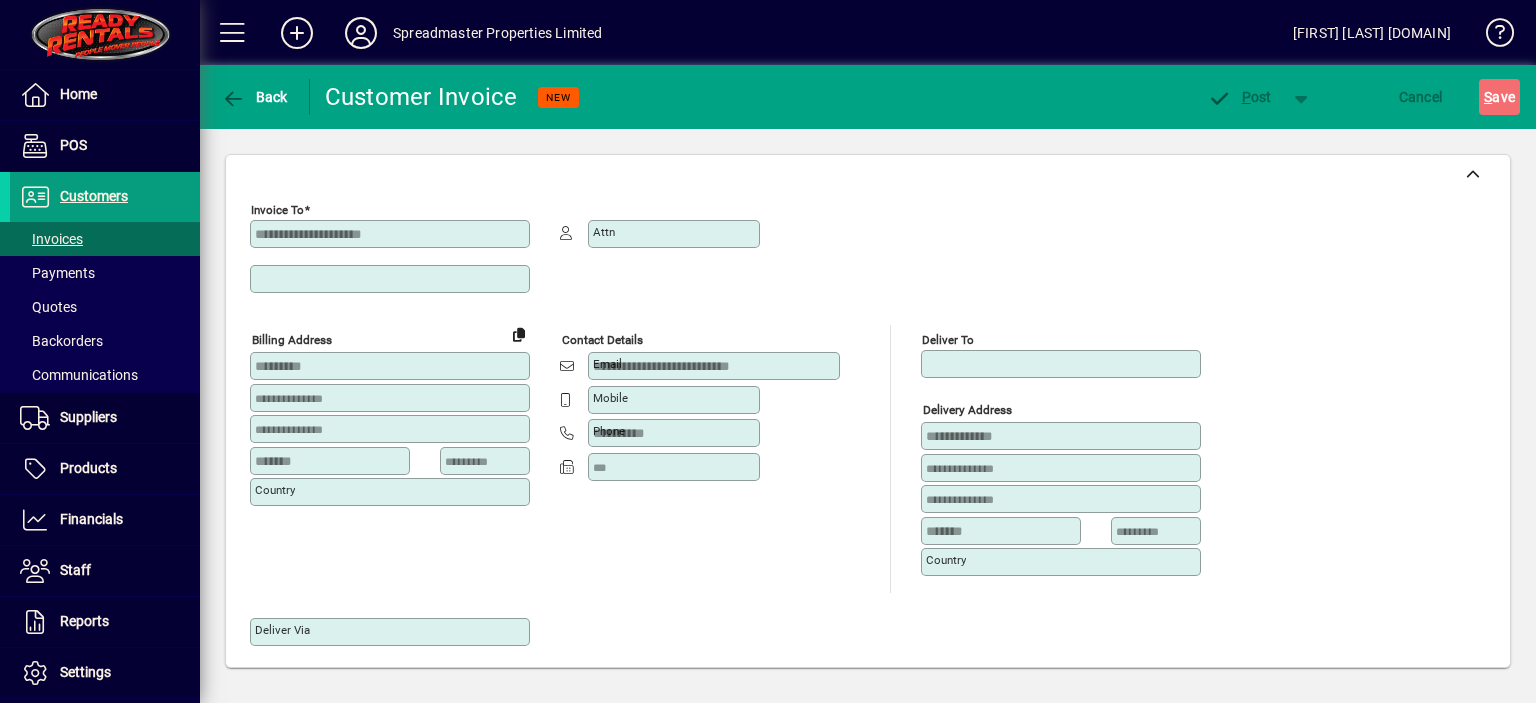 type on "**********" 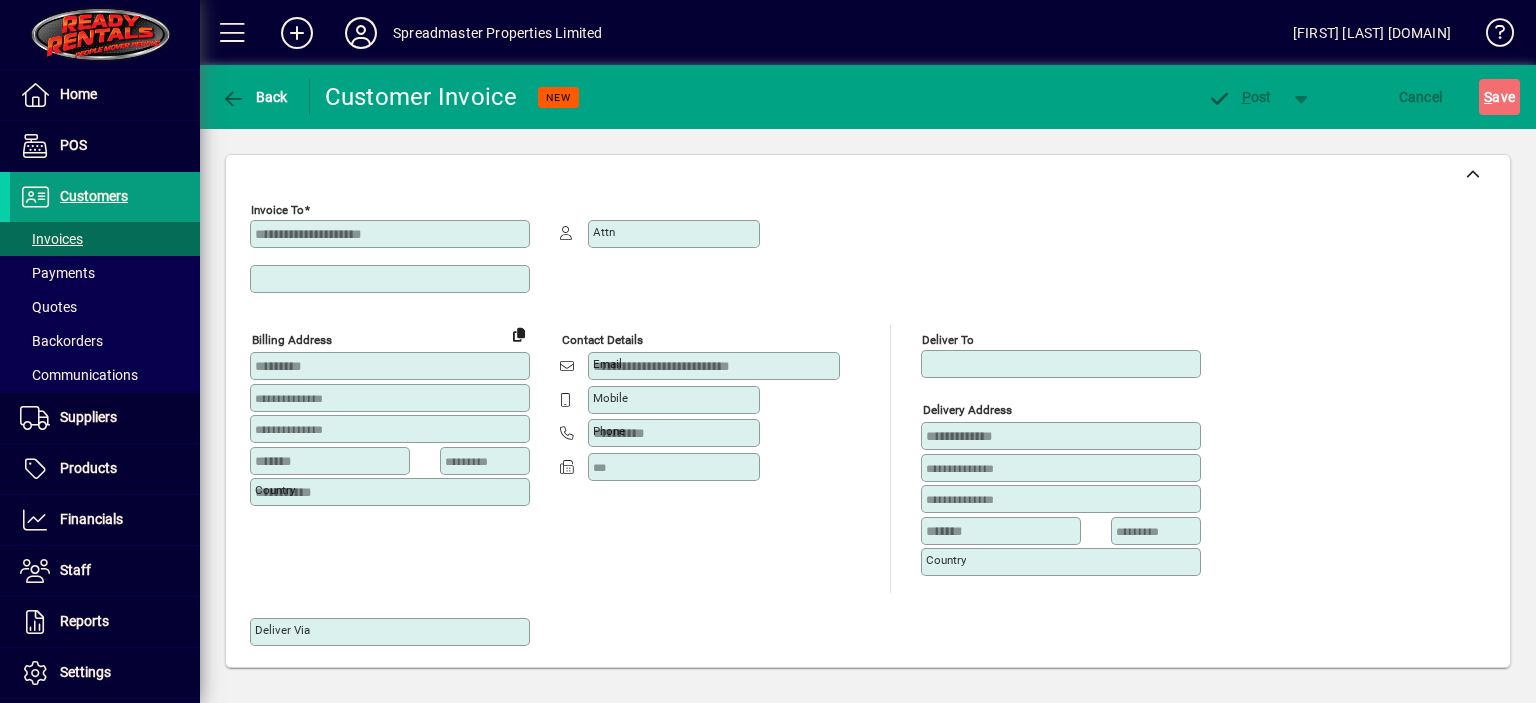 type on "**********" 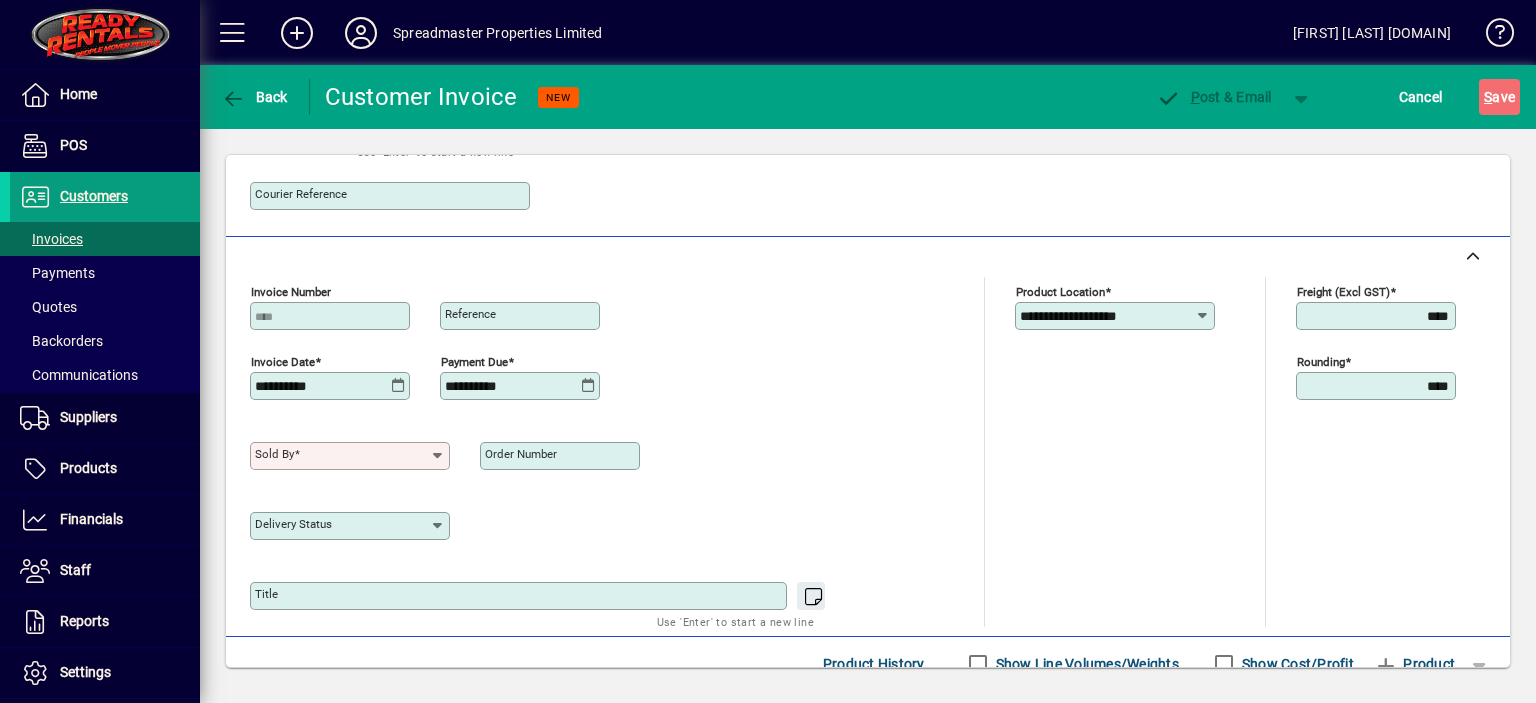 scroll, scrollTop: 700, scrollLeft: 0, axis: vertical 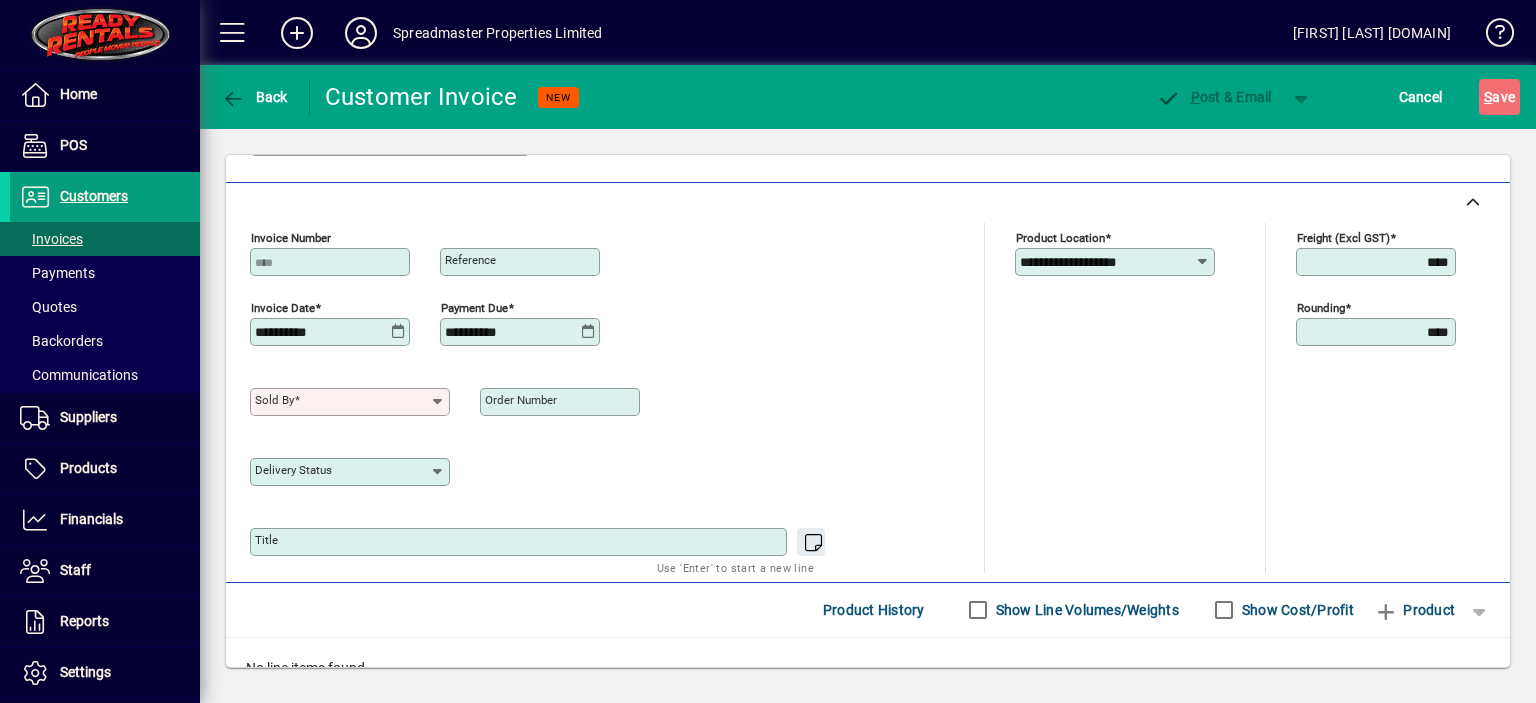 click 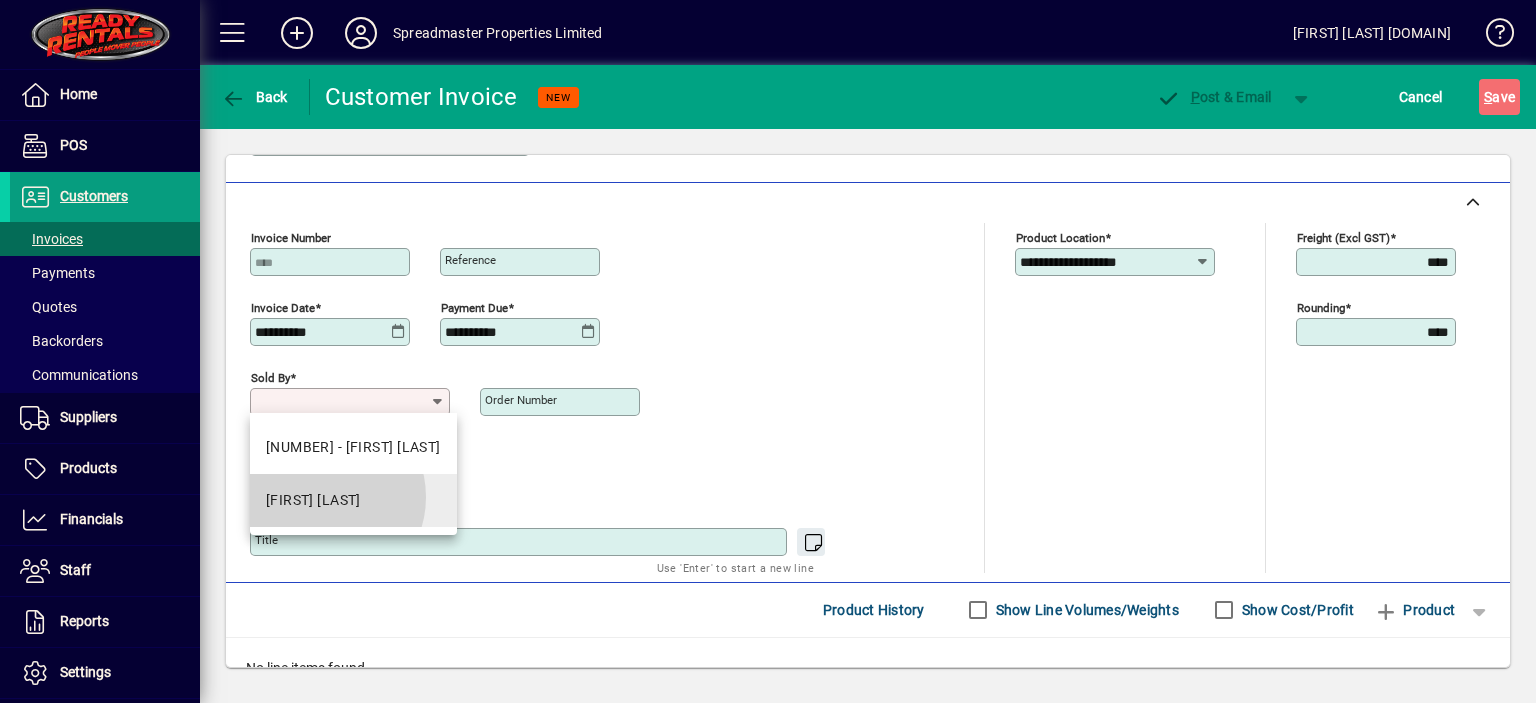 click on "1 - Bruce Inglis" at bounding box center (313, 500) 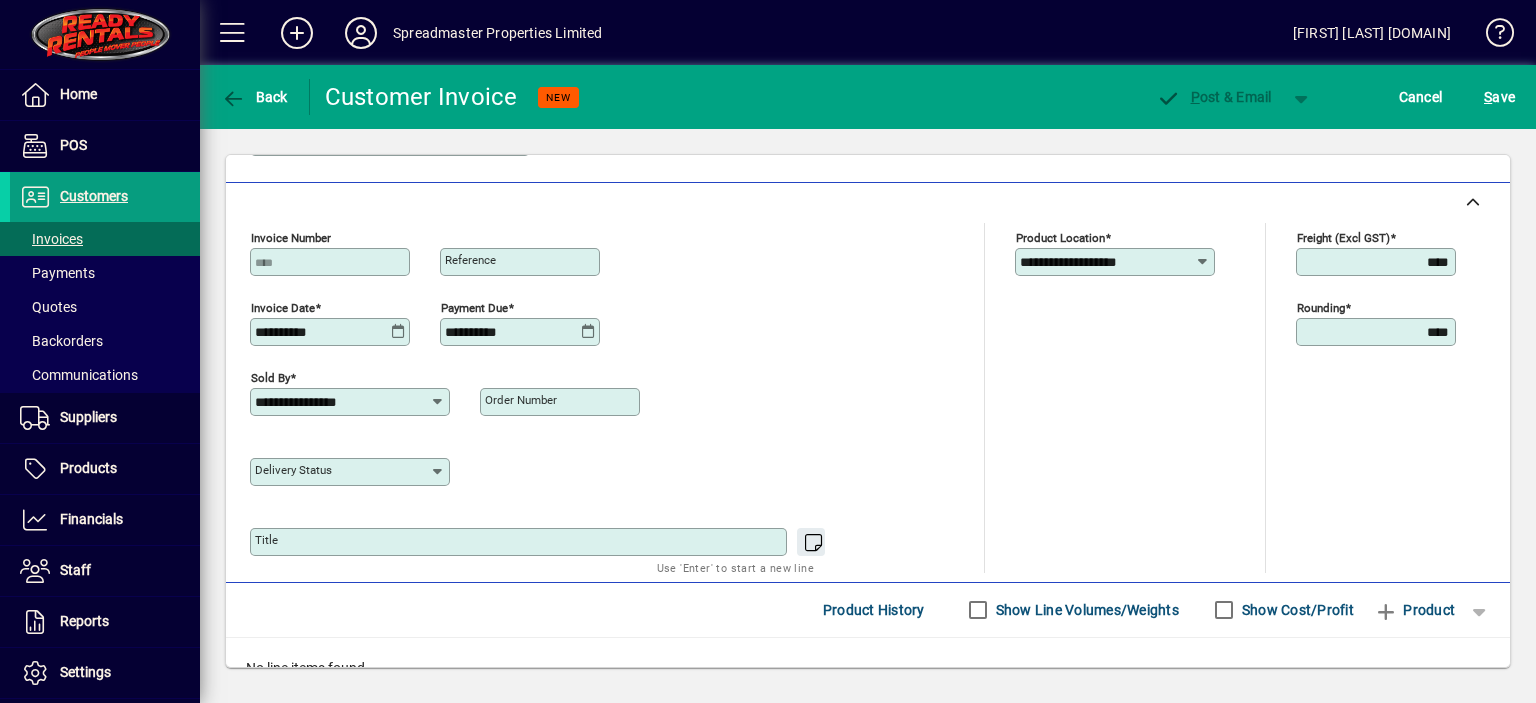click 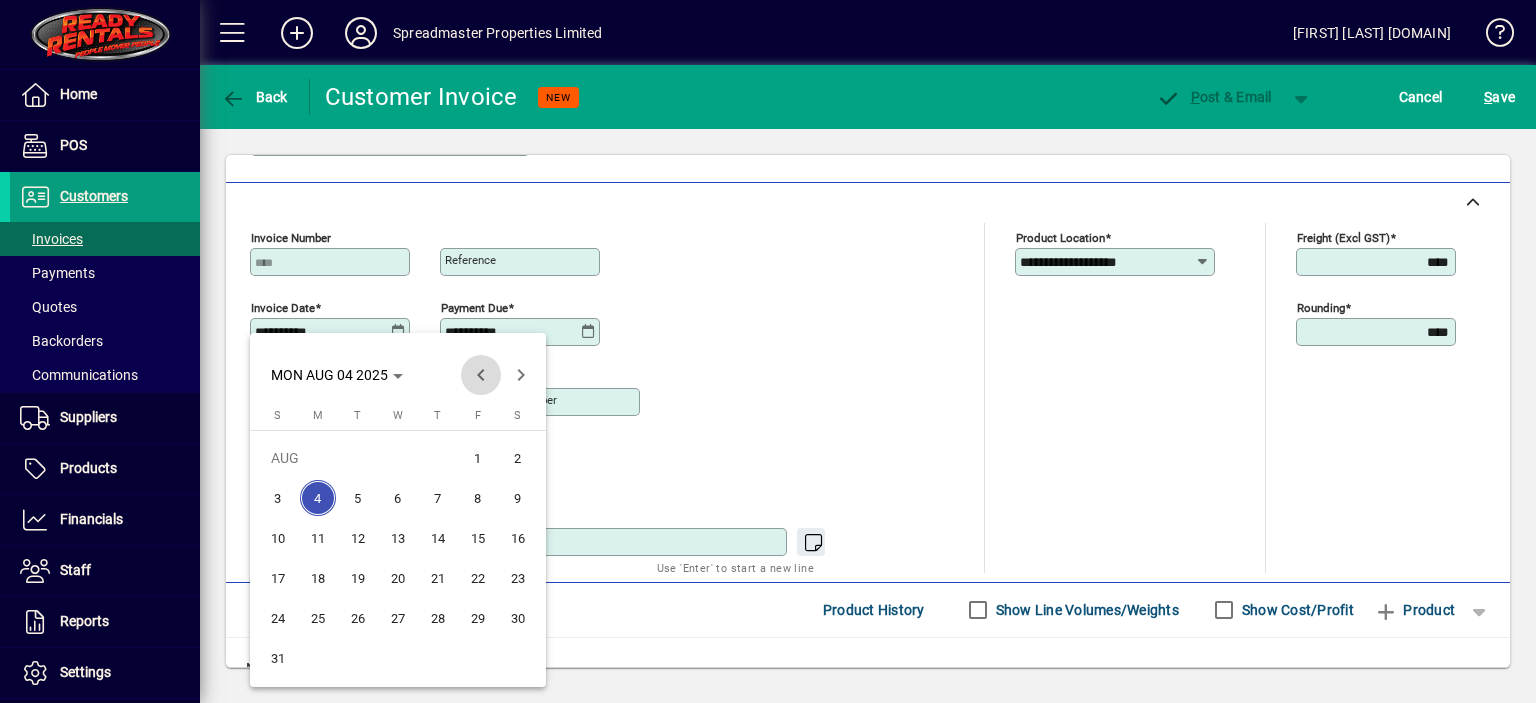 click at bounding box center [481, 375] 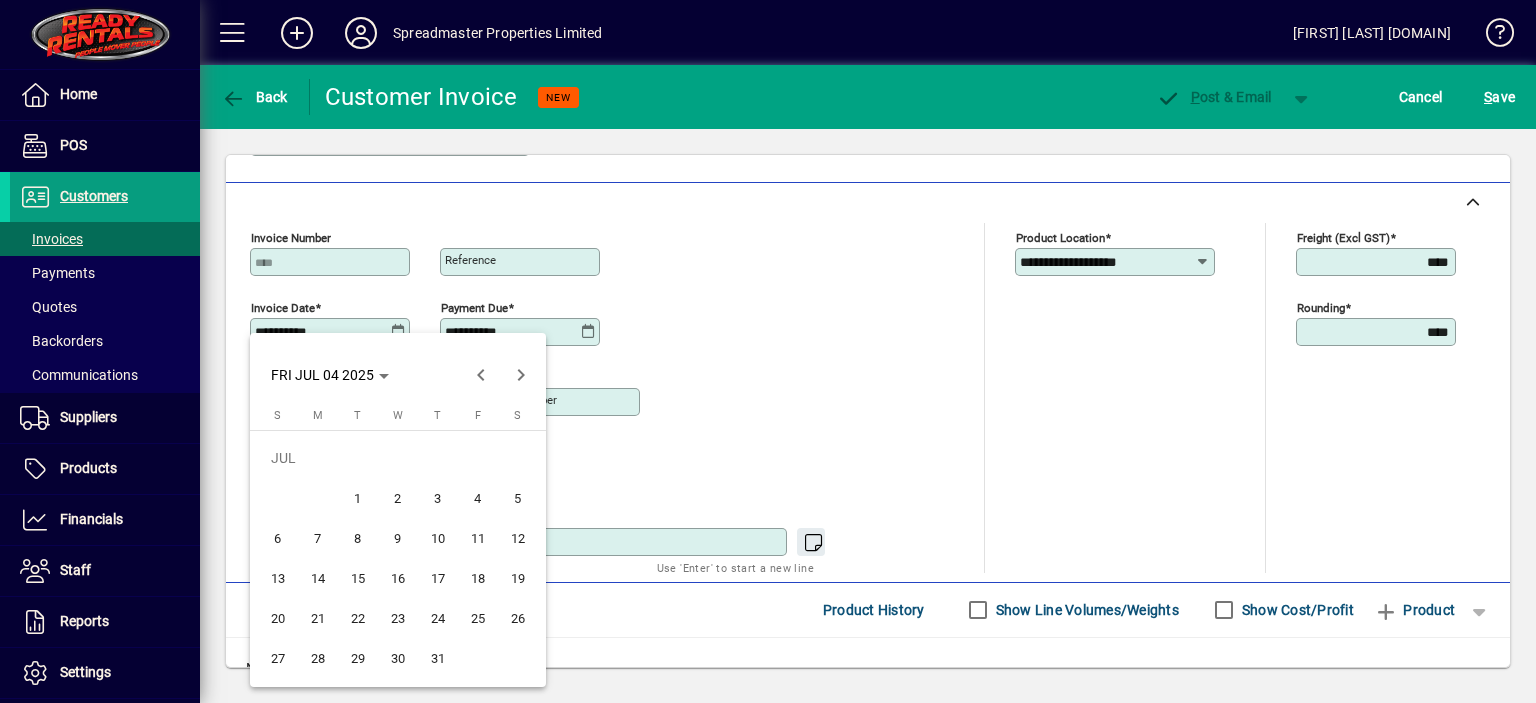 click on "31" at bounding box center [438, 658] 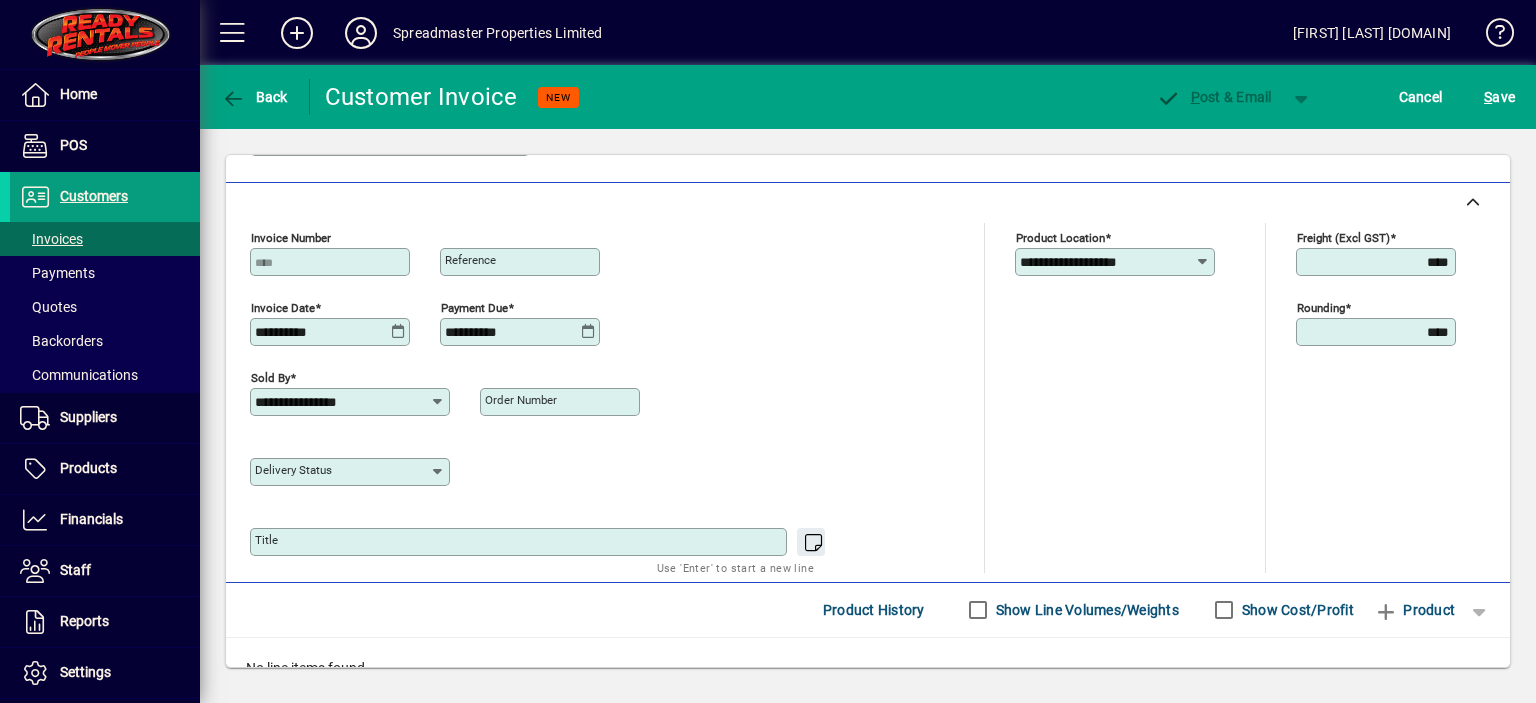 click on "Reference" at bounding box center [470, 260] 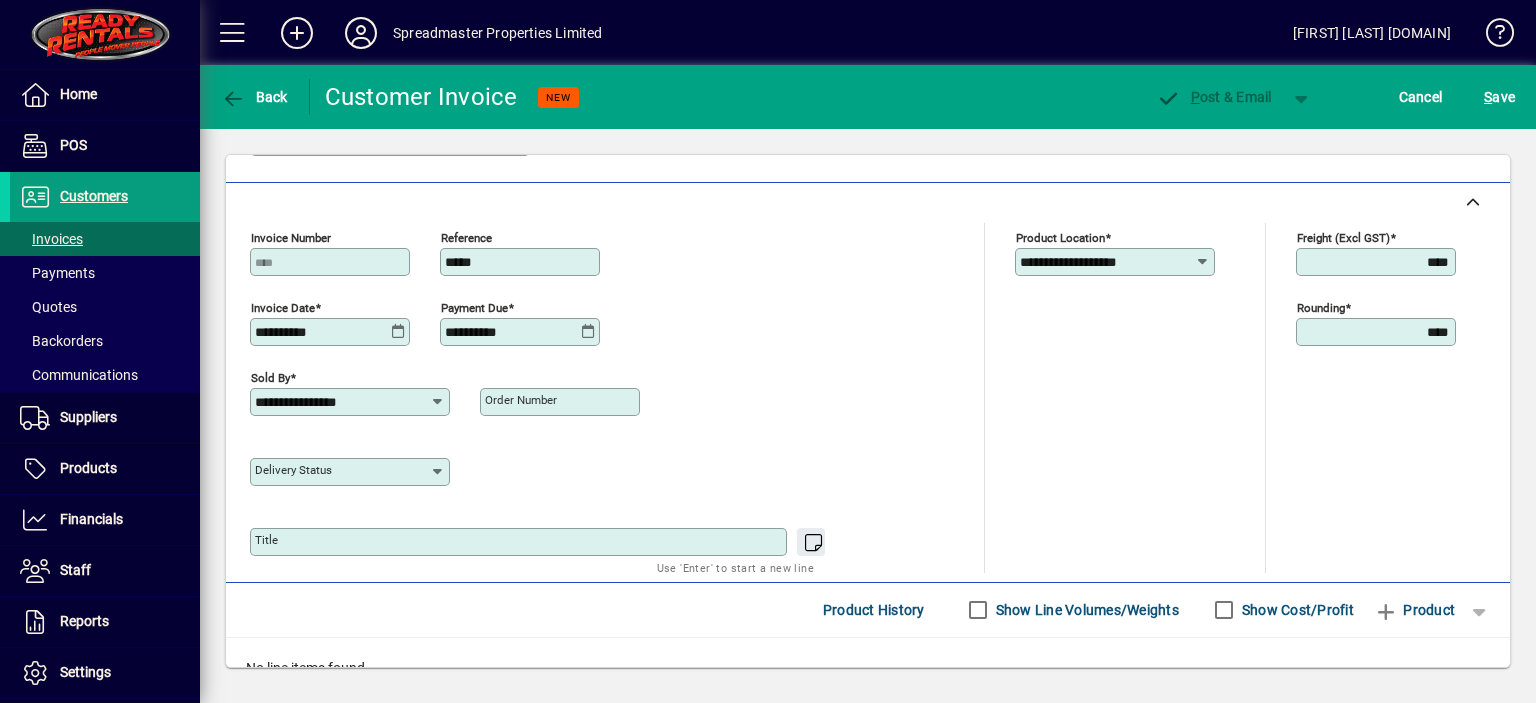 type on "*****" 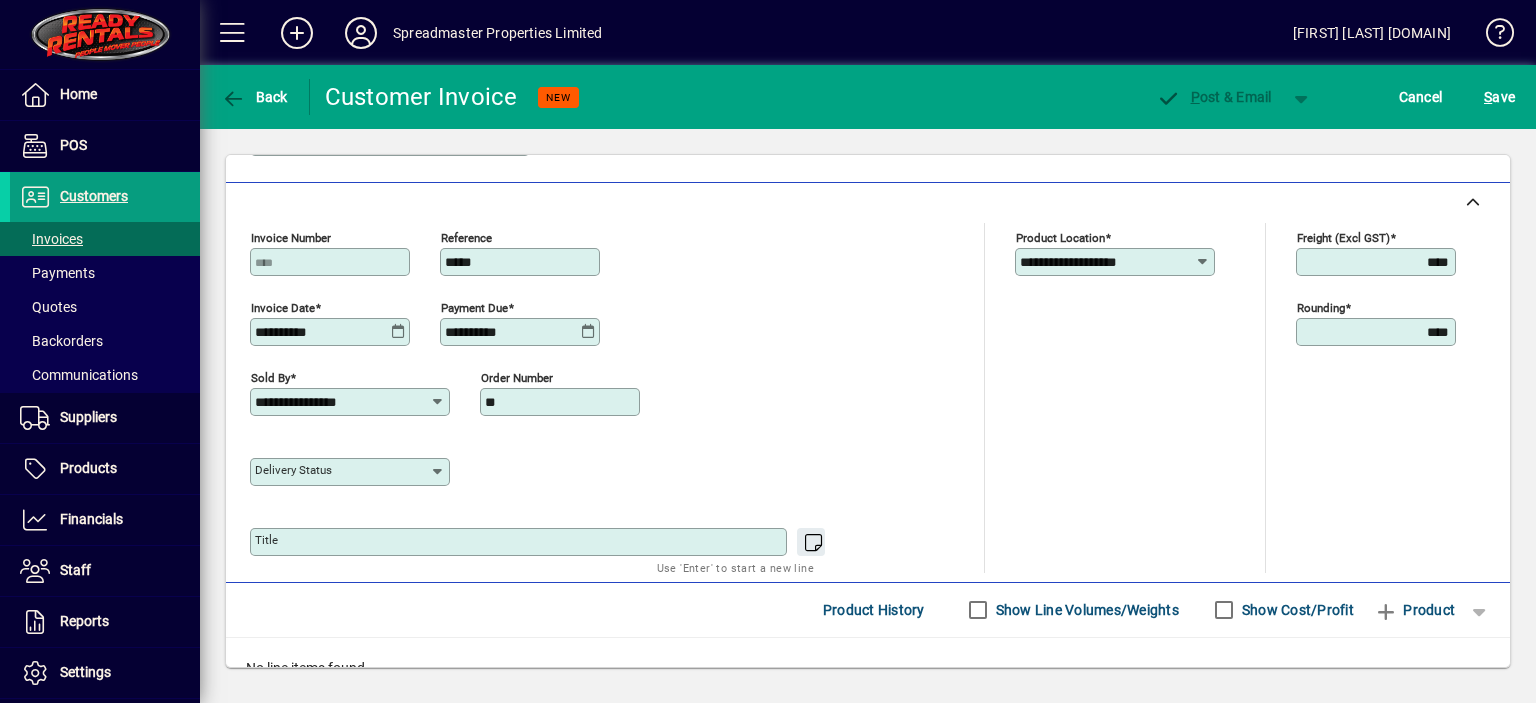 type on "*****" 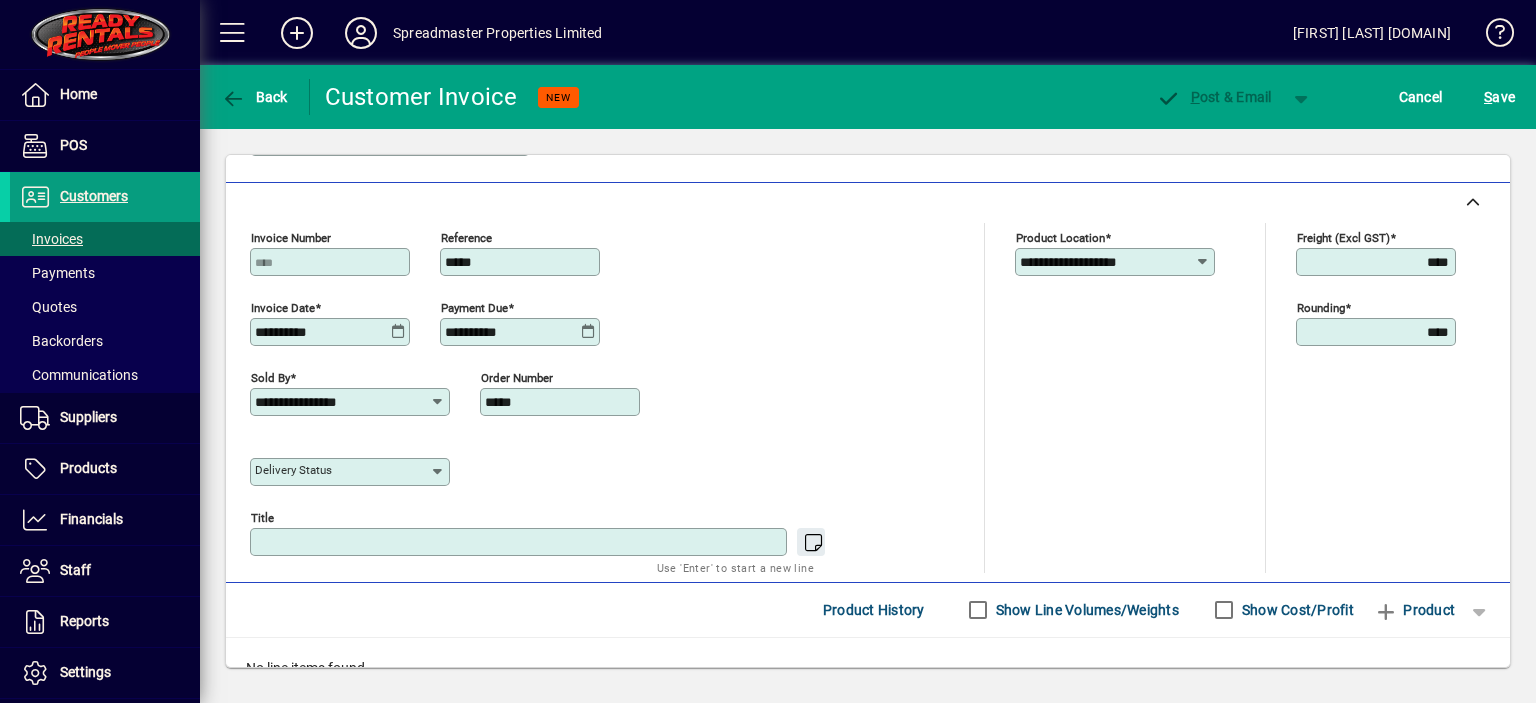 click on "Title" at bounding box center [520, 542] 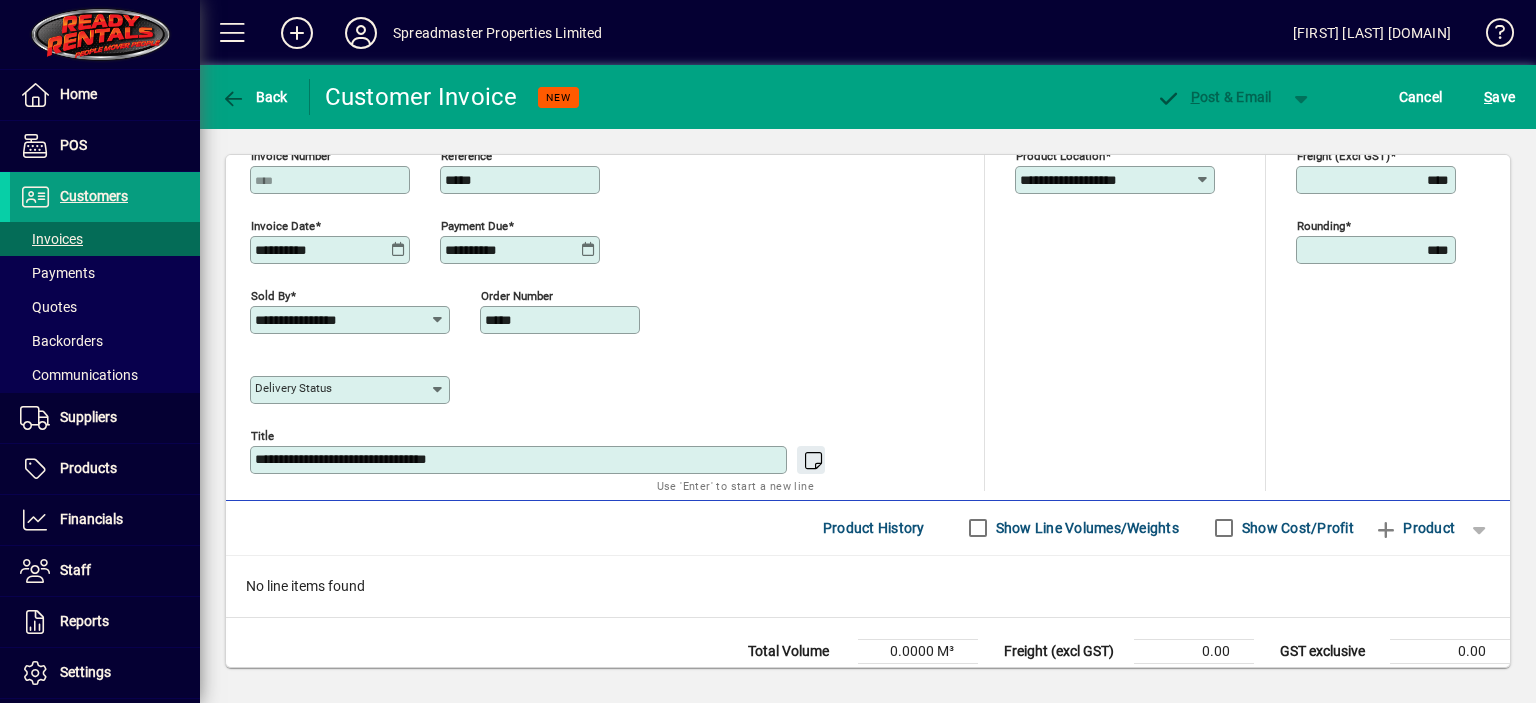 scroll, scrollTop: 840, scrollLeft: 0, axis: vertical 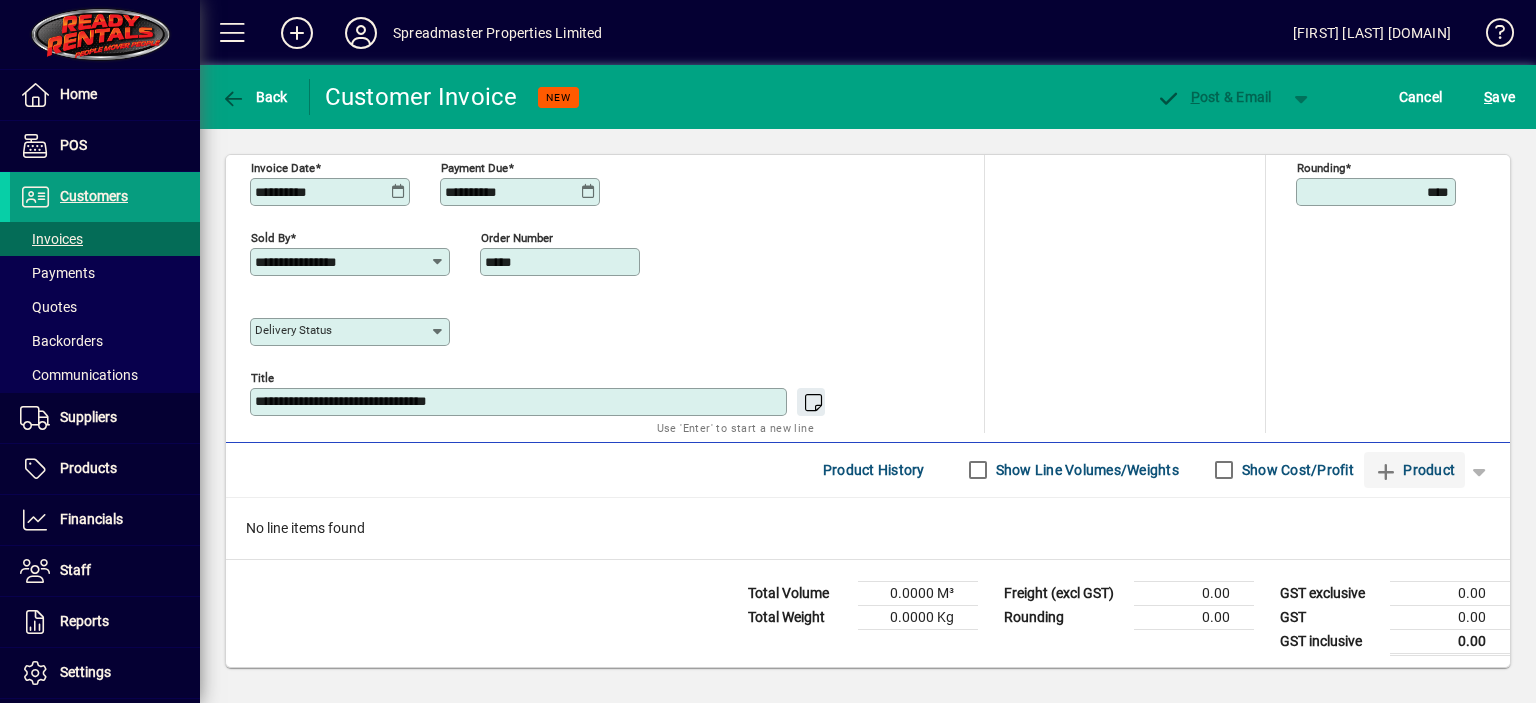 type on "**********" 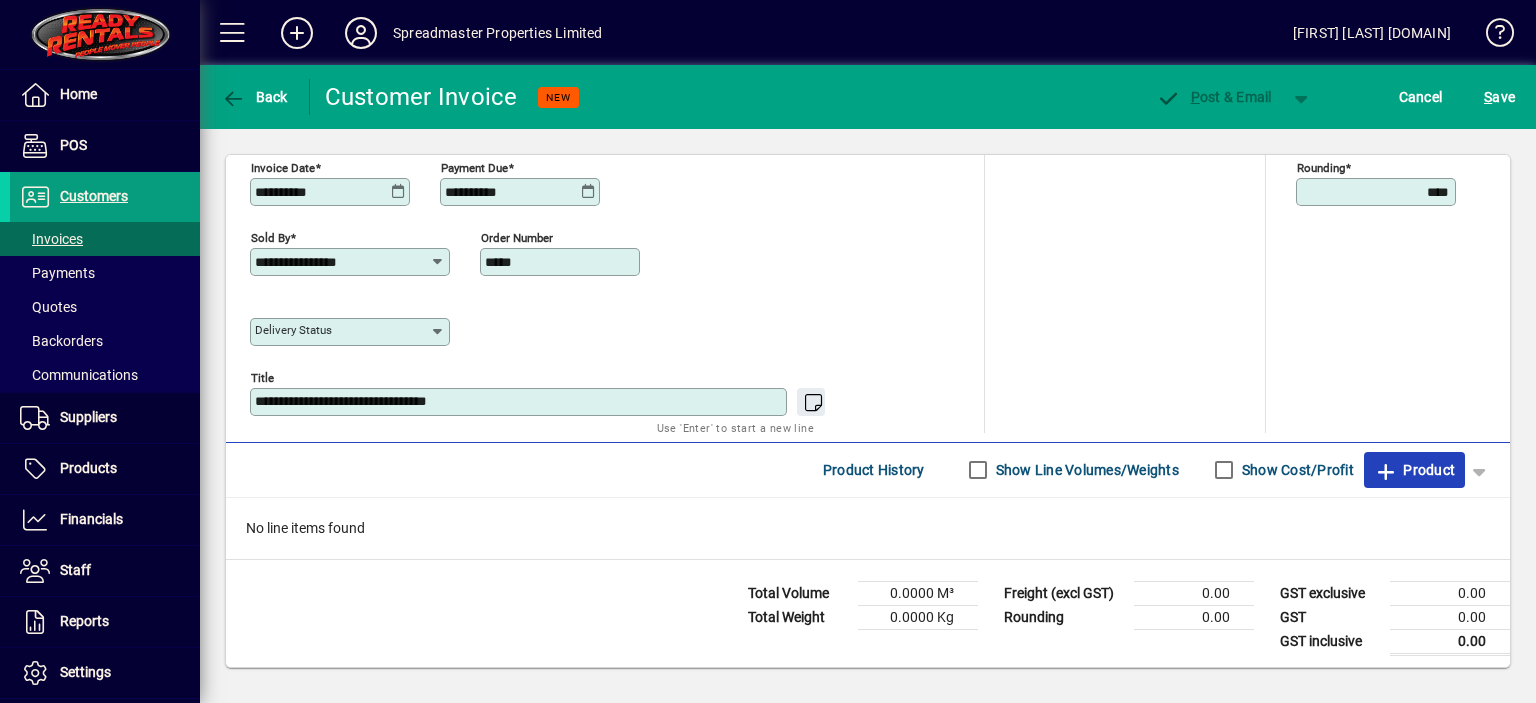 click on "Product" 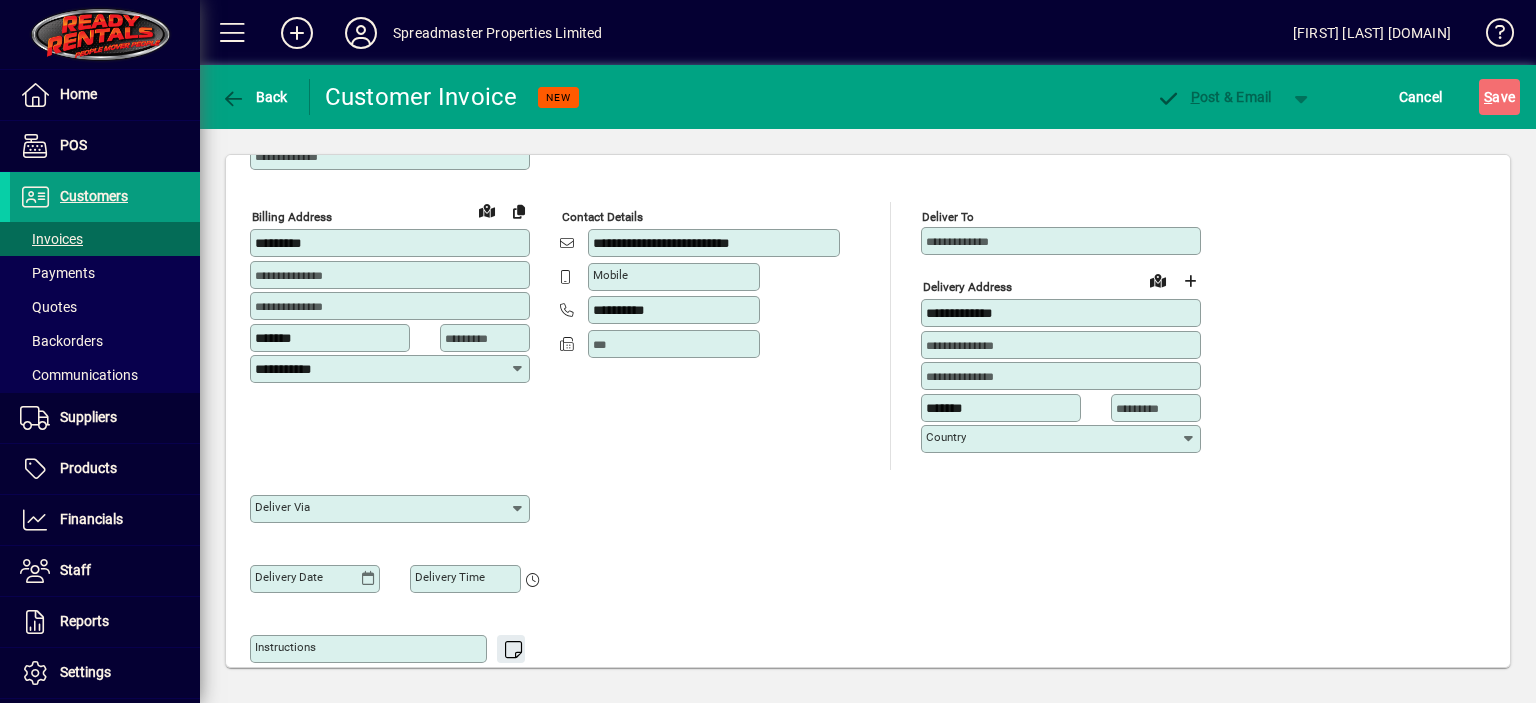 scroll, scrollTop: 123, scrollLeft: 0, axis: vertical 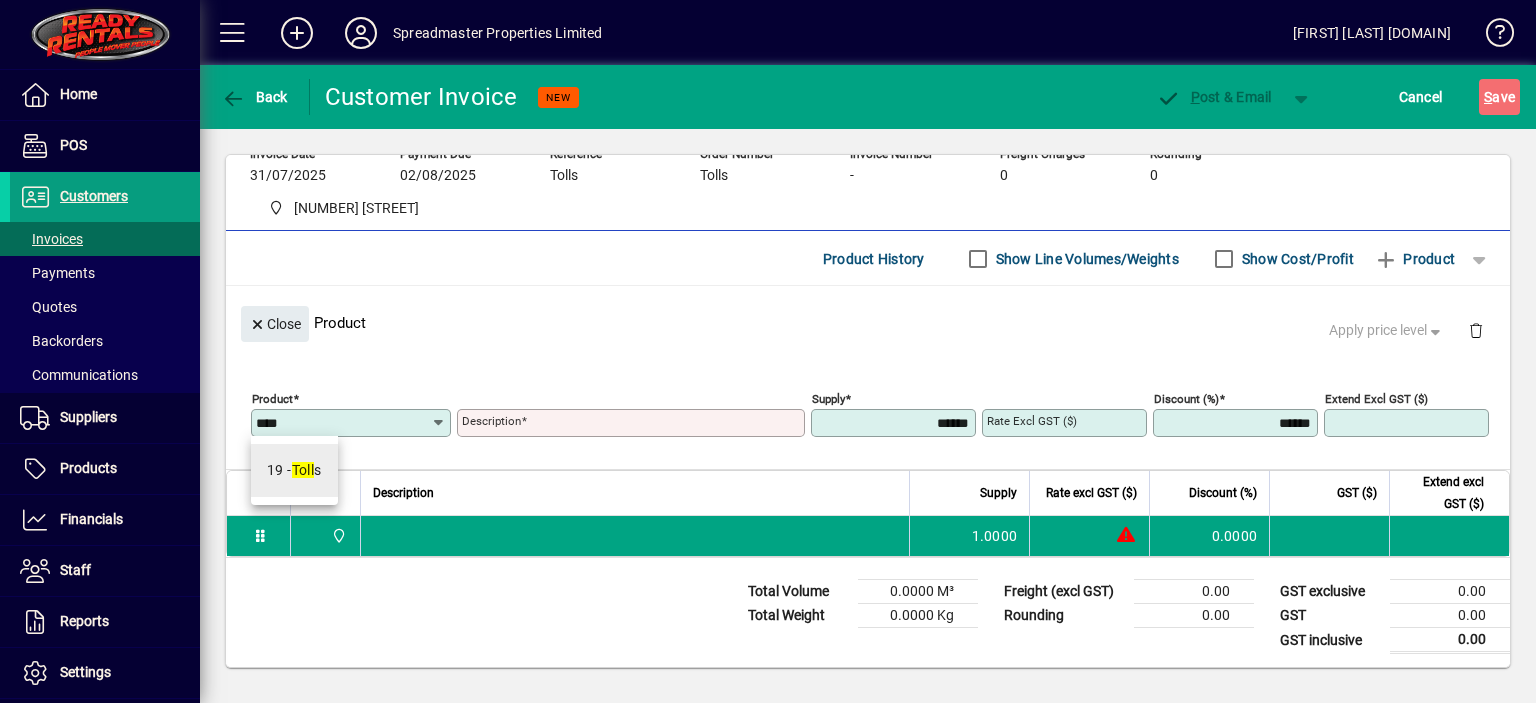 click on "Toll" at bounding box center (303, 470) 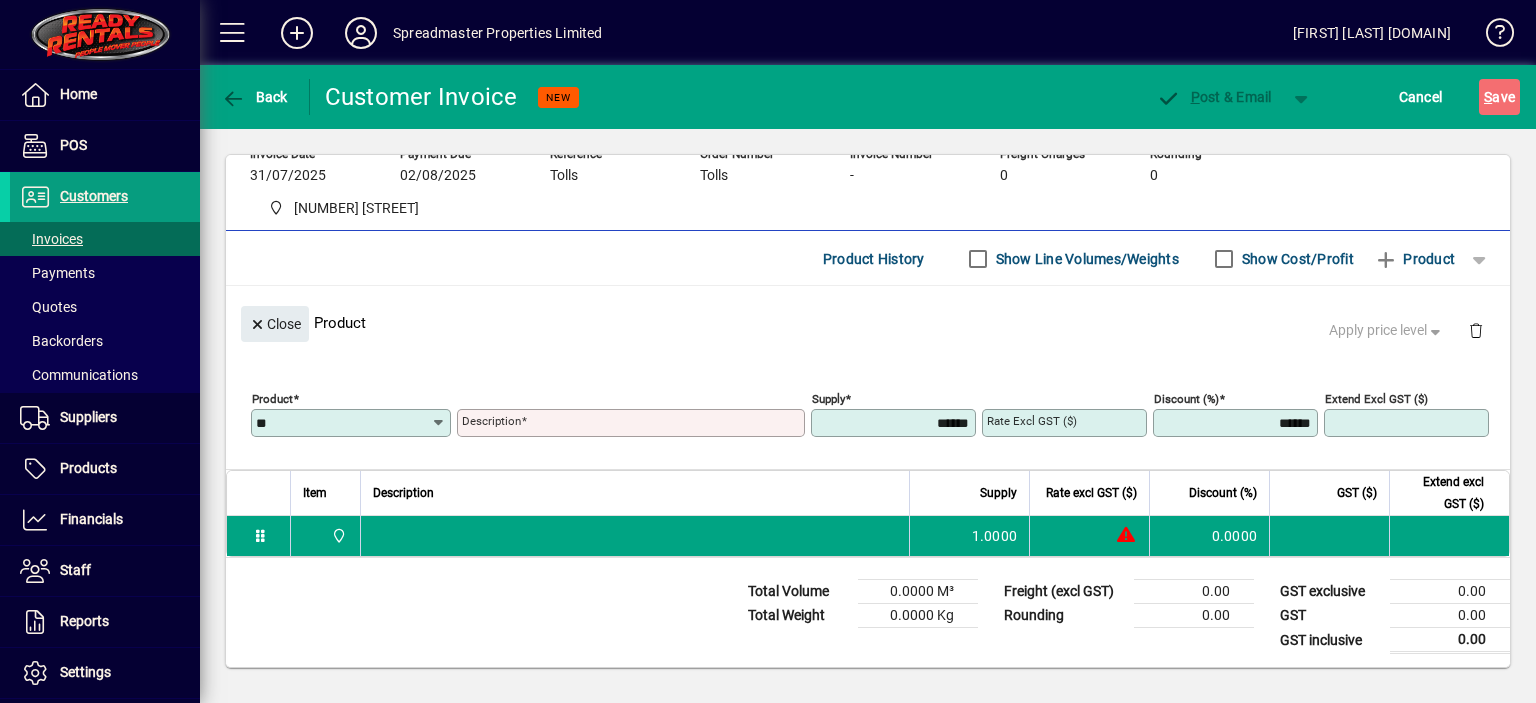 type on "*****" 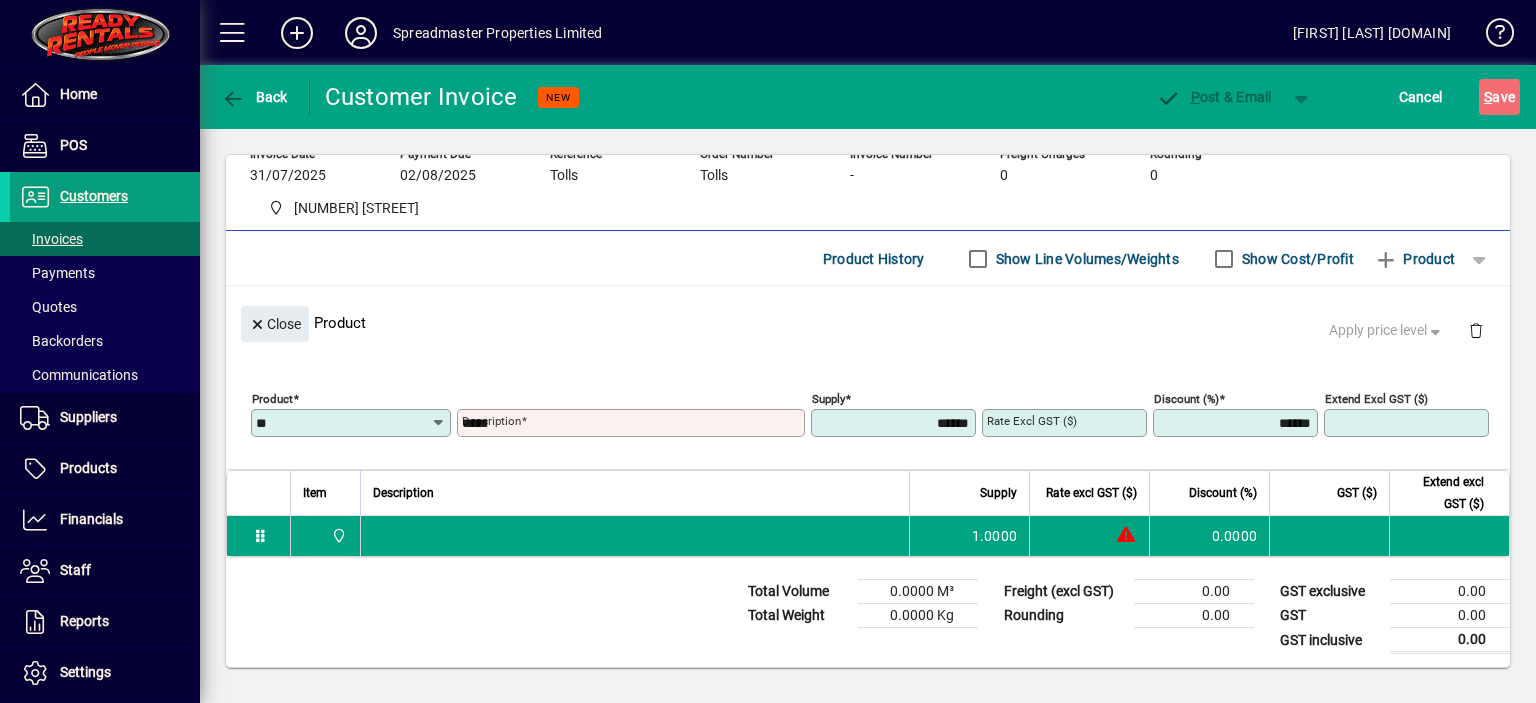 type on "****" 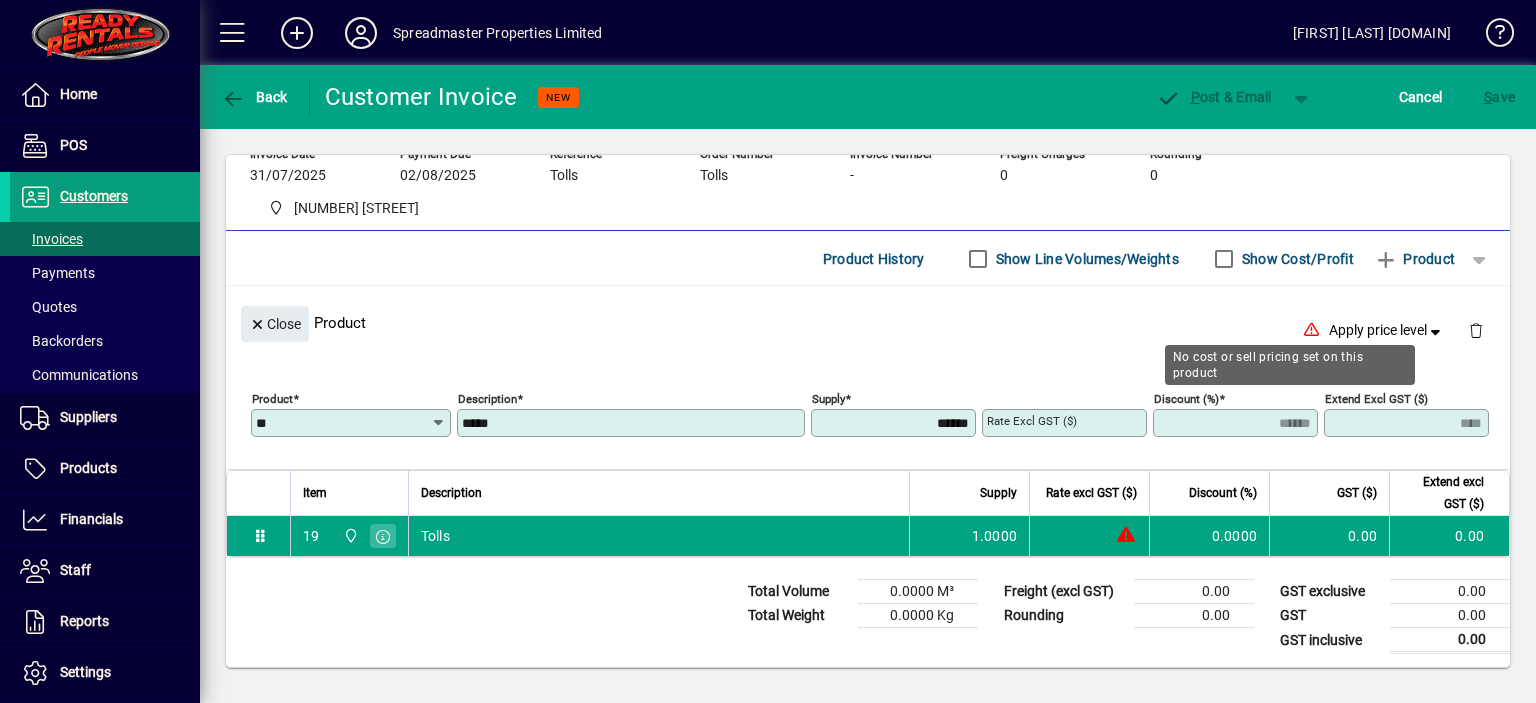 click on "******" at bounding box center [895, 423] 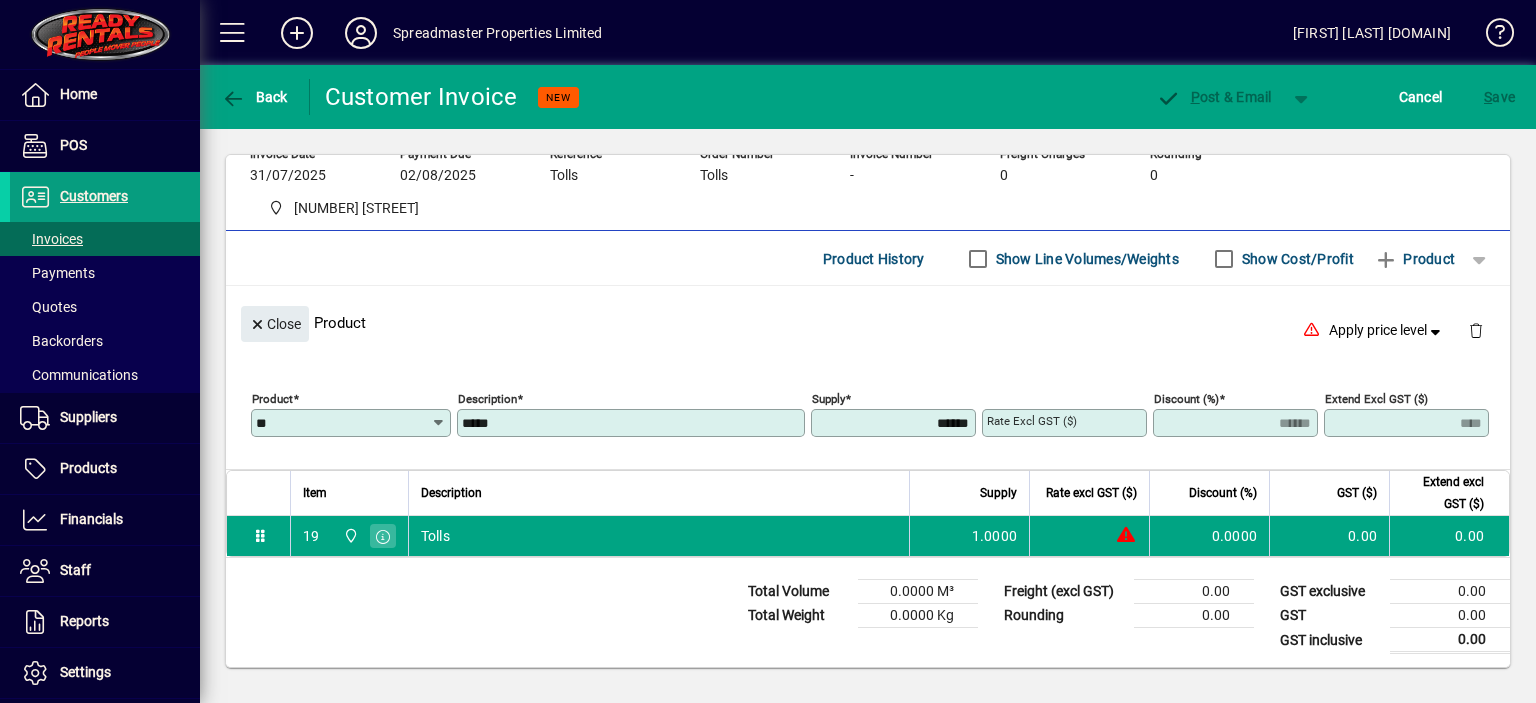 click on "******" at bounding box center [895, 423] 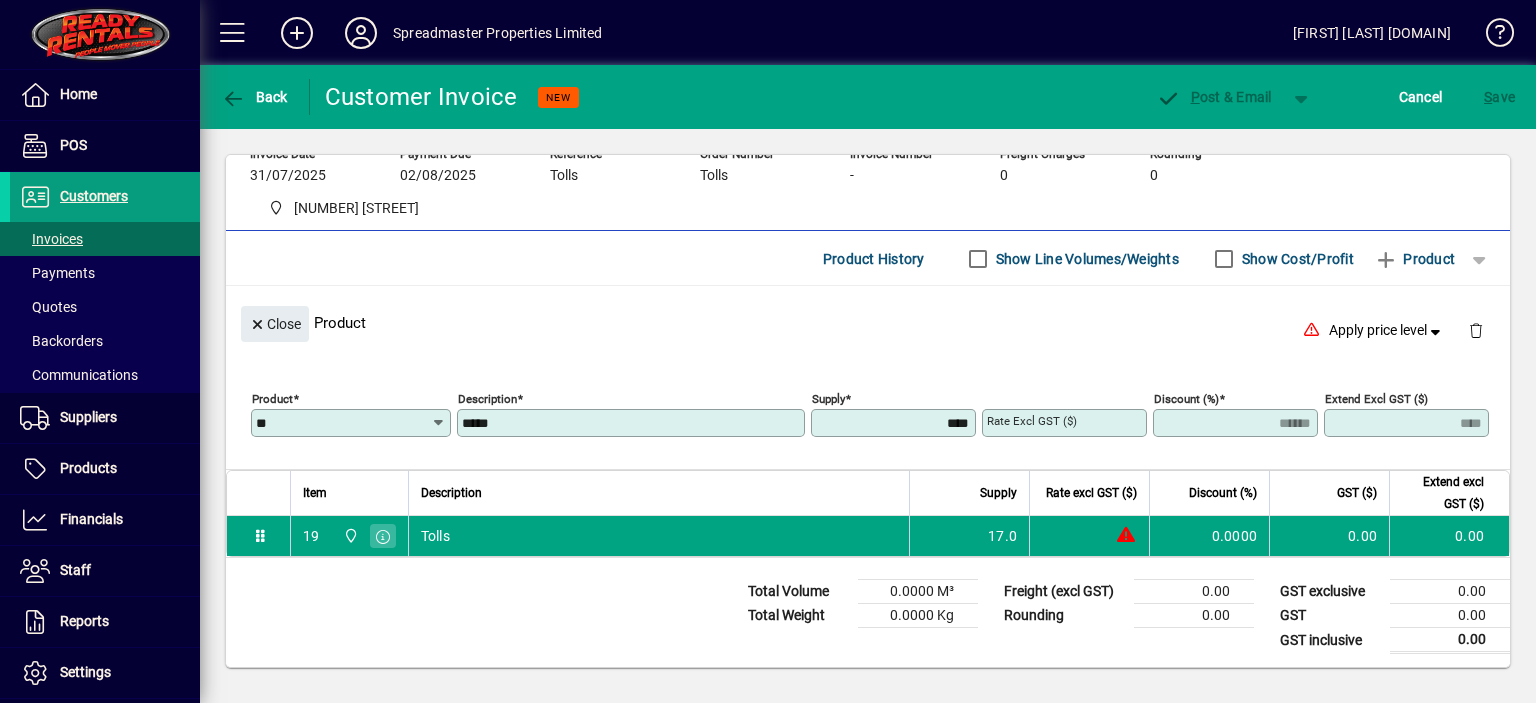 type on "*******" 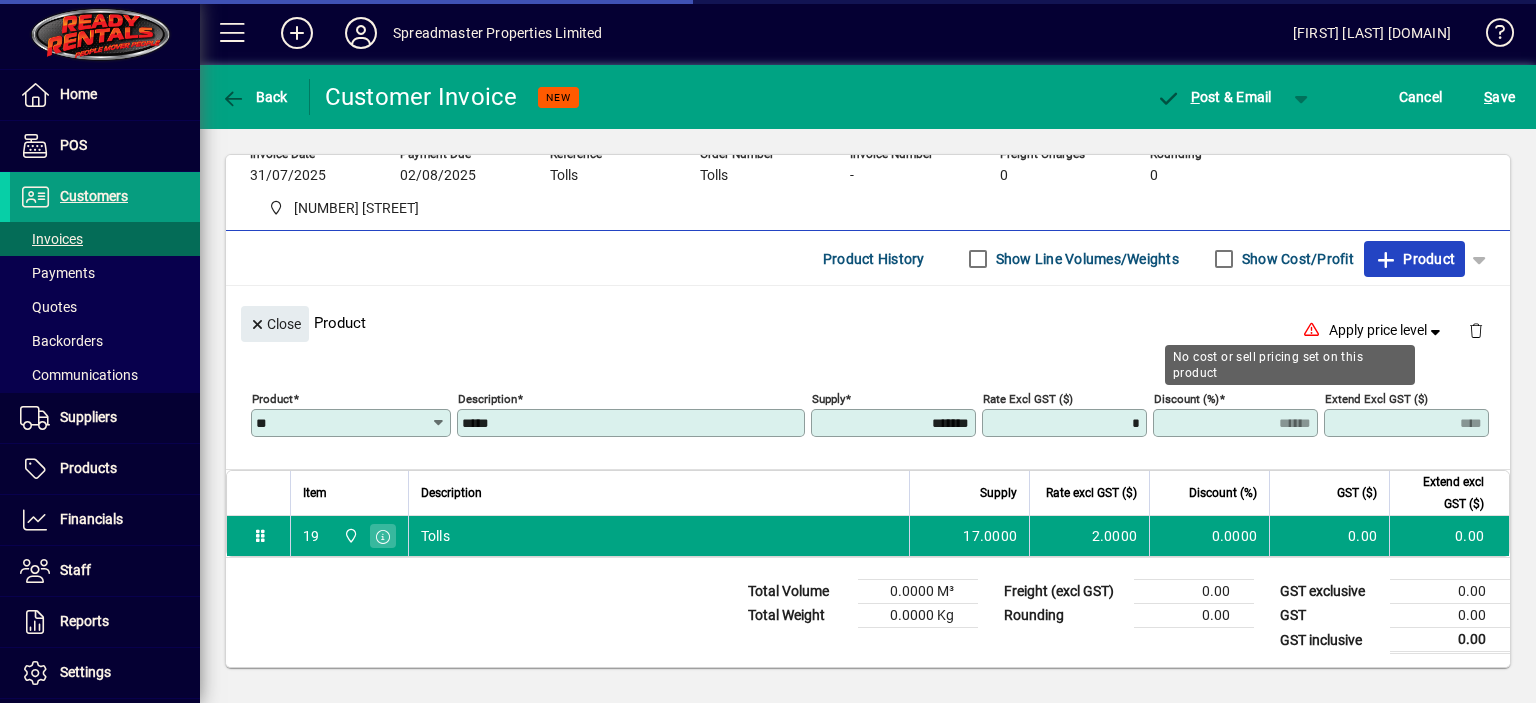 type on "******" 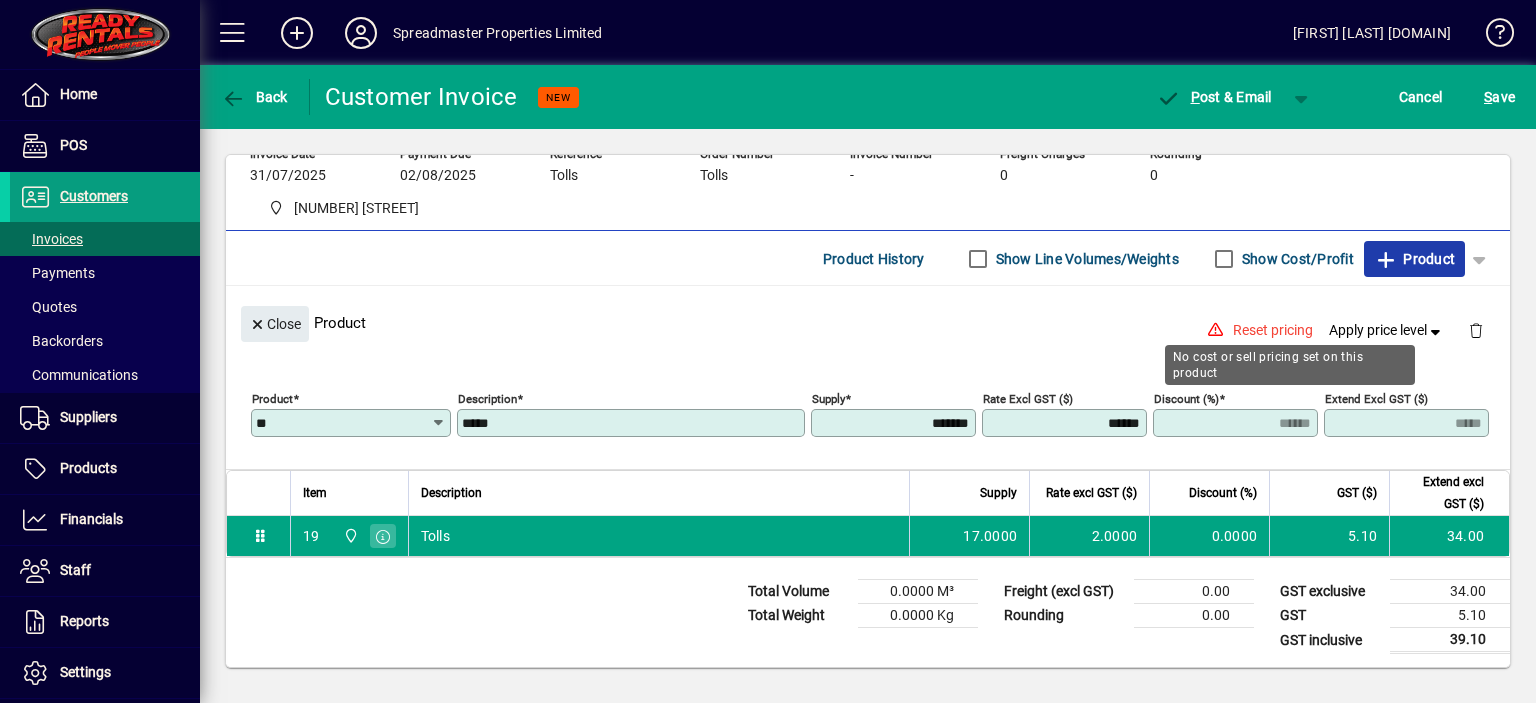 type 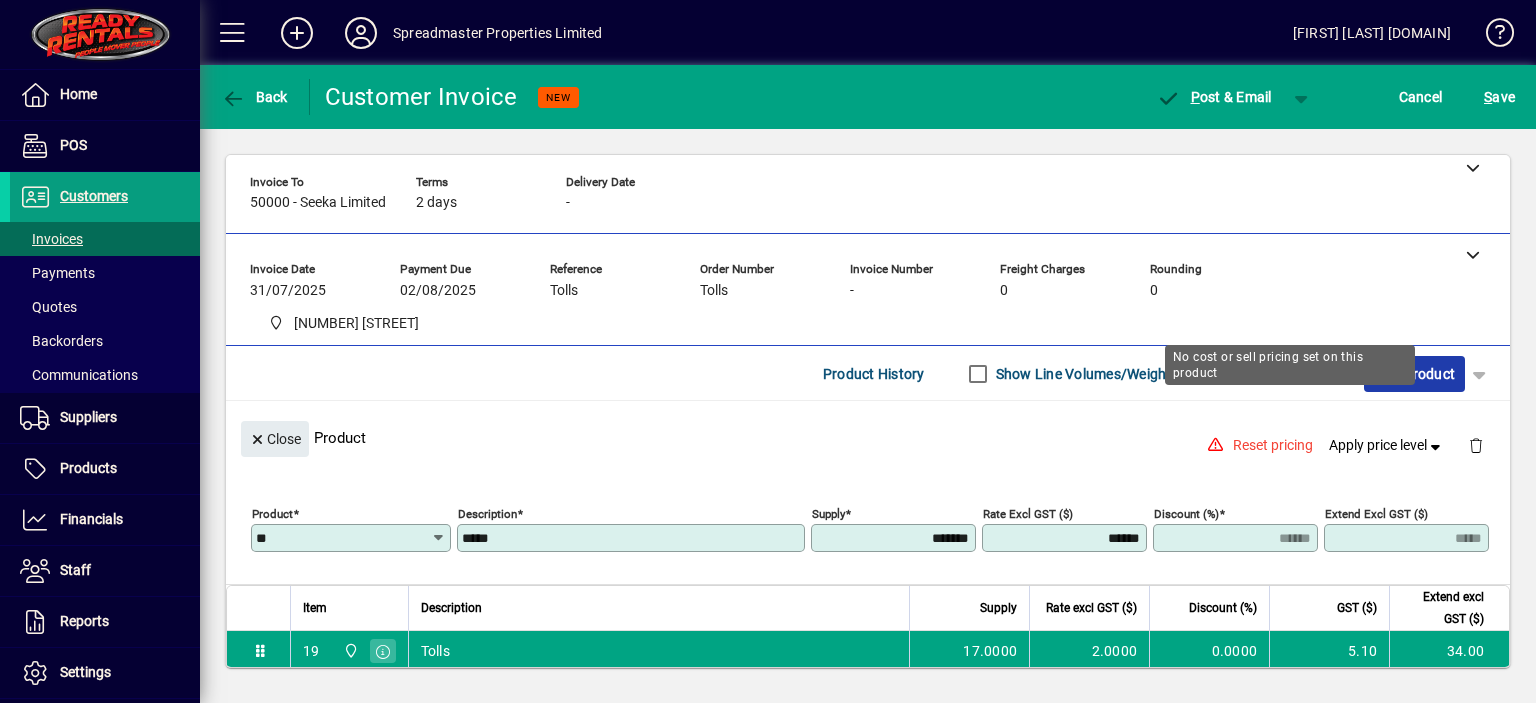 scroll, scrollTop: 0, scrollLeft: 0, axis: both 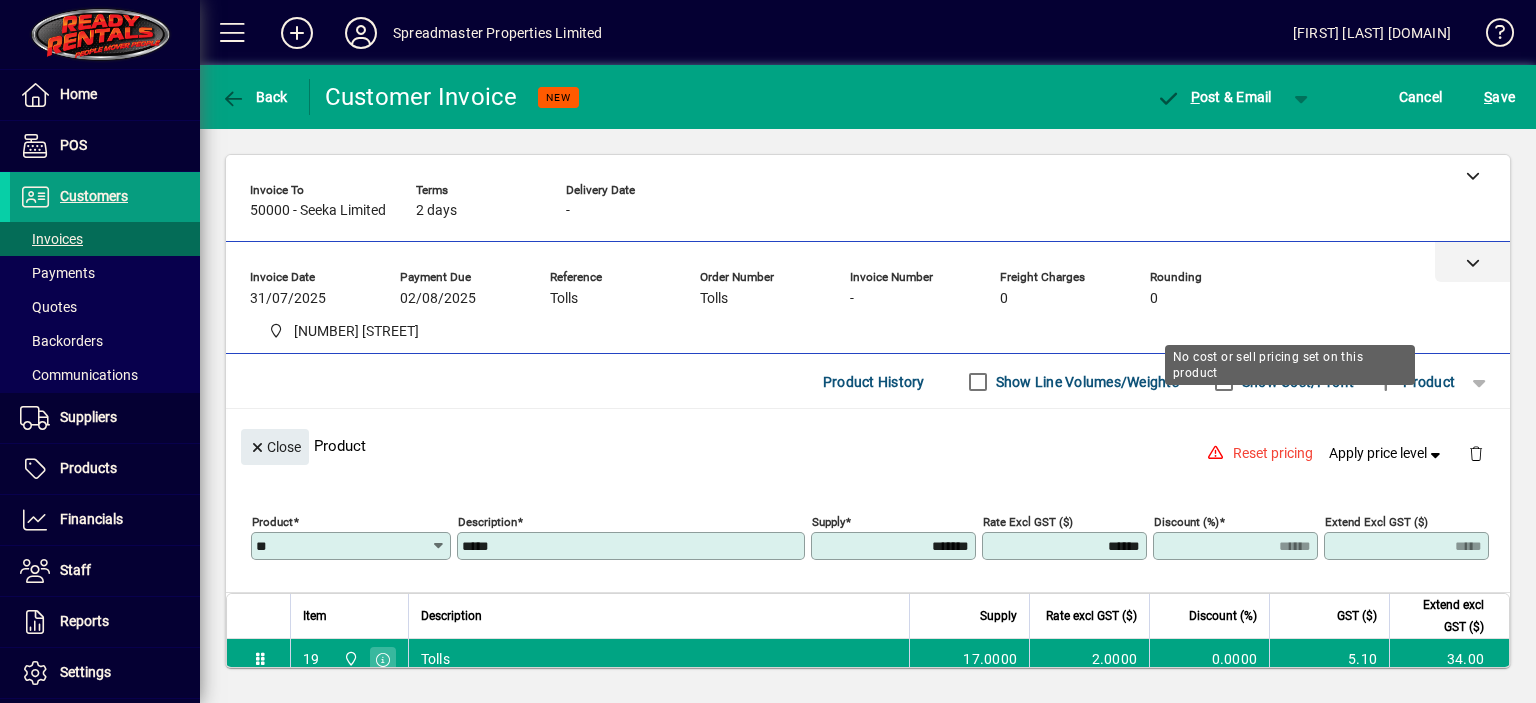 click 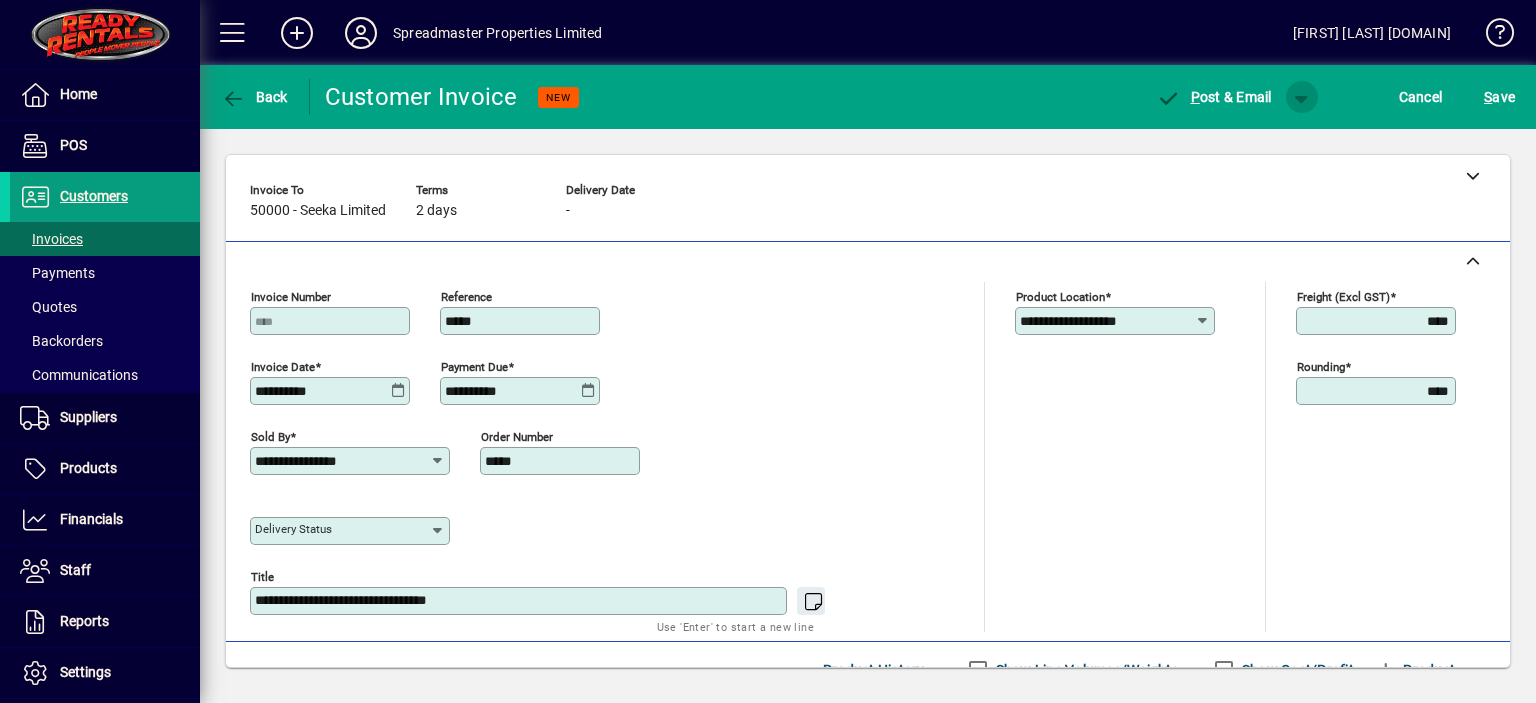 click 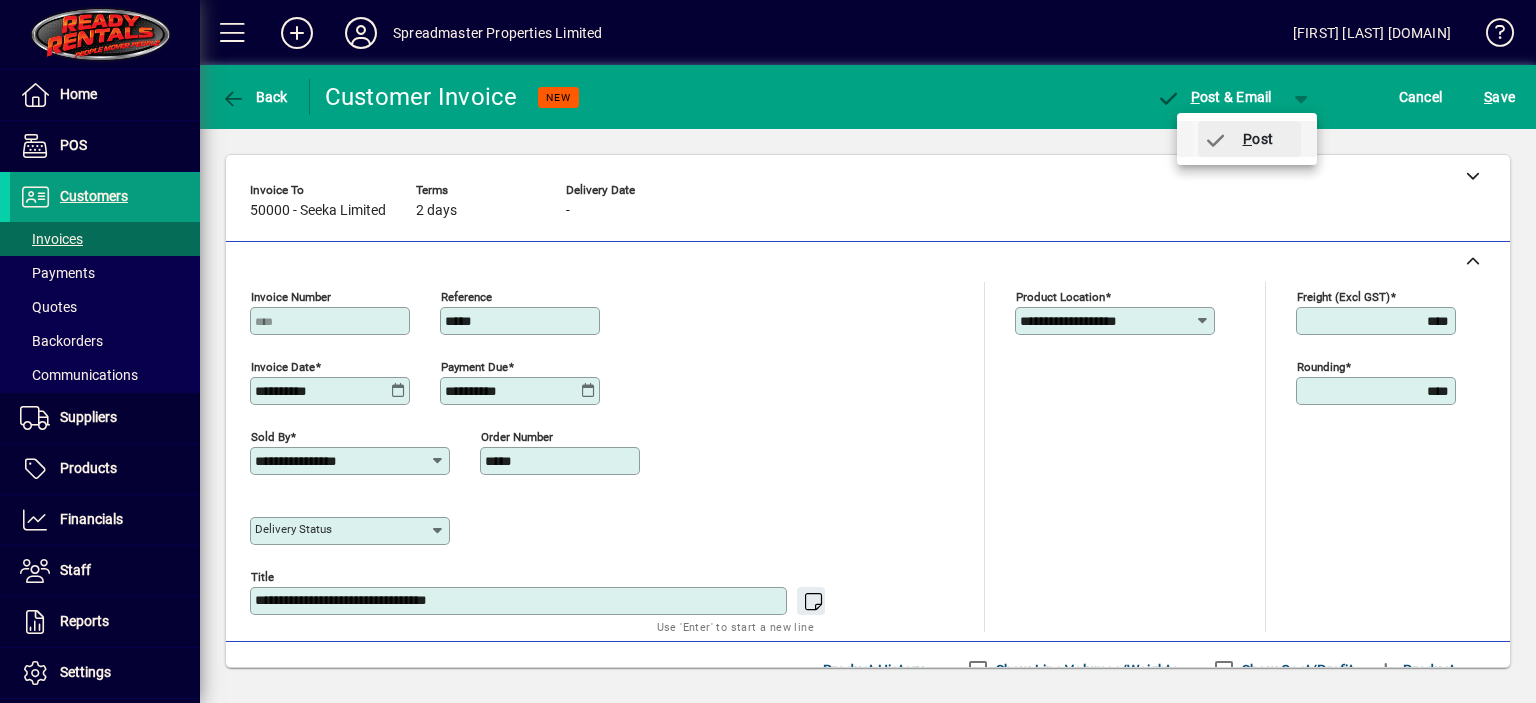 click on "P ost" at bounding box center (1238, 139) 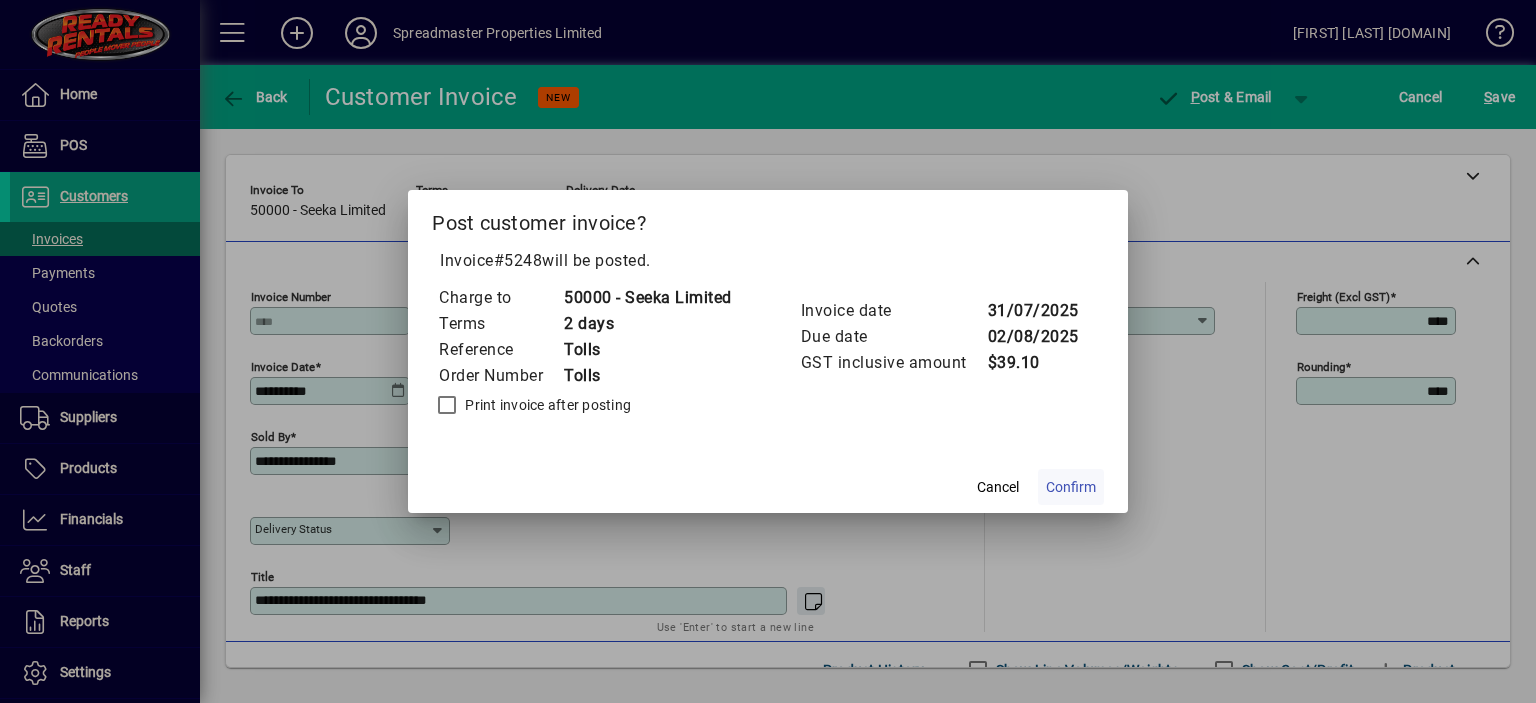 click on "Confirm" 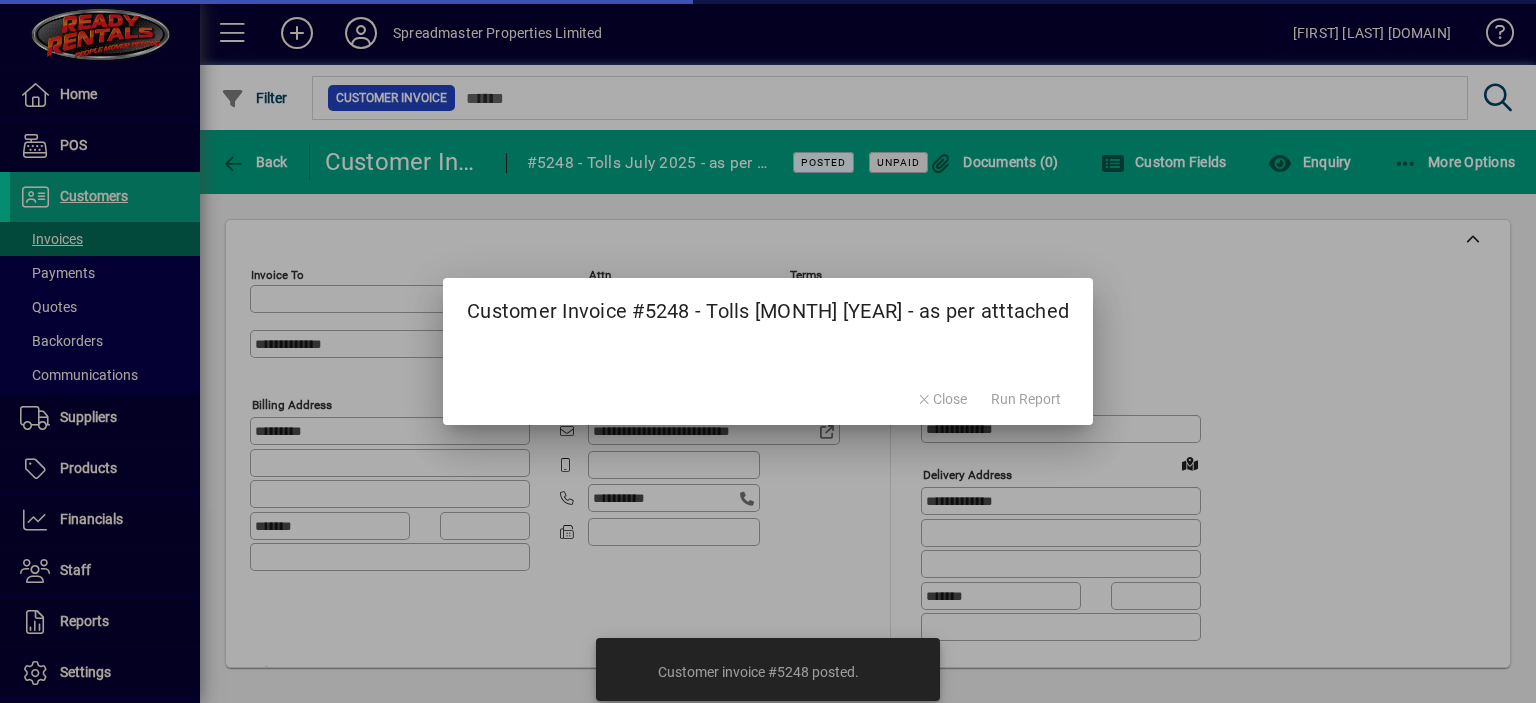 type on "**********" 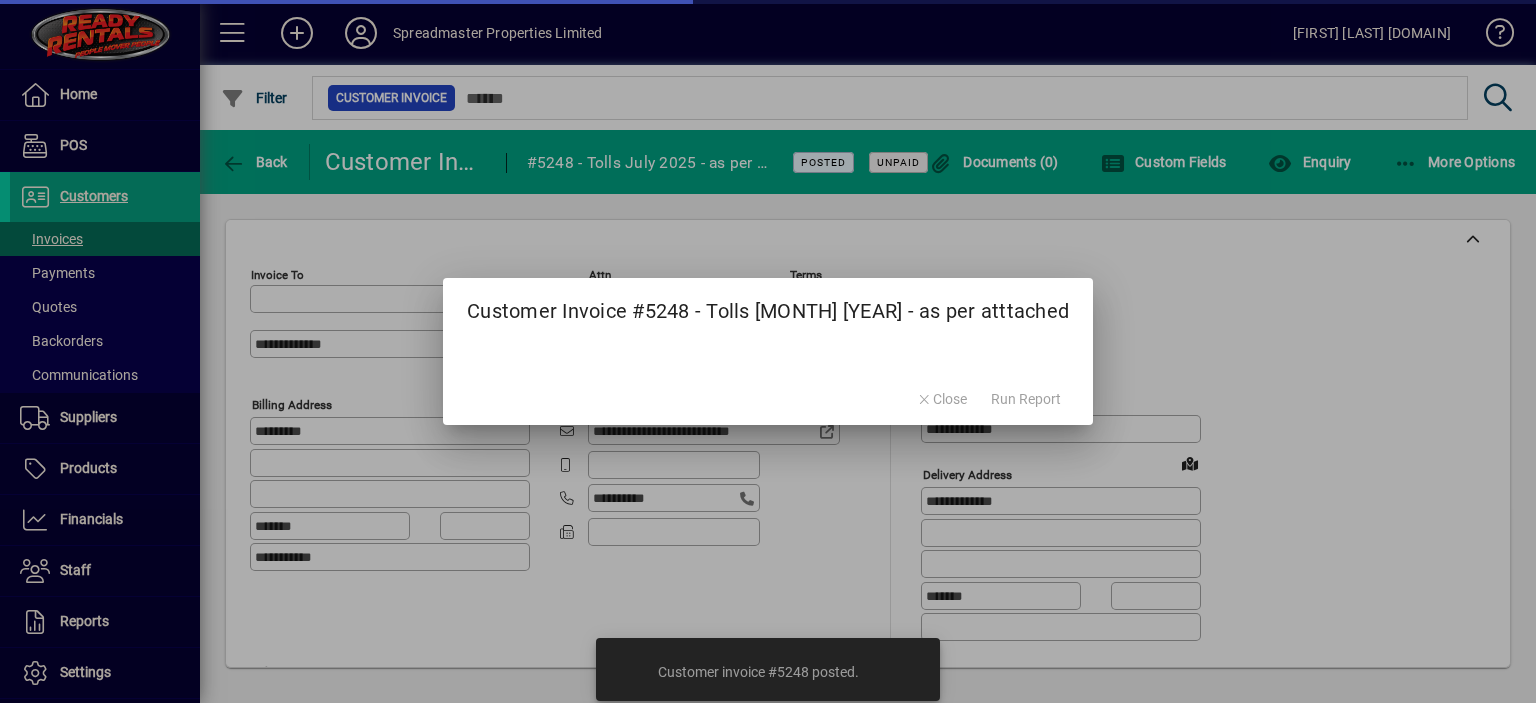 type on "**********" 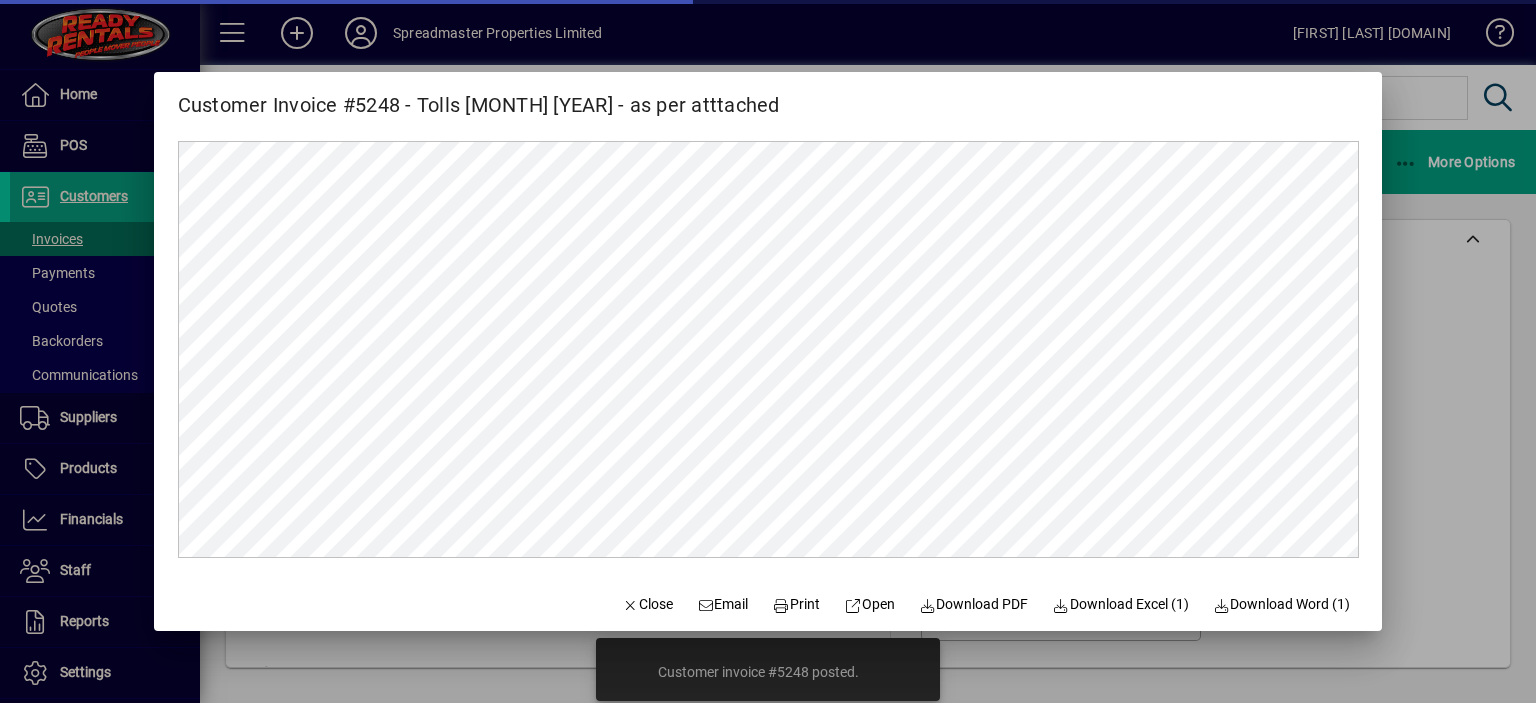 scroll, scrollTop: 0, scrollLeft: 0, axis: both 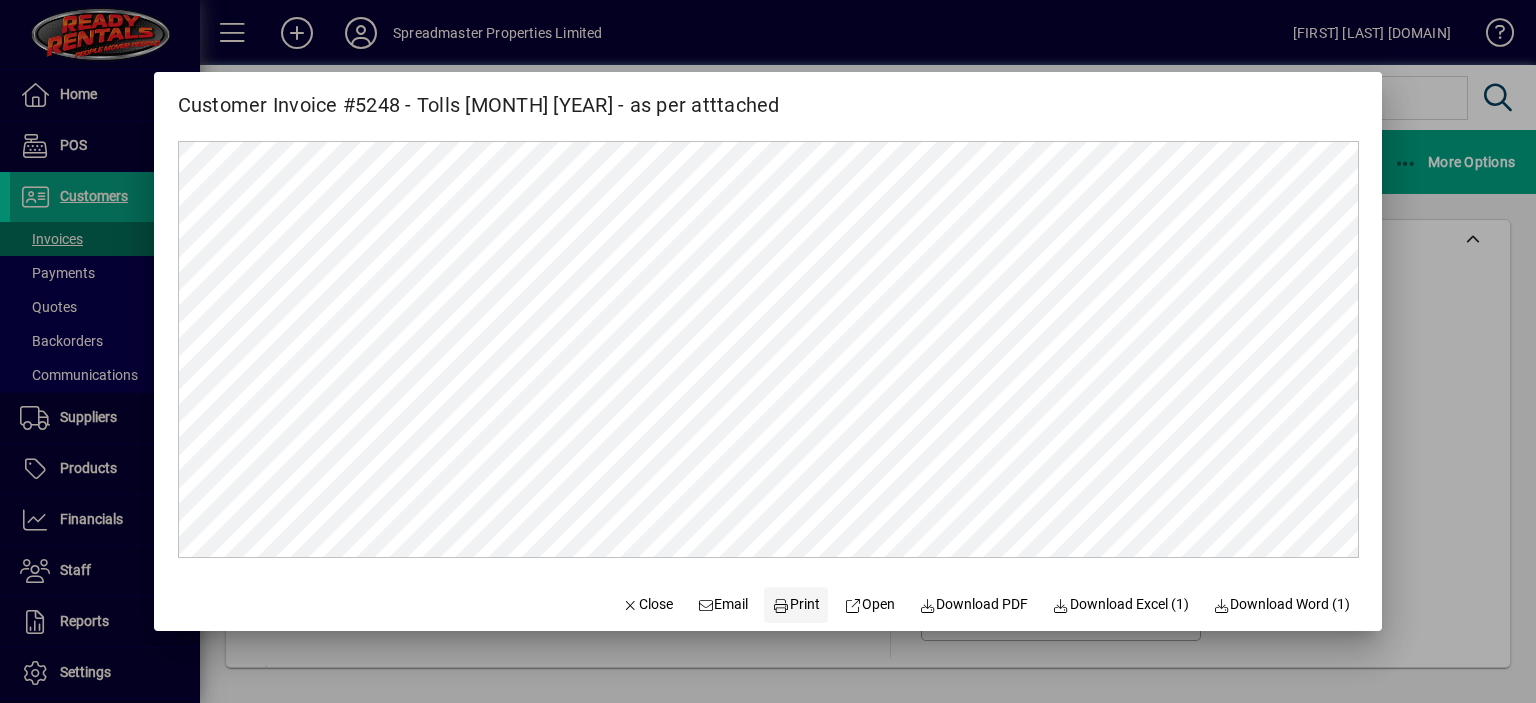 click on "Print" 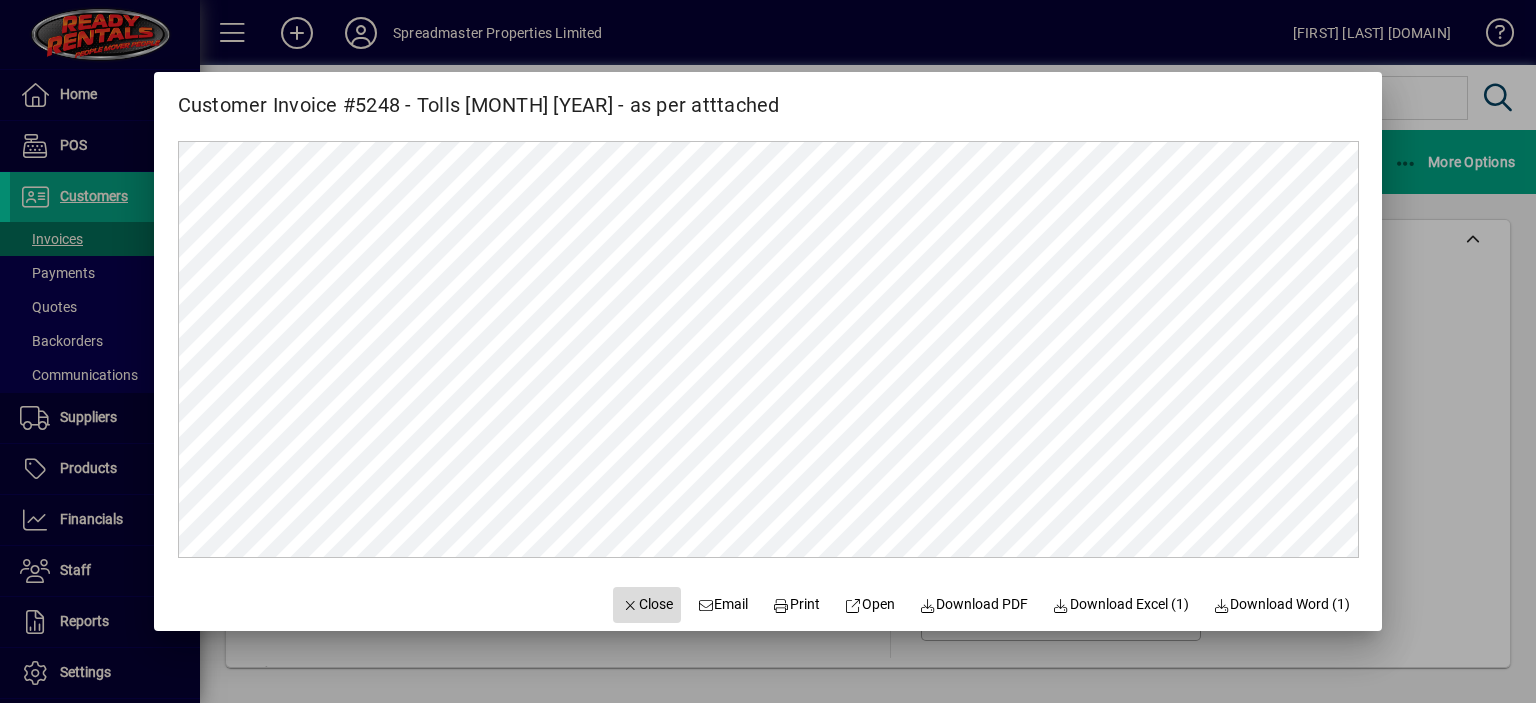 click on "Close" 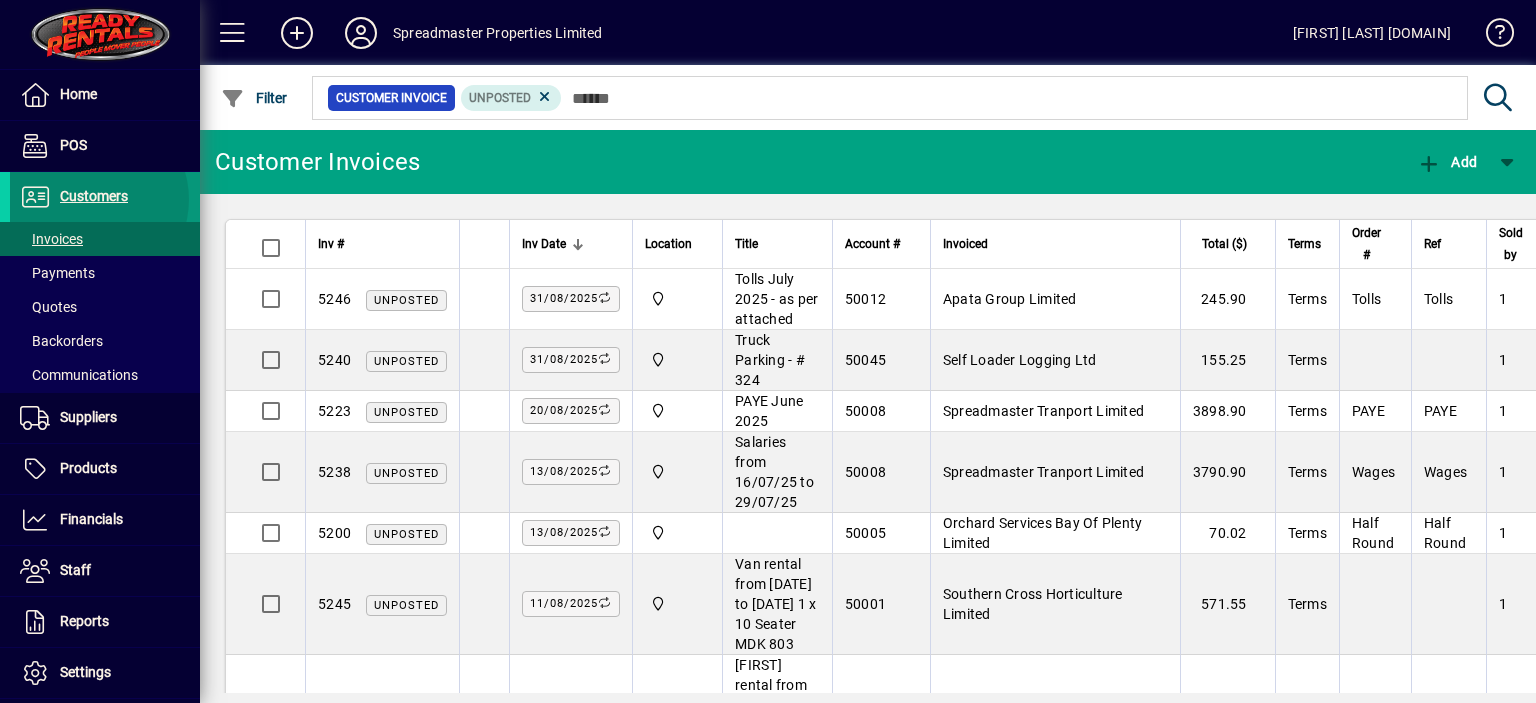 click on "Customers" at bounding box center (94, 196) 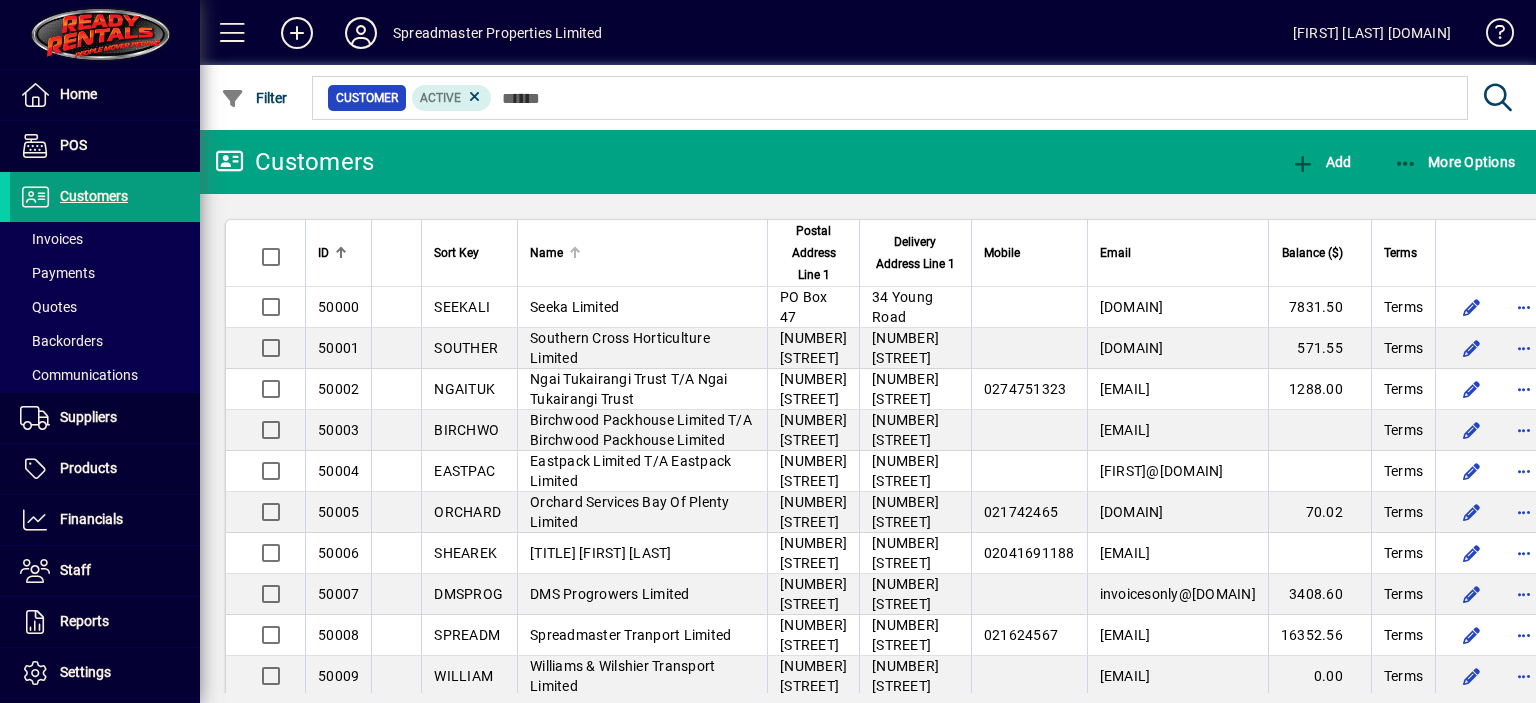 click at bounding box center (575, 253) 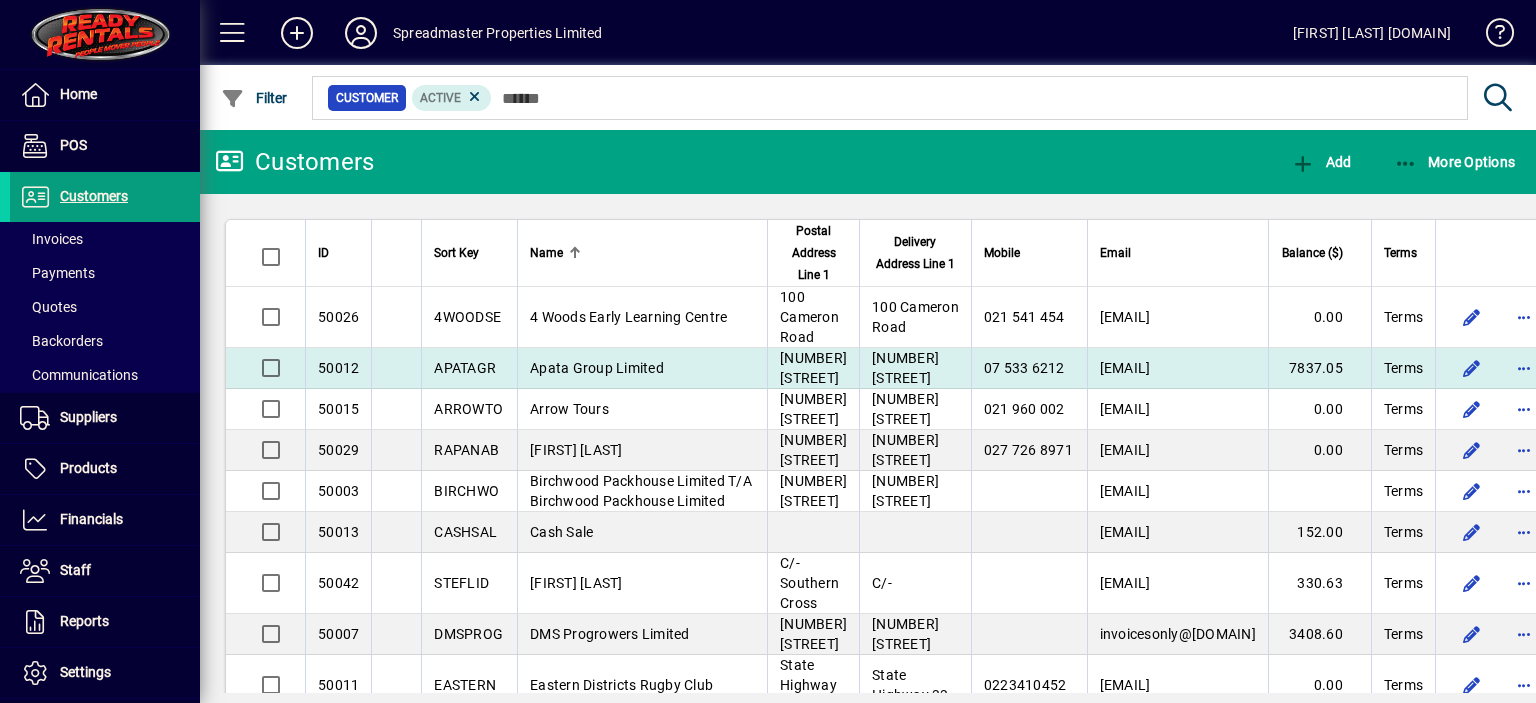 click on "Apata Group Limited" at bounding box center [597, 368] 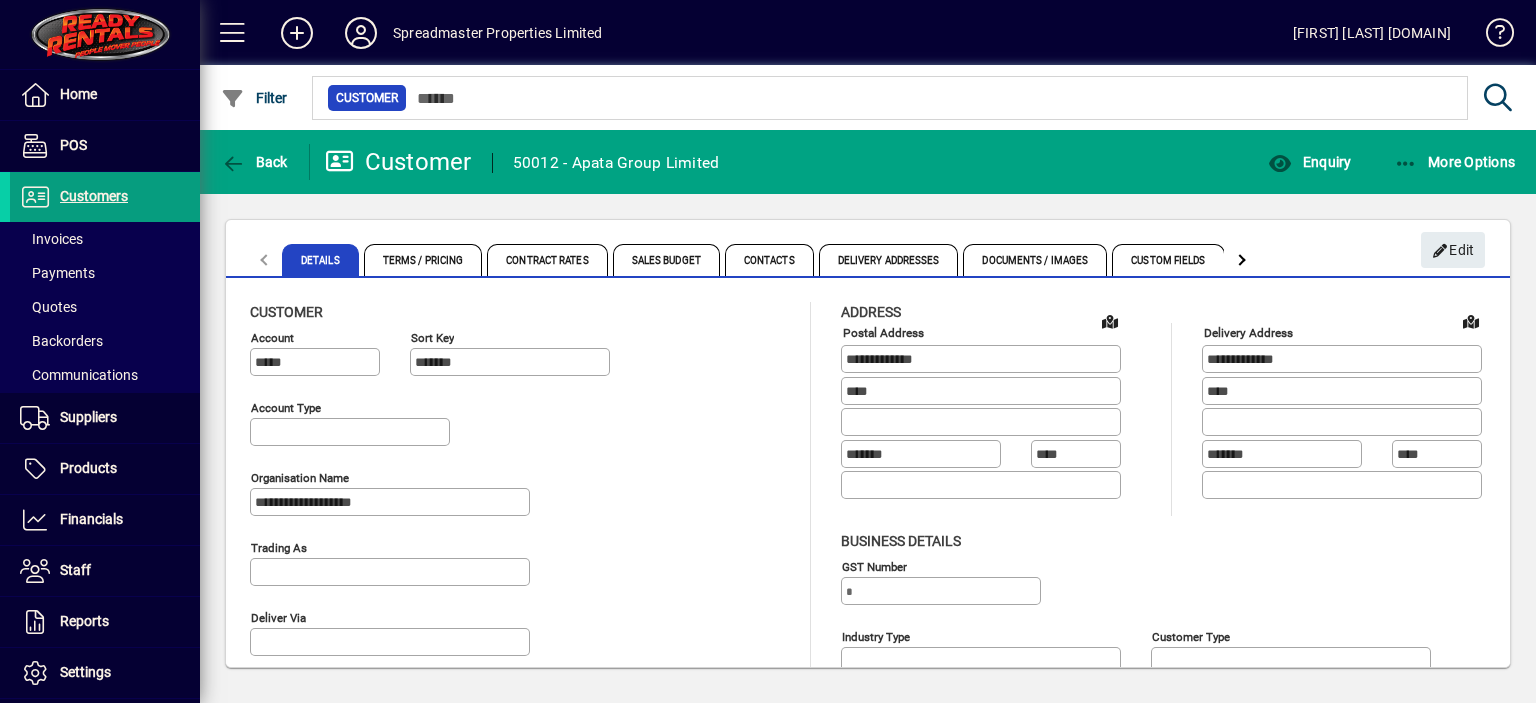 type on "**********" 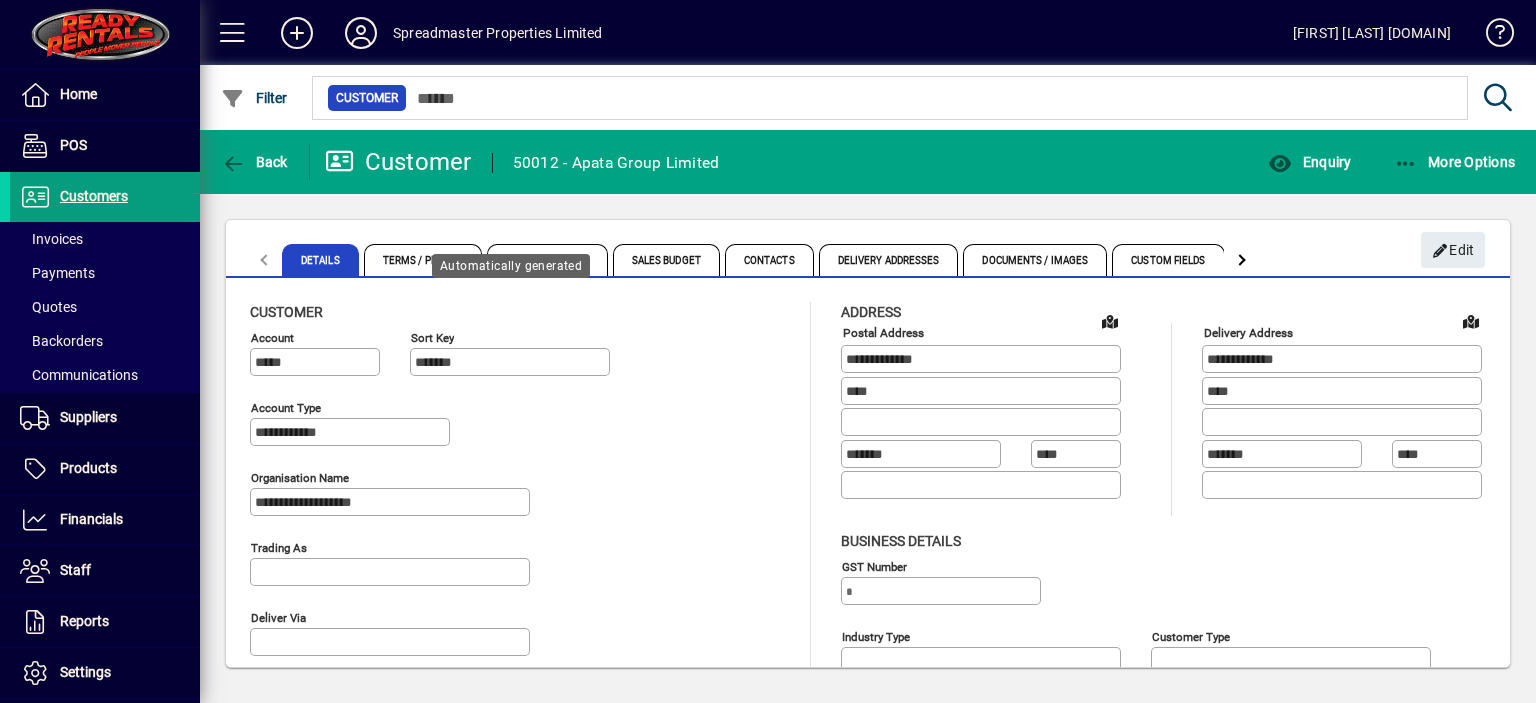 type on "**********" 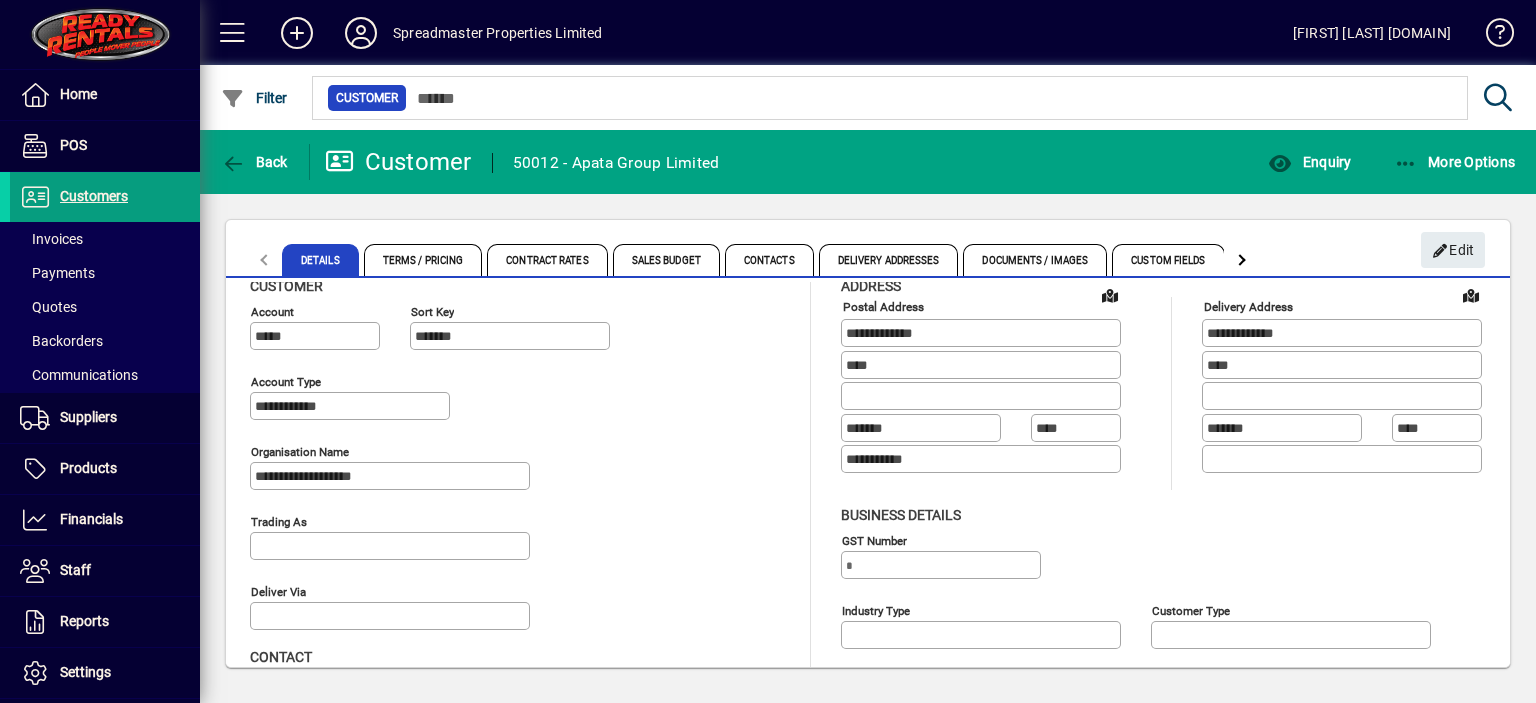 scroll, scrollTop: 0, scrollLeft: 0, axis: both 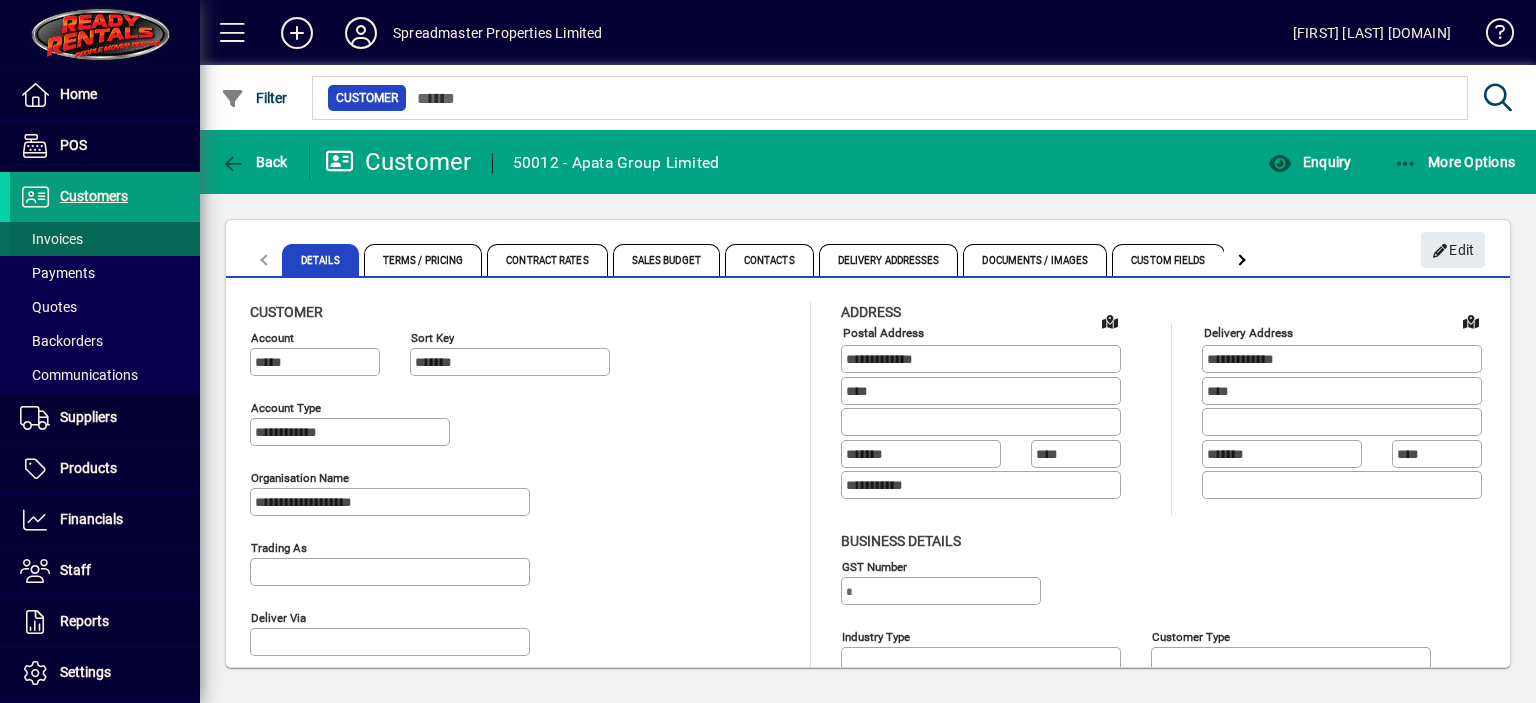 click on "Invoices" at bounding box center [51, 239] 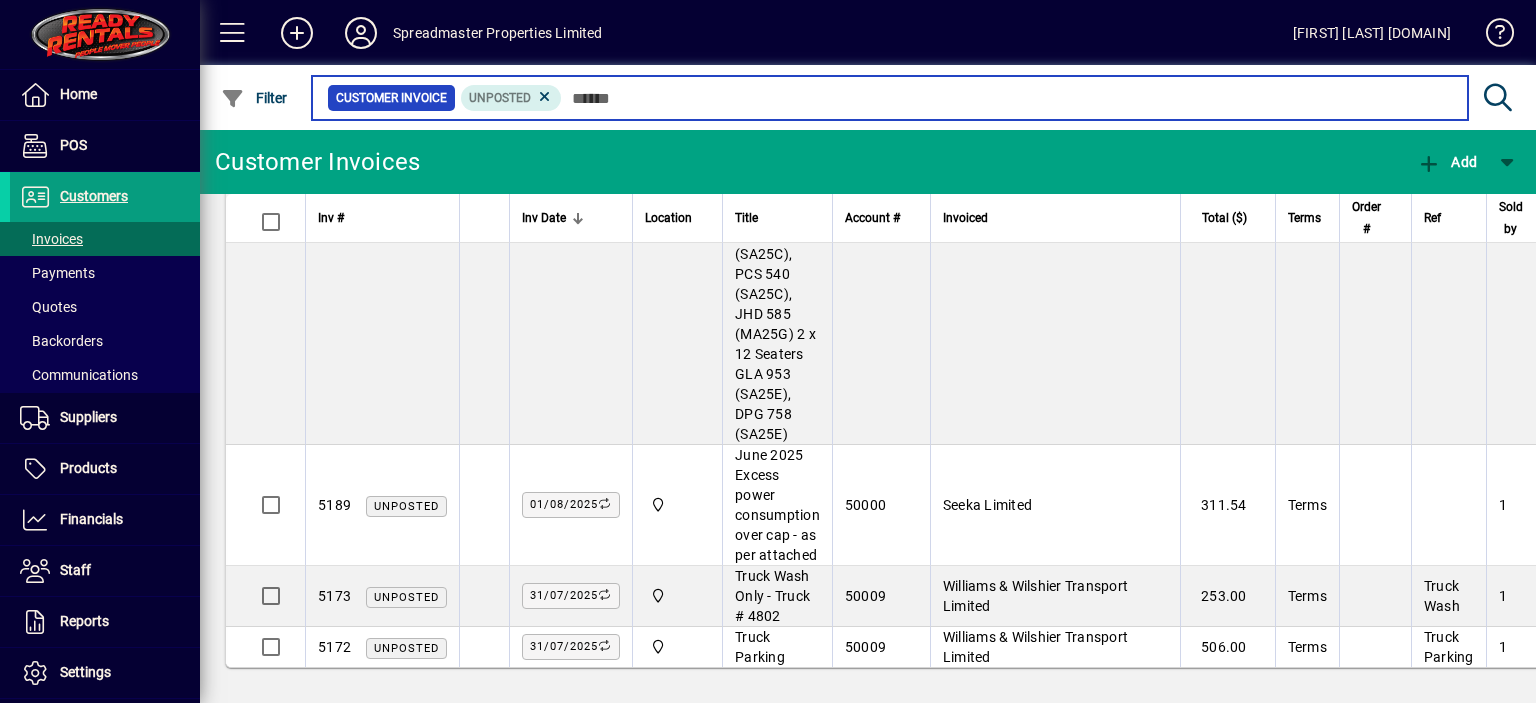 scroll, scrollTop: 1910, scrollLeft: 0, axis: vertical 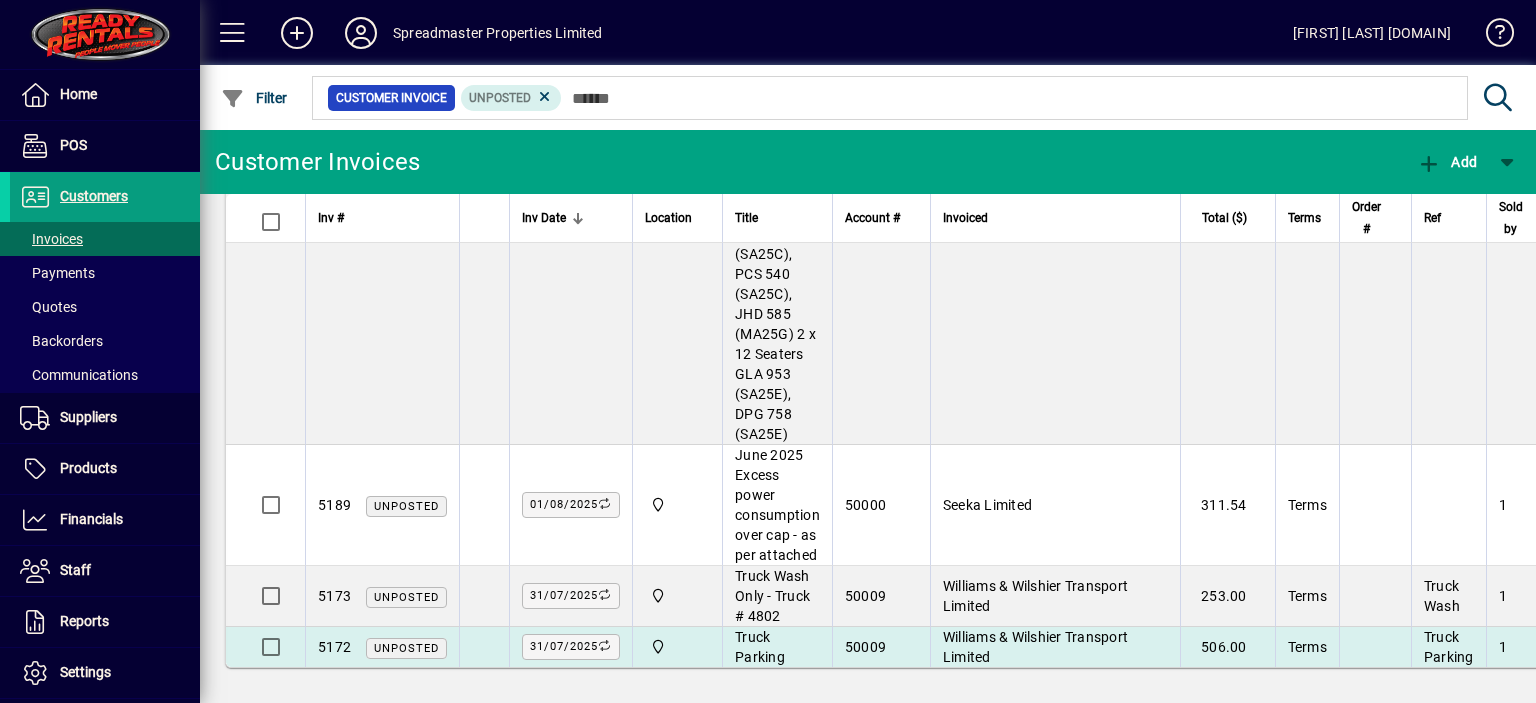 click on "Williams & Wilshier Transport Limited" at bounding box center [1035, 647] 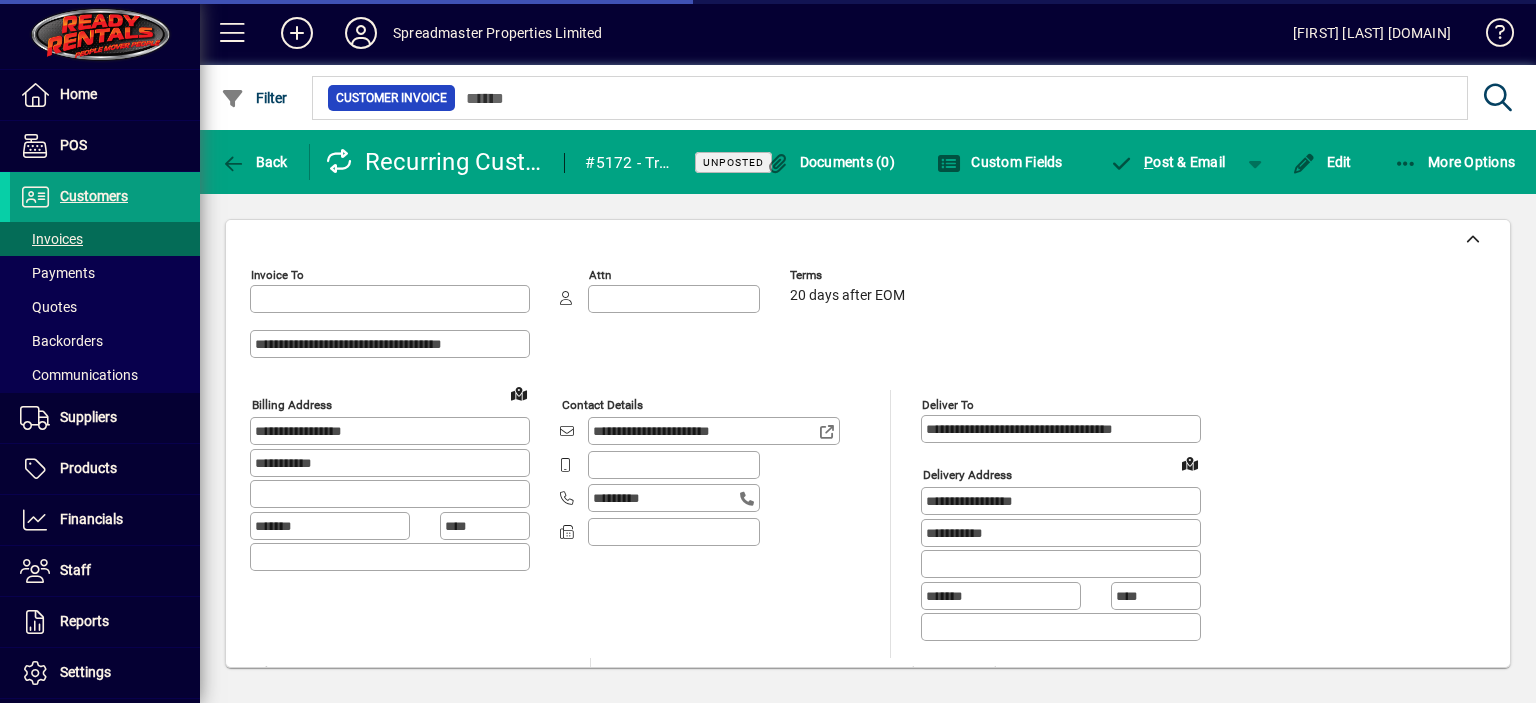 type on "**********" 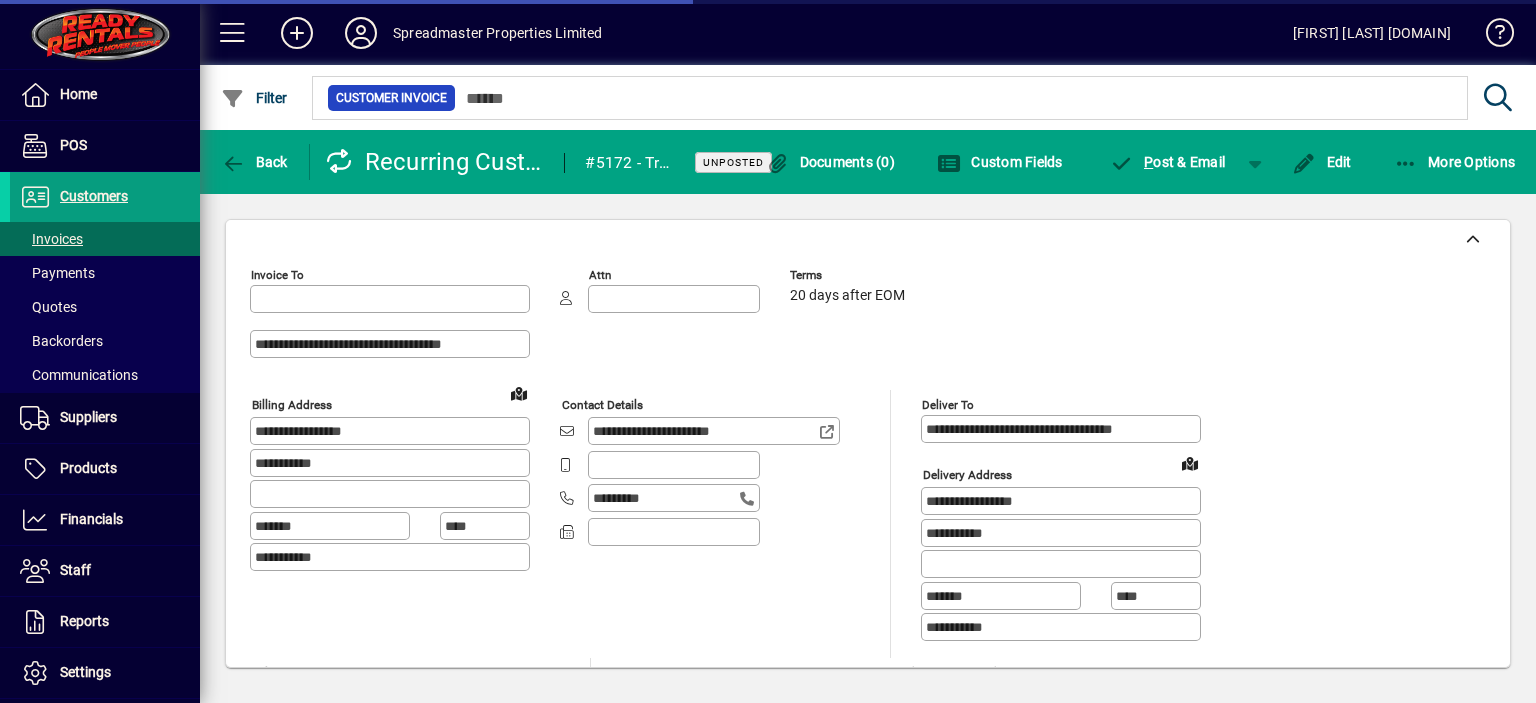 type on "**********" 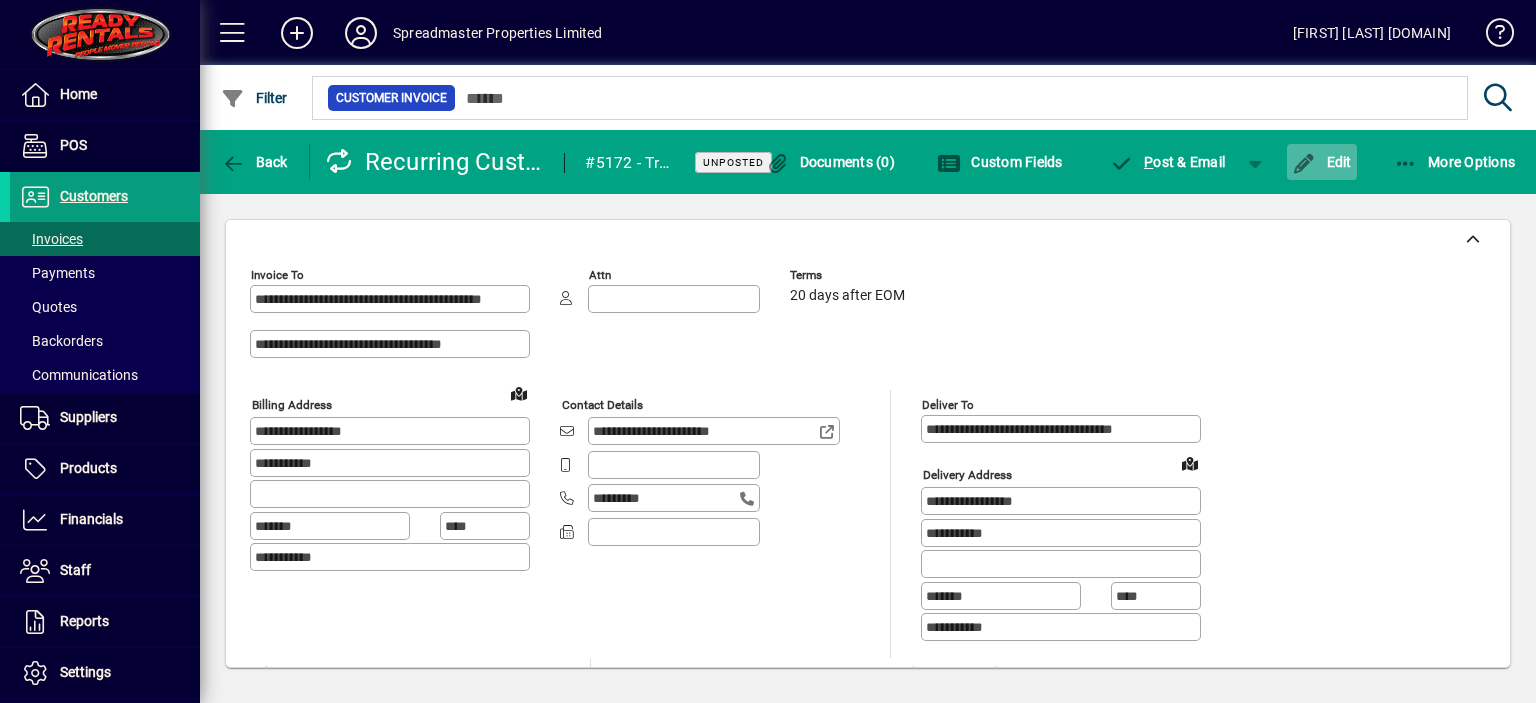 click on "Edit" 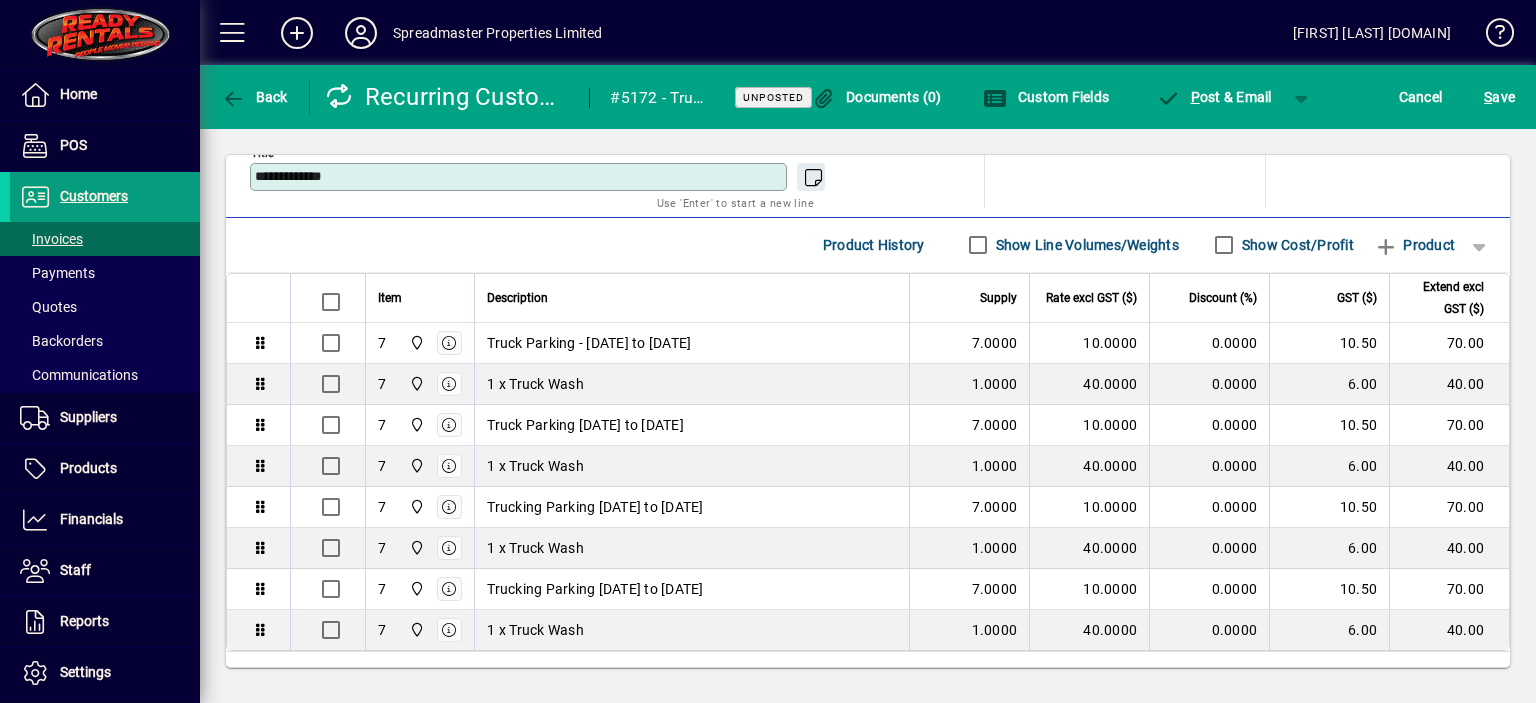 scroll, scrollTop: 1100, scrollLeft: 0, axis: vertical 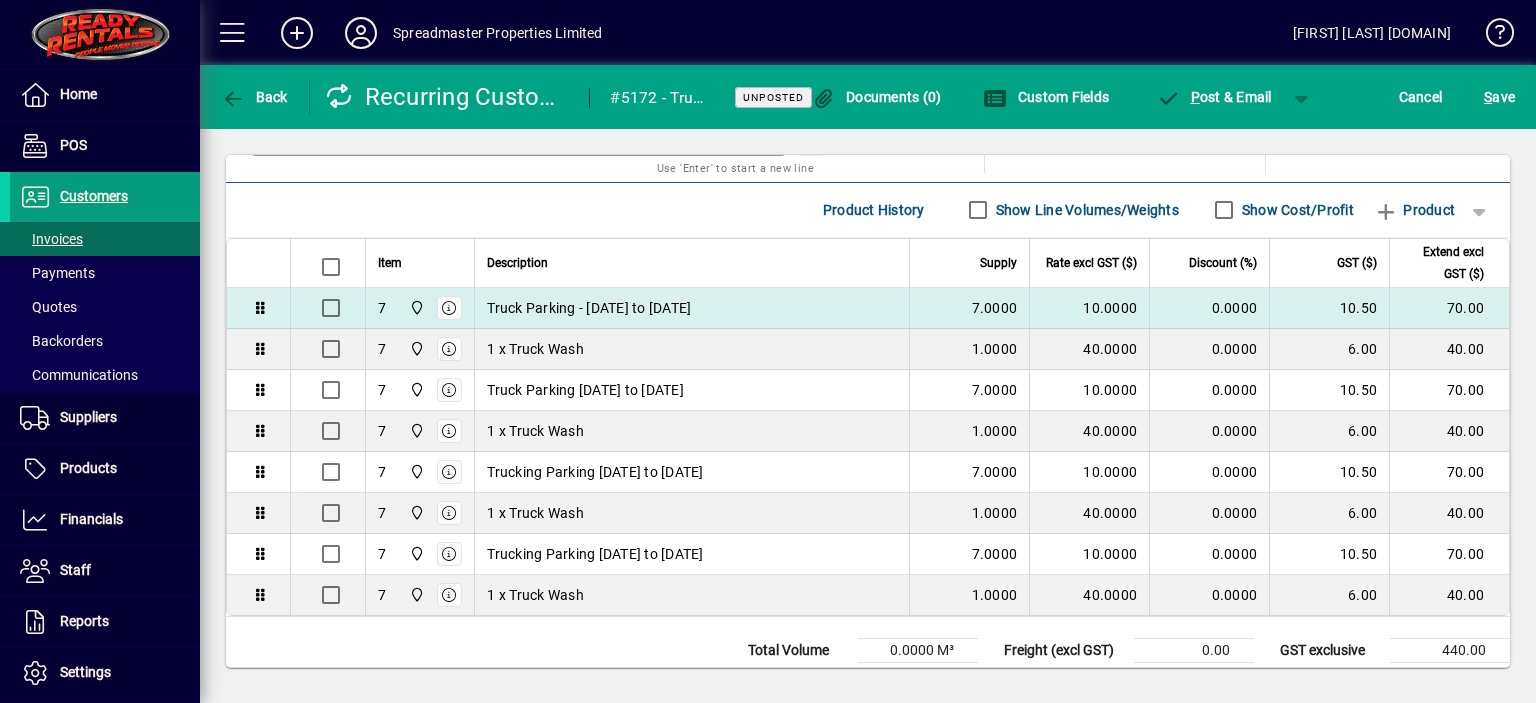 click on "Truck Parking - 02/06/25 to 08/06/25" at bounding box center [589, 308] 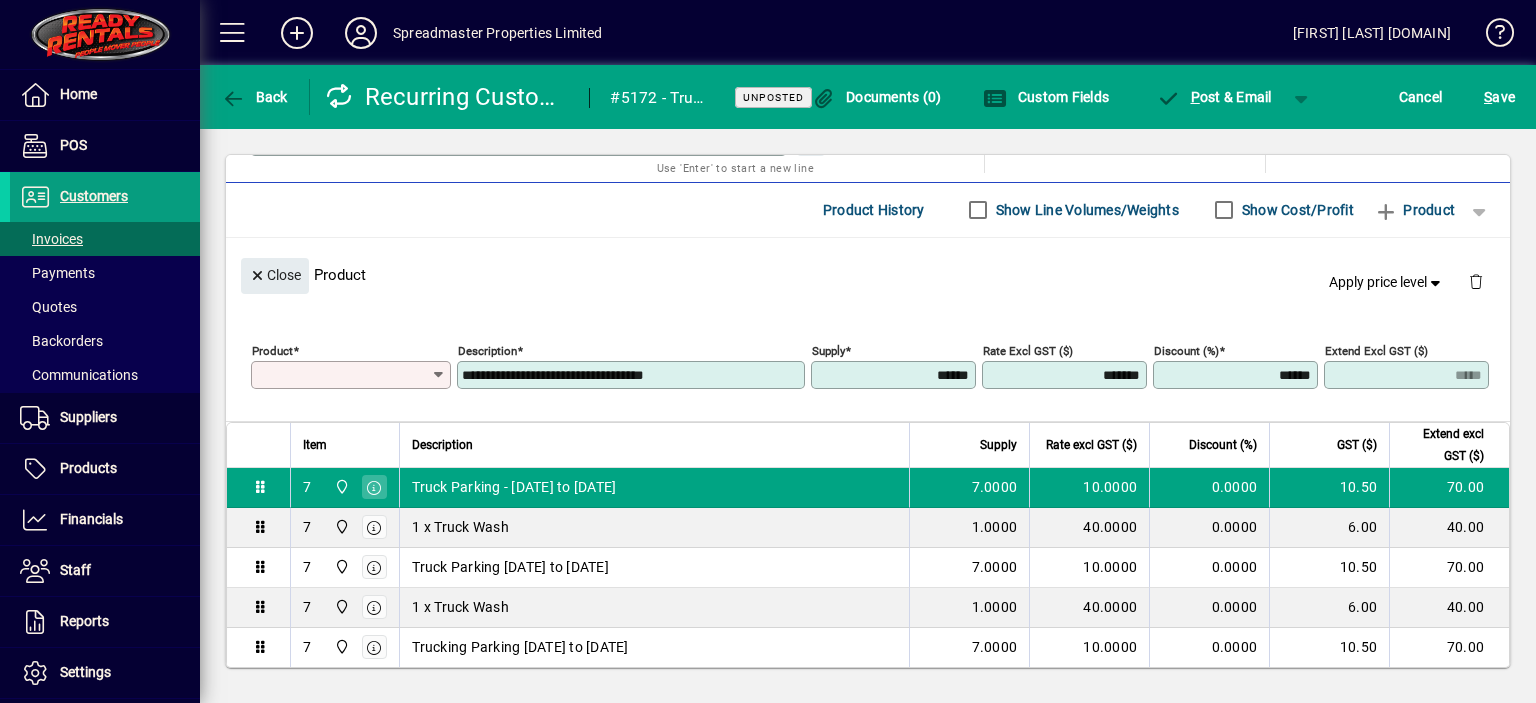 type on "*" 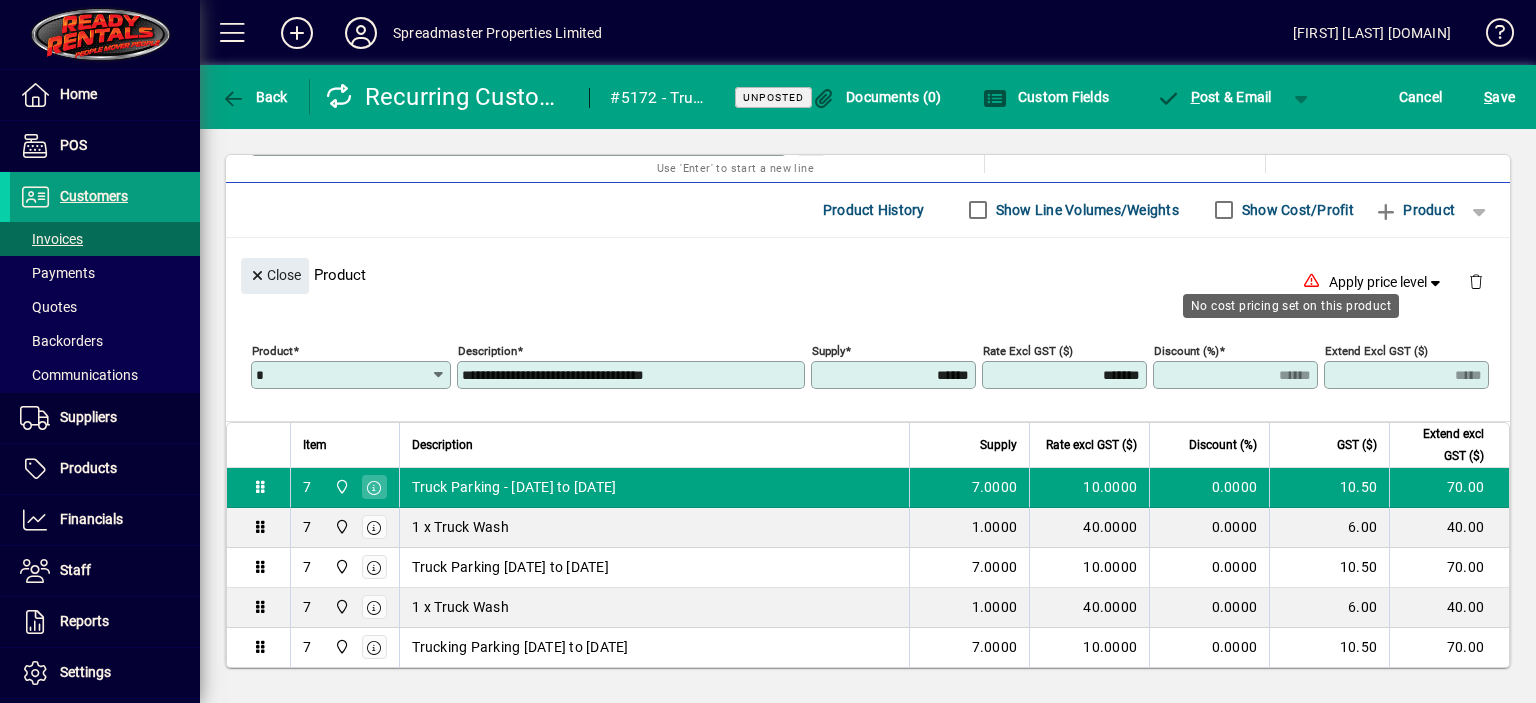 click on "**********" at bounding box center (633, 375) 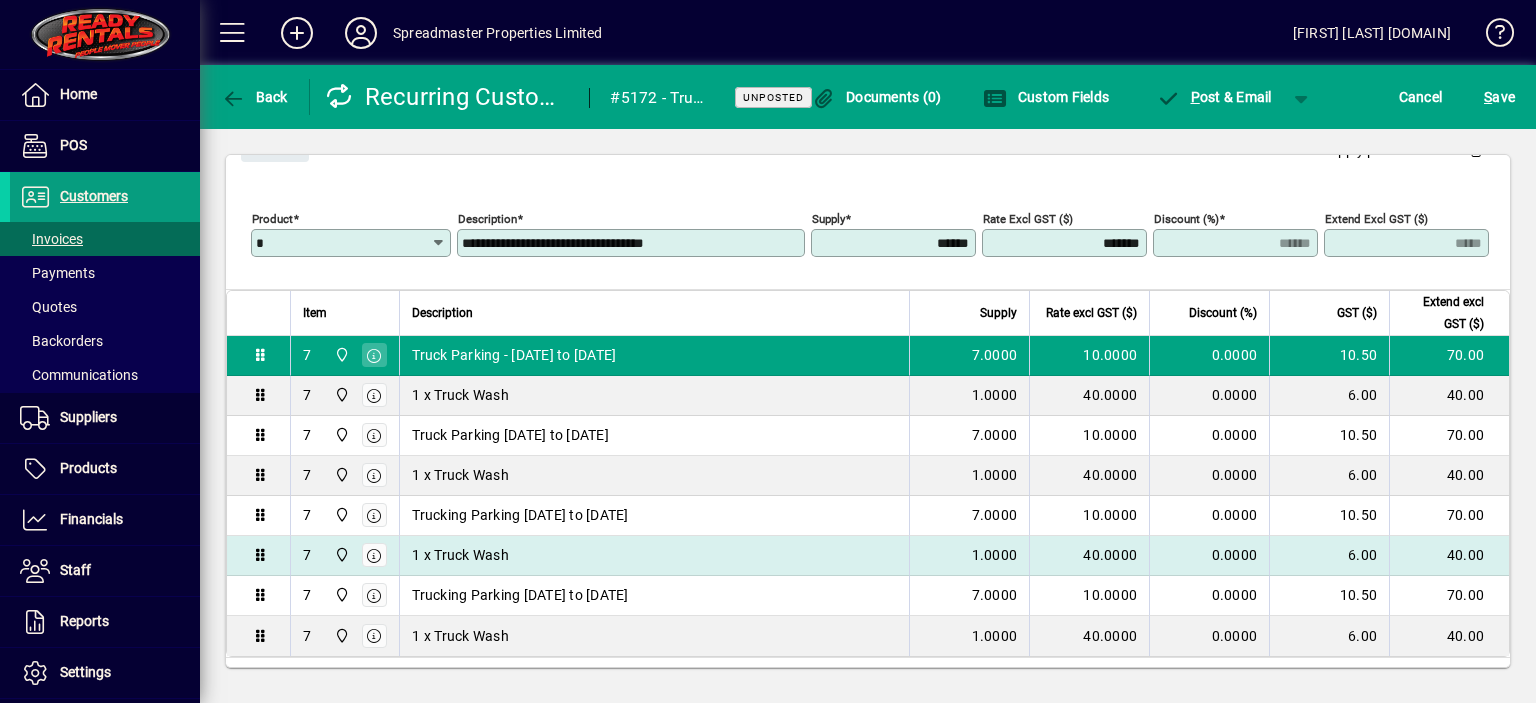scroll, scrollTop: 1129, scrollLeft: 0, axis: vertical 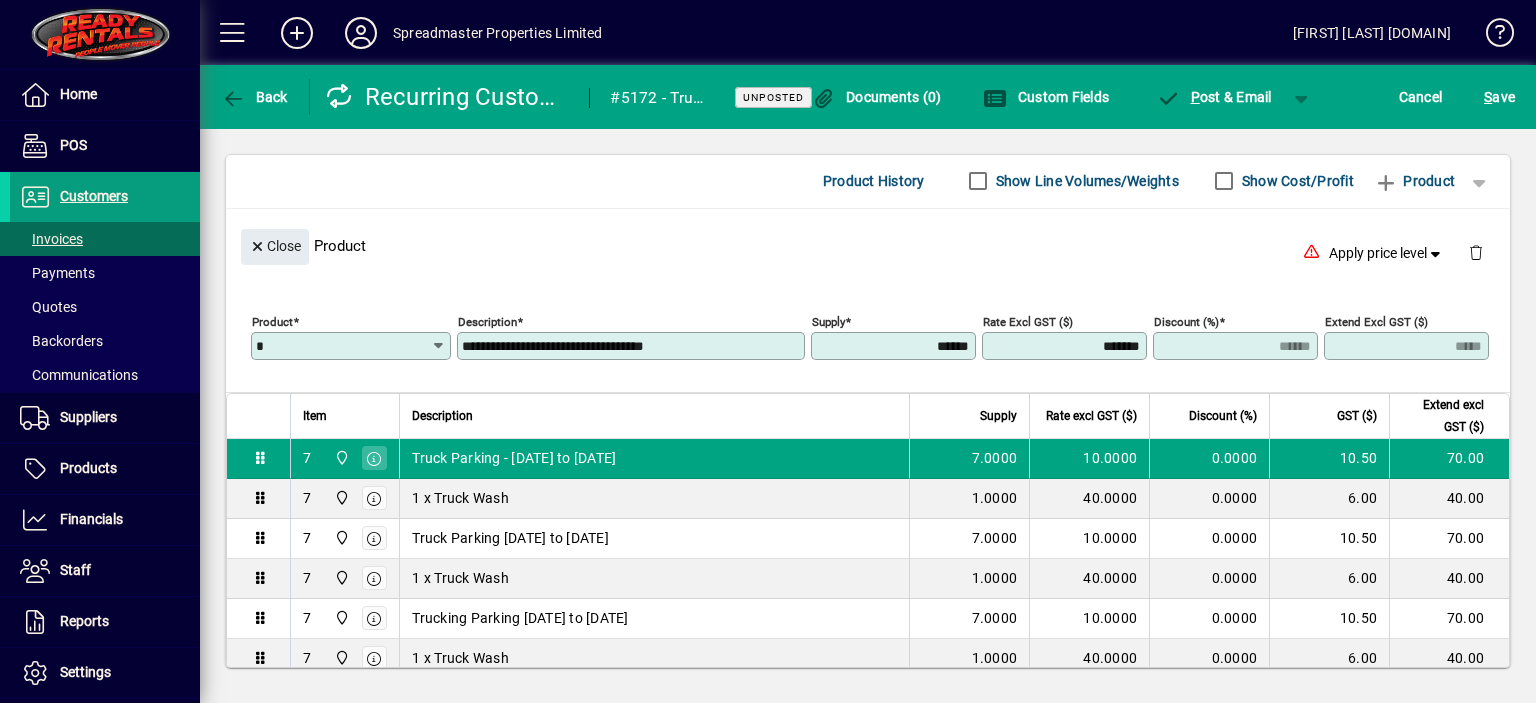 click on "**********" at bounding box center (633, 346) 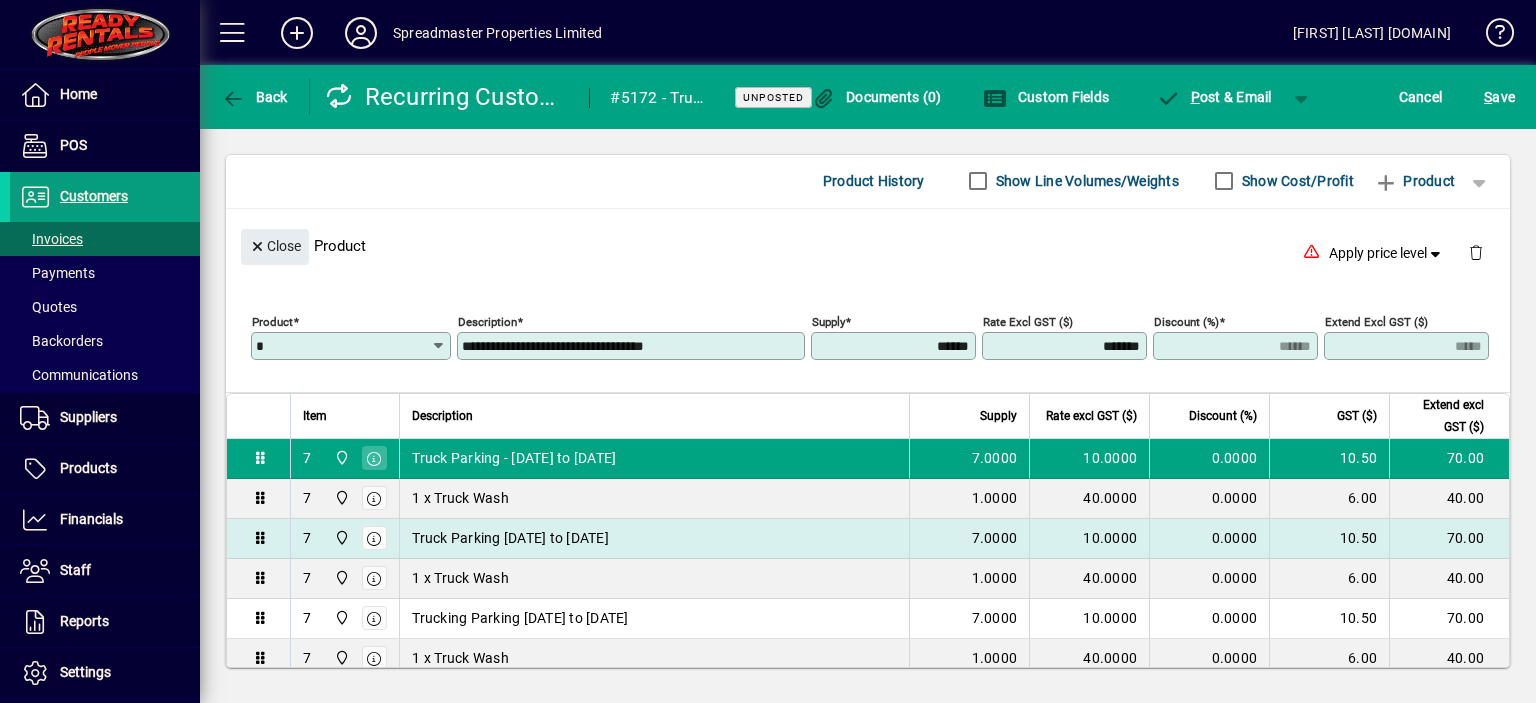 click on "Truck Parking 09/06/25 to 15/06/25" at bounding box center [510, 538] 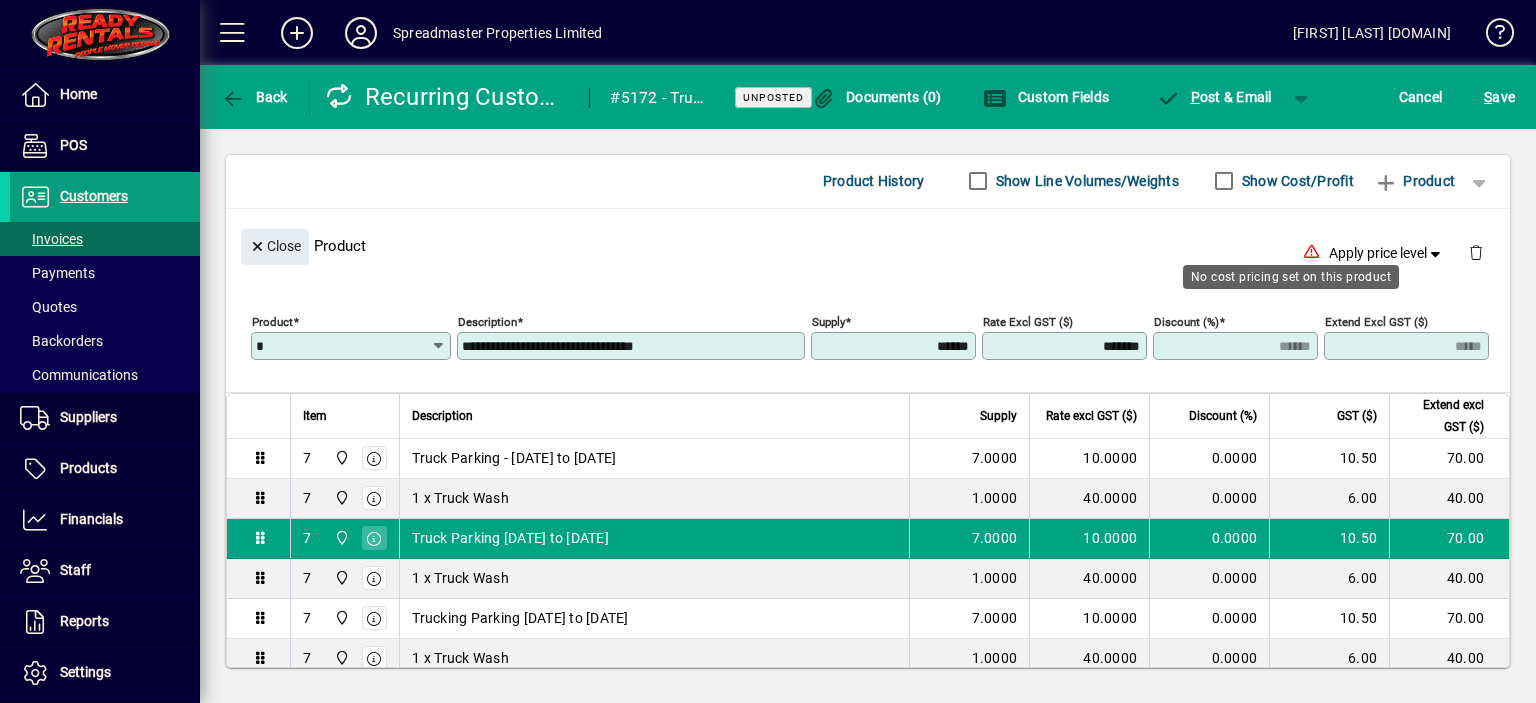 click on "**********" at bounding box center (633, 346) 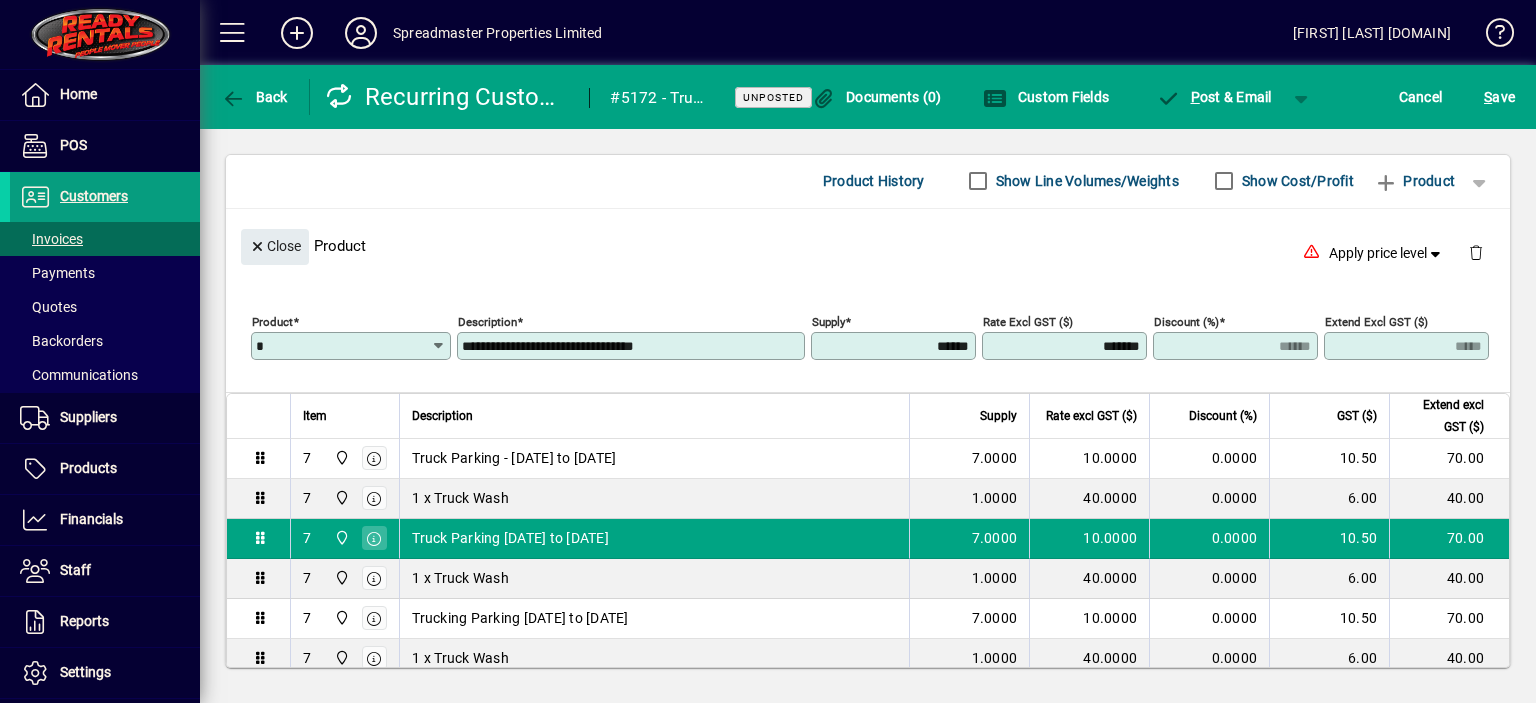 click on "**********" at bounding box center (633, 346) 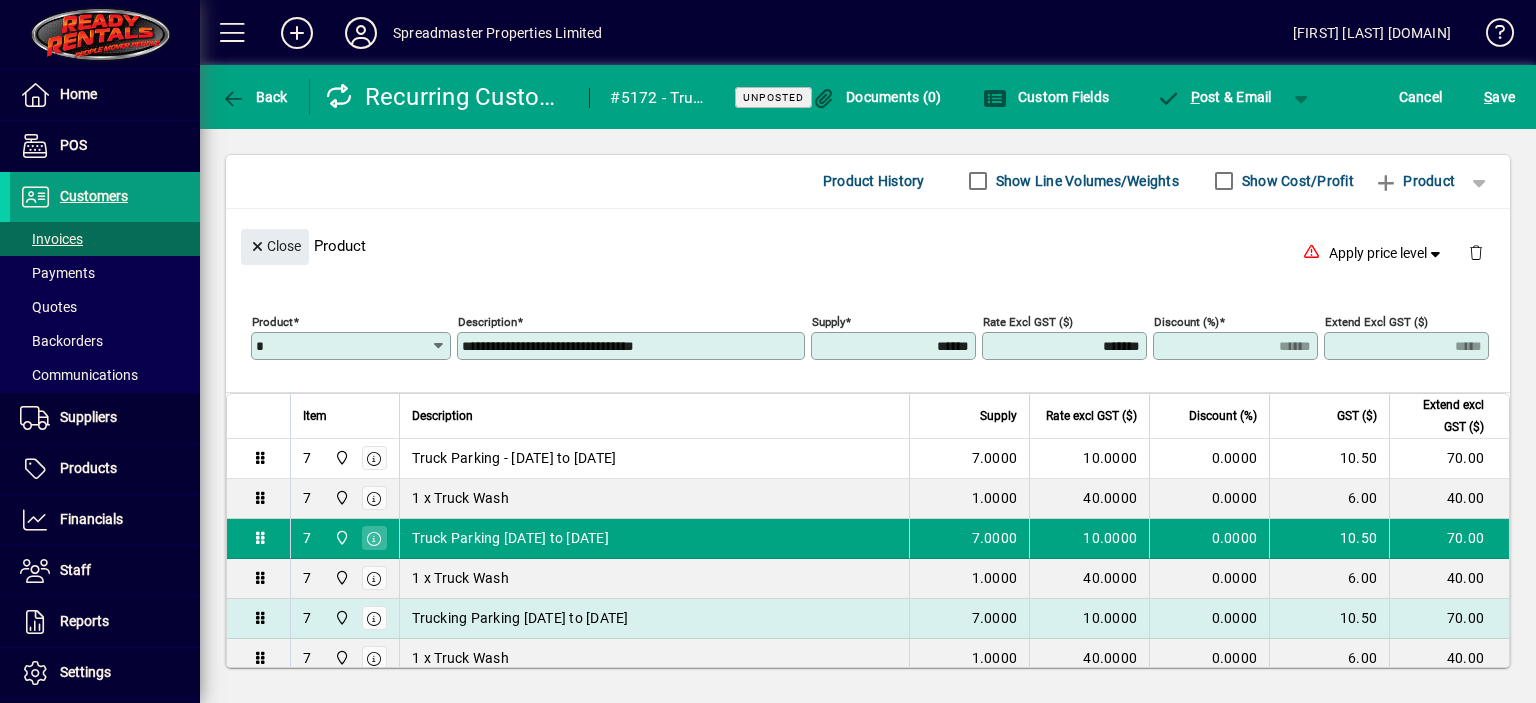 click on "Trucking Parking 16/06/25 to 22/06/25" at bounding box center [520, 618] 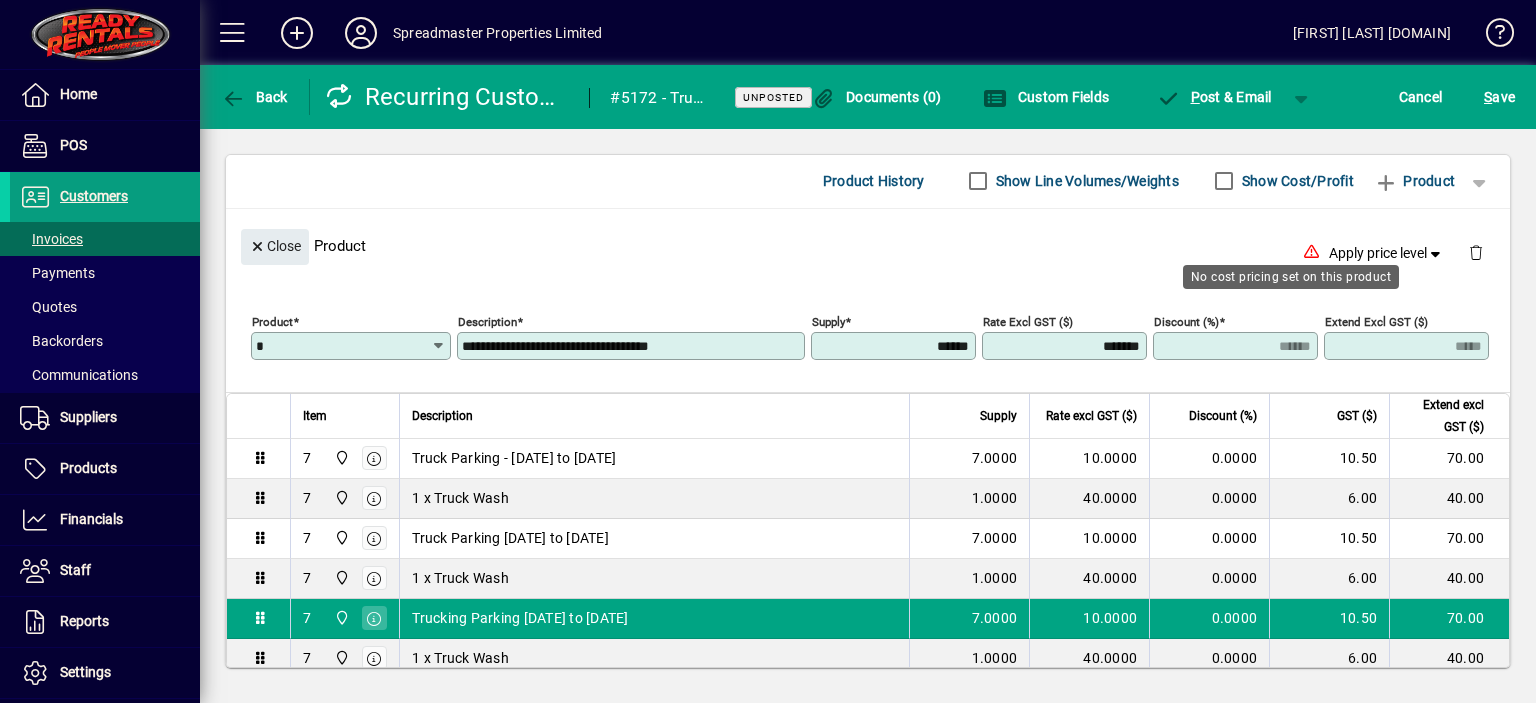 click on "**********" at bounding box center (633, 346) 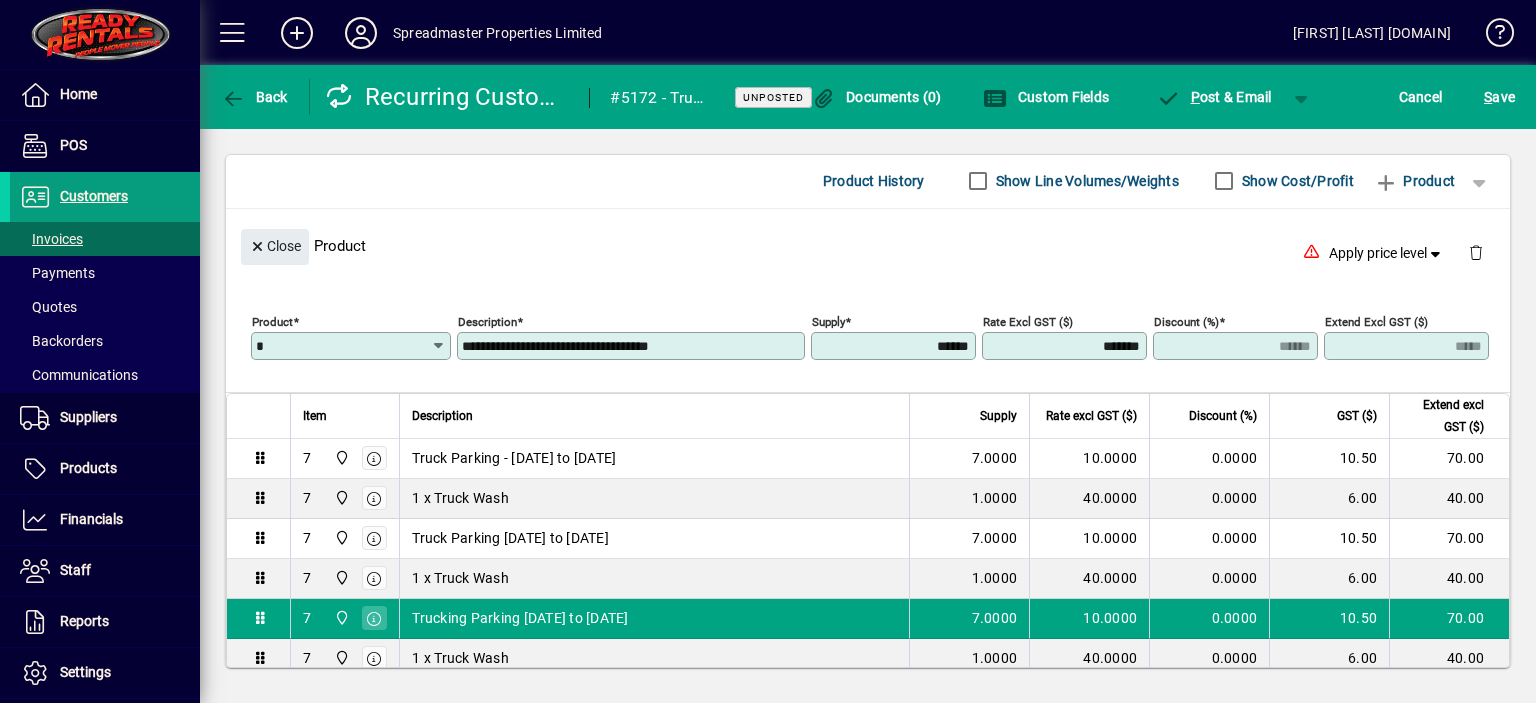 click on "**********" at bounding box center [633, 346] 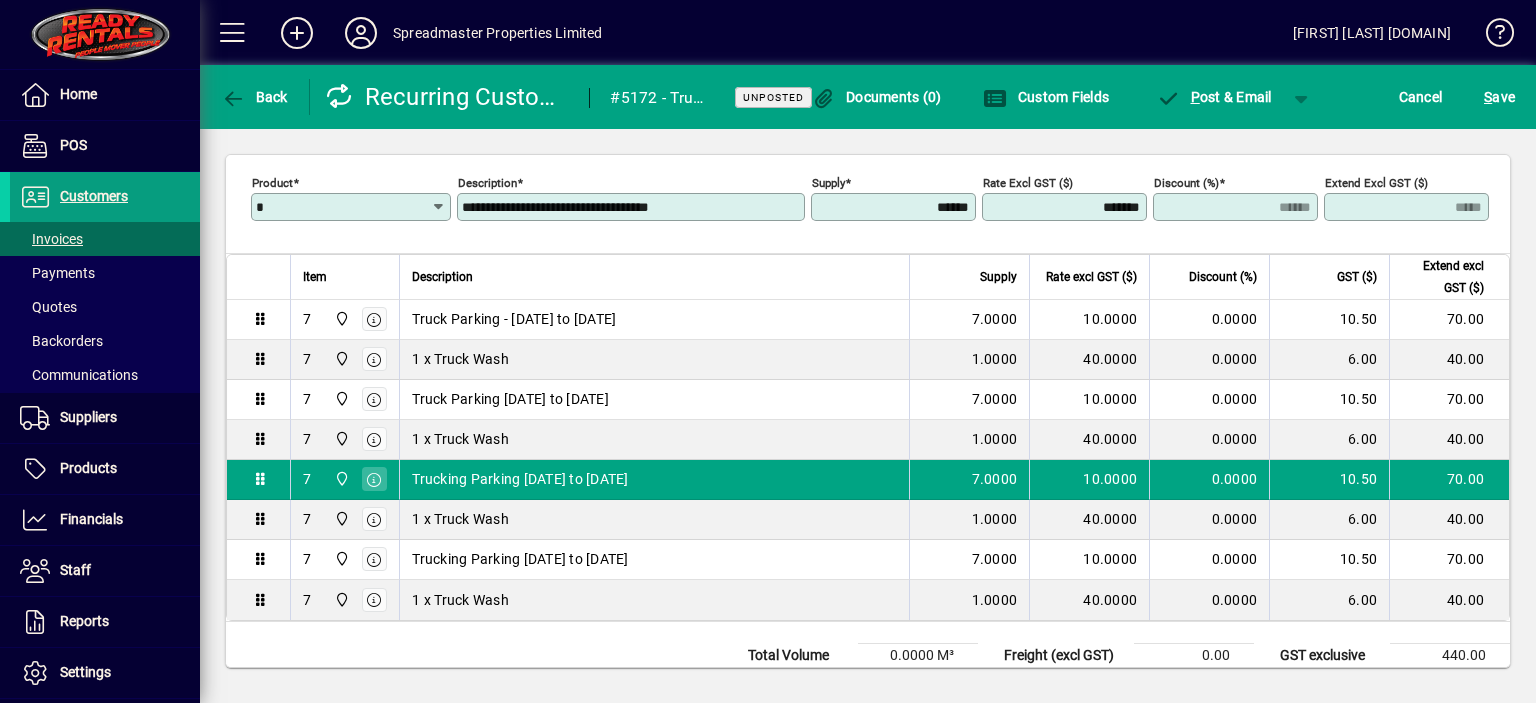 scroll, scrollTop: 1329, scrollLeft: 0, axis: vertical 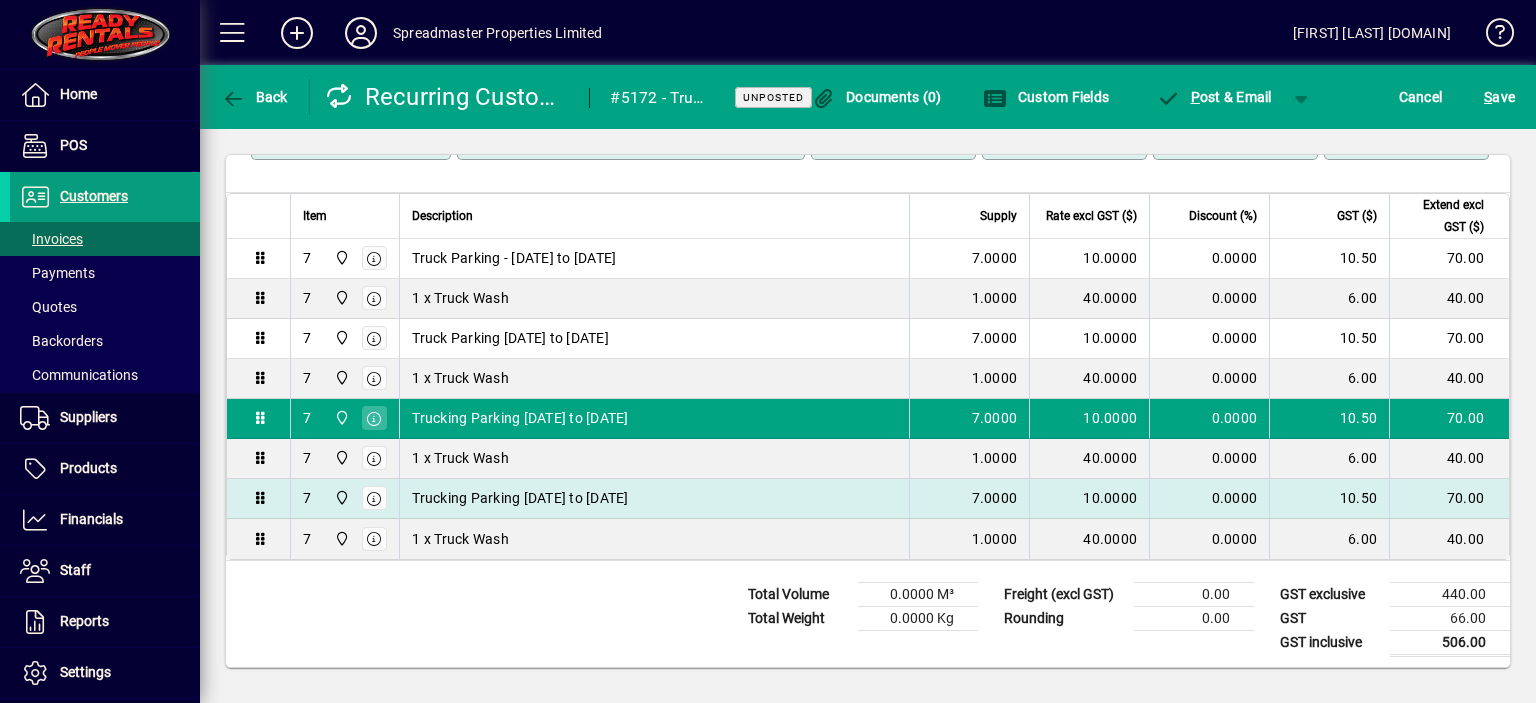 click on "Trucking Parking 23/06/25 to 29/06/25" at bounding box center (520, 498) 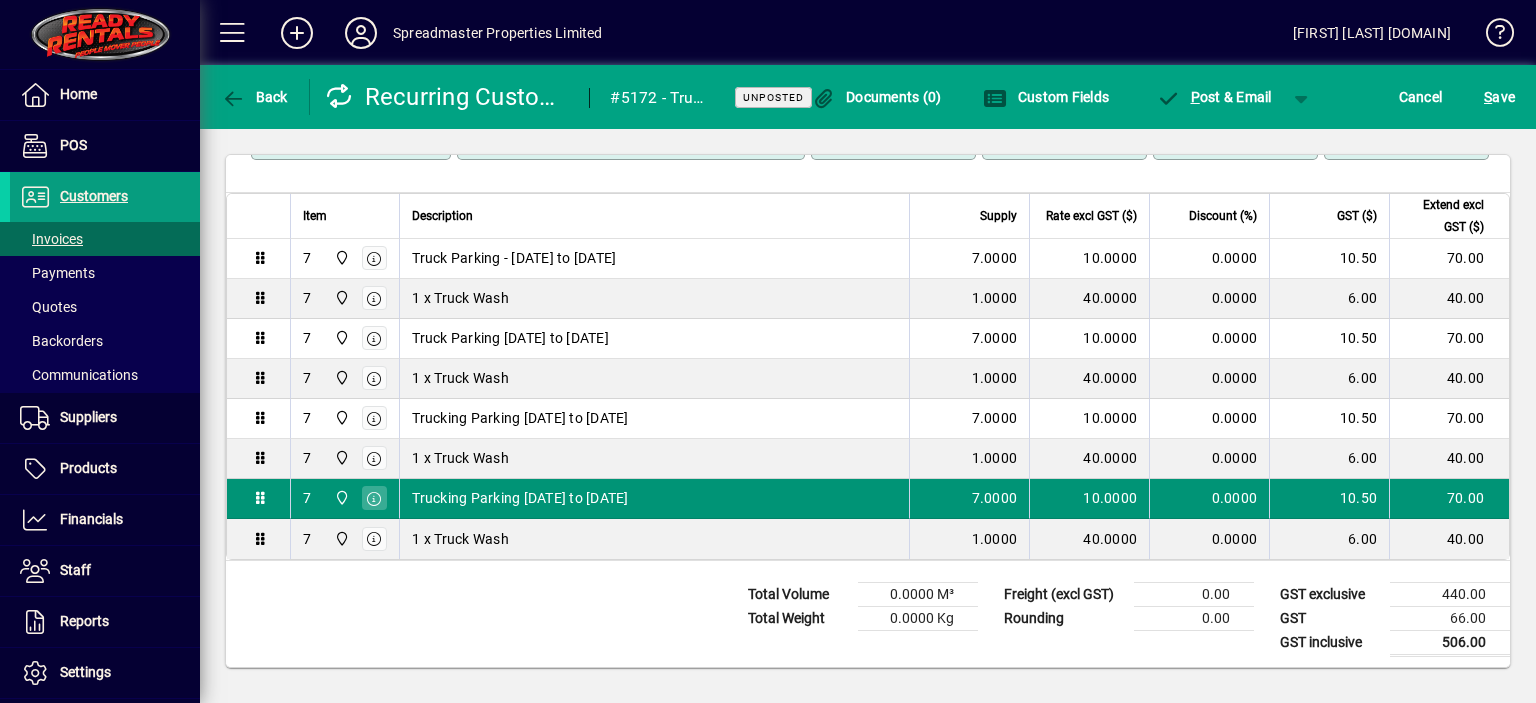 scroll, scrollTop: 1060, scrollLeft: 0, axis: vertical 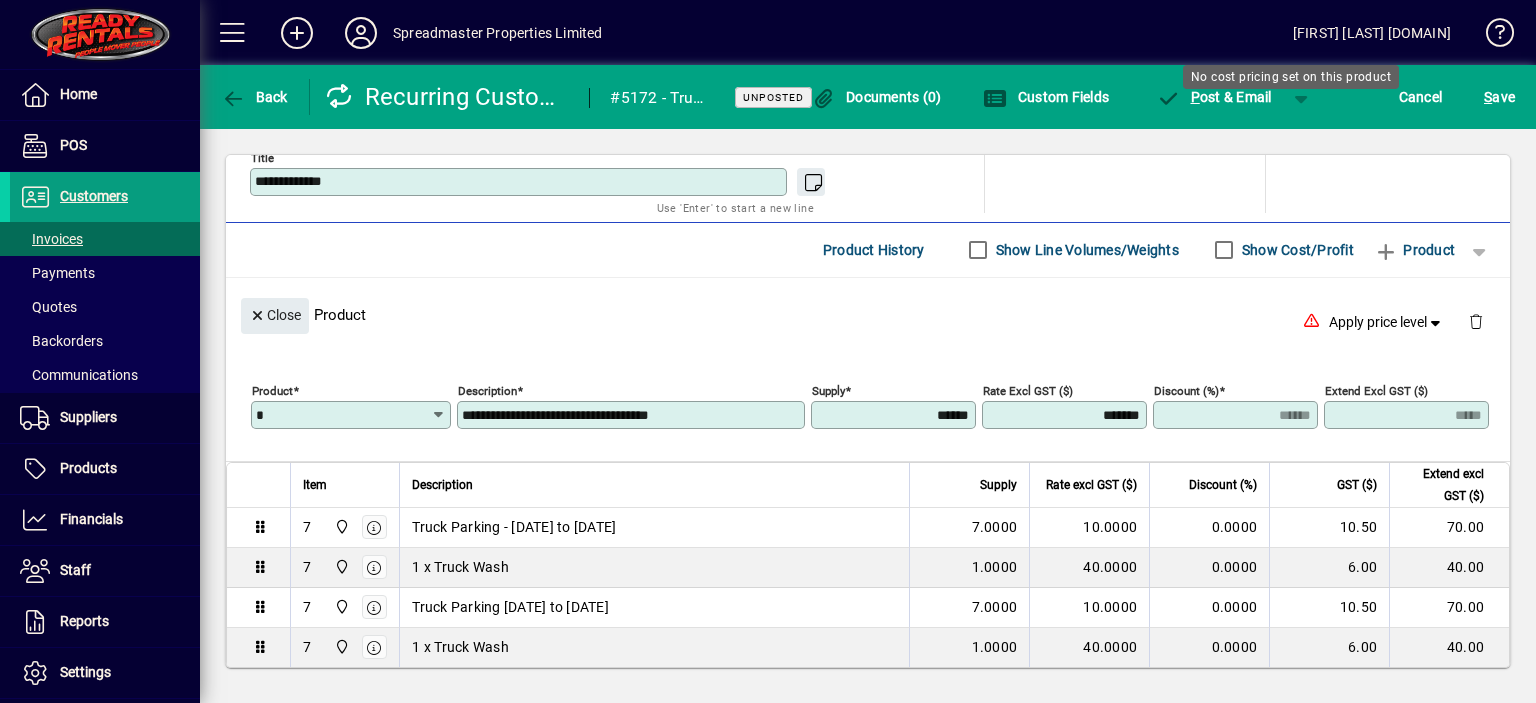 click on "**********" at bounding box center (633, 415) 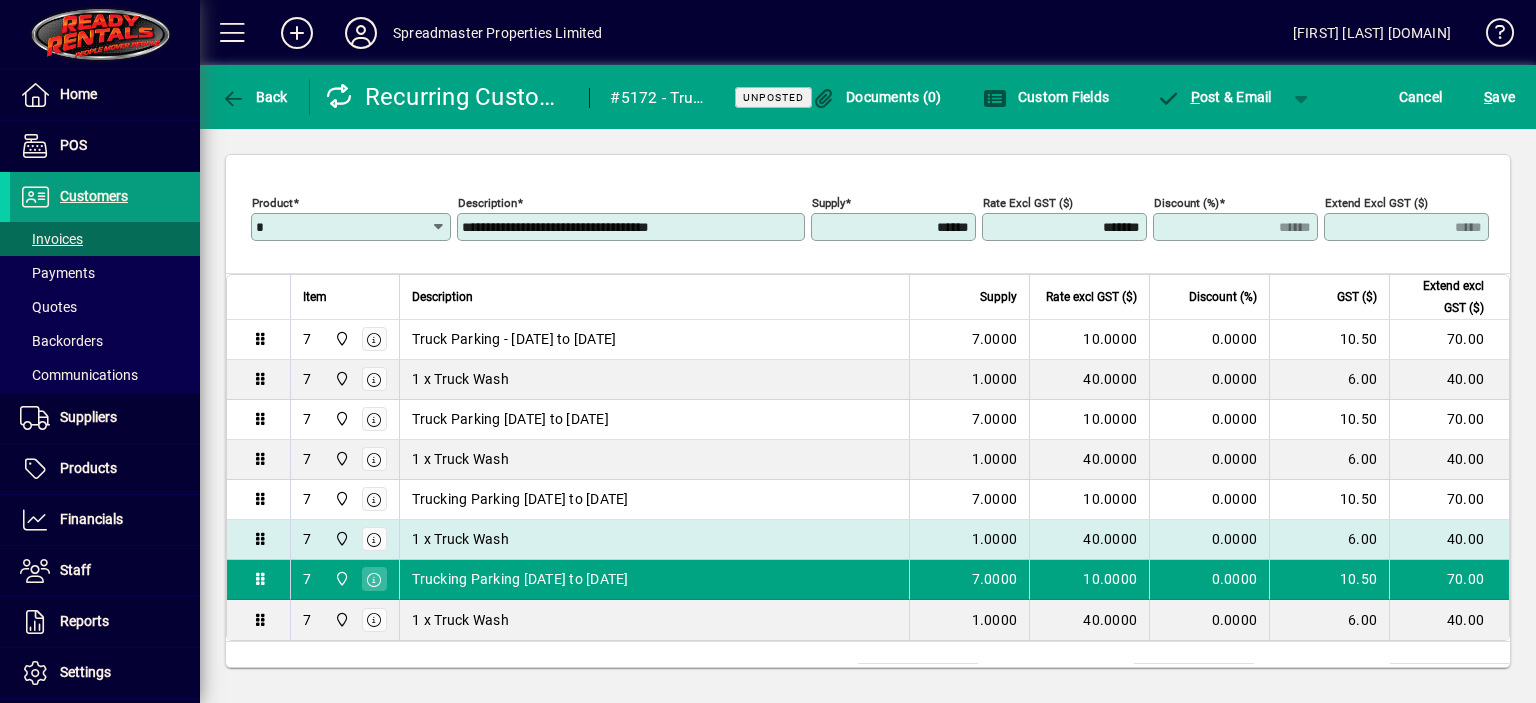 scroll, scrollTop: 1260, scrollLeft: 0, axis: vertical 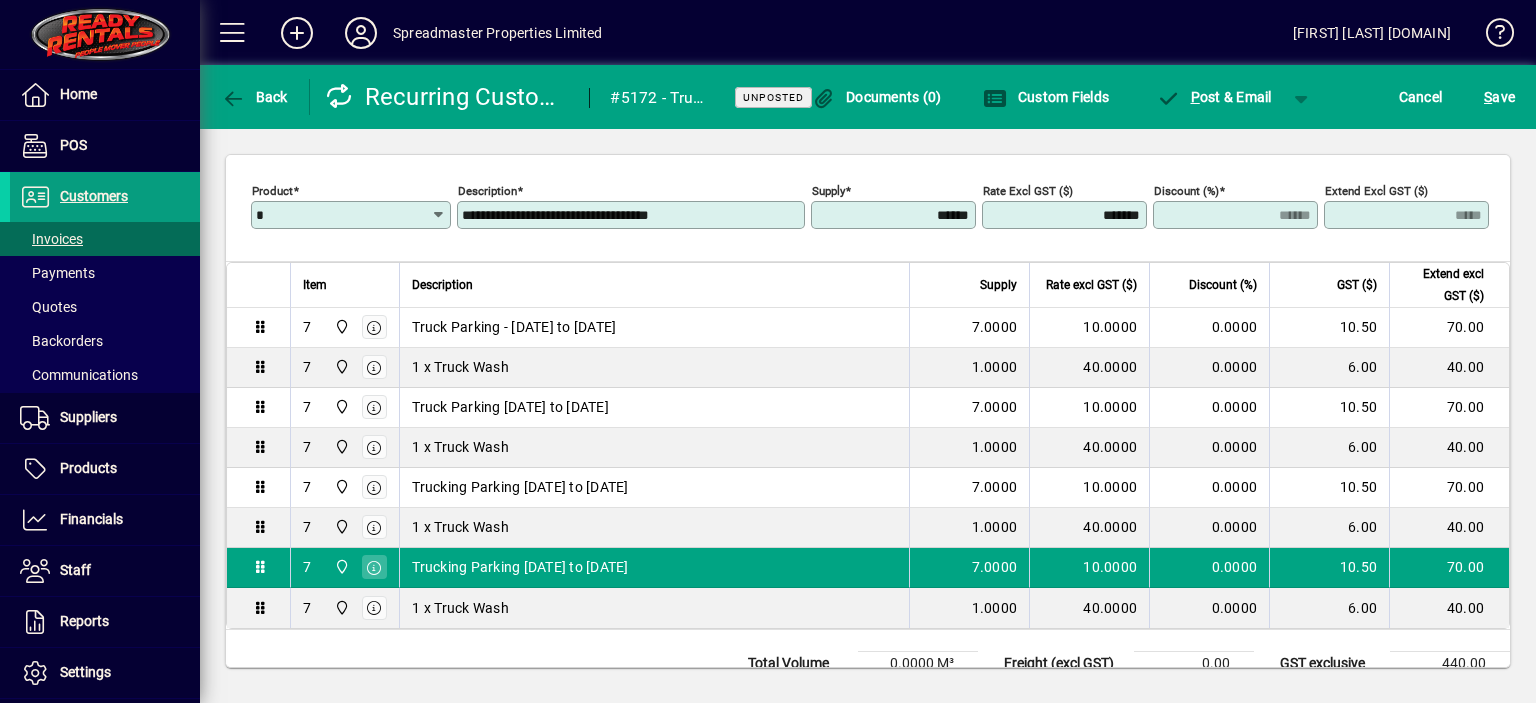 click on "**********" at bounding box center [633, 215] 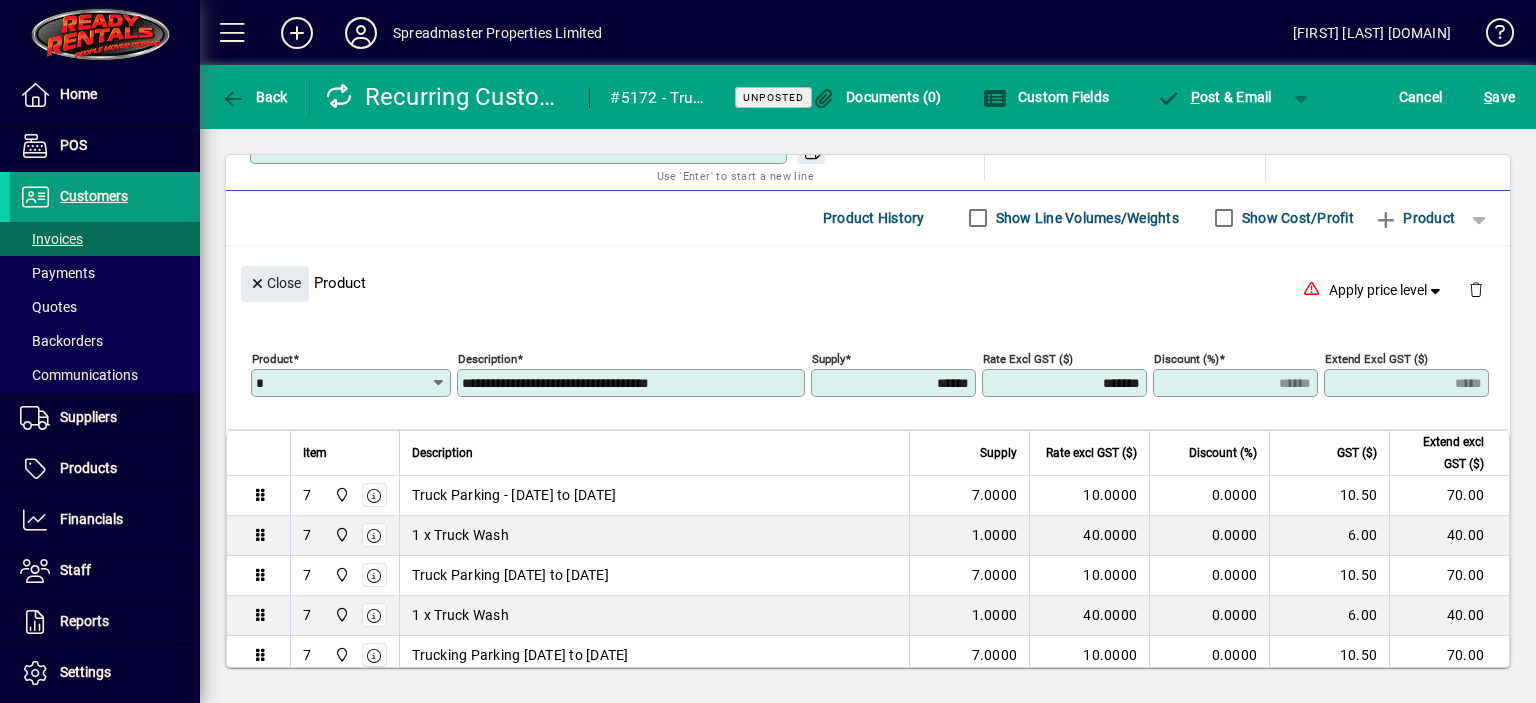 scroll, scrollTop: 1060, scrollLeft: 0, axis: vertical 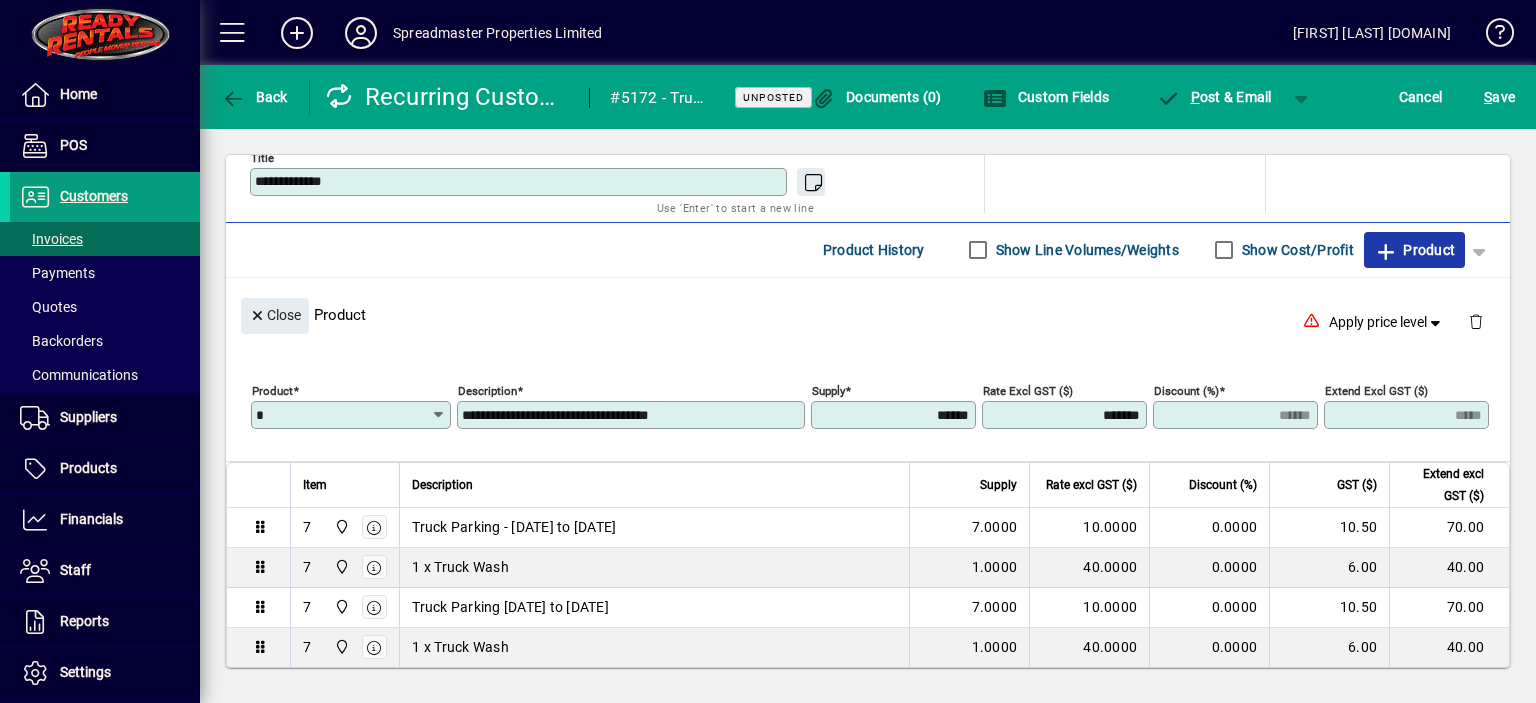 click on "Product" 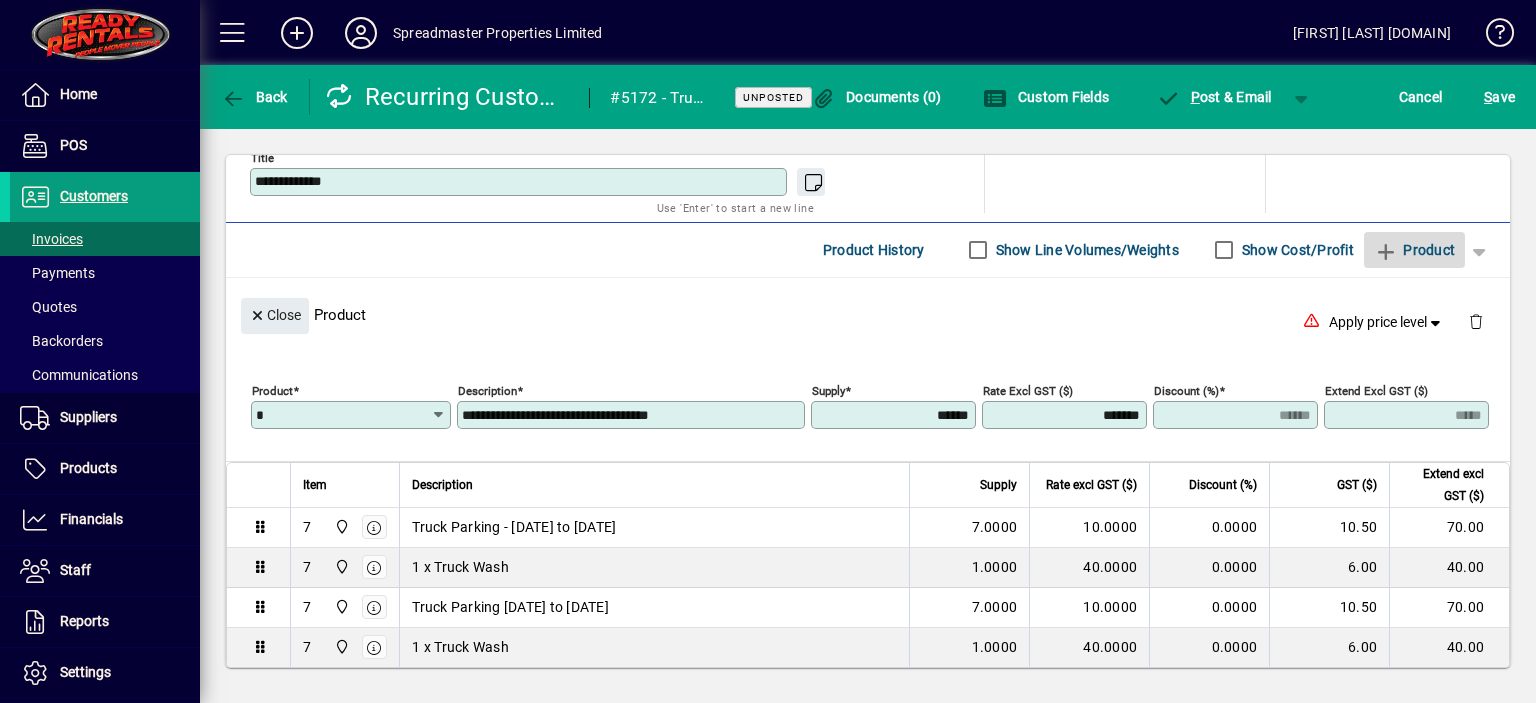 type 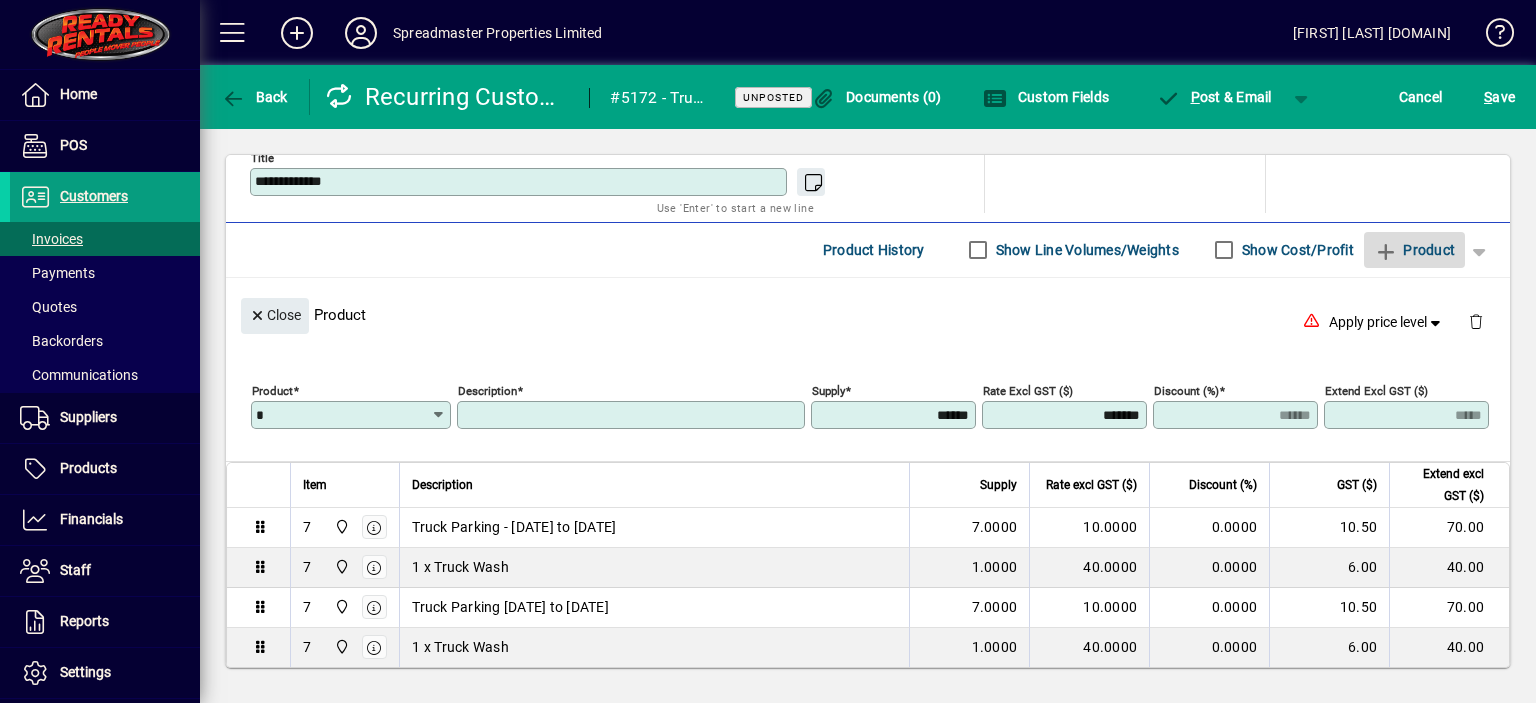 type 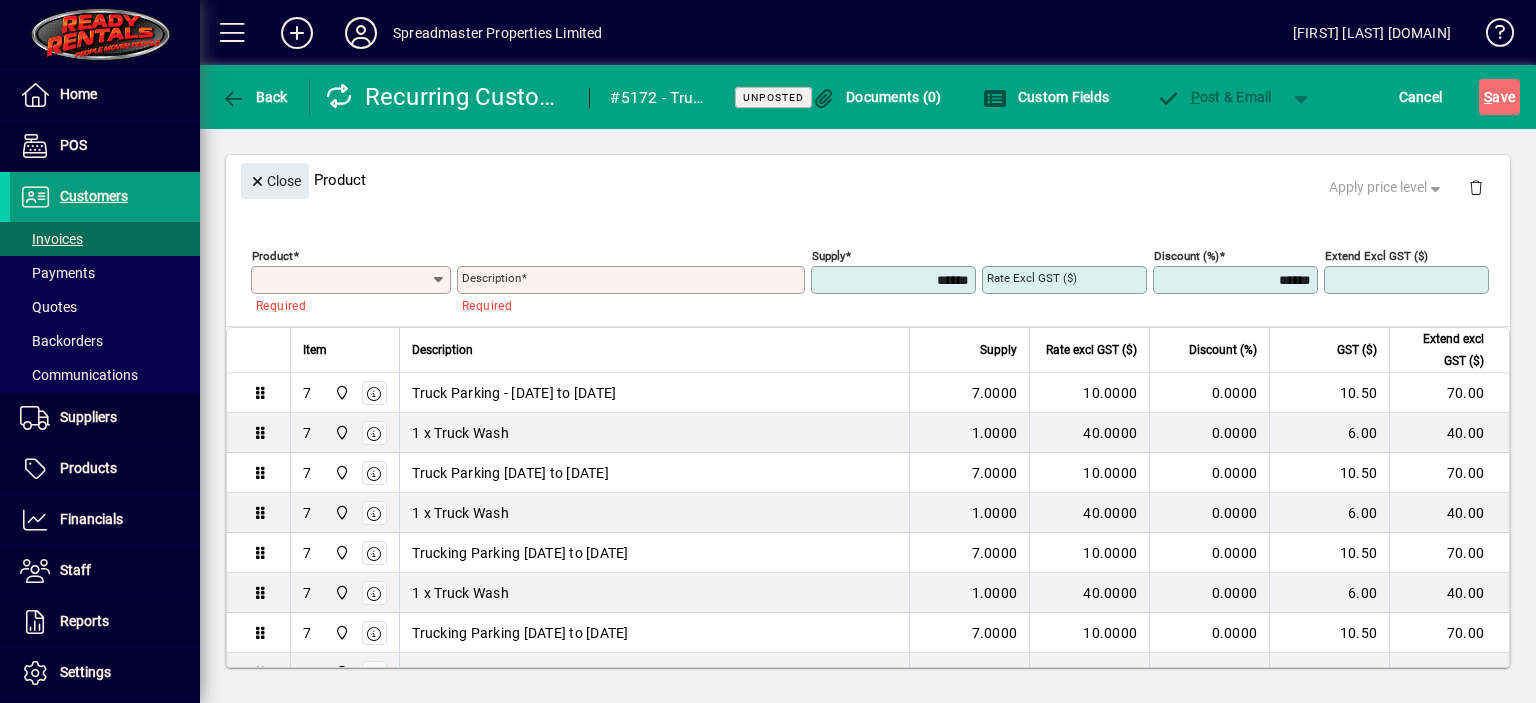 scroll, scrollTop: 243, scrollLeft: 0, axis: vertical 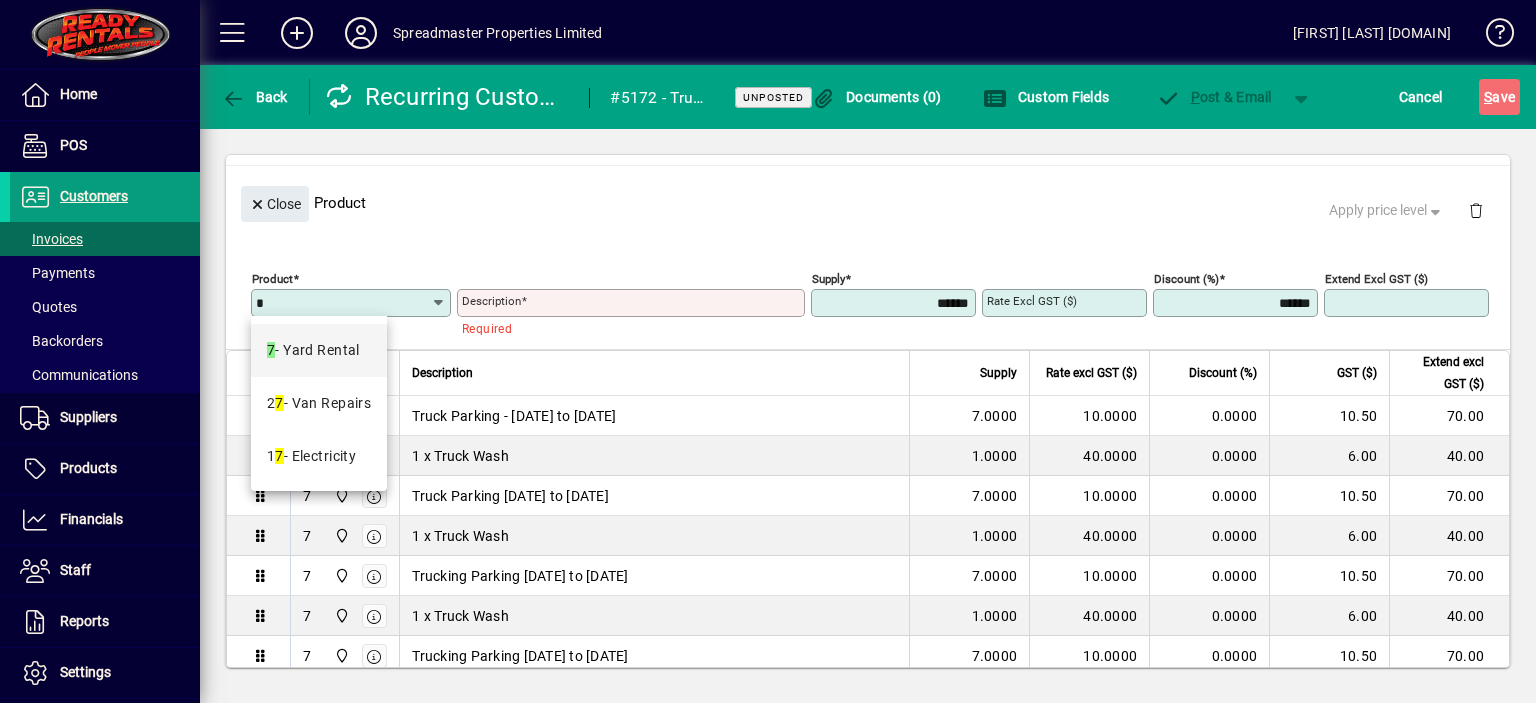 type on "*" 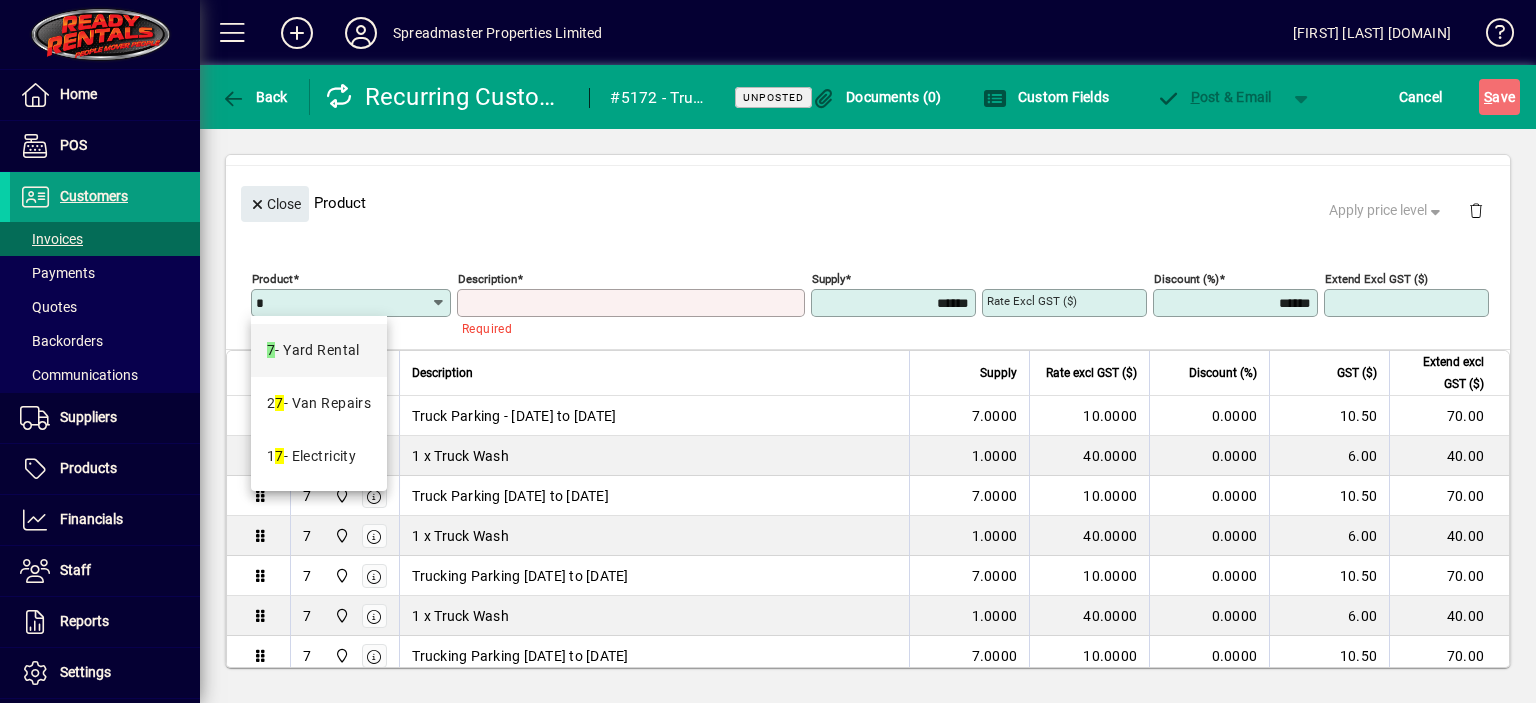 type on "**********" 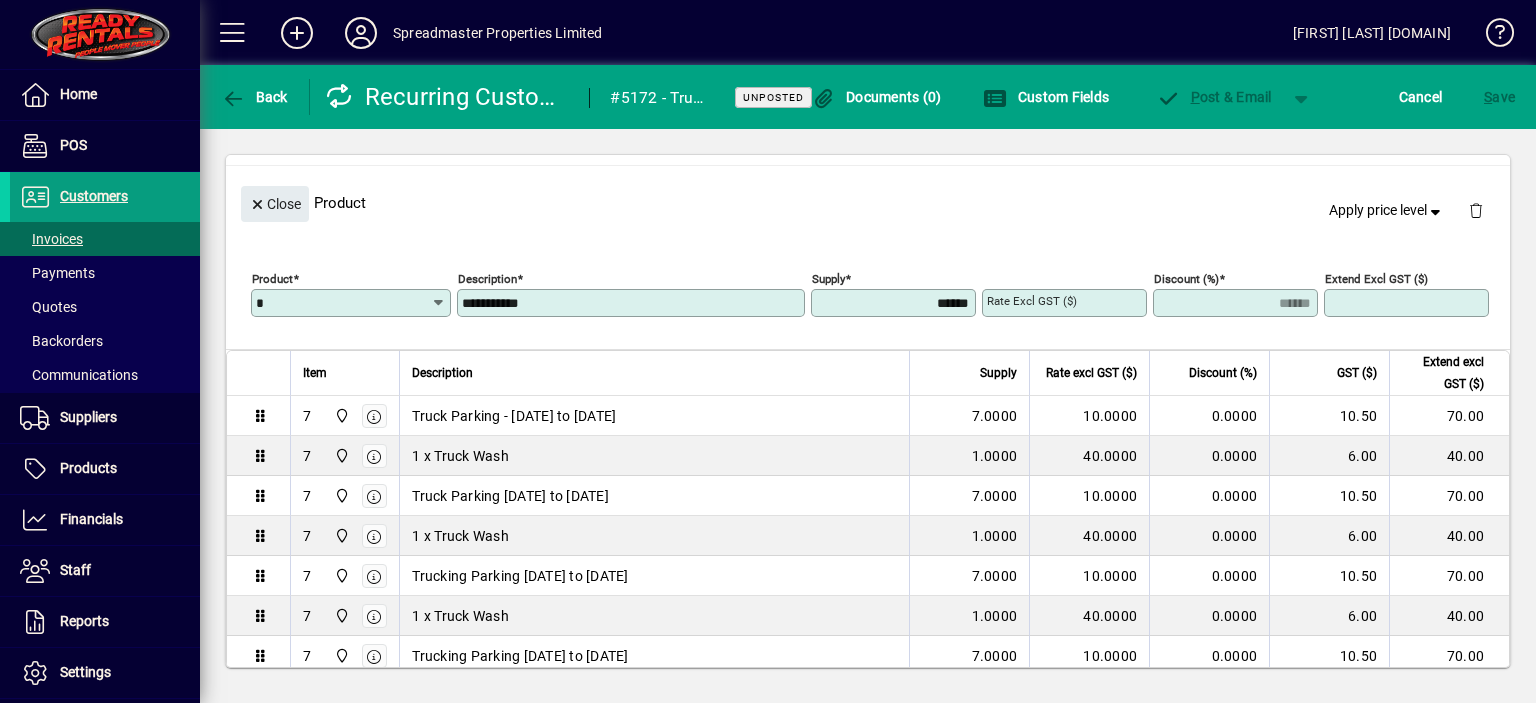 type on "****" 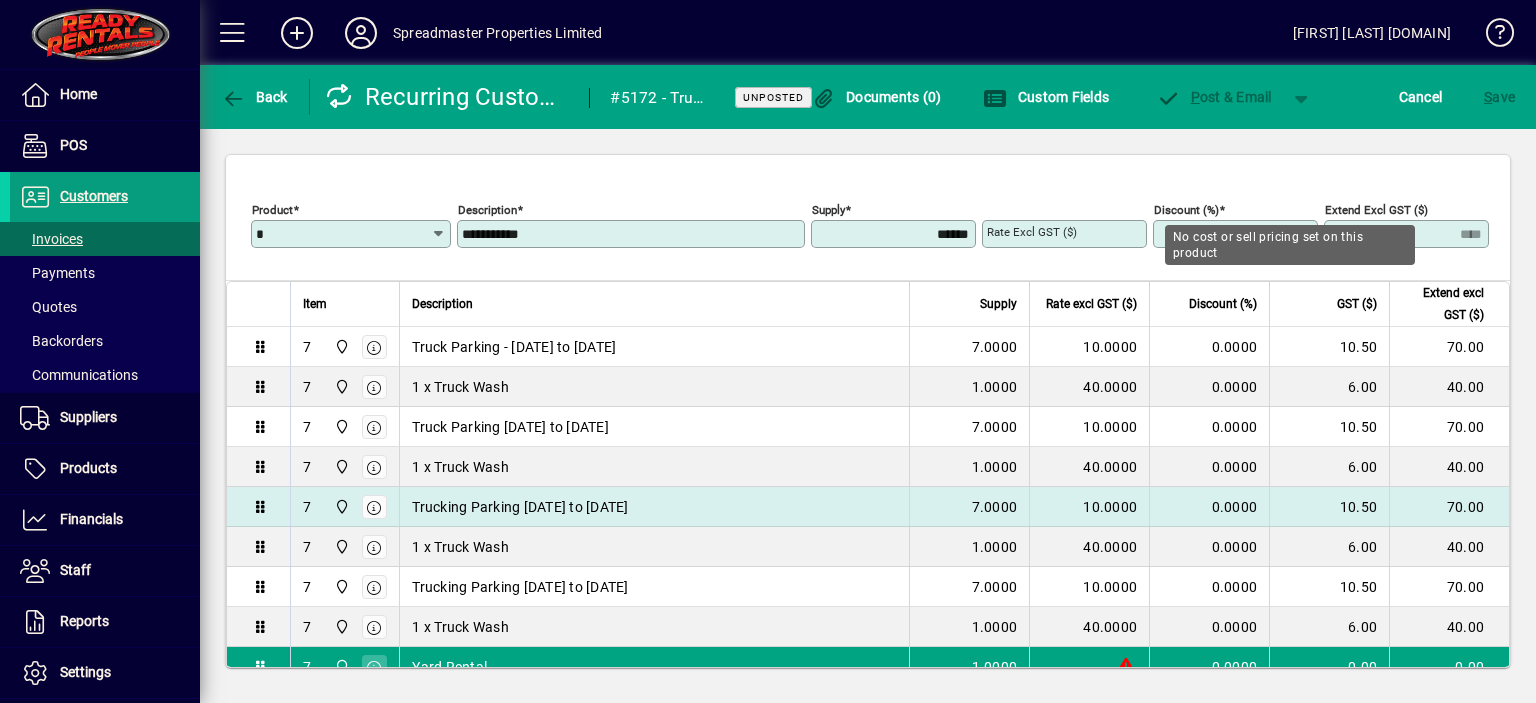 scroll, scrollTop: 443, scrollLeft: 0, axis: vertical 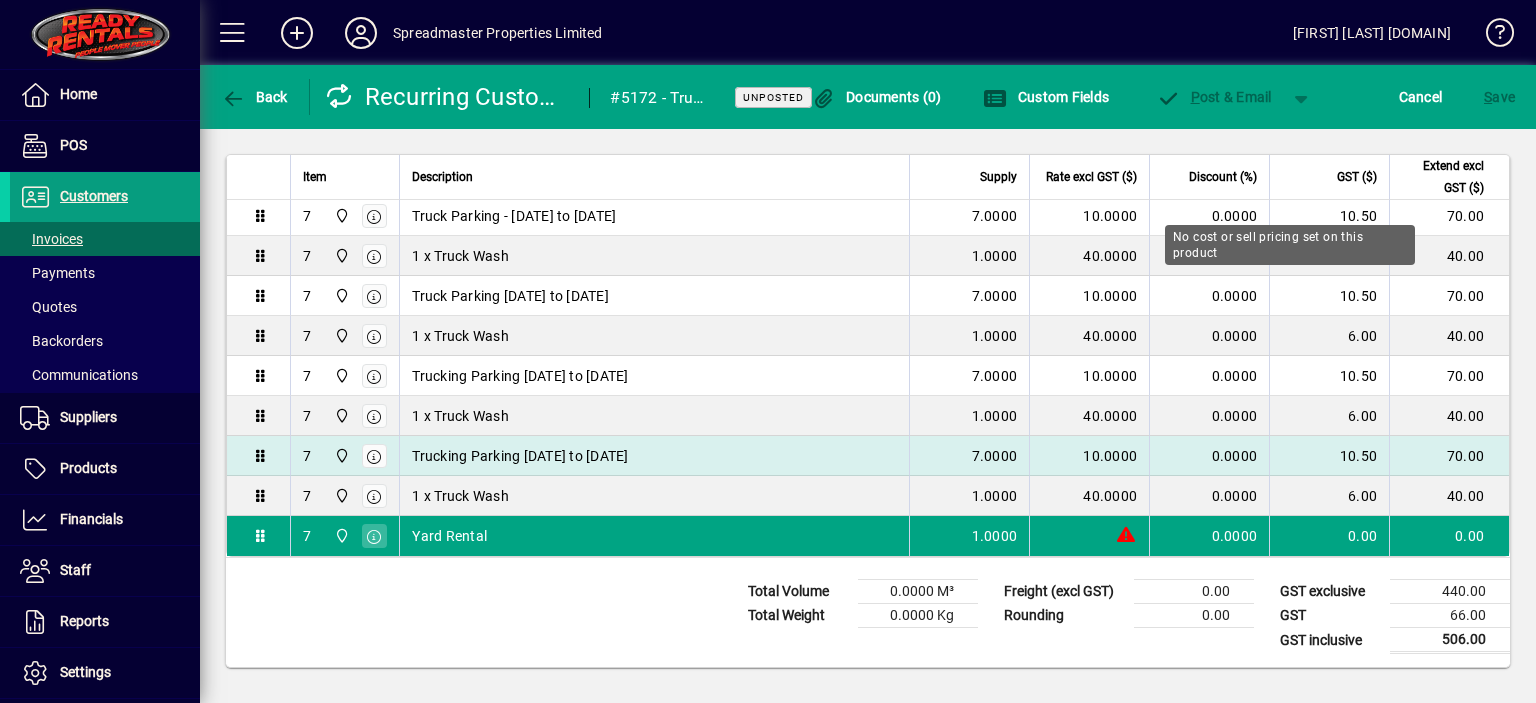 click on "Trucking Parking 21/07/25 to 27/07/25" at bounding box center (520, 456) 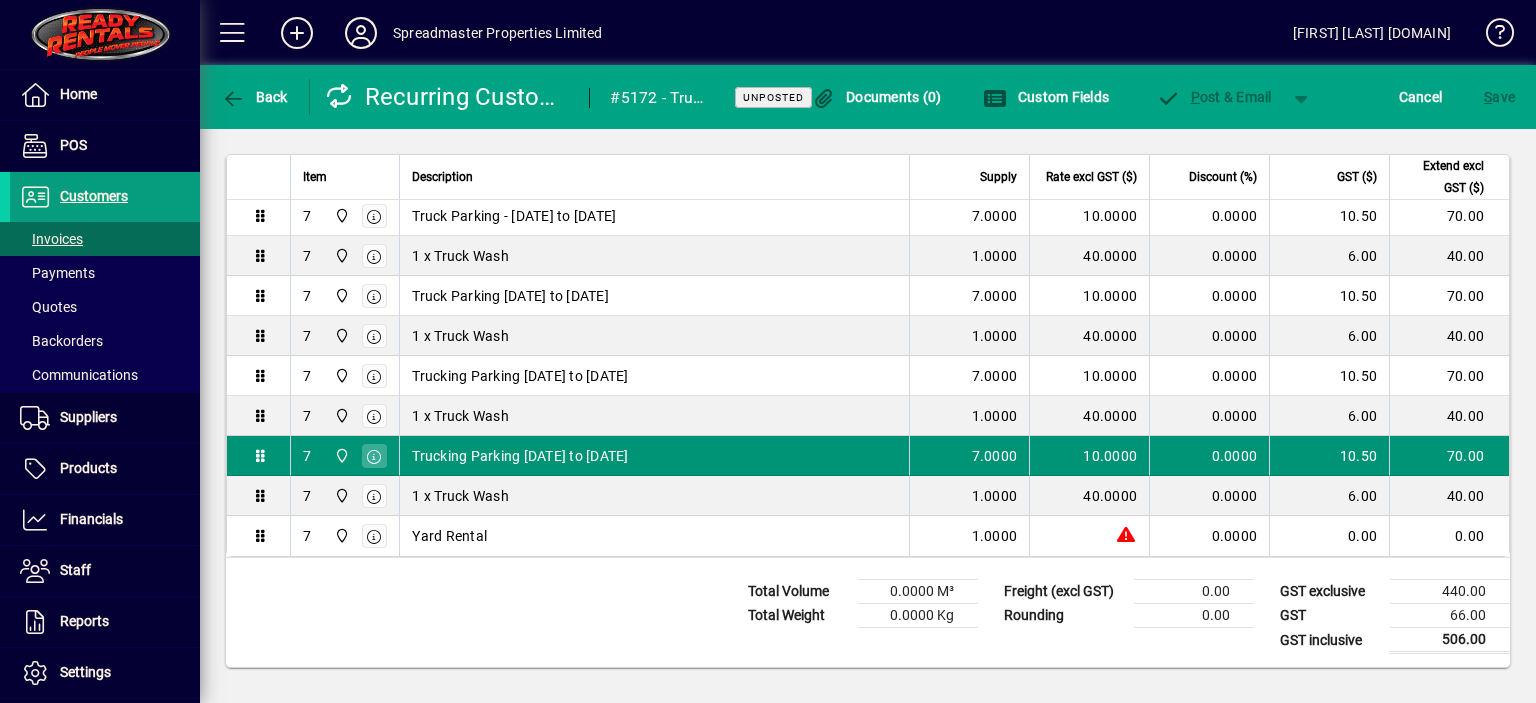 scroll, scrollTop: 134, scrollLeft: 0, axis: vertical 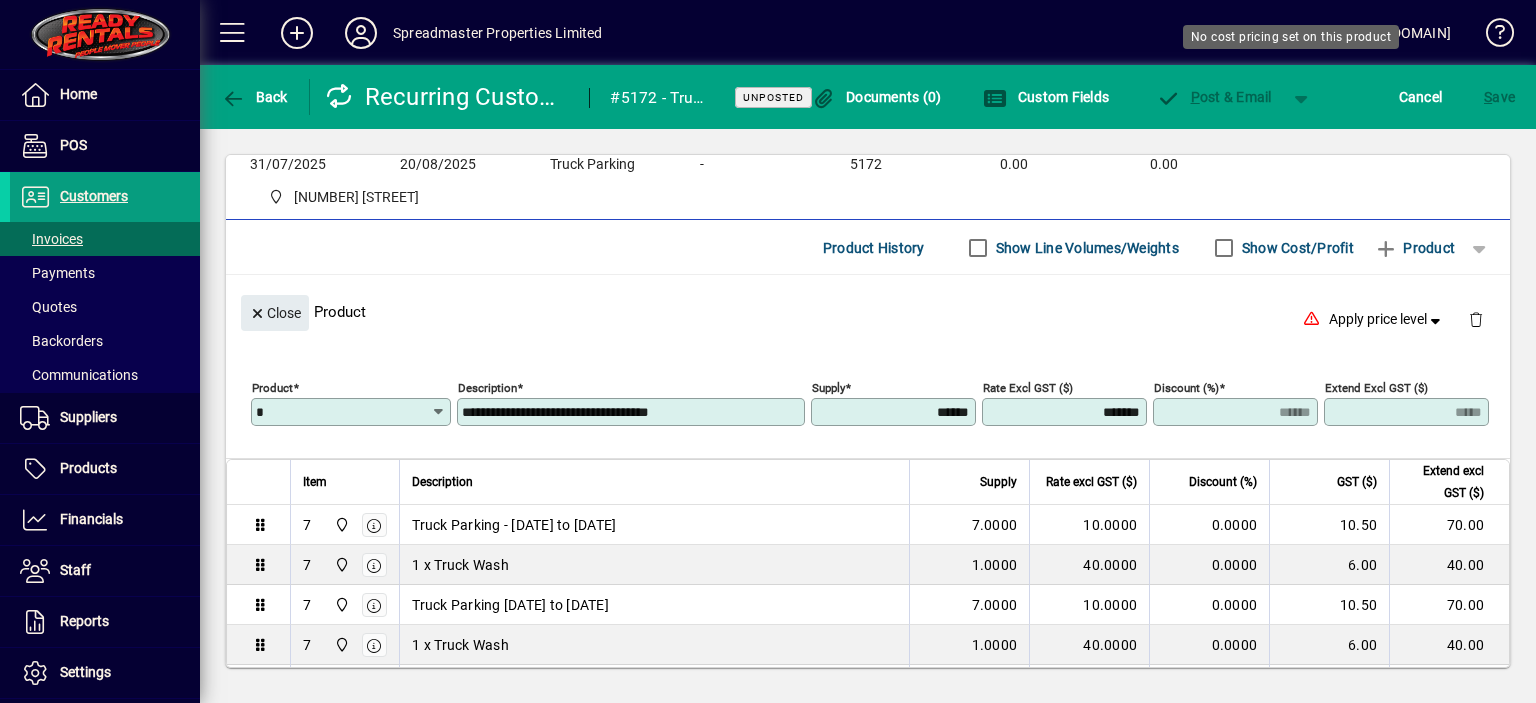 drag, startPoint x: 461, startPoint y: 412, endPoint x: 748, endPoint y: 409, distance: 287.0157 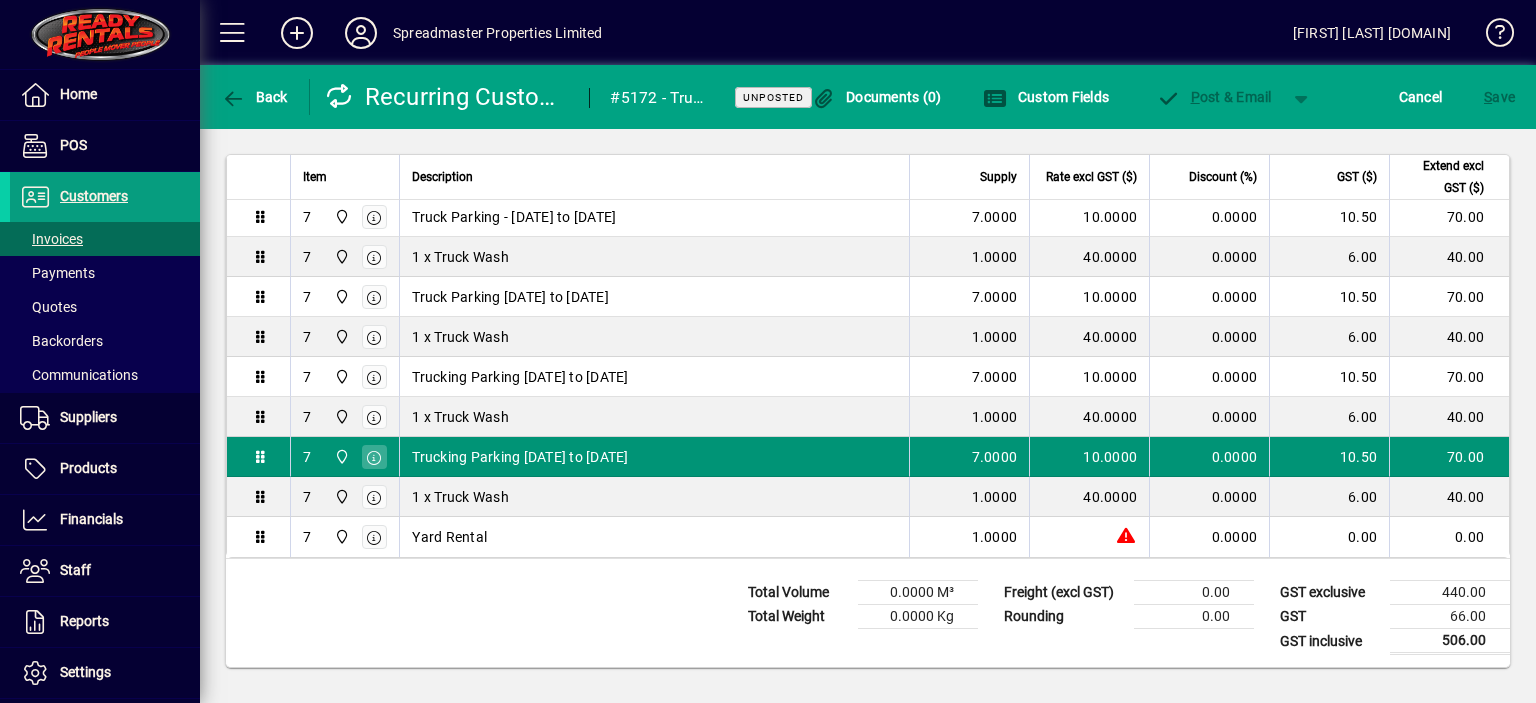 scroll, scrollTop: 443, scrollLeft: 0, axis: vertical 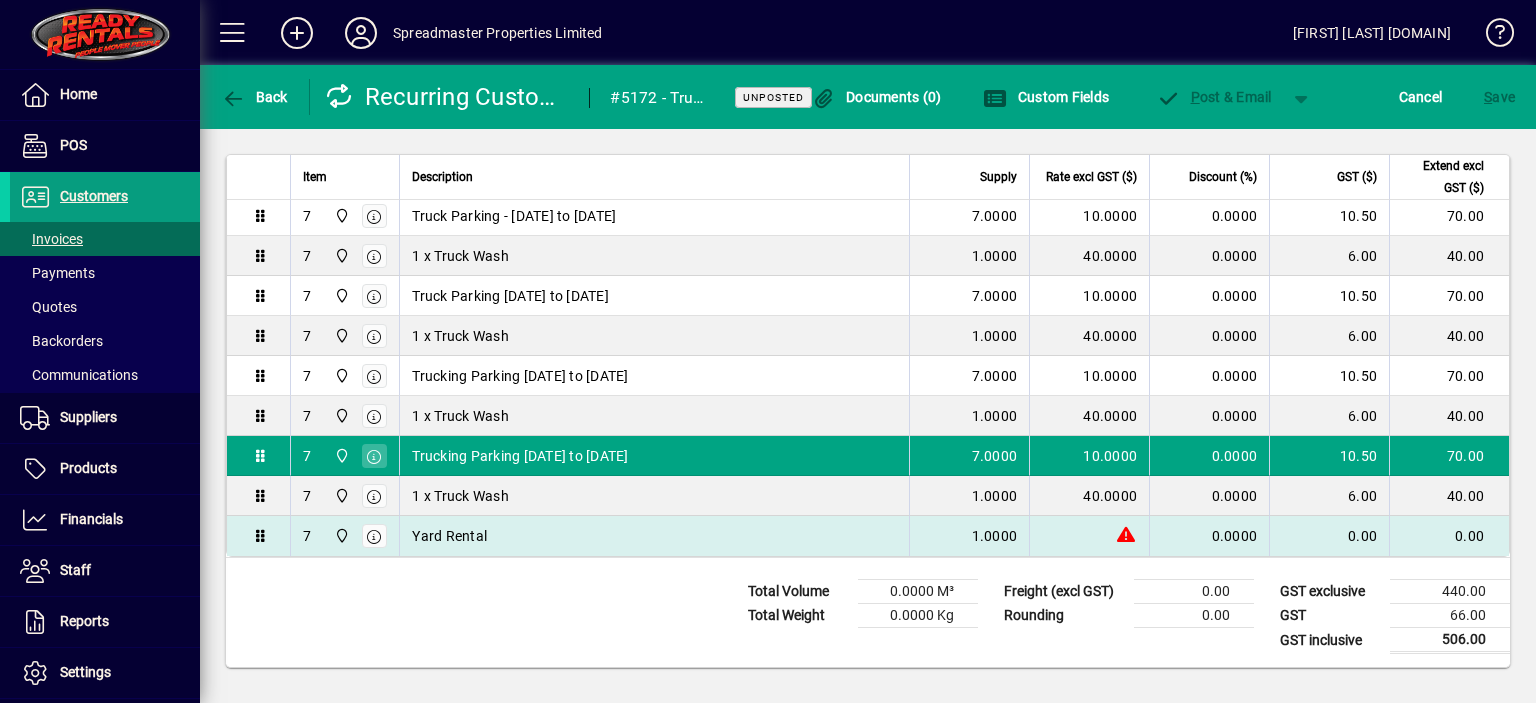 click on "Yard Rental" at bounding box center [654, 536] 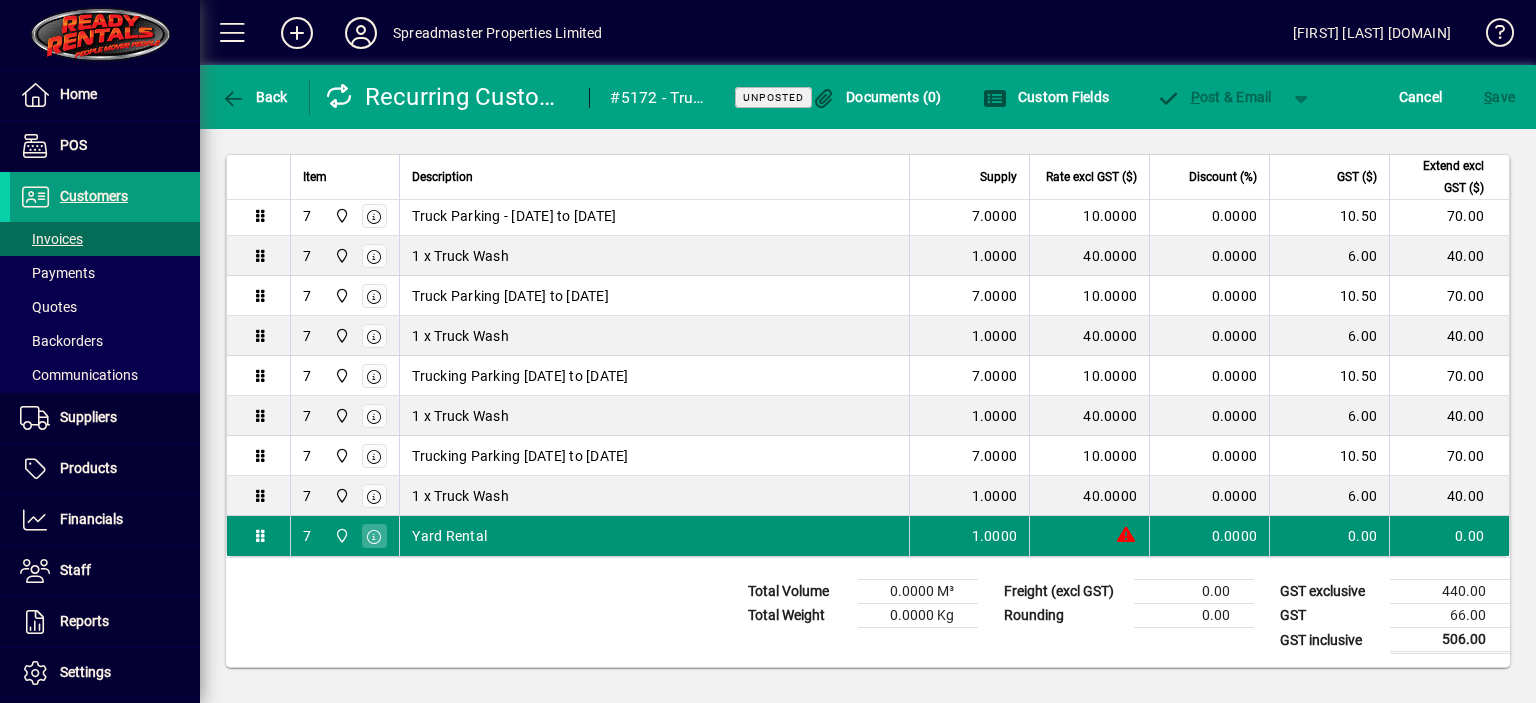 scroll, scrollTop: 134, scrollLeft: 0, axis: vertical 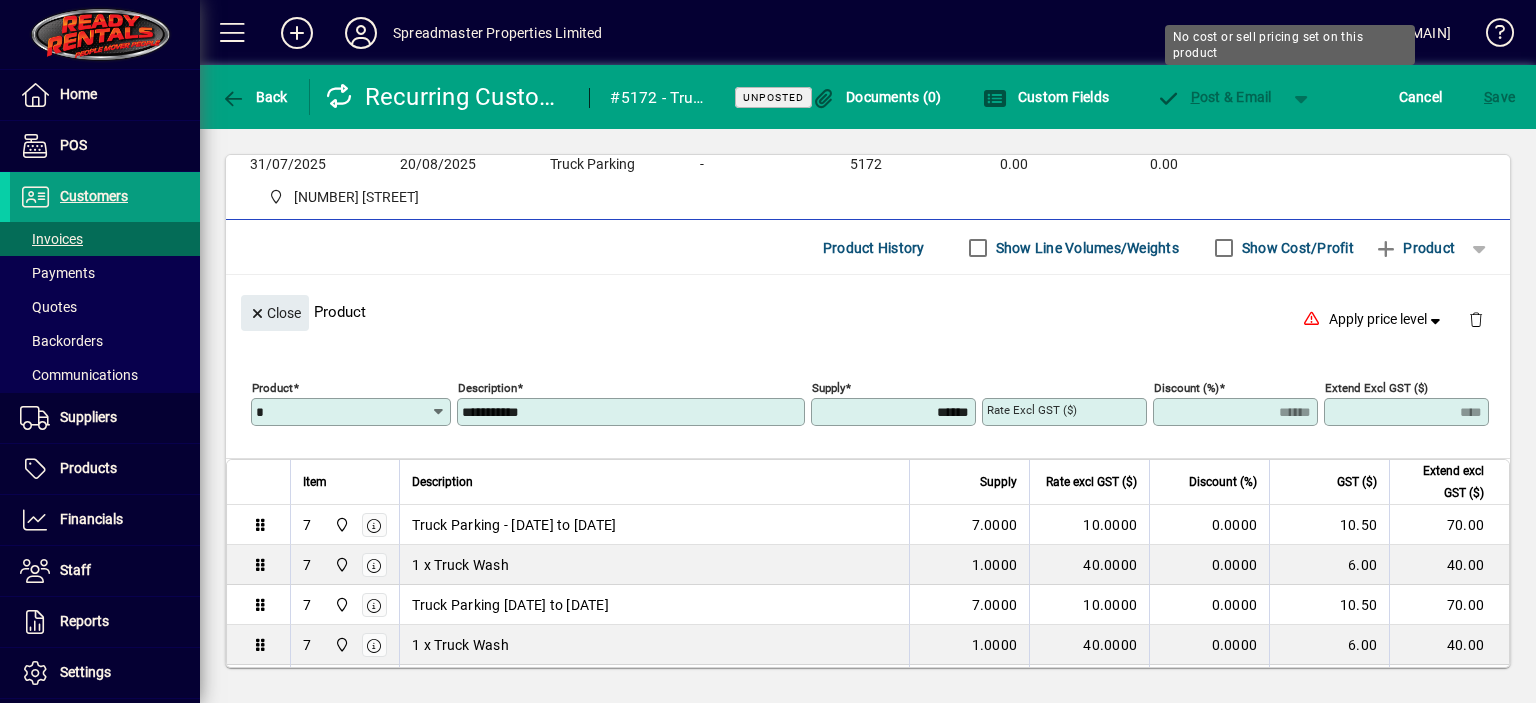 click on "**********" at bounding box center (633, 412) 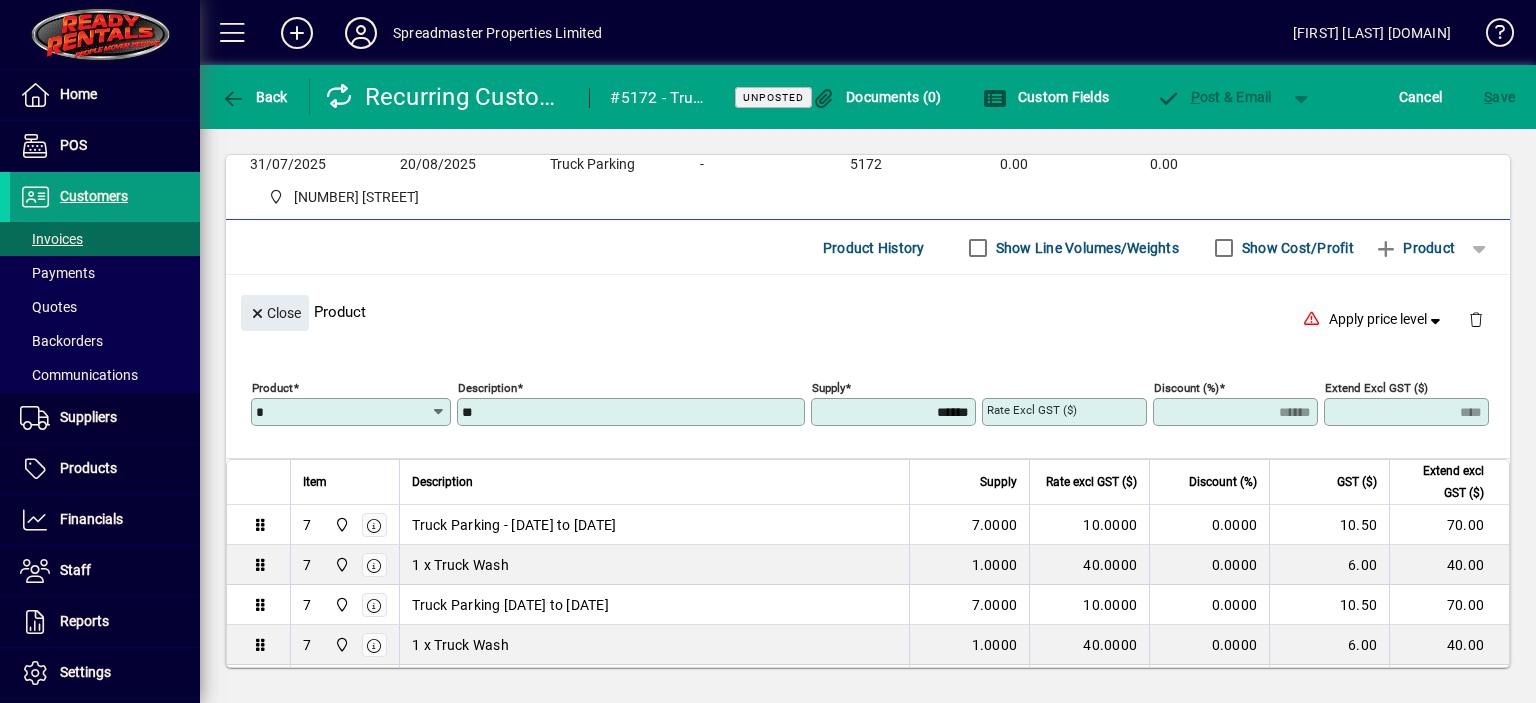 type on "*" 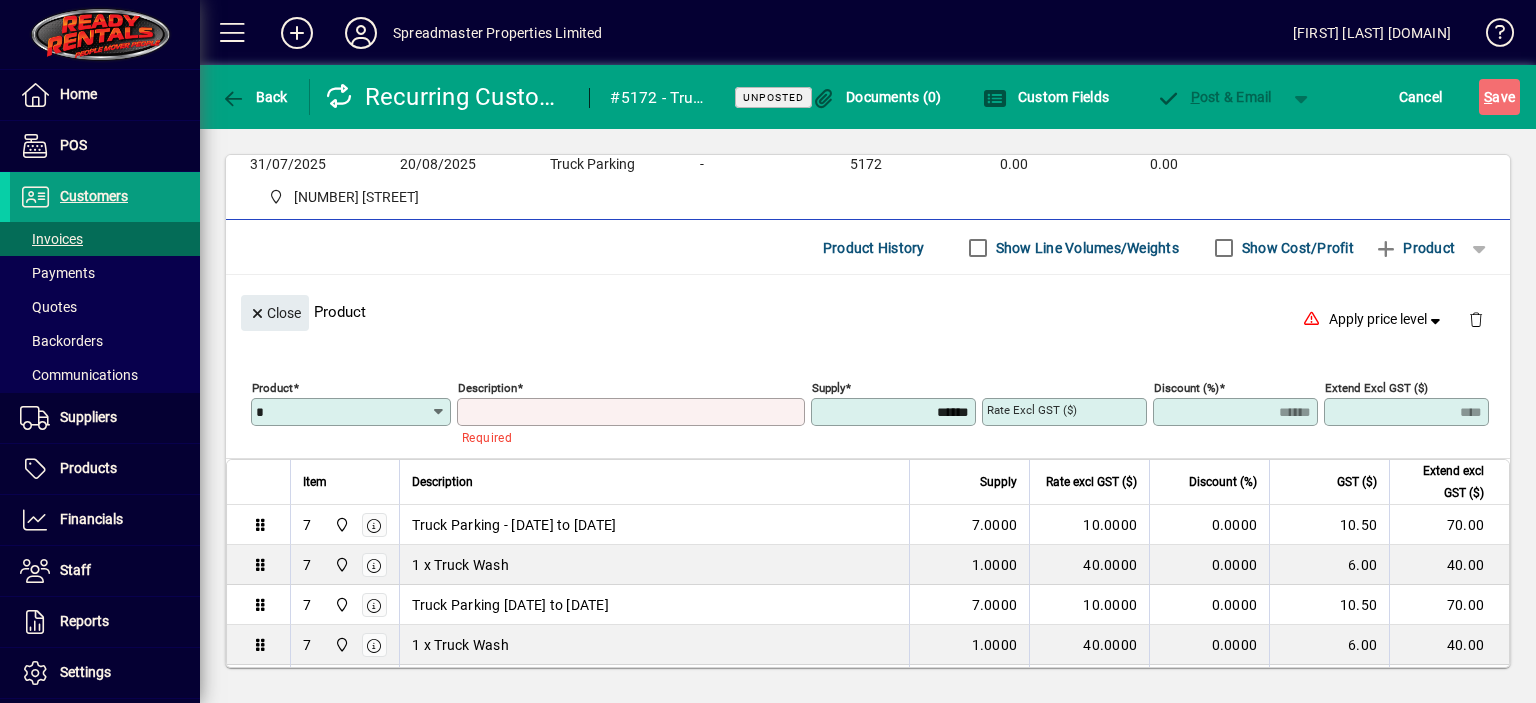 paste on "**********" 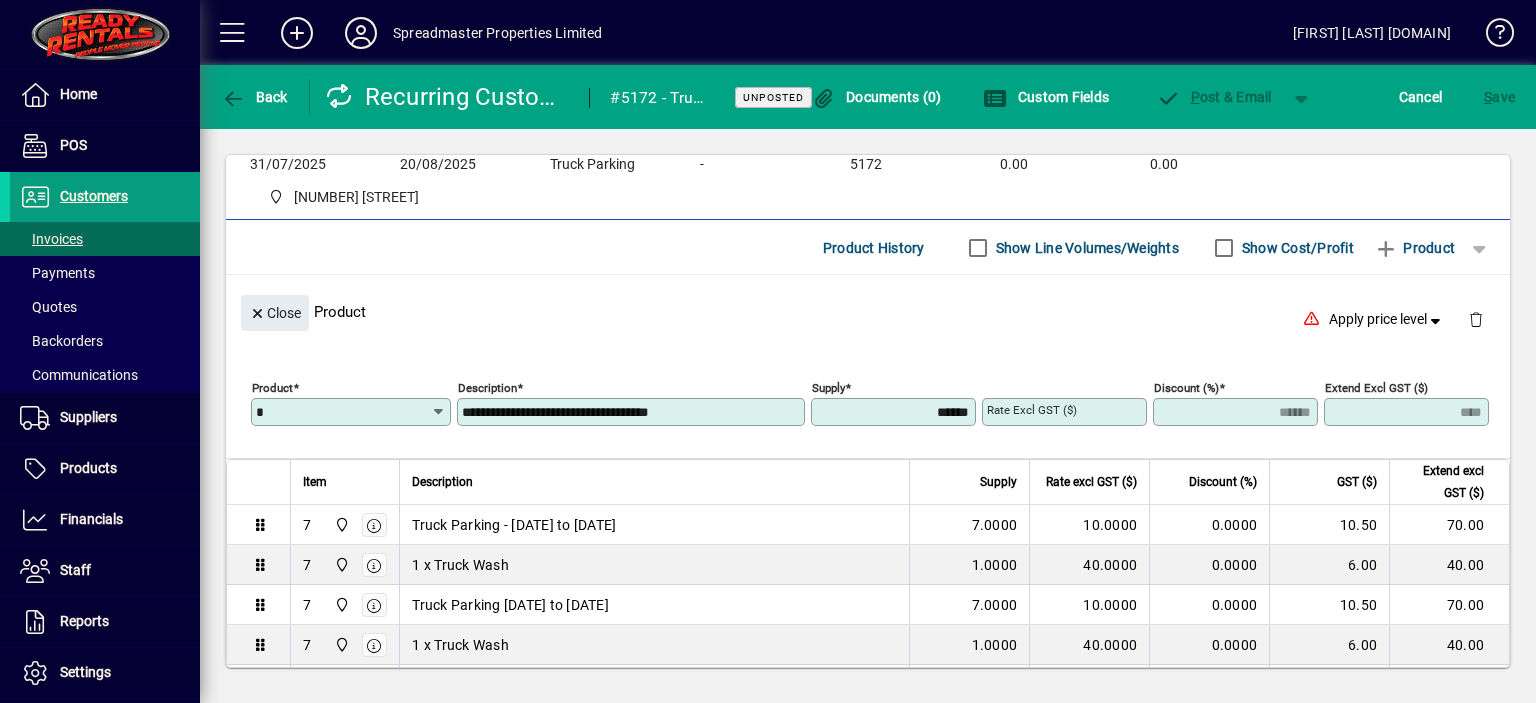 click on "**********" at bounding box center [633, 412] 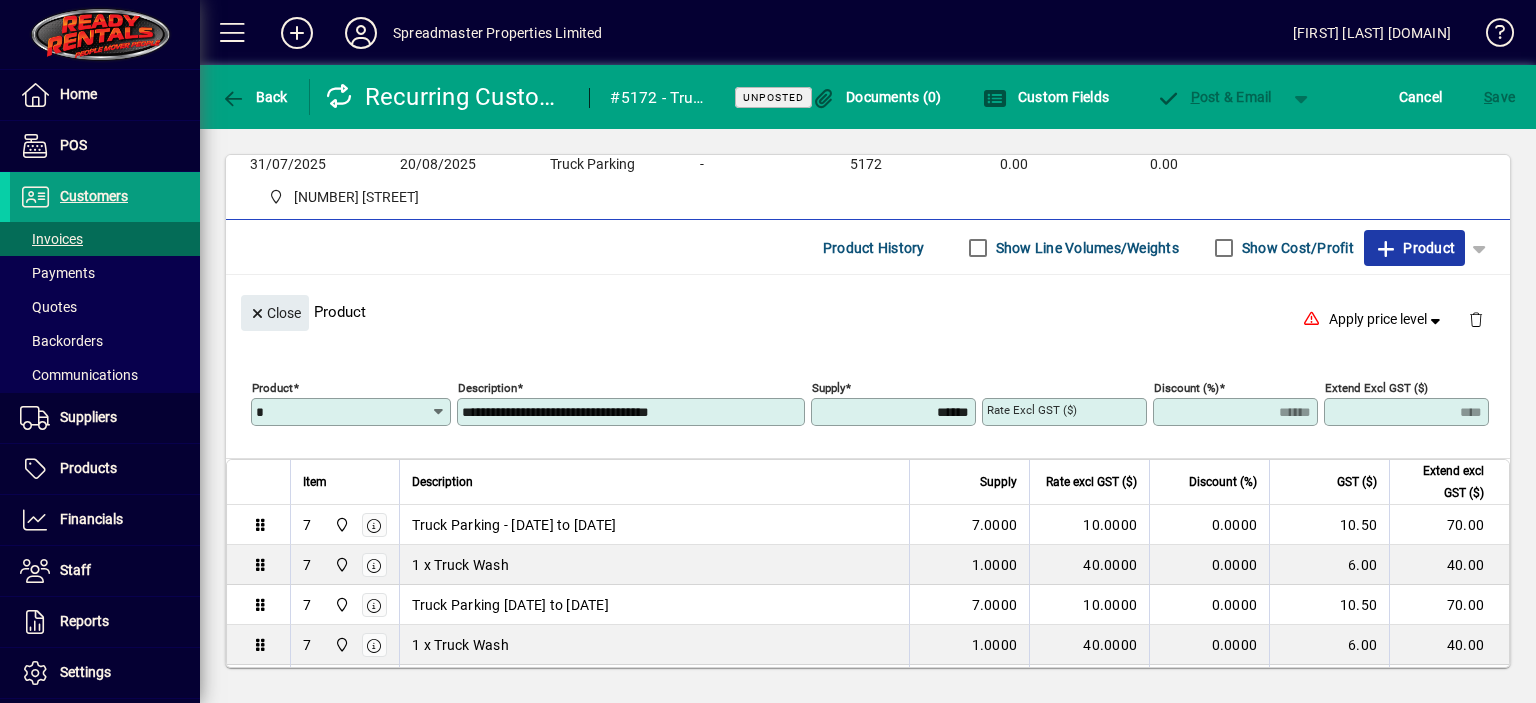 click on "Product" 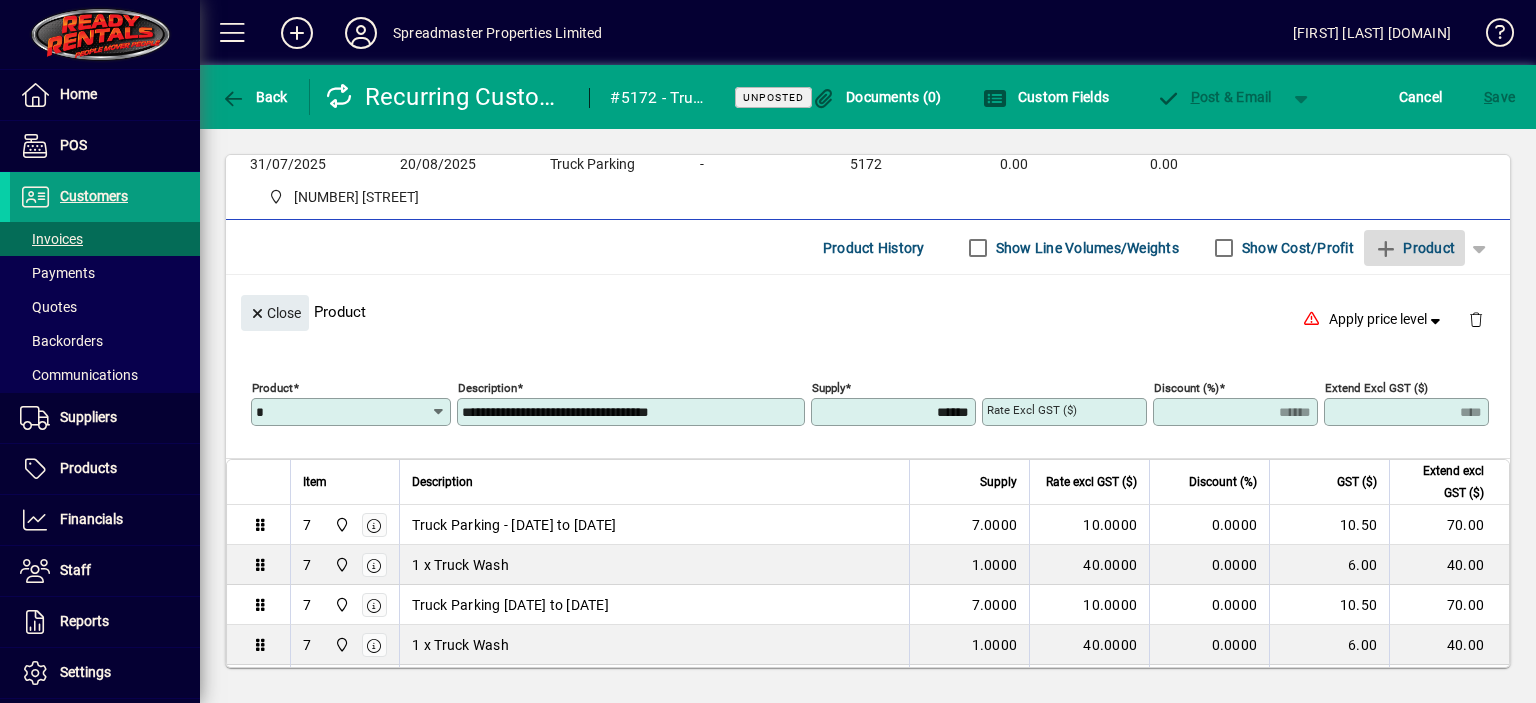 type 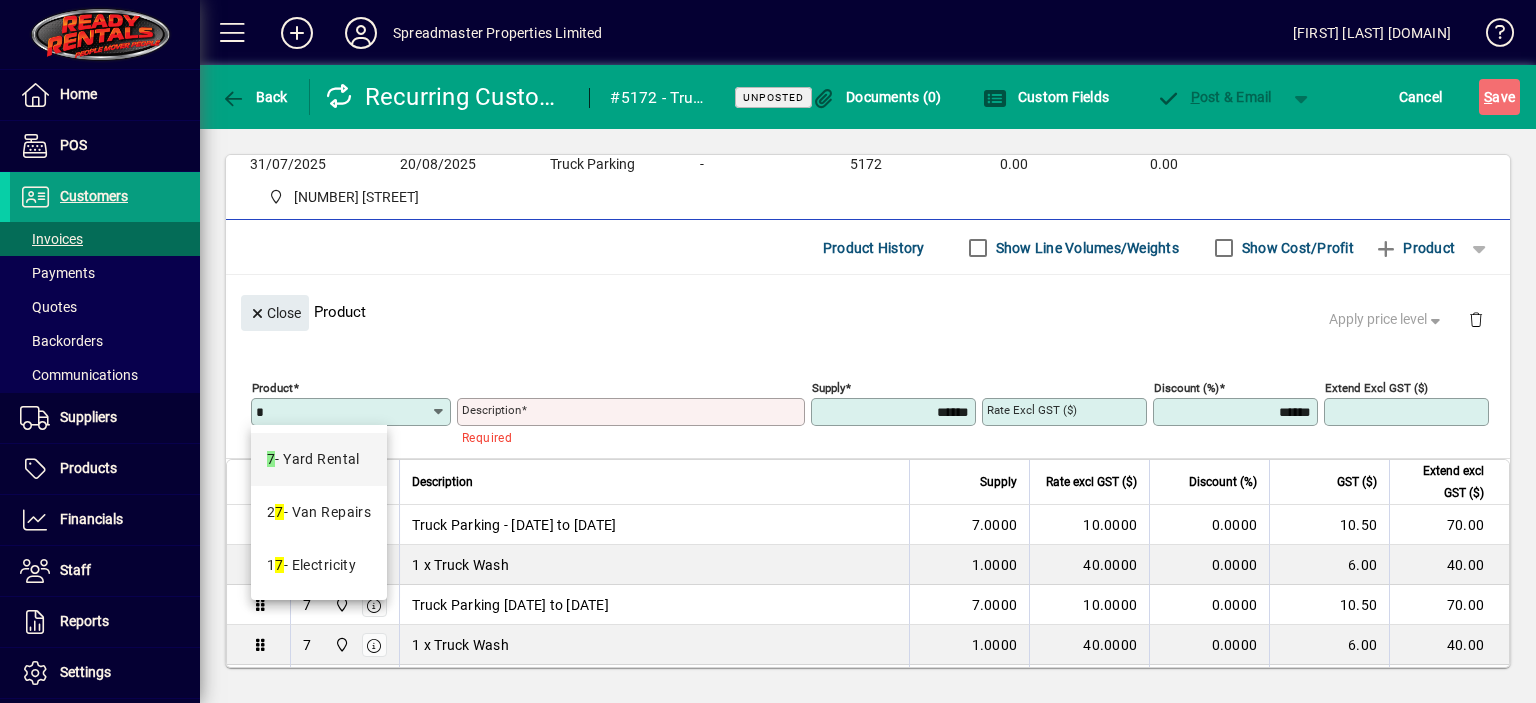 type on "*" 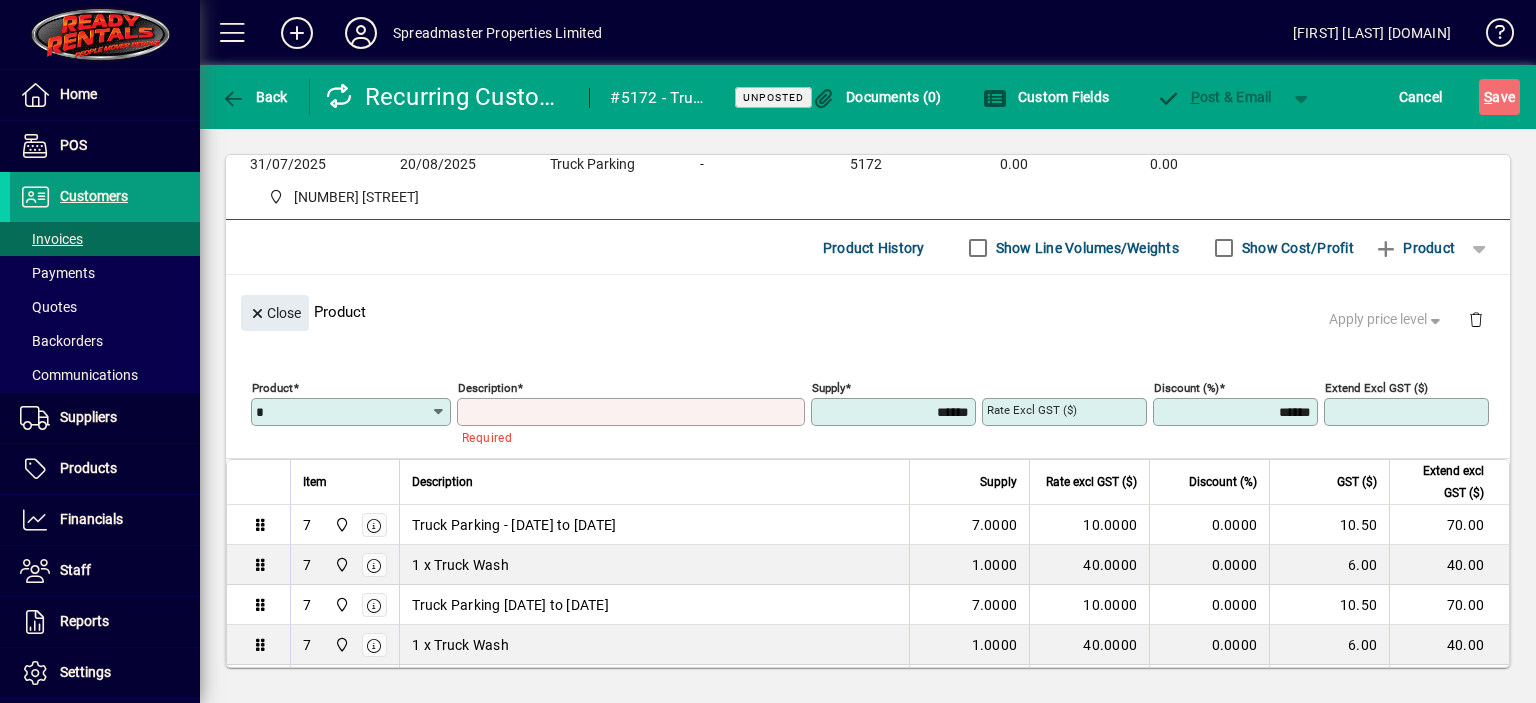 type on "**********" 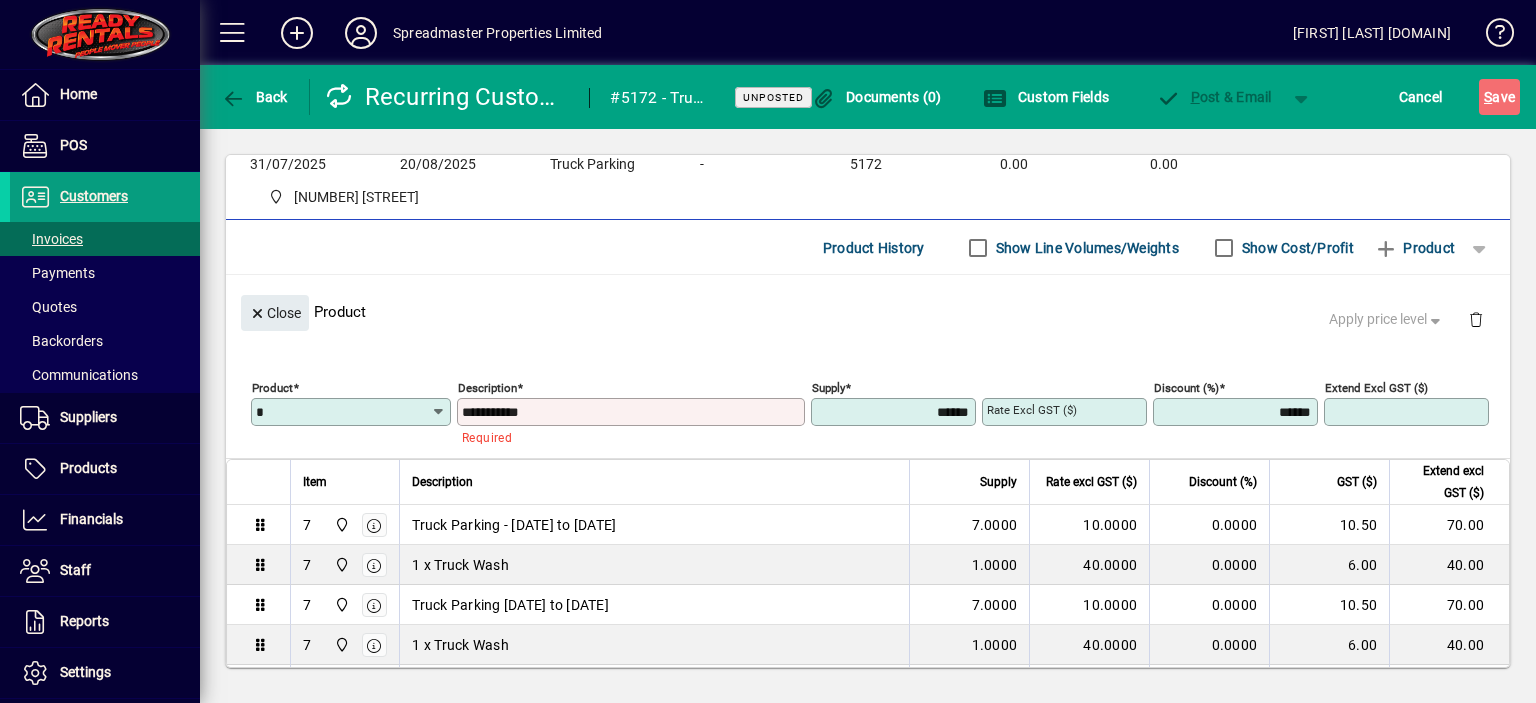 type on "****" 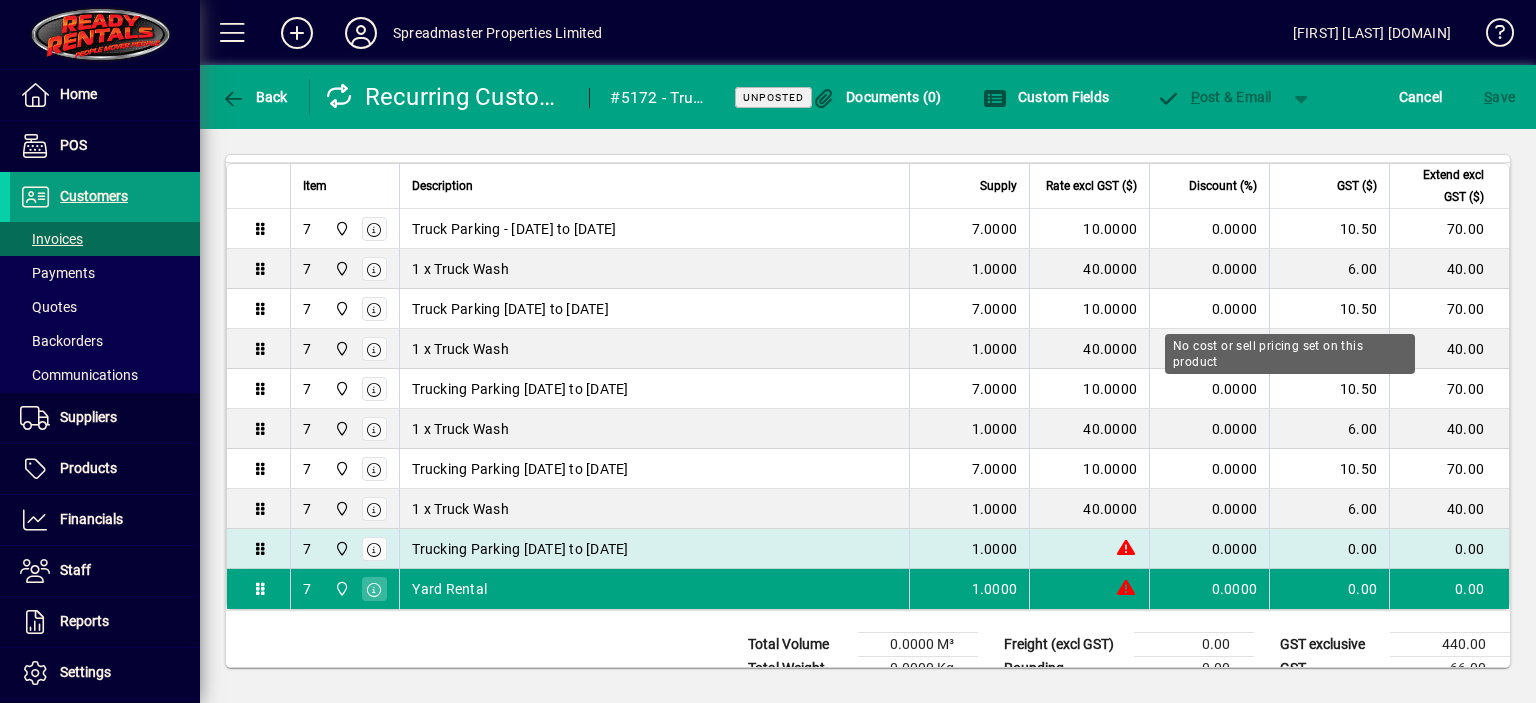 scroll, scrollTop: 434, scrollLeft: 0, axis: vertical 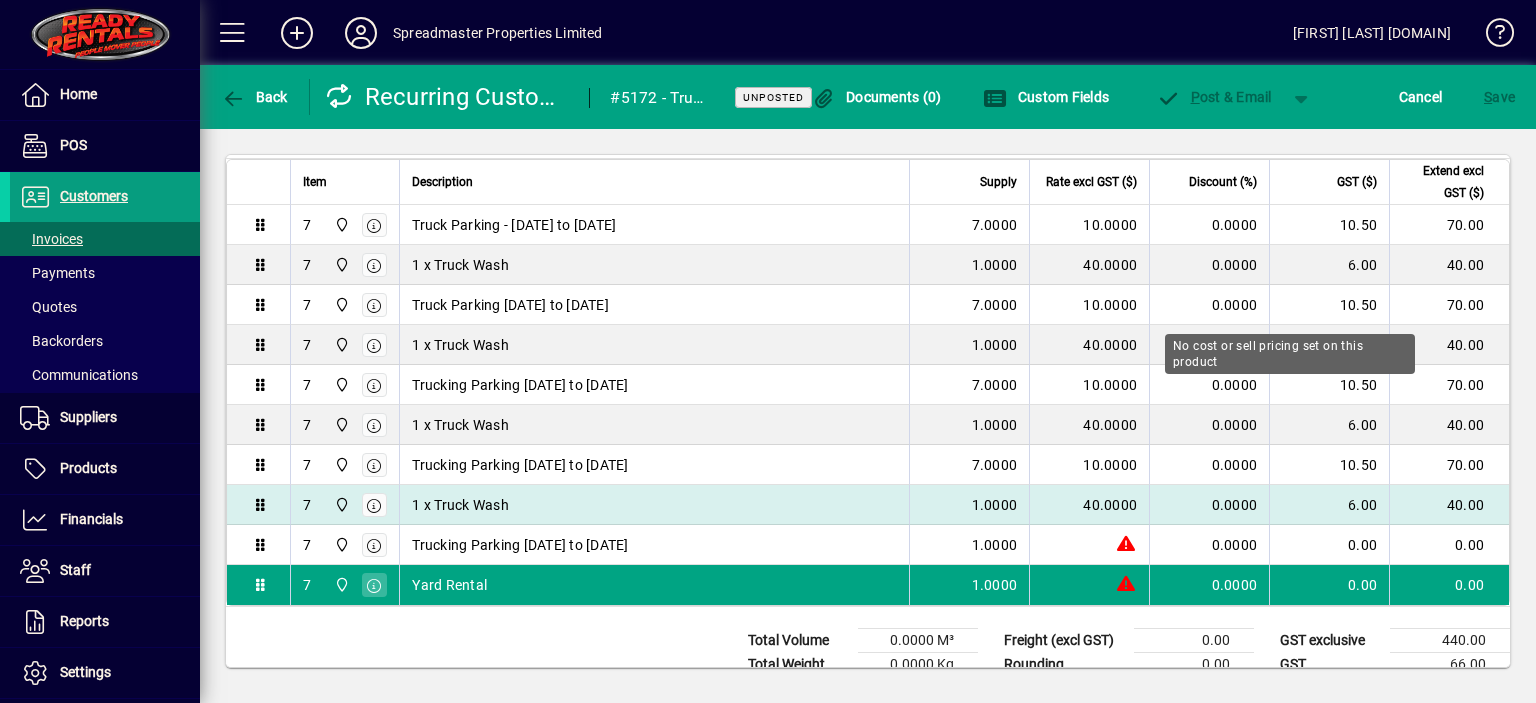 click on "1 x Truck Wash" at bounding box center [460, 505] 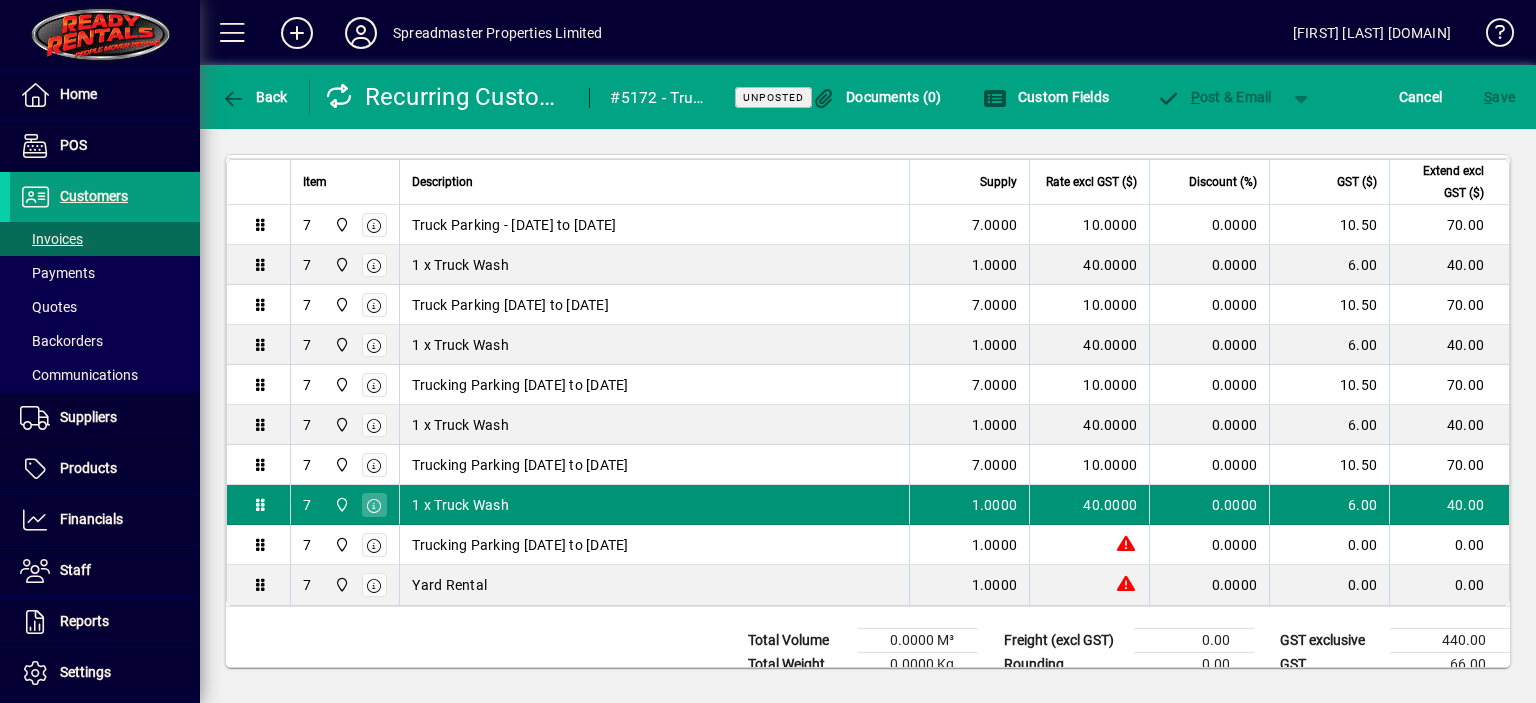 scroll, scrollTop: 134, scrollLeft: 0, axis: vertical 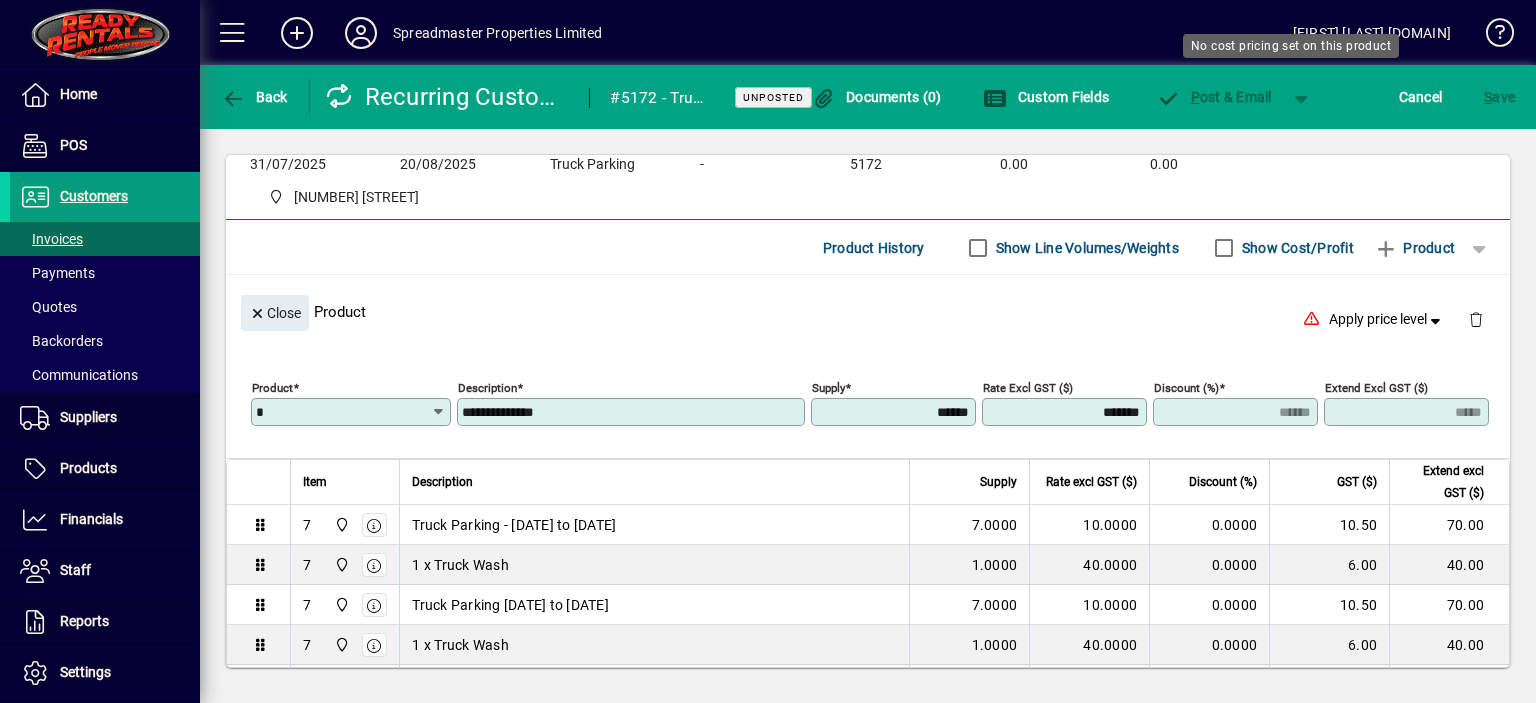 drag, startPoint x: 463, startPoint y: 412, endPoint x: 621, endPoint y: 412, distance: 158 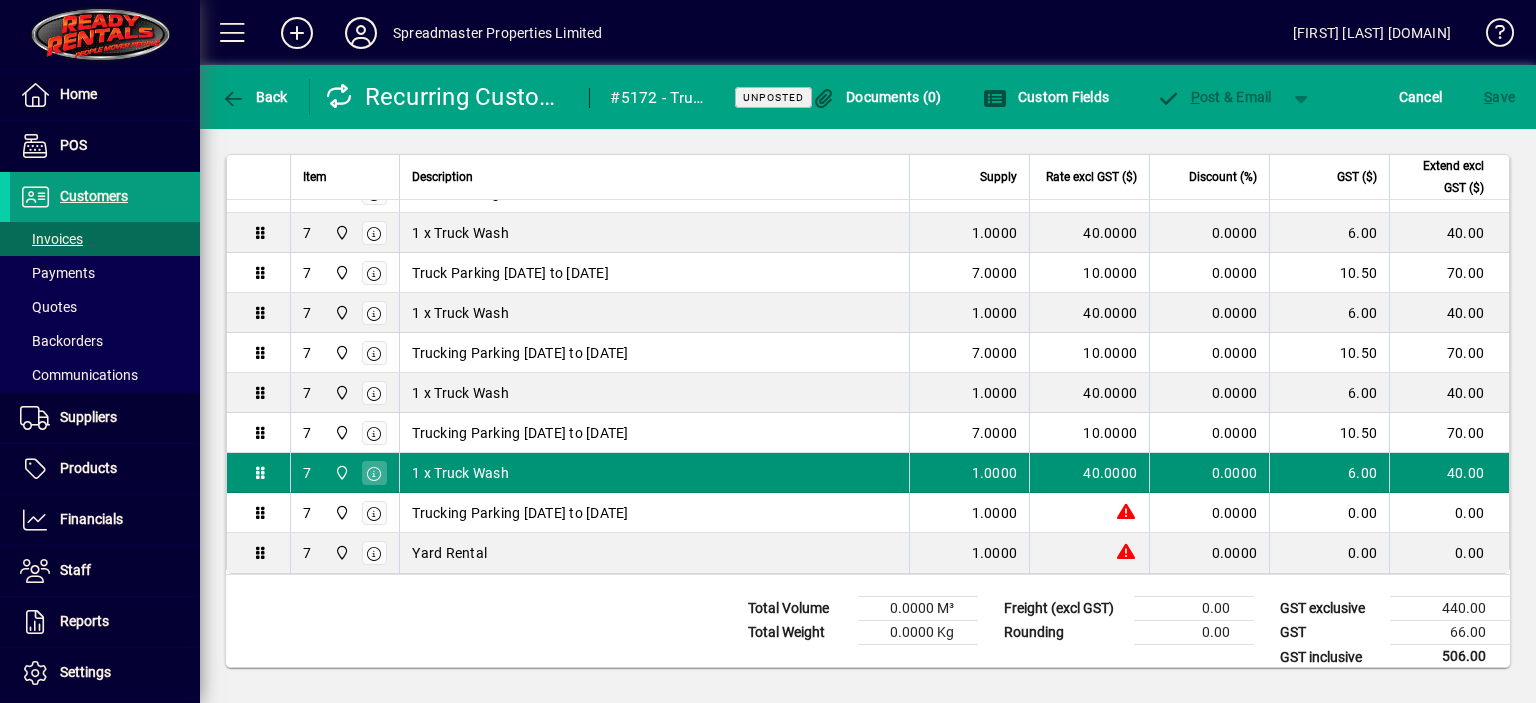 scroll, scrollTop: 483, scrollLeft: 0, axis: vertical 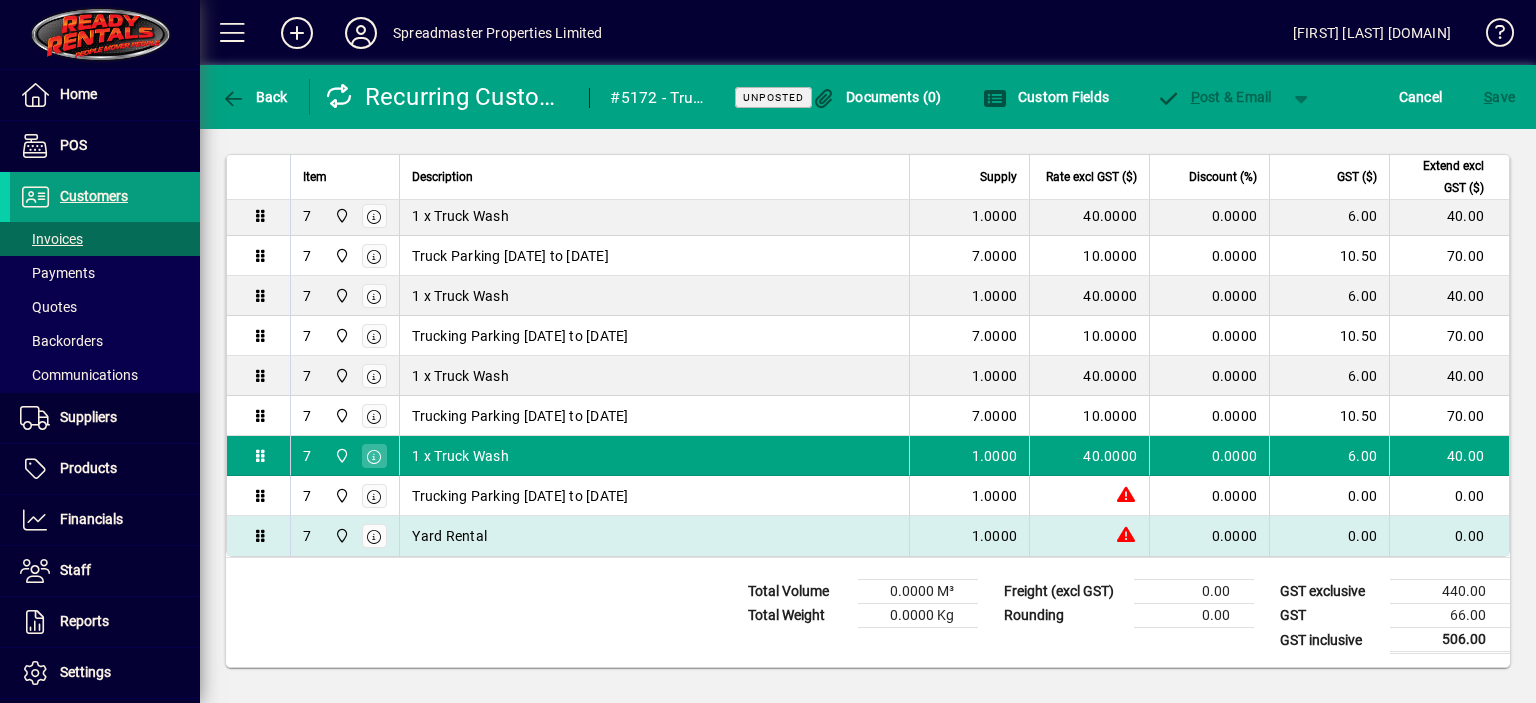 click on "Yard Rental" at bounding box center (654, 536) 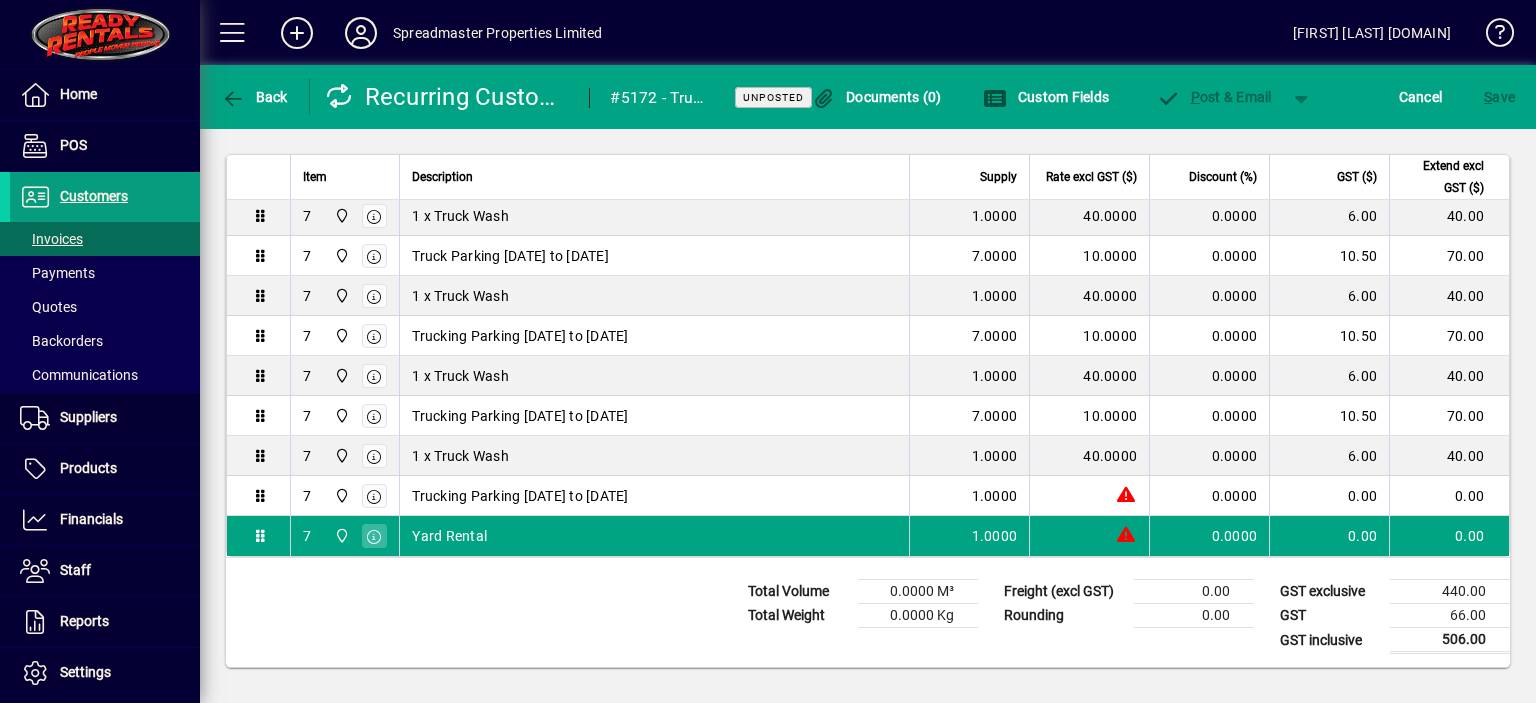 scroll, scrollTop: 134, scrollLeft: 0, axis: vertical 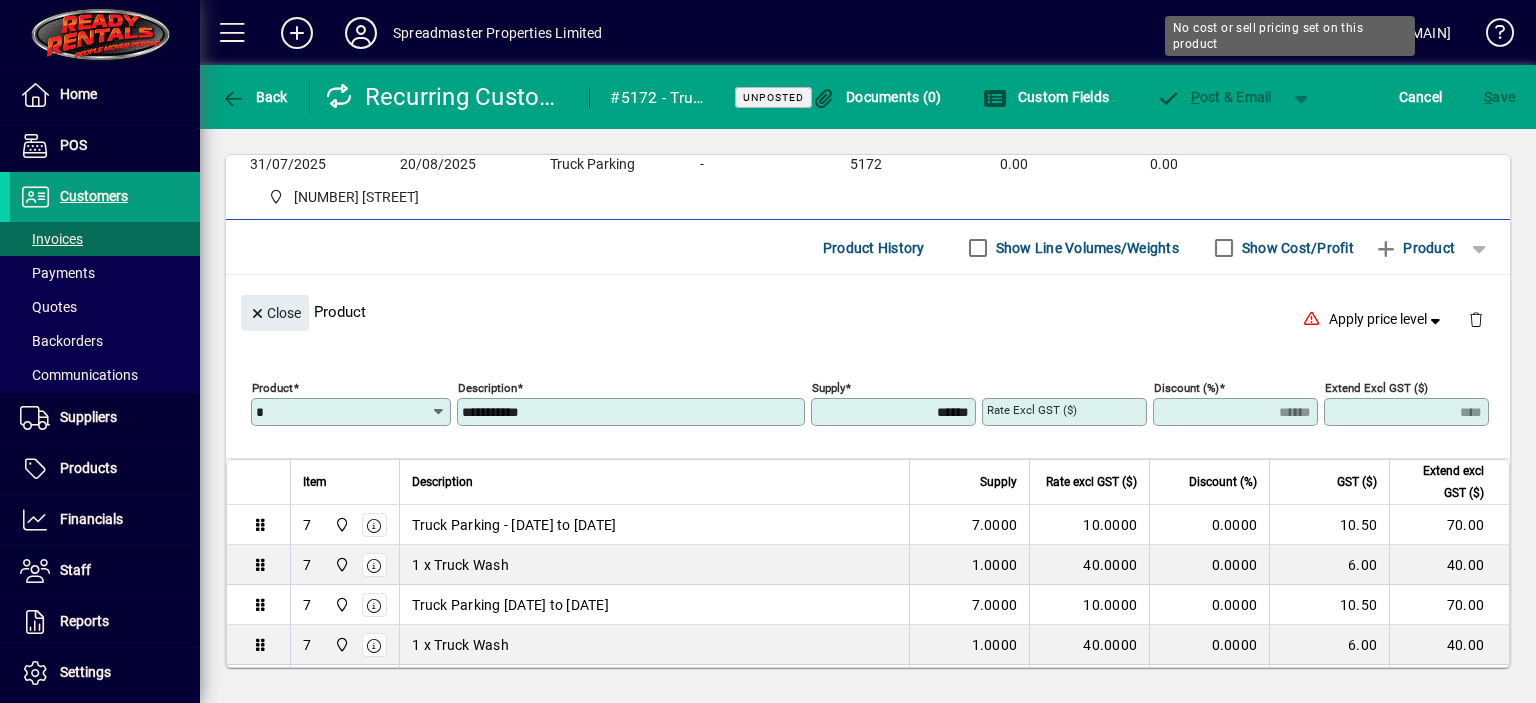 click on "**********" at bounding box center [633, 412] 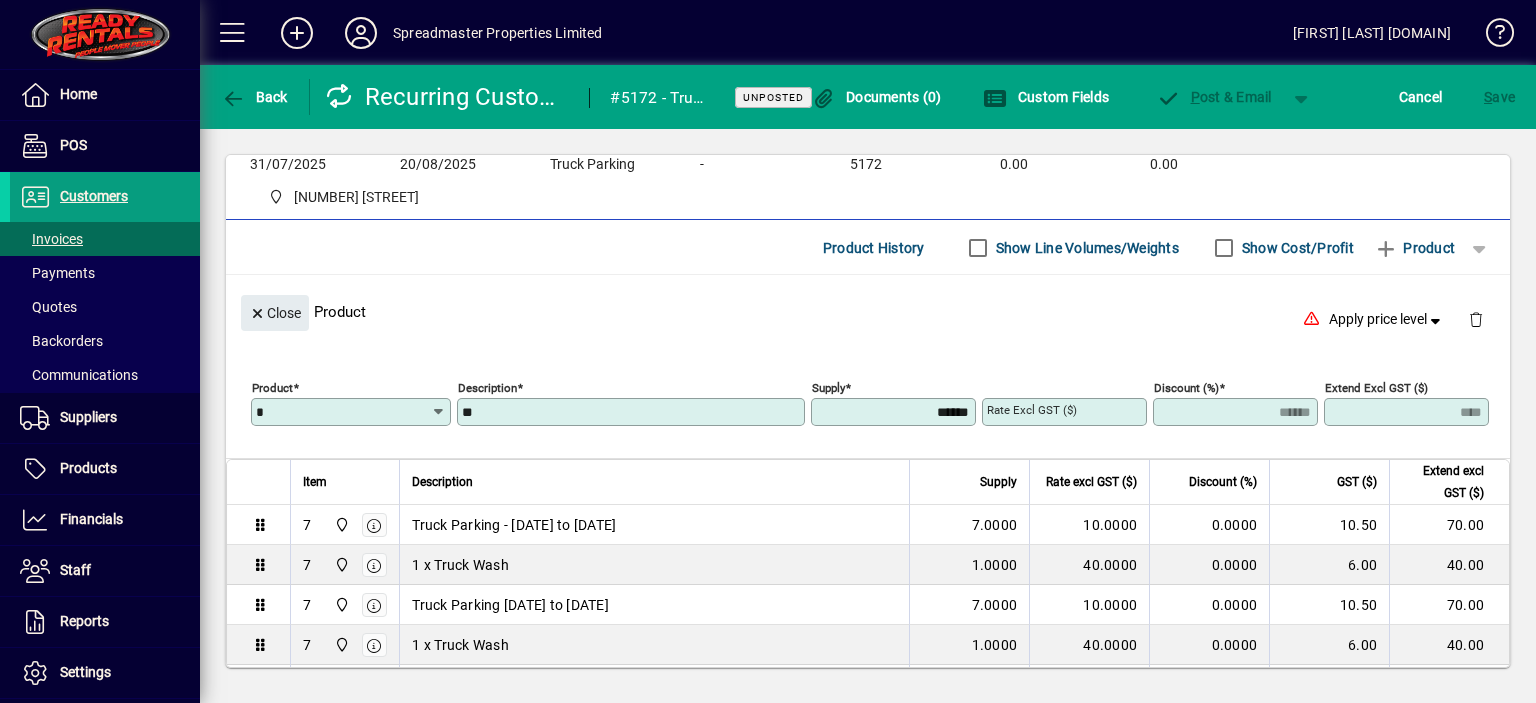 type on "*" 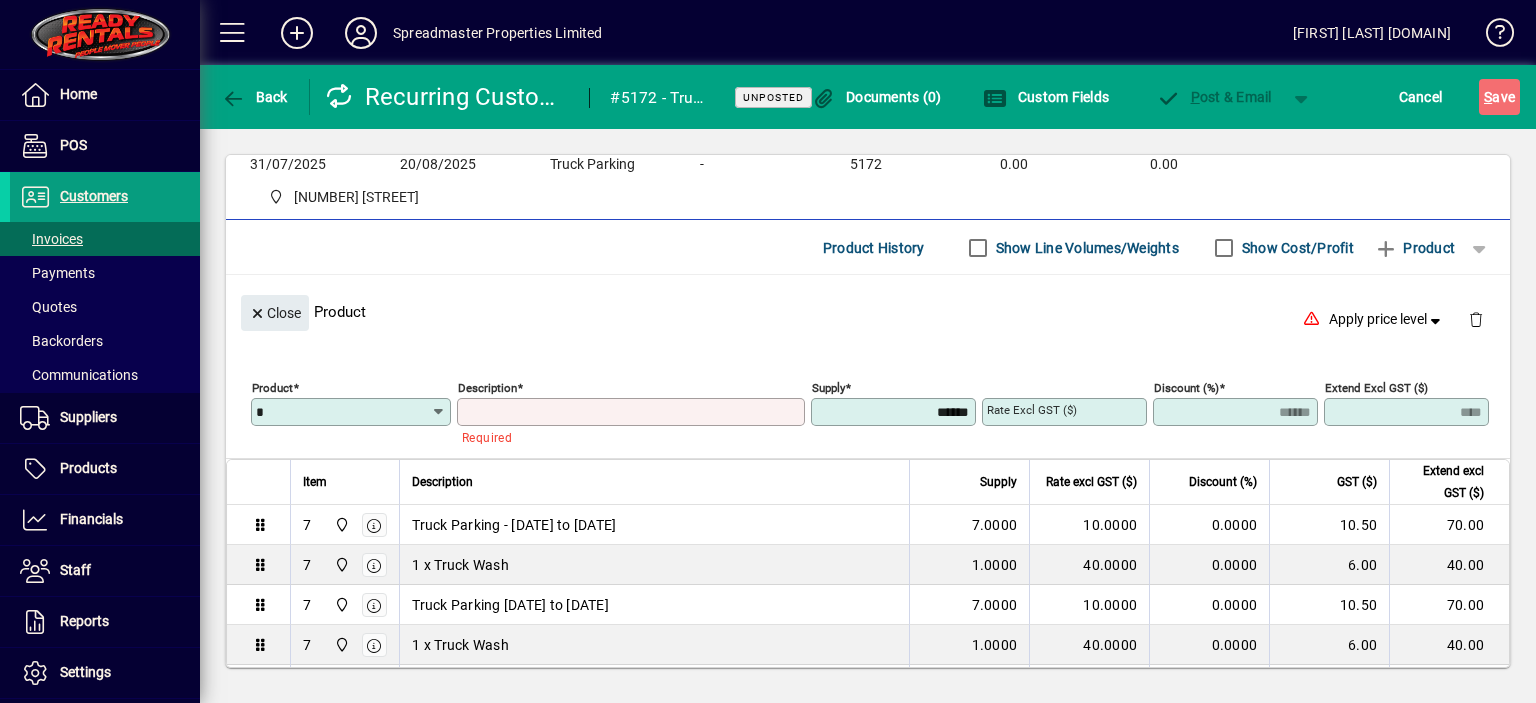 paste on "**********" 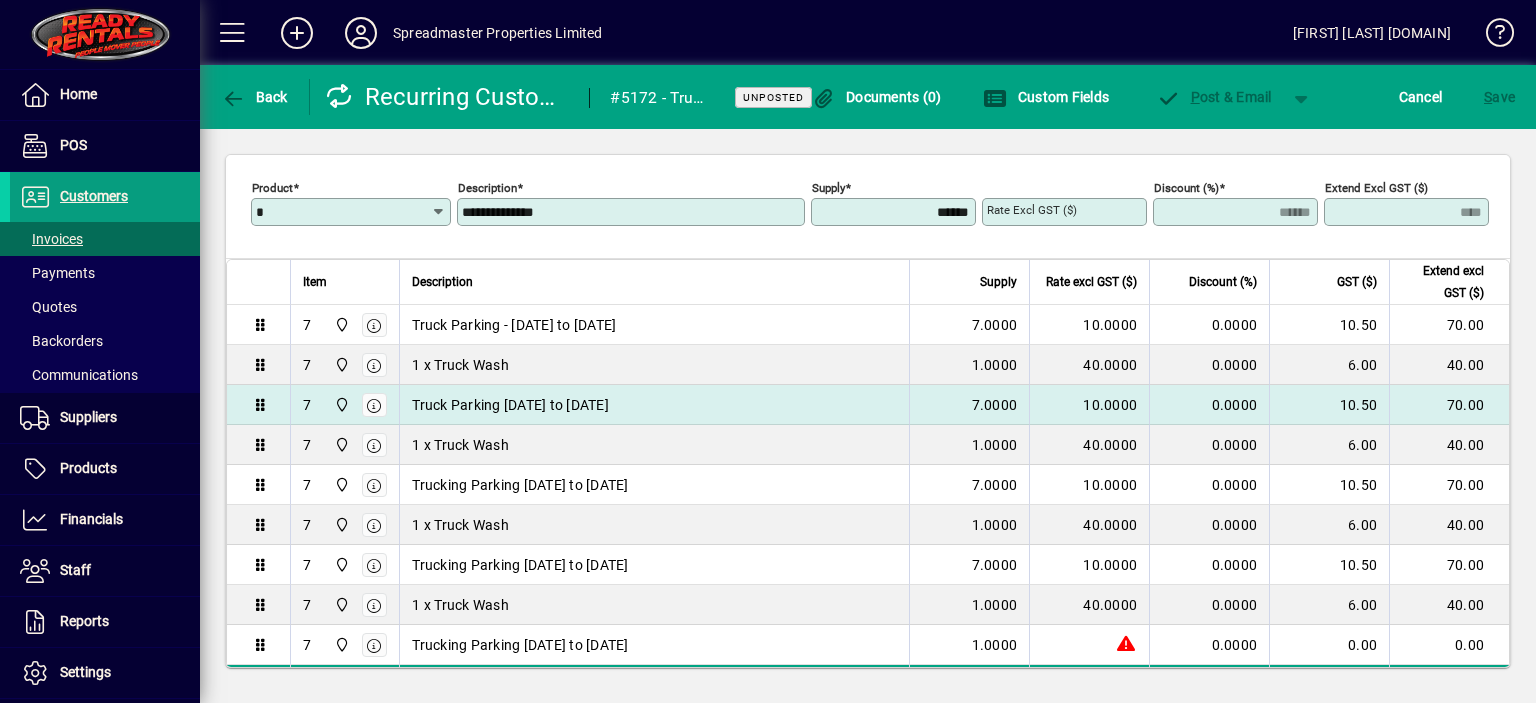 scroll, scrollTop: 434, scrollLeft: 0, axis: vertical 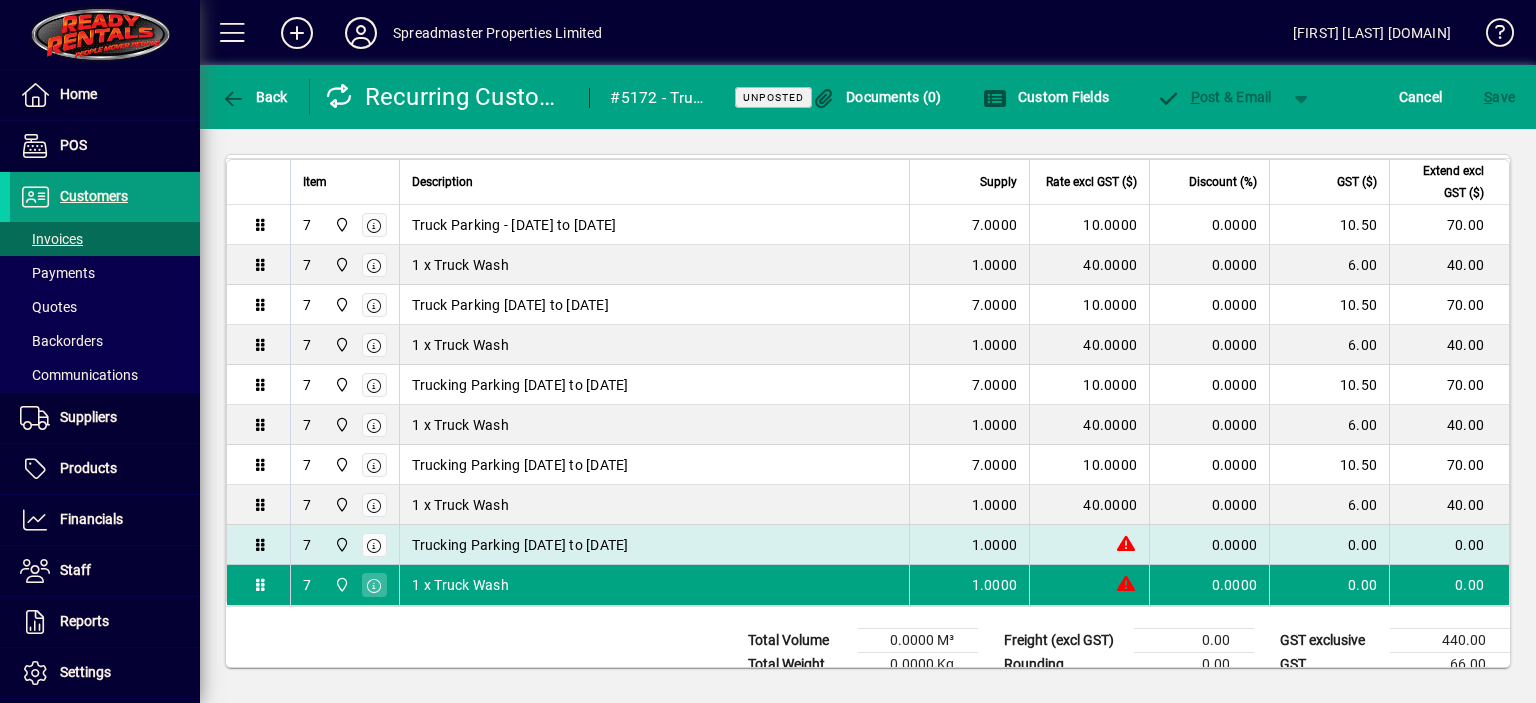click on "Trucking Parking 28/07/25 to 03/08/25" at bounding box center [654, 545] 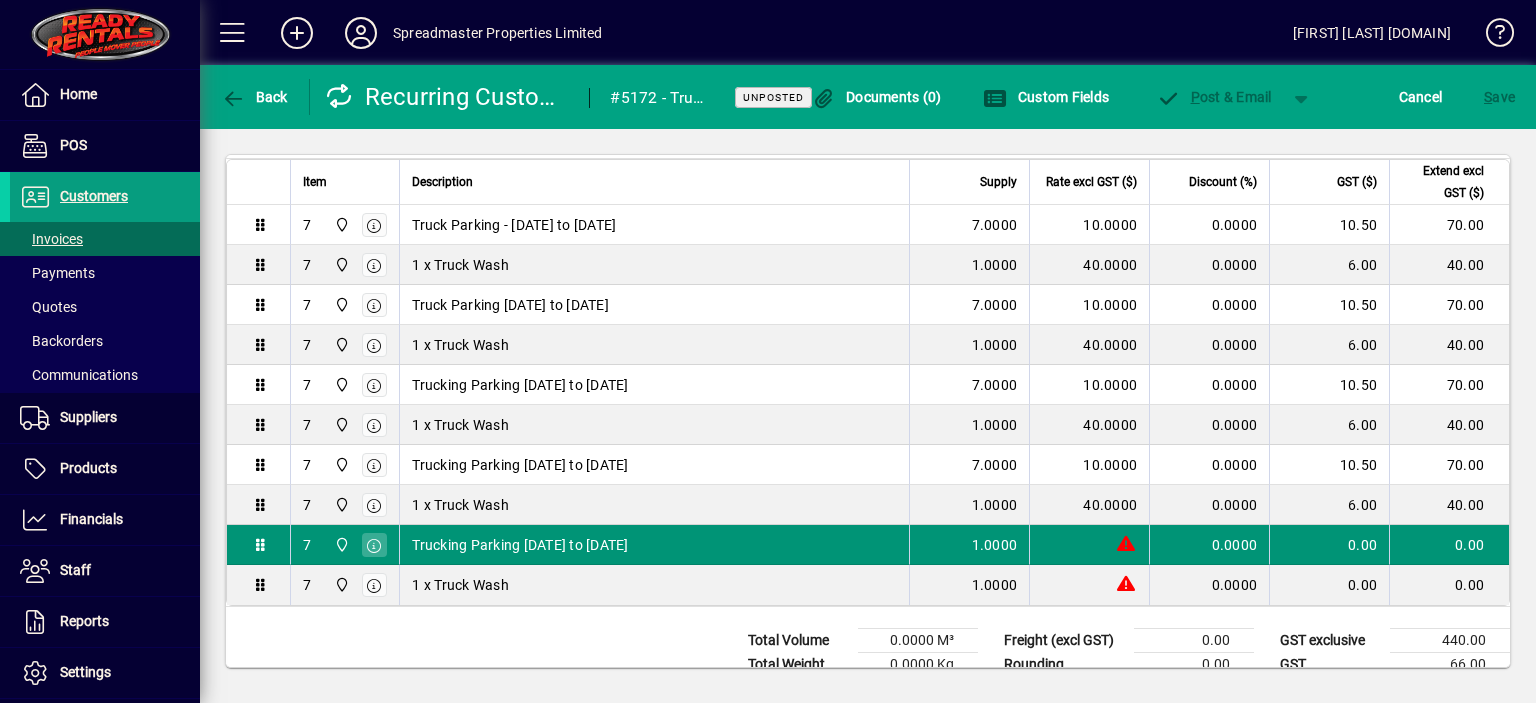 scroll, scrollTop: 134, scrollLeft: 0, axis: vertical 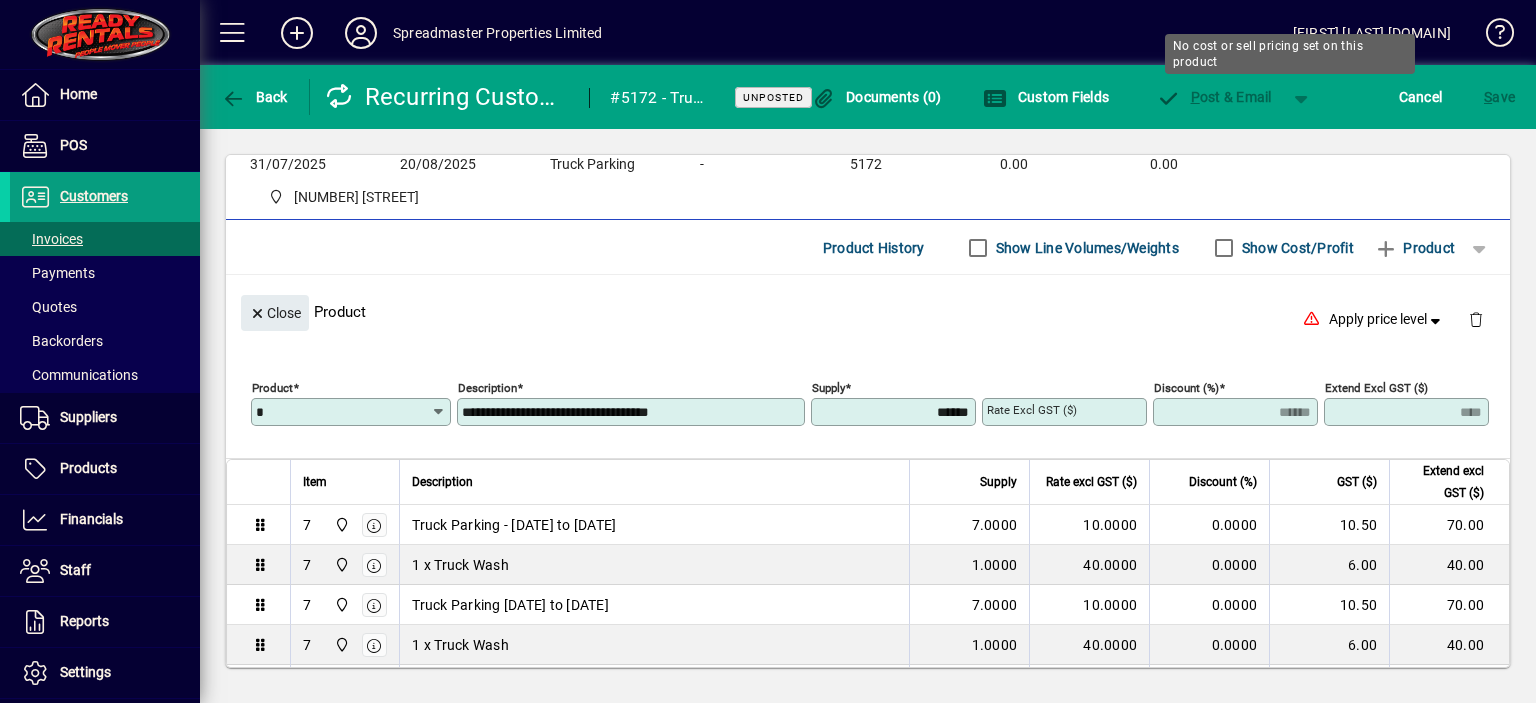 click on "******" at bounding box center [895, 412] 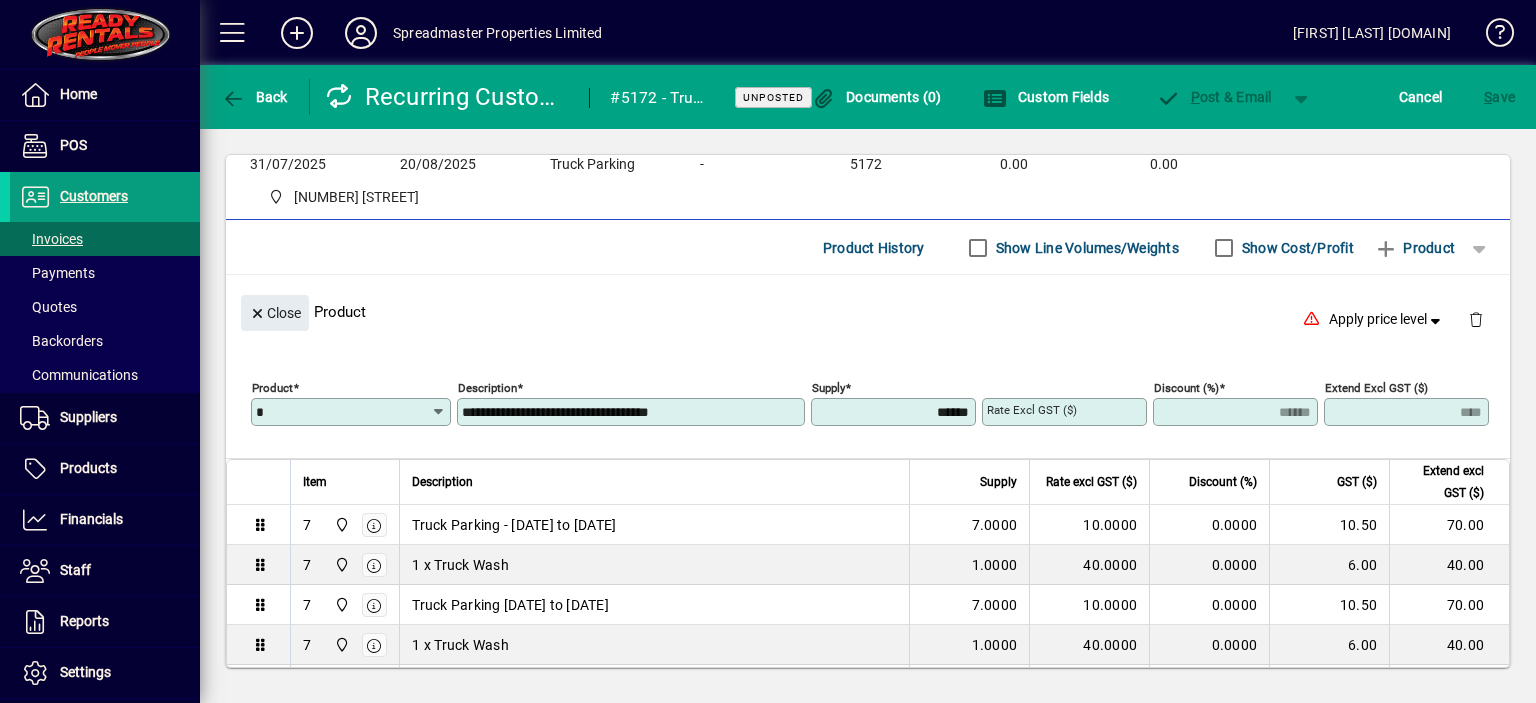 type on "******" 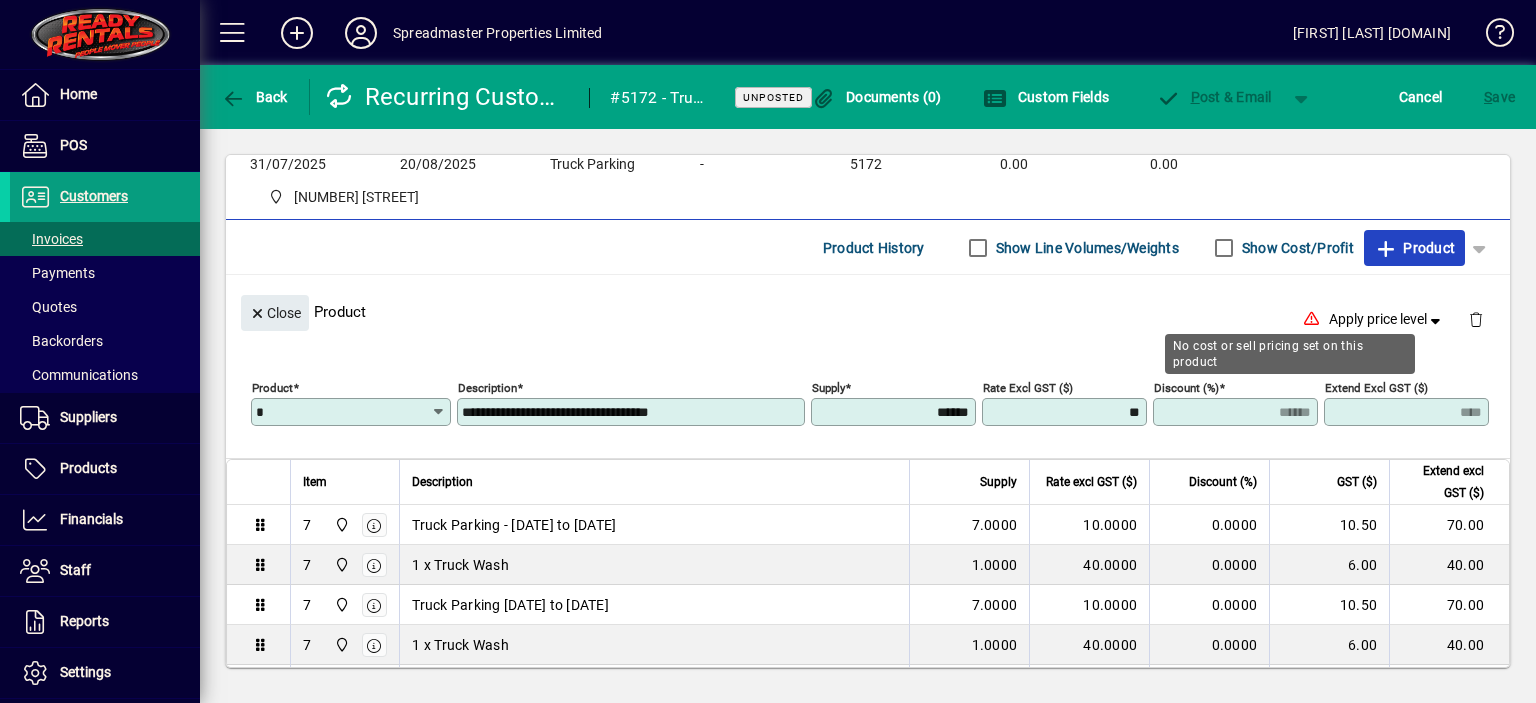 type on "*******" 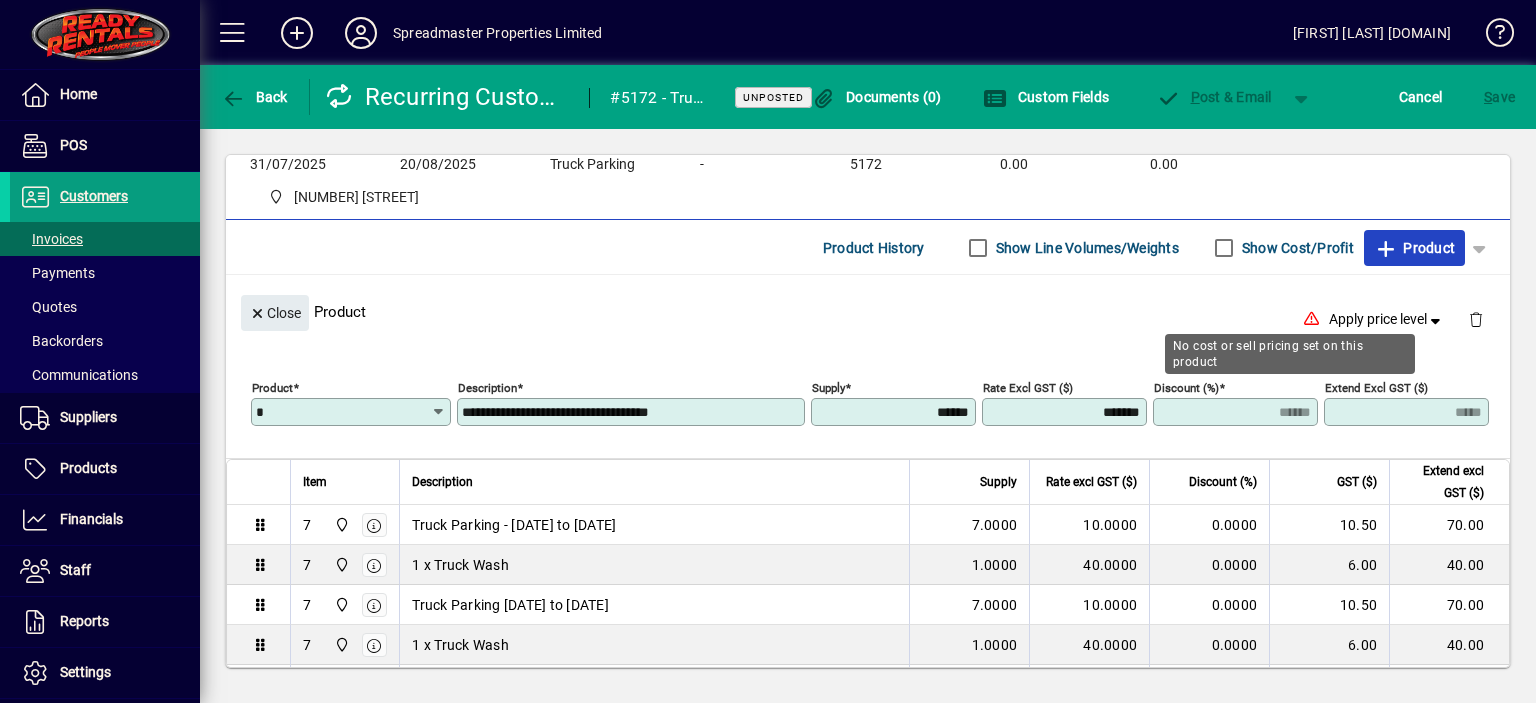 type 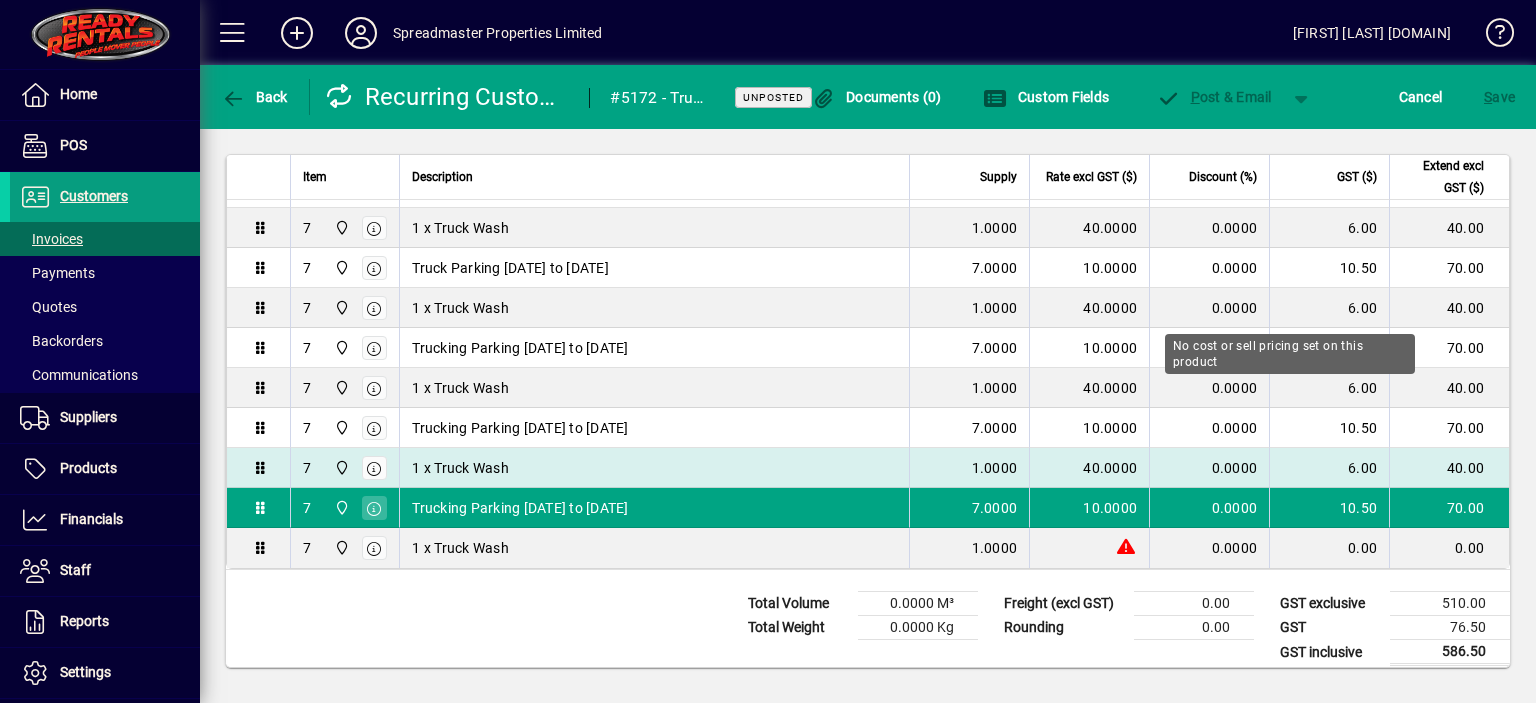scroll, scrollTop: 483, scrollLeft: 0, axis: vertical 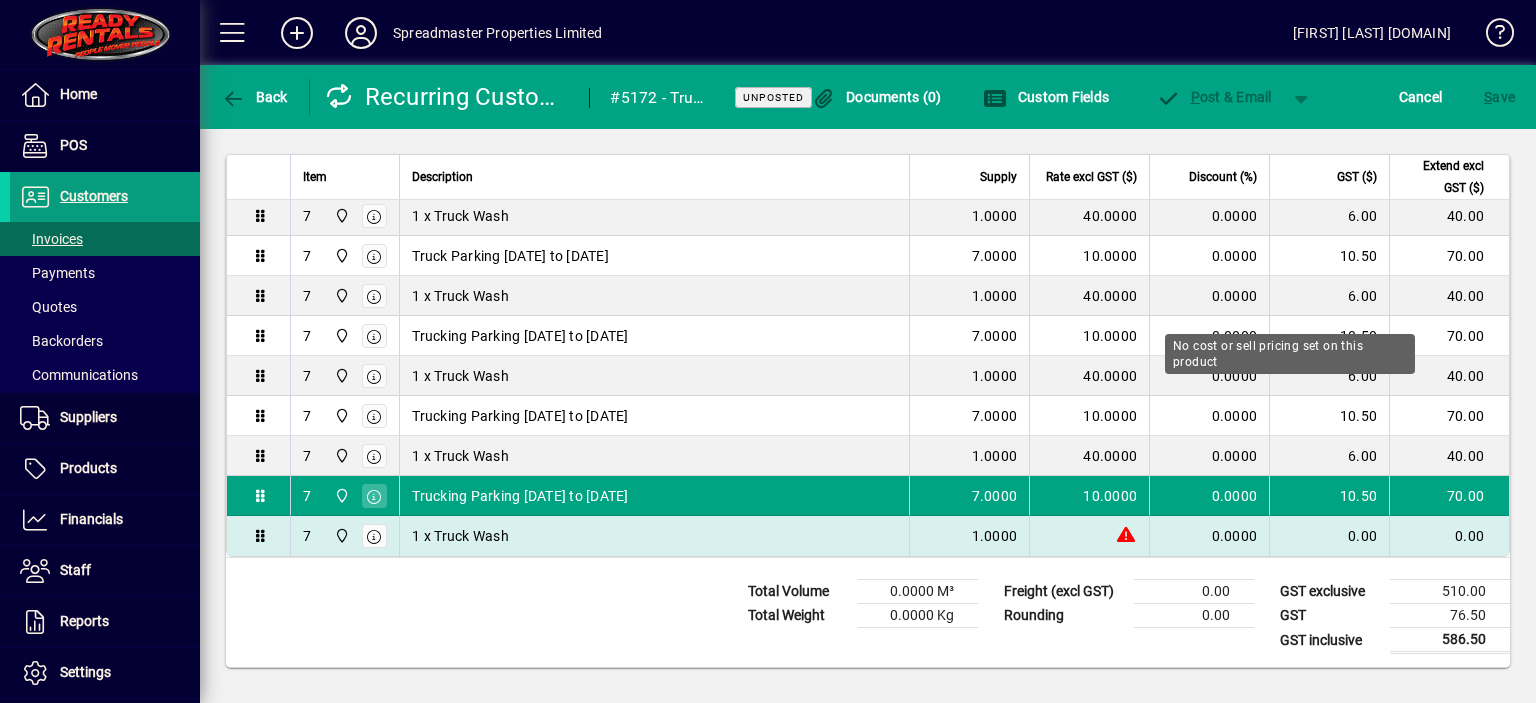 click on "1 x Truck Wash" at bounding box center (654, 536) 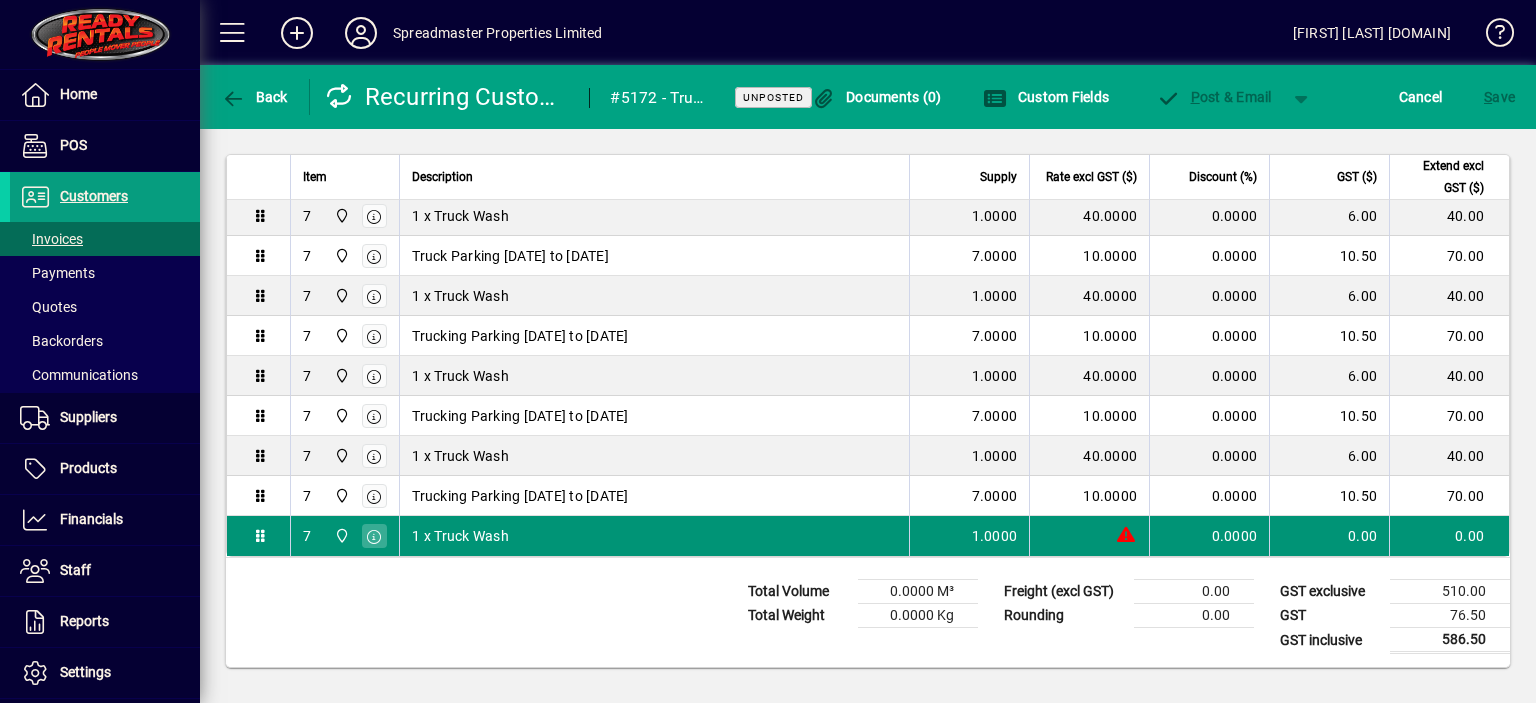 scroll, scrollTop: 134, scrollLeft: 0, axis: vertical 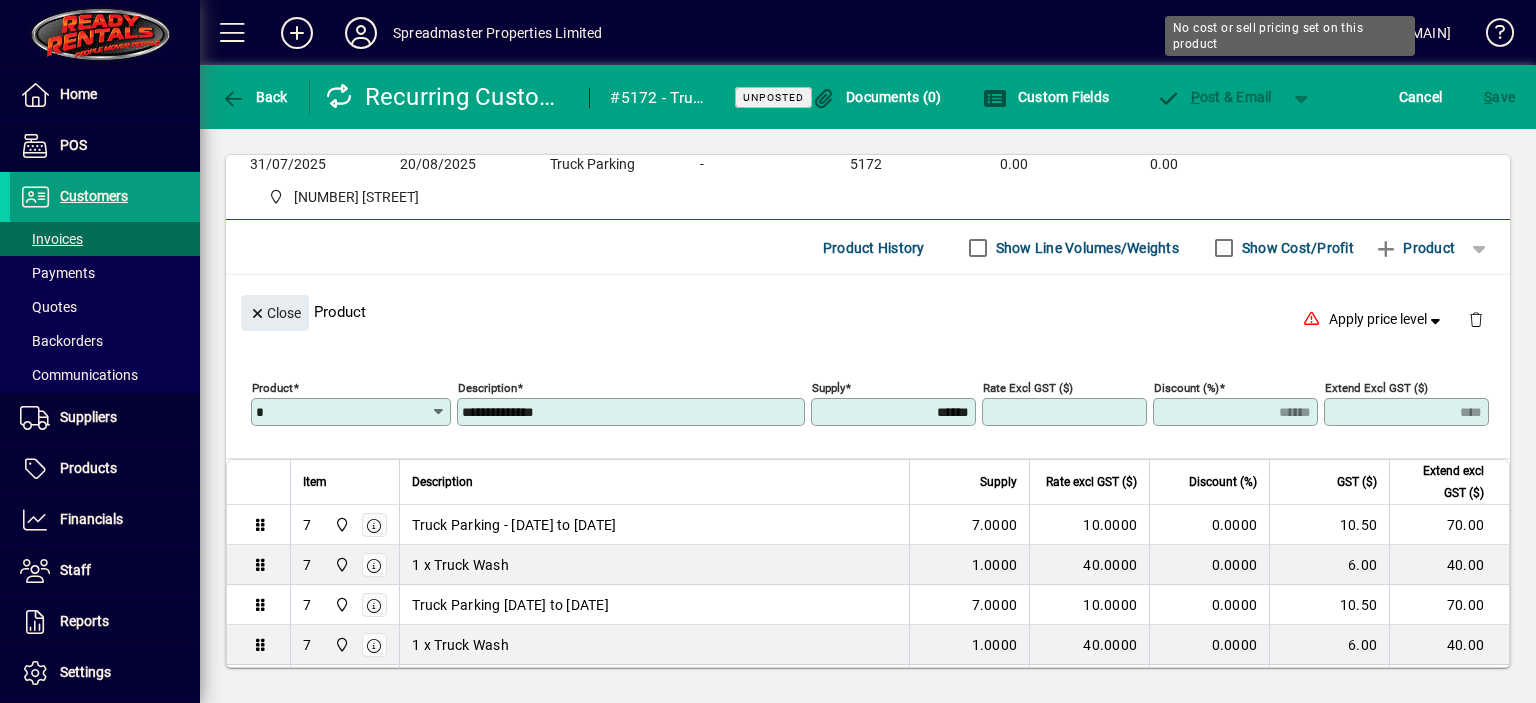 click on "Rate excl GST ($)" at bounding box center (1066, 412) 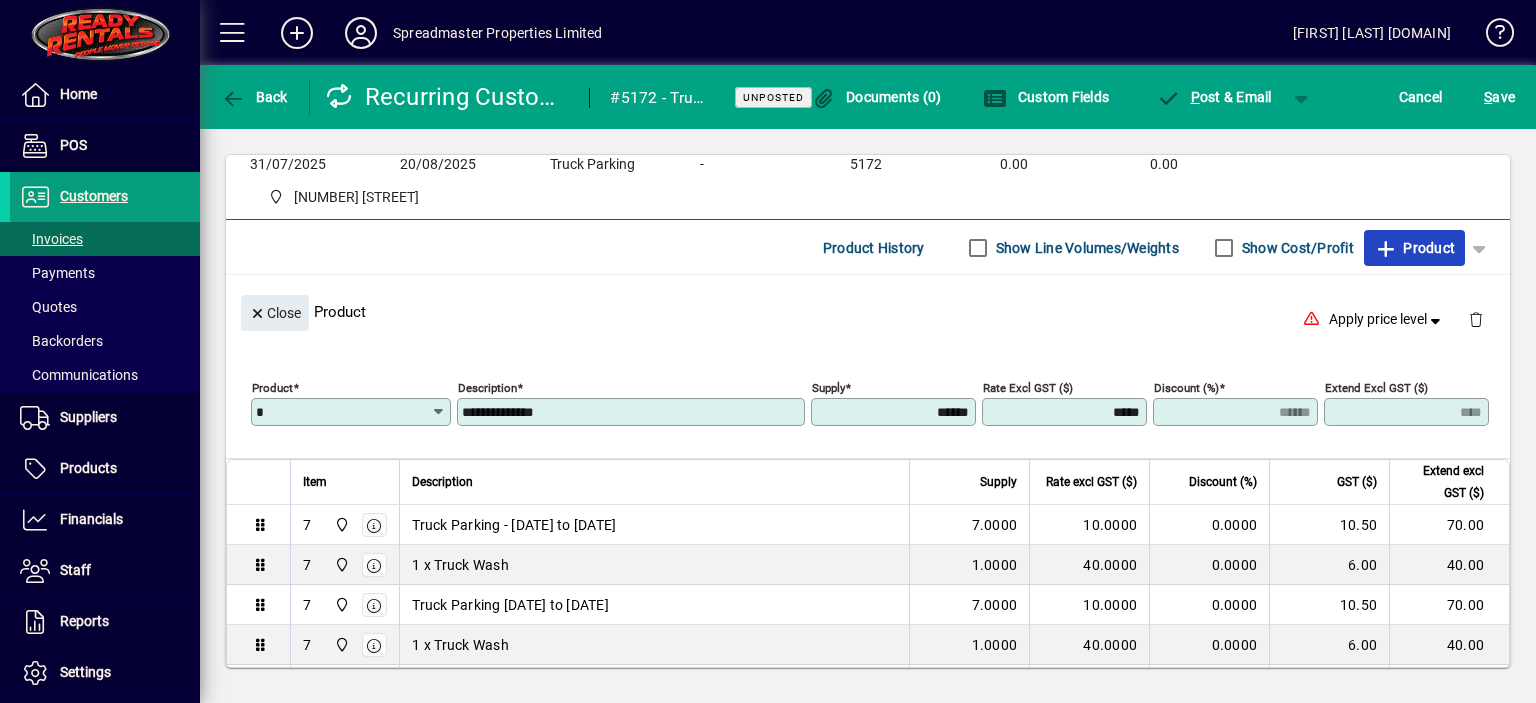 type on "*******" 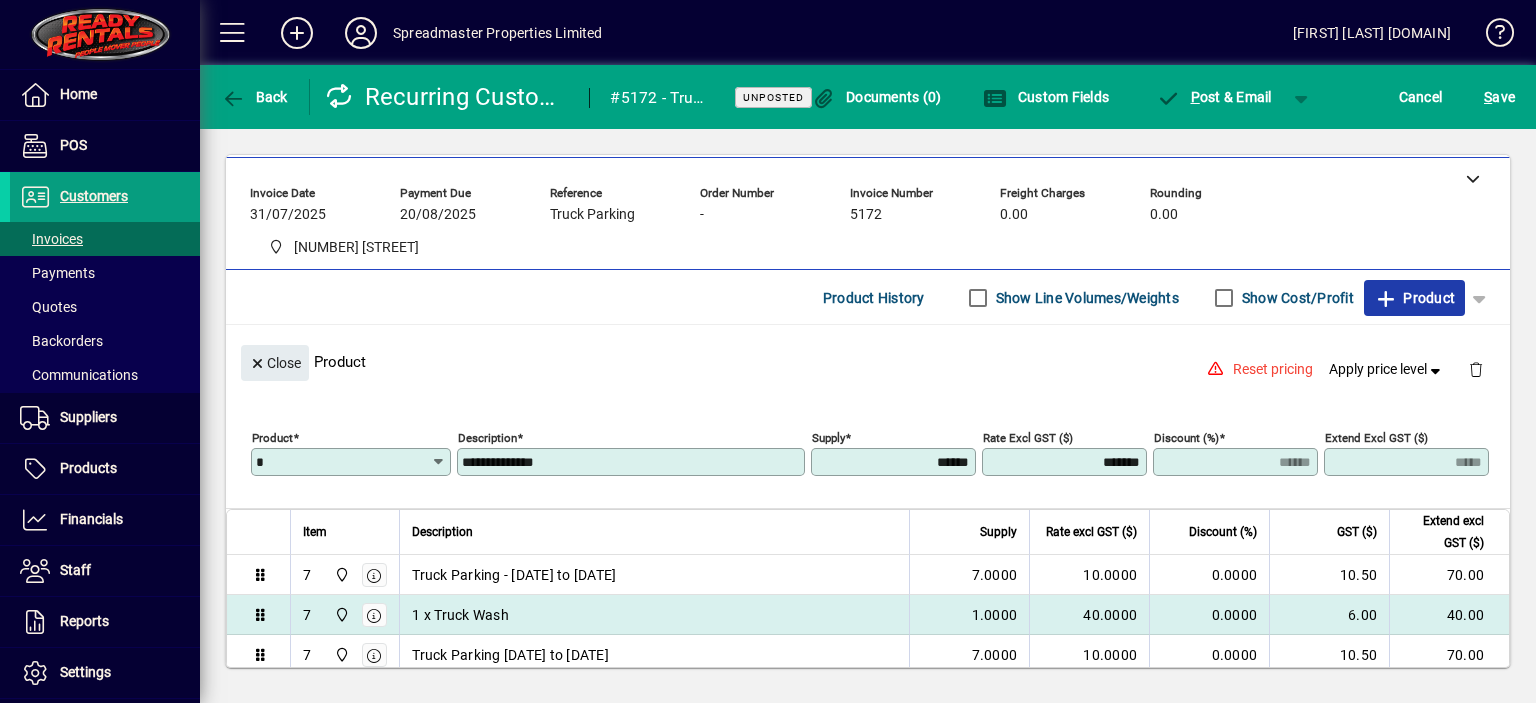 scroll, scrollTop: 0, scrollLeft: 0, axis: both 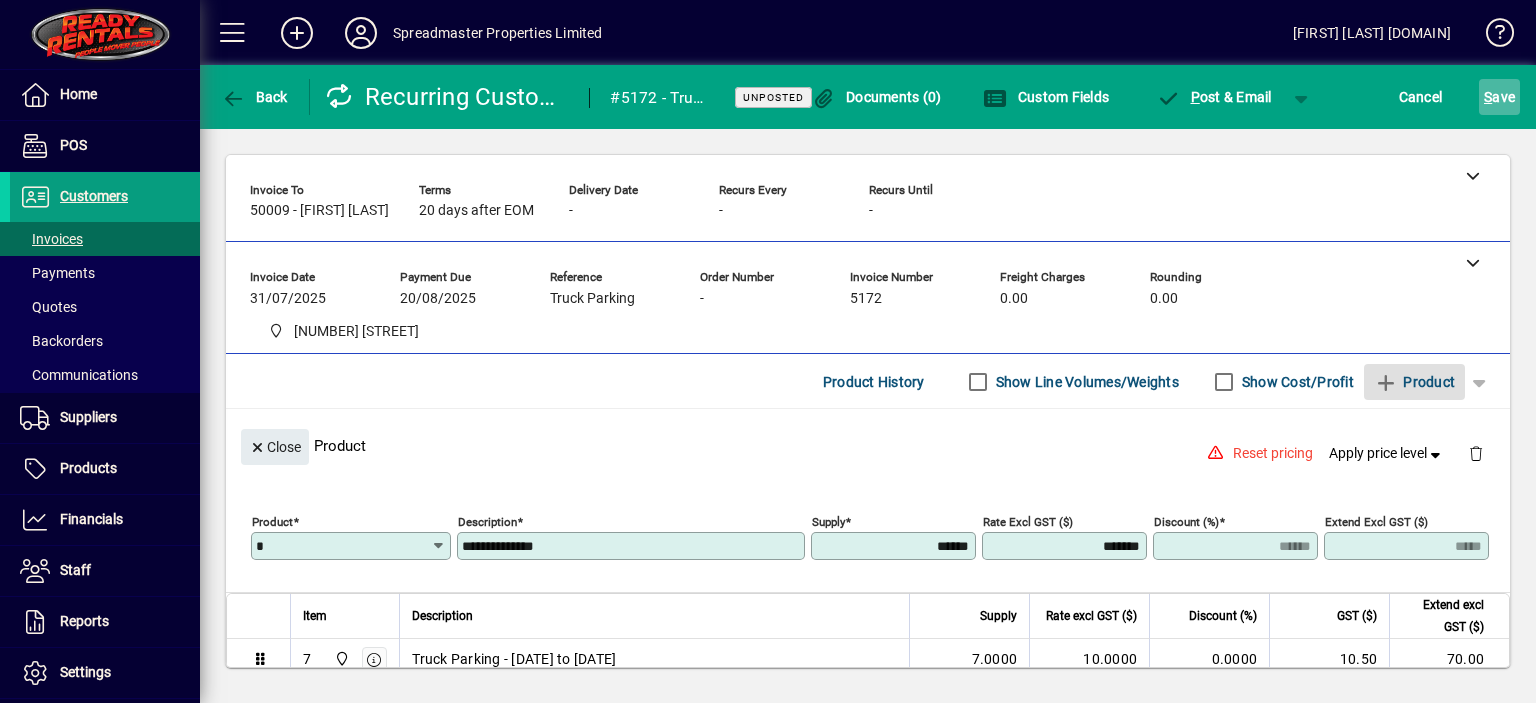 click on "S ave" 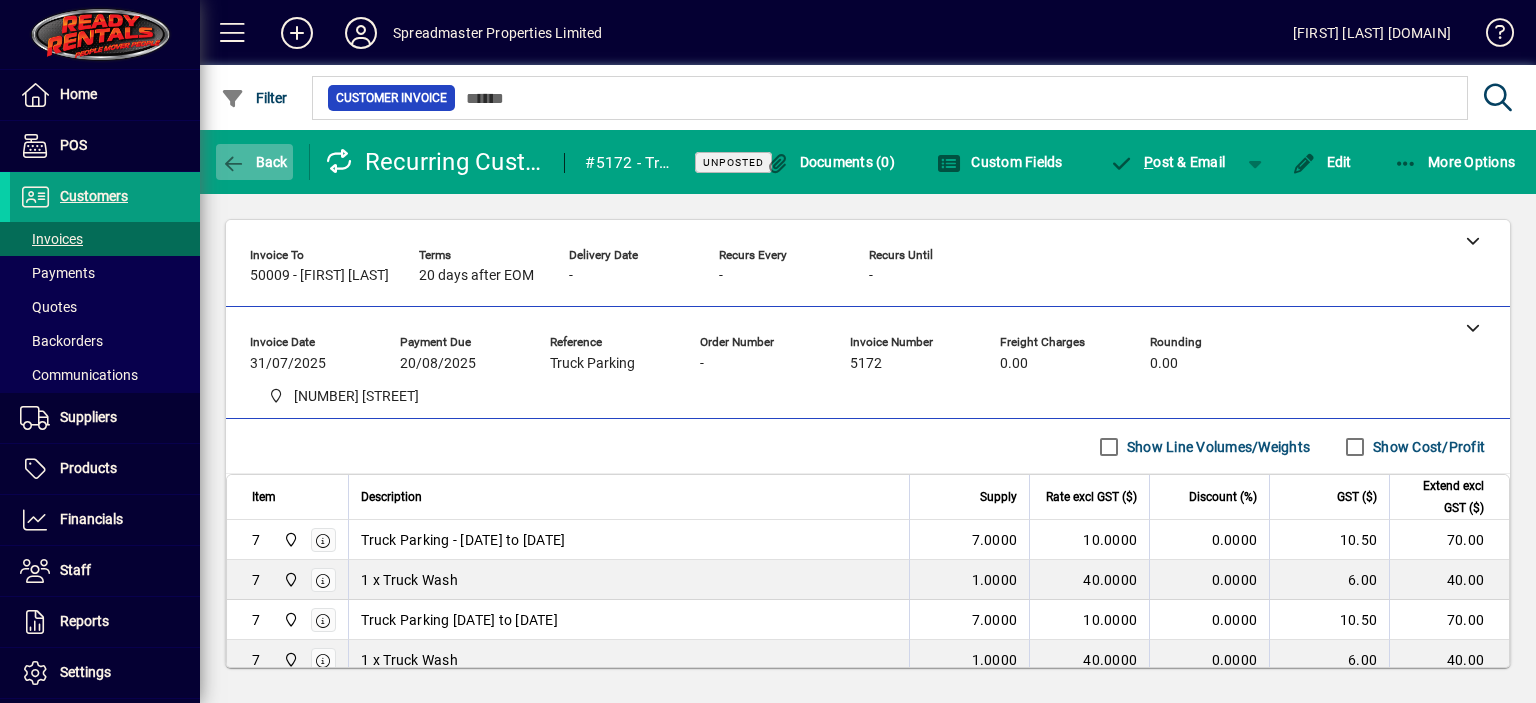 click on "Back" 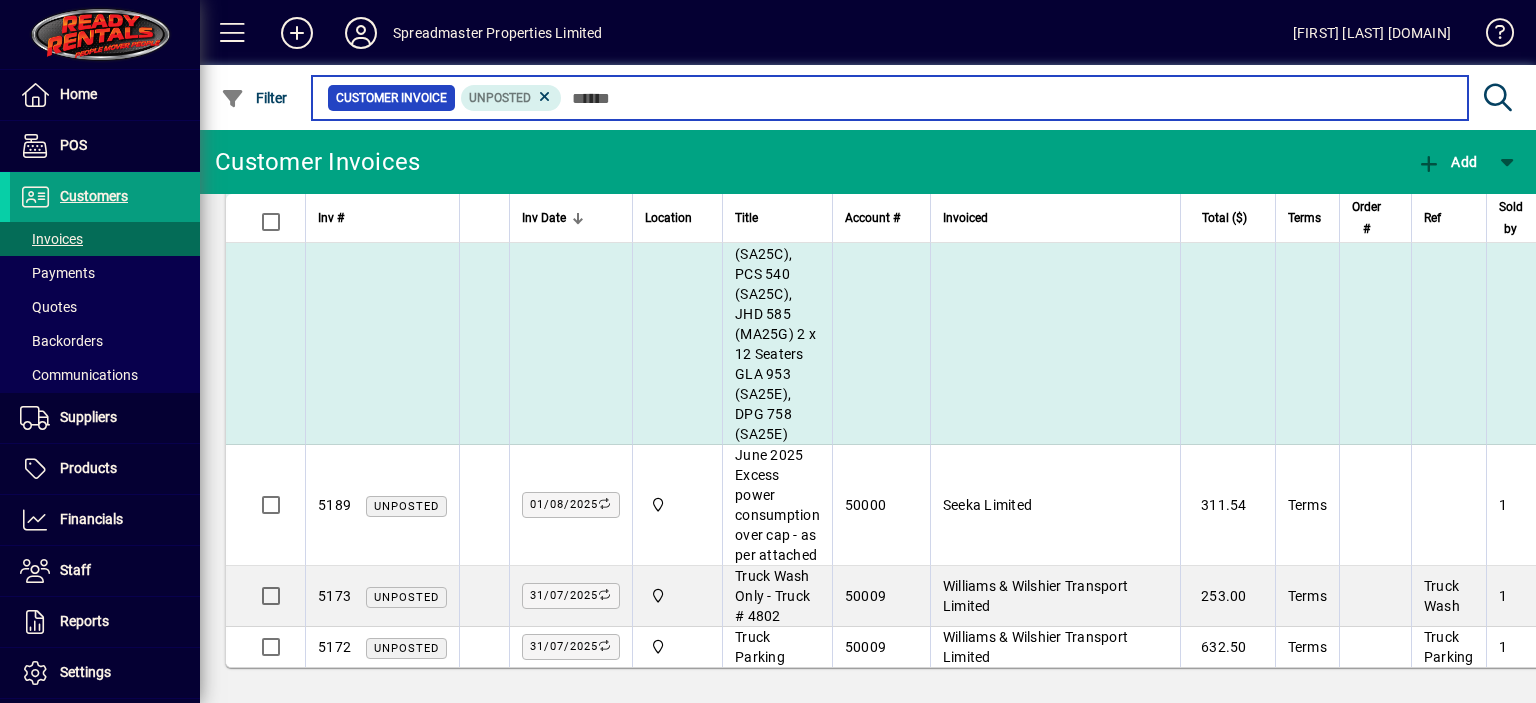 scroll, scrollTop: 1910, scrollLeft: 0, axis: vertical 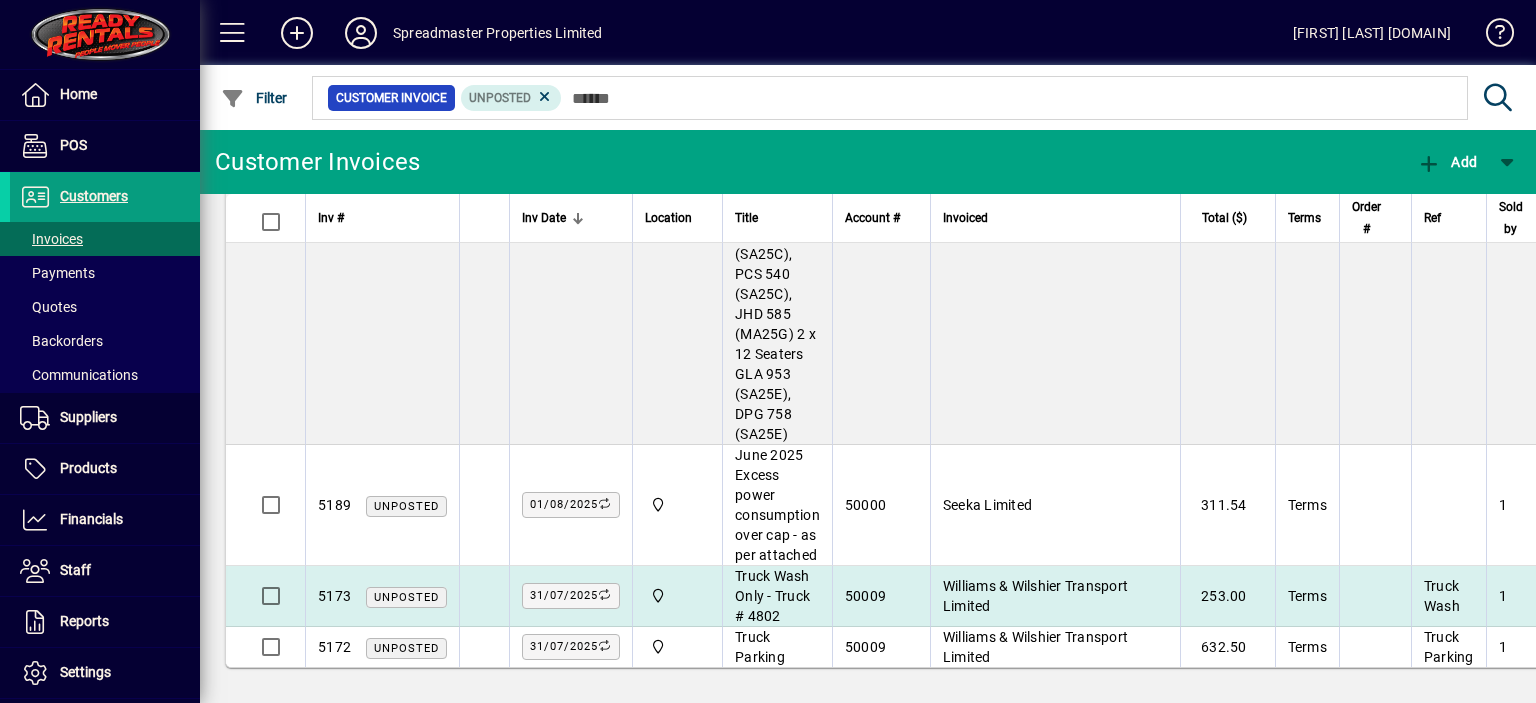 click on "Williams & Wilshier Transport Limited" at bounding box center (1035, 596) 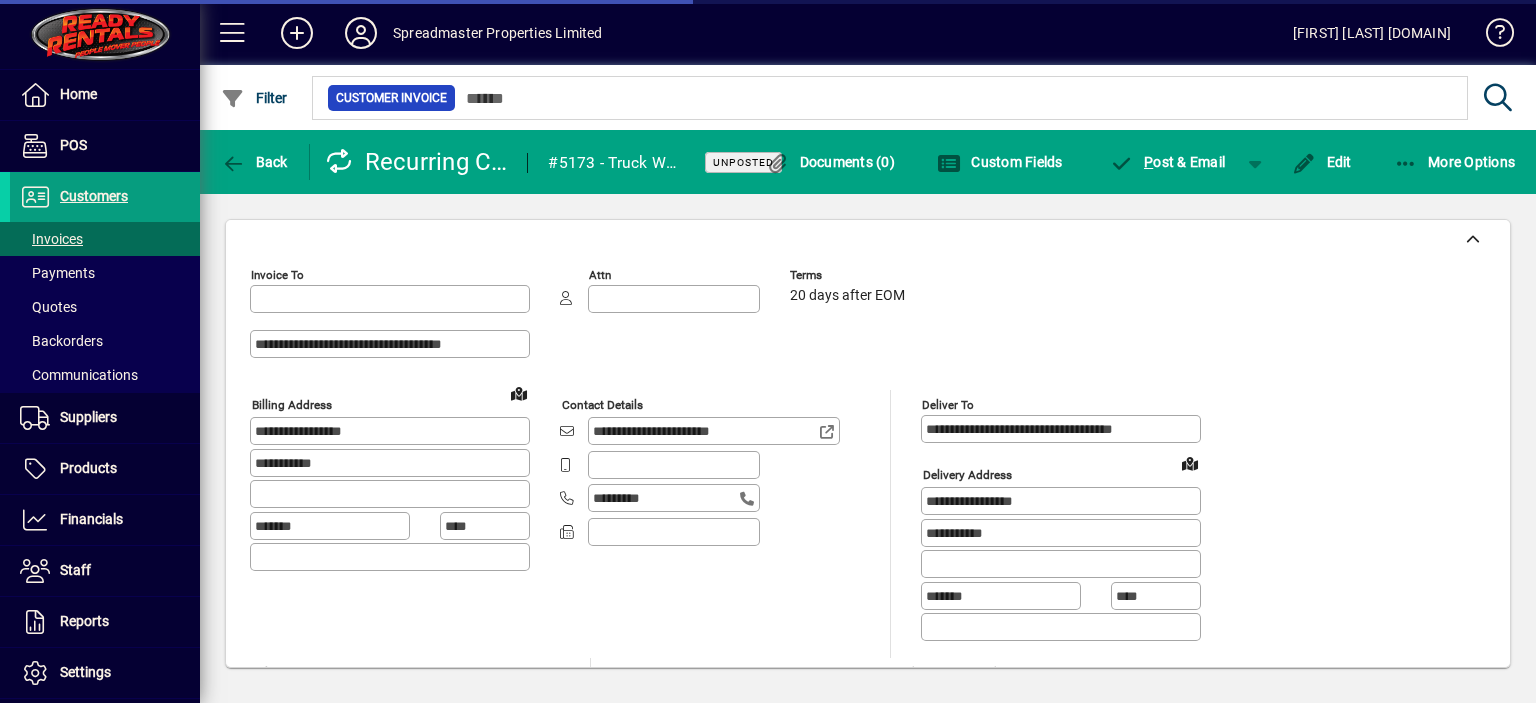 type on "**********" 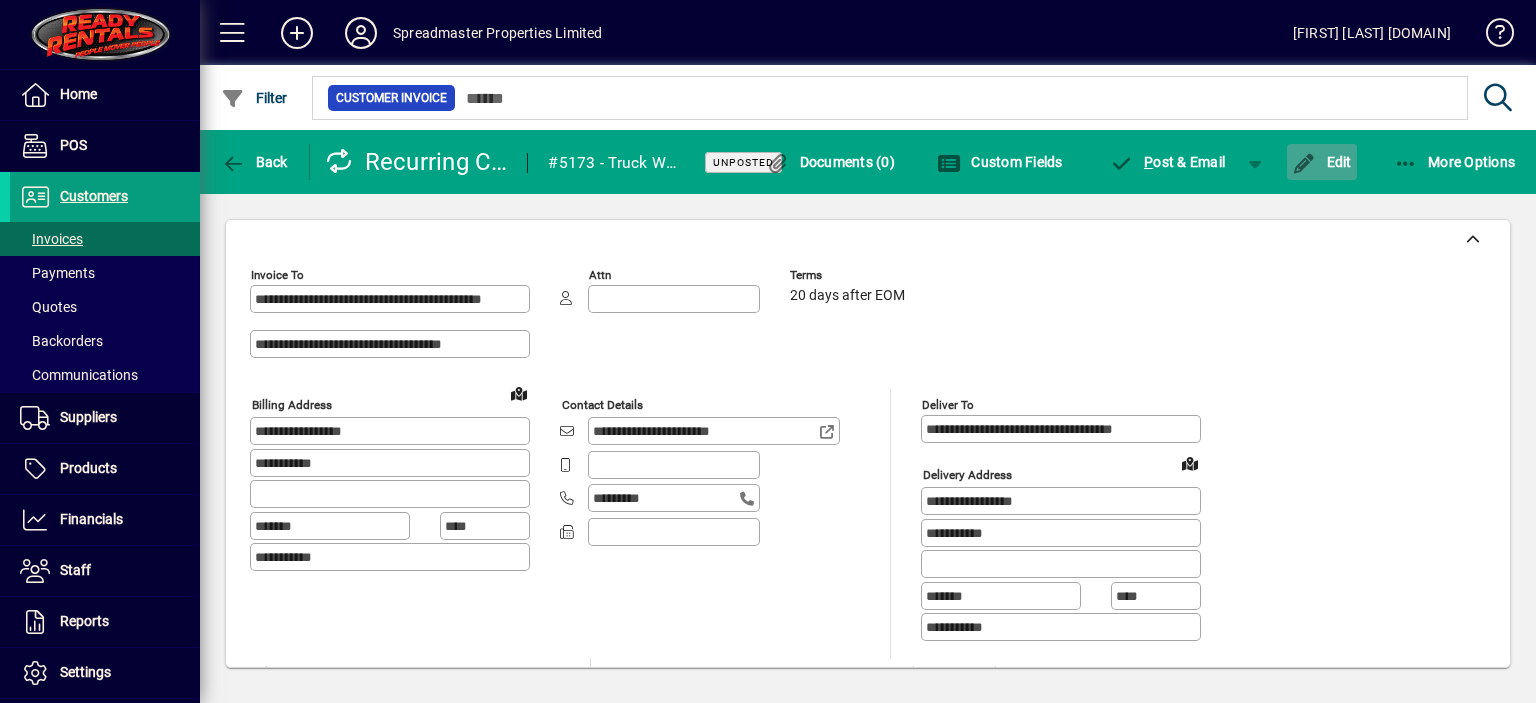 click on "Edit" 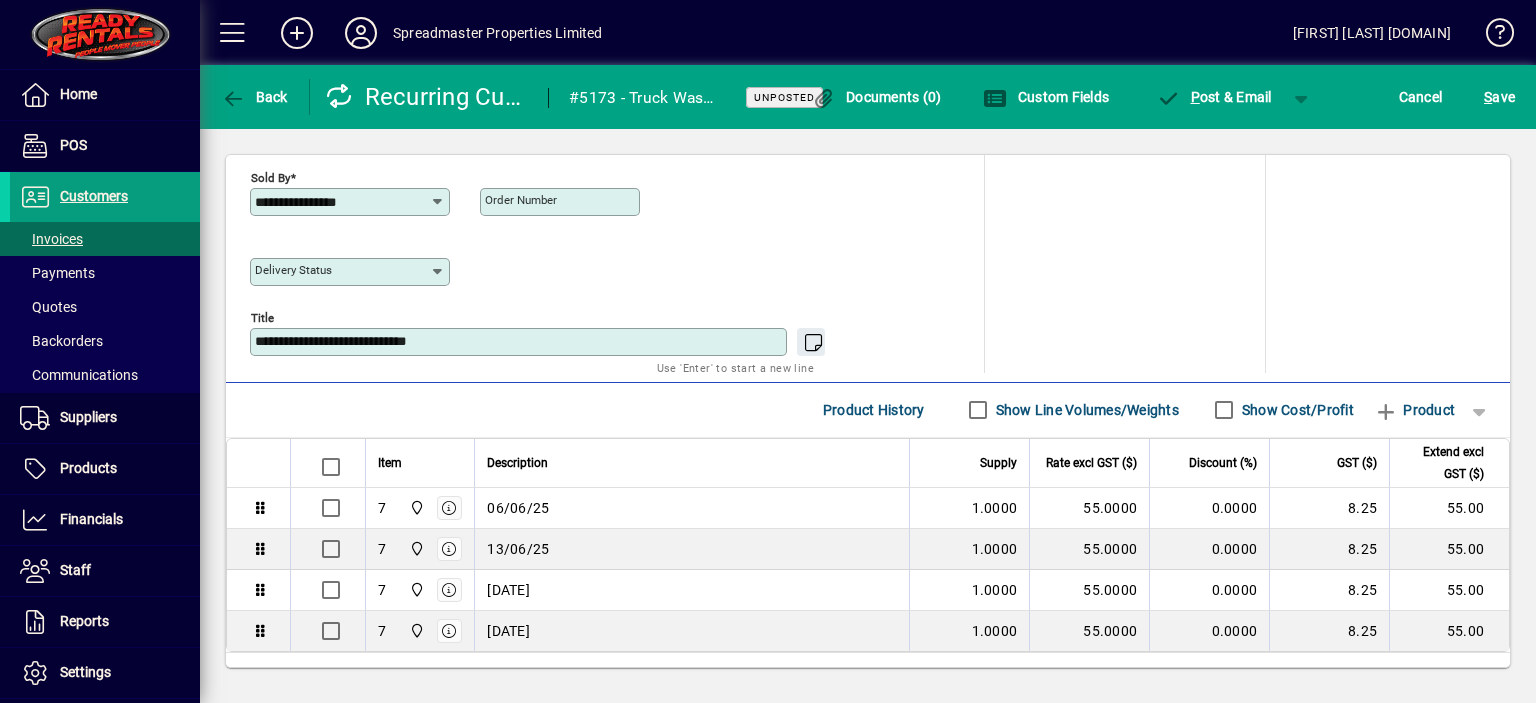 scroll, scrollTop: 992, scrollLeft: 0, axis: vertical 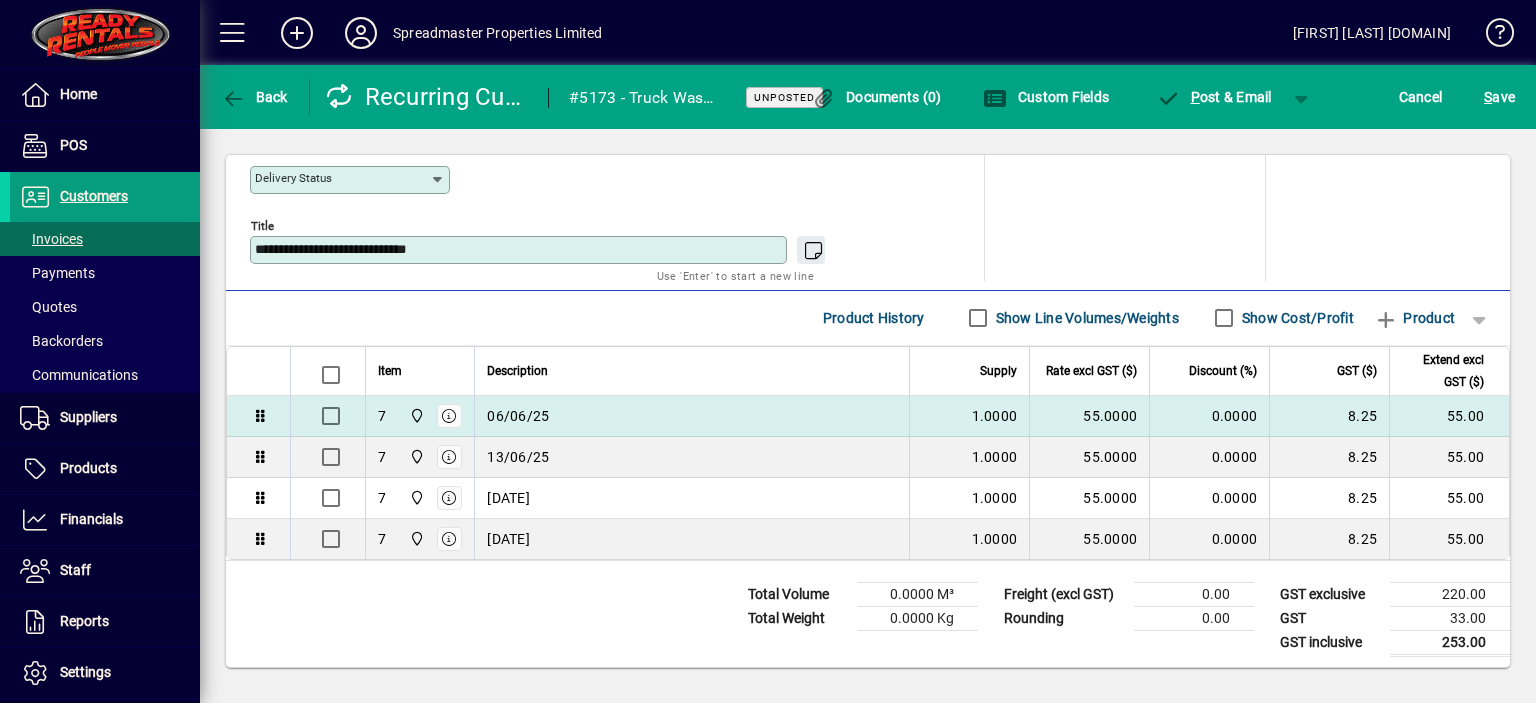 click on "06/06/25" at bounding box center [518, 416] 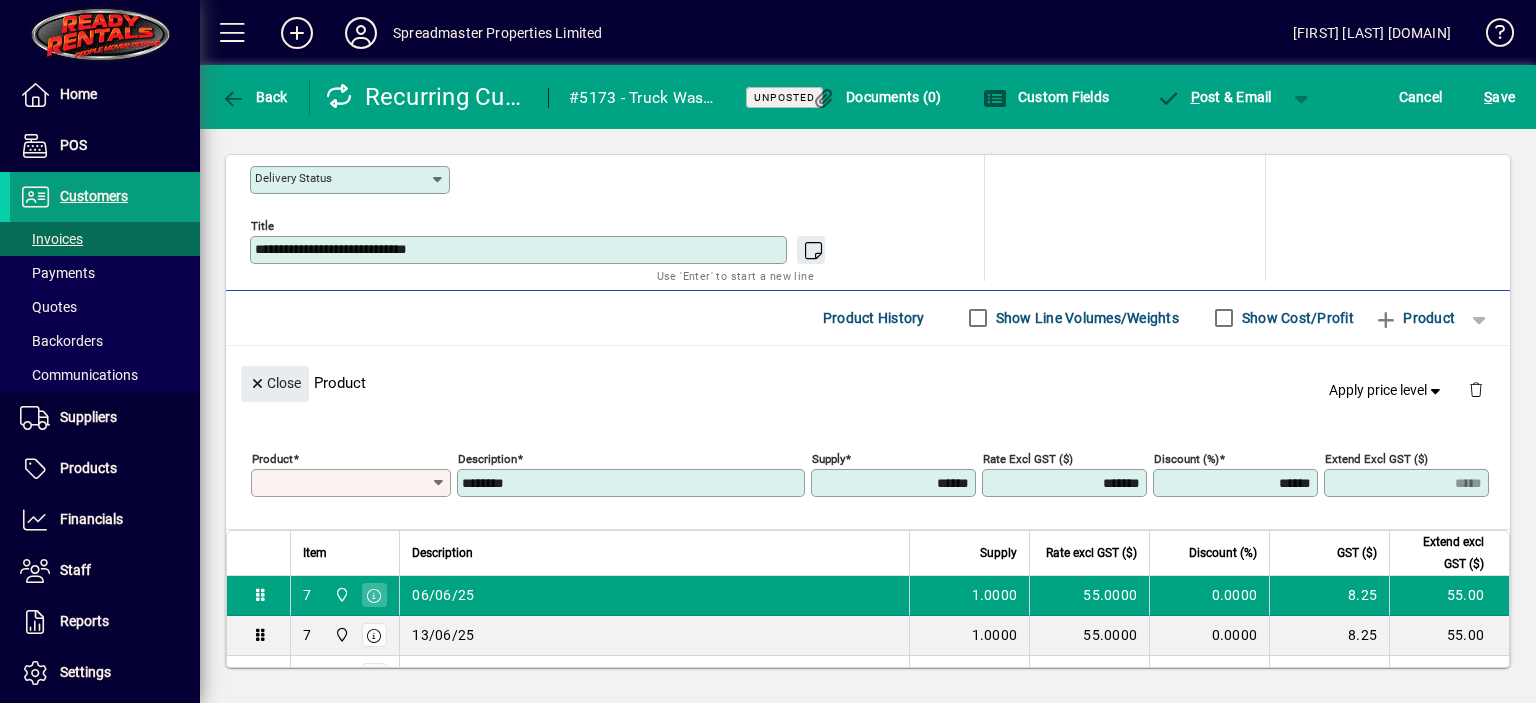 type on "*" 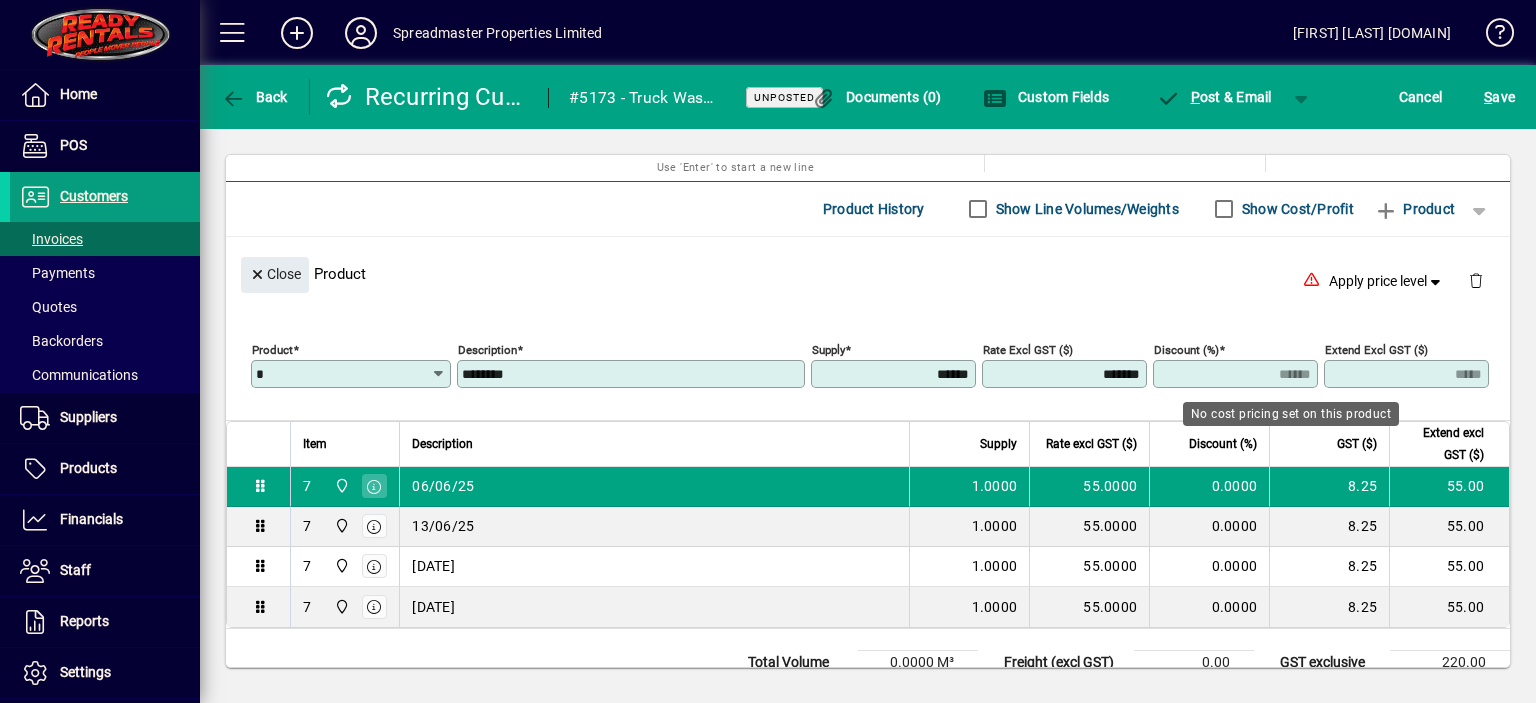 scroll, scrollTop: 1069, scrollLeft: 0, axis: vertical 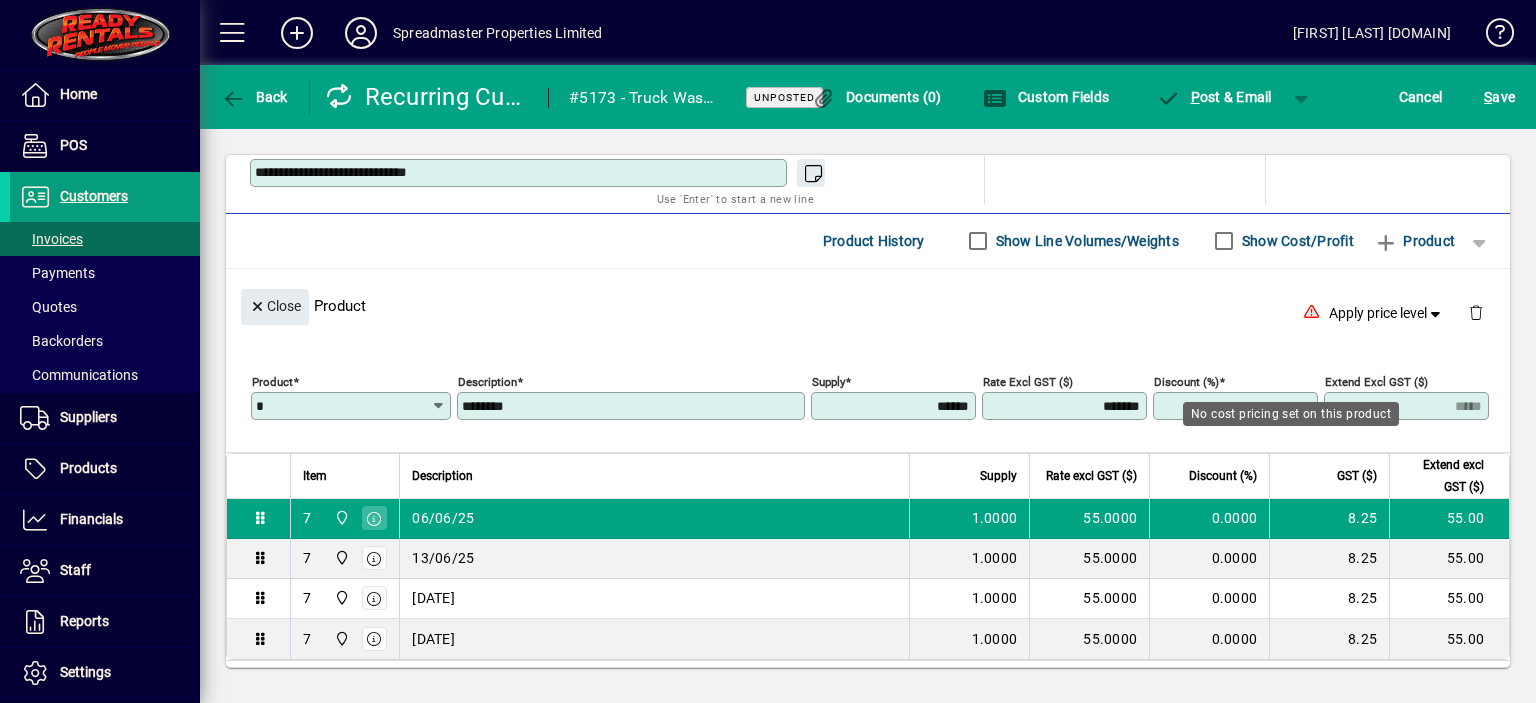 click on "********" at bounding box center (633, 406) 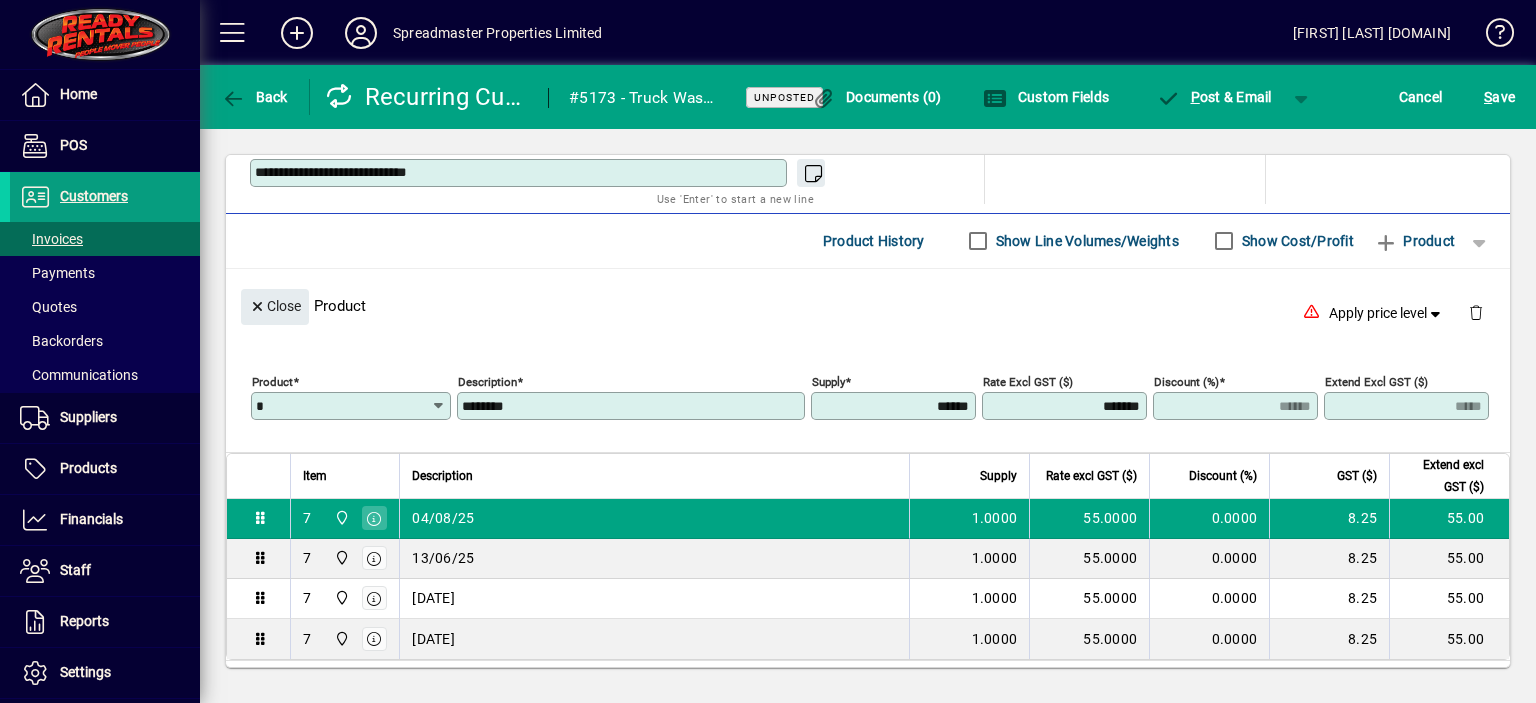 click on "********" at bounding box center [633, 406] 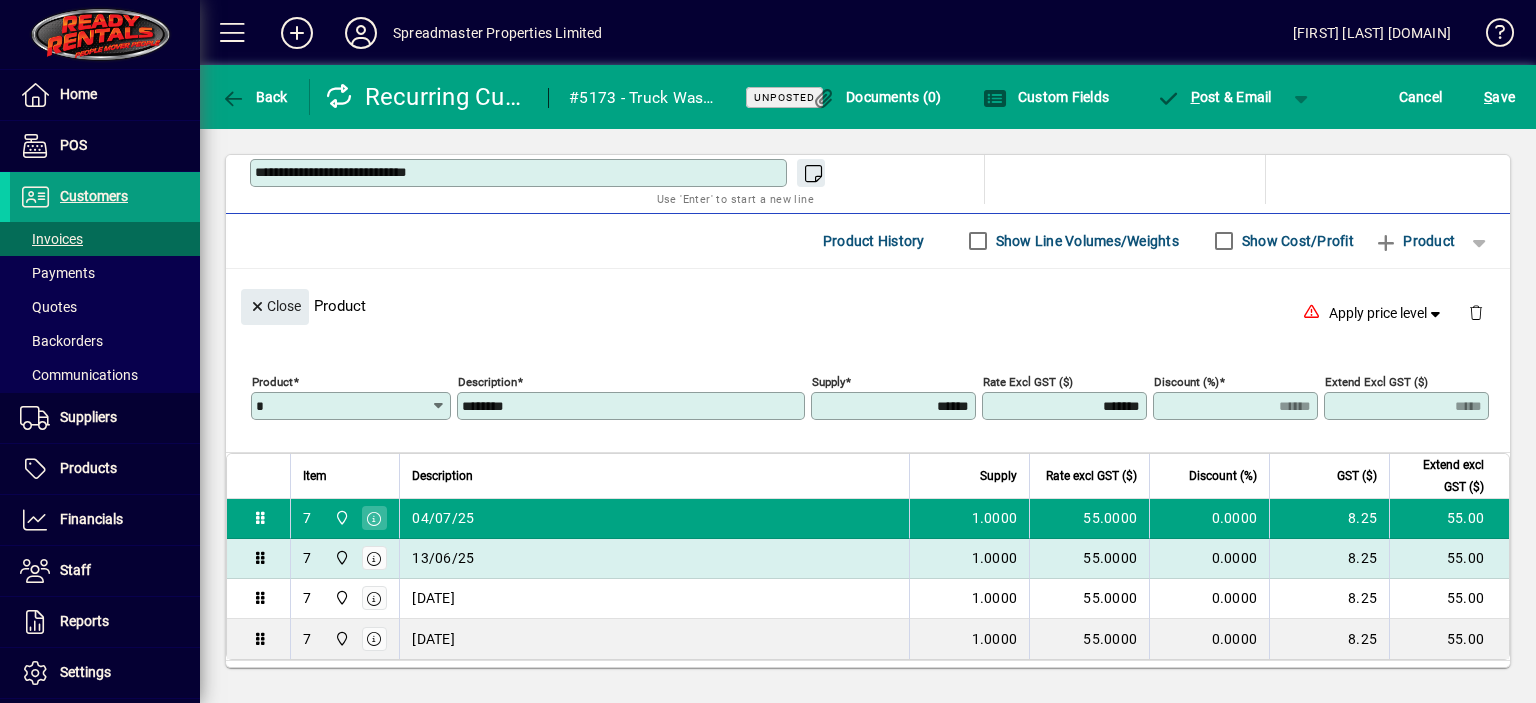 click on "13/06/25" at bounding box center (443, 558) 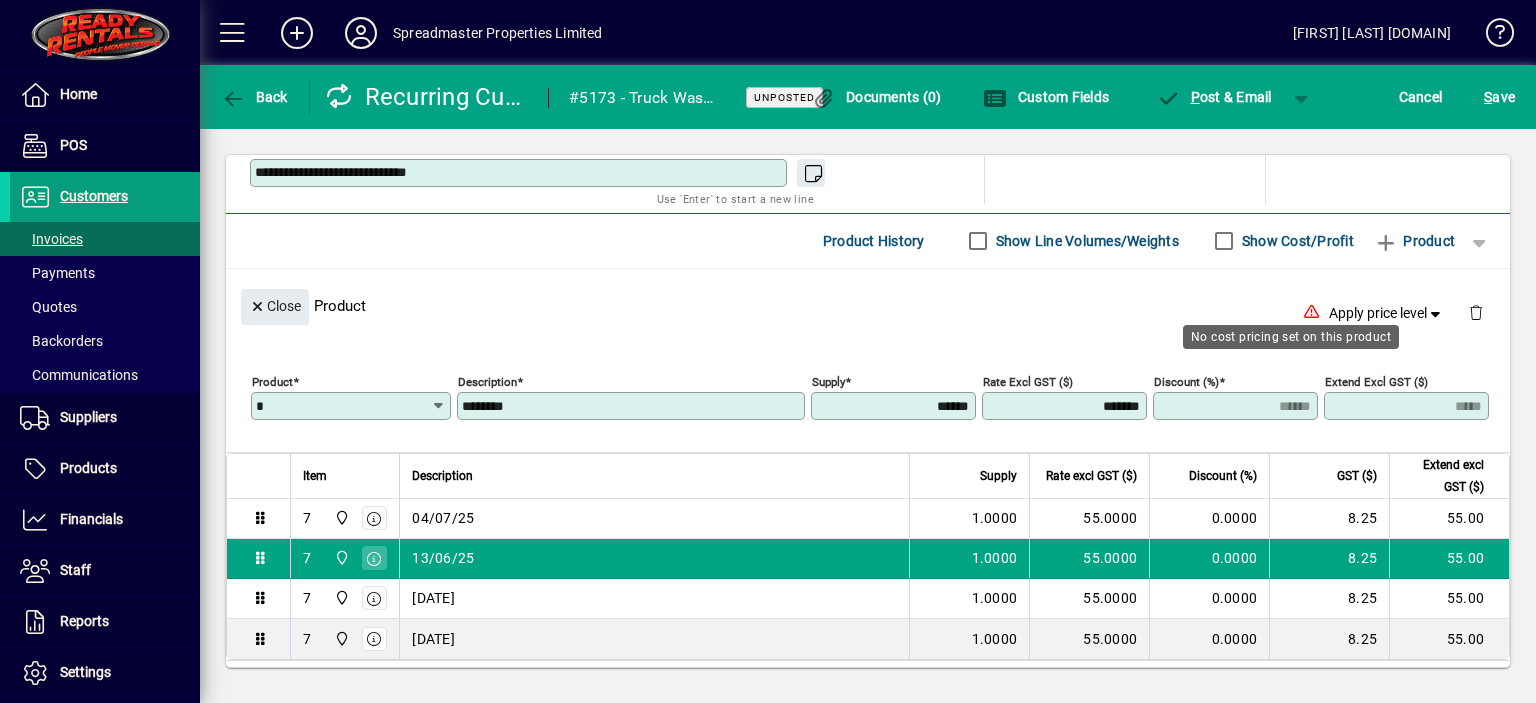 click on "********" at bounding box center (633, 406) 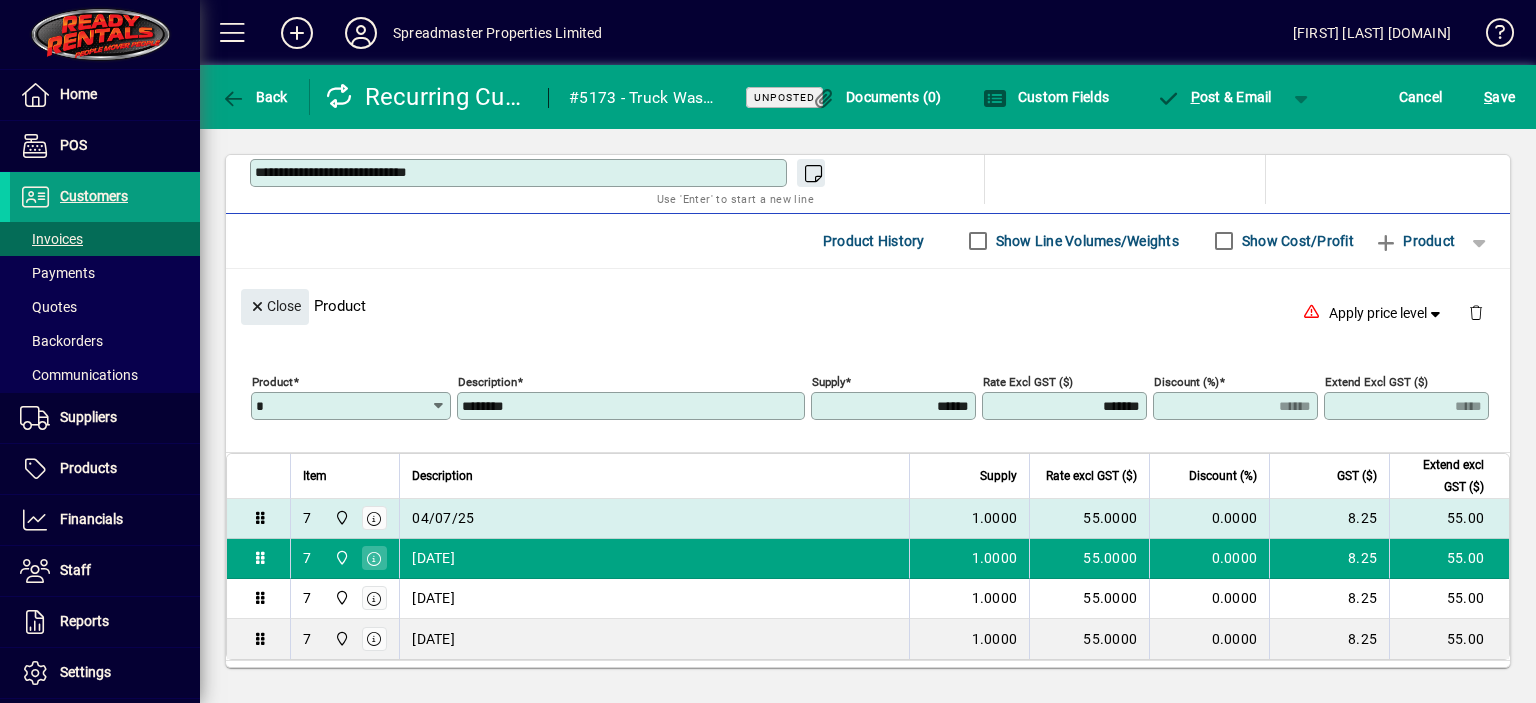 scroll, scrollTop: 1169, scrollLeft: 0, axis: vertical 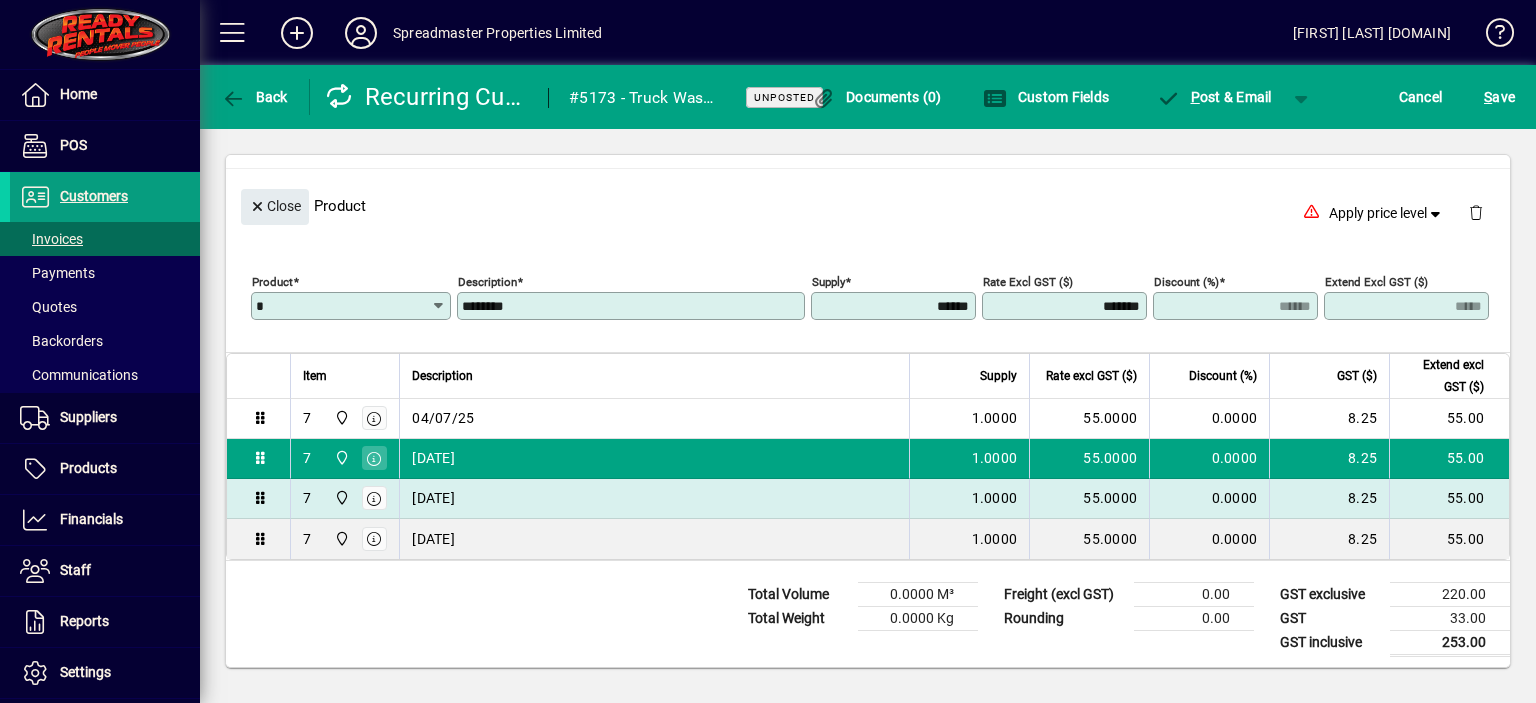 click on "20/06/25" at bounding box center (433, 498) 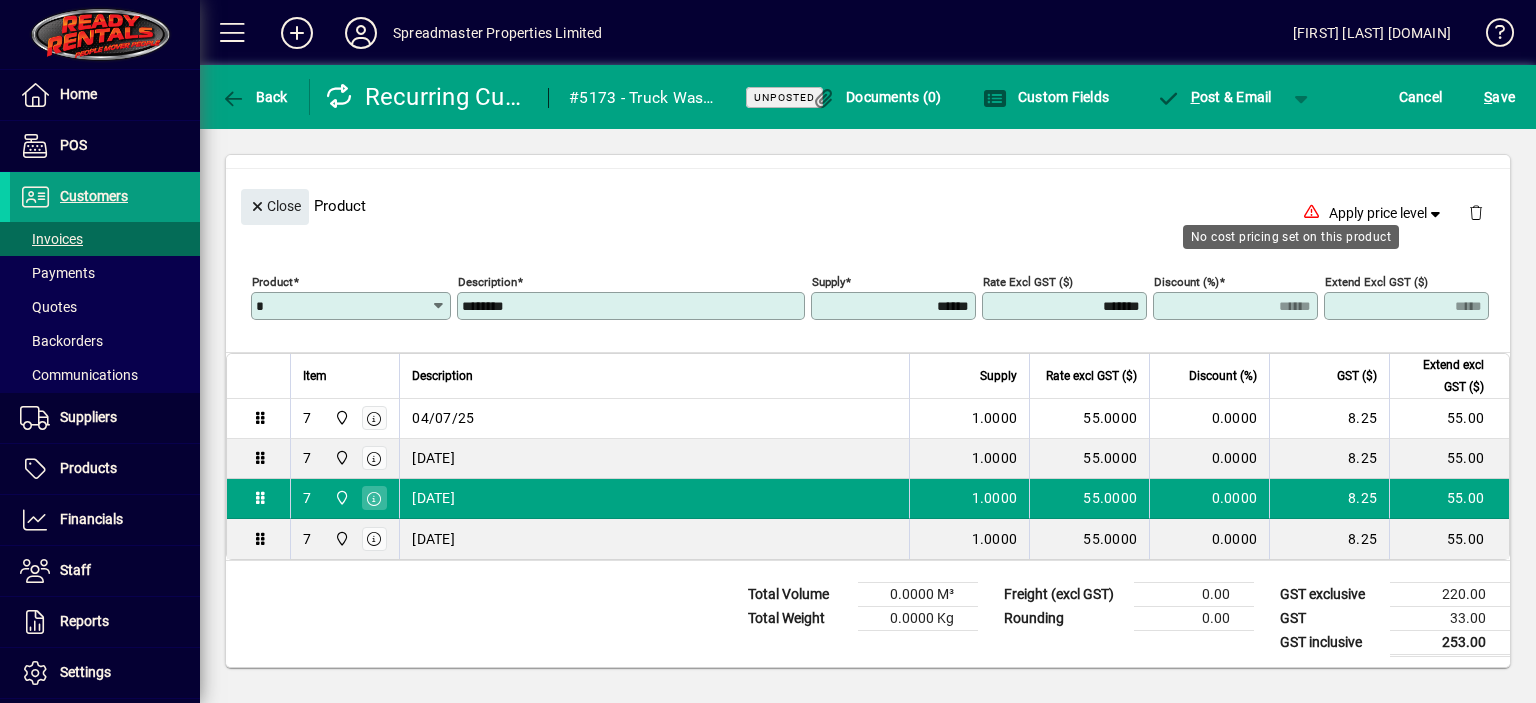 click on "********" at bounding box center [633, 306] 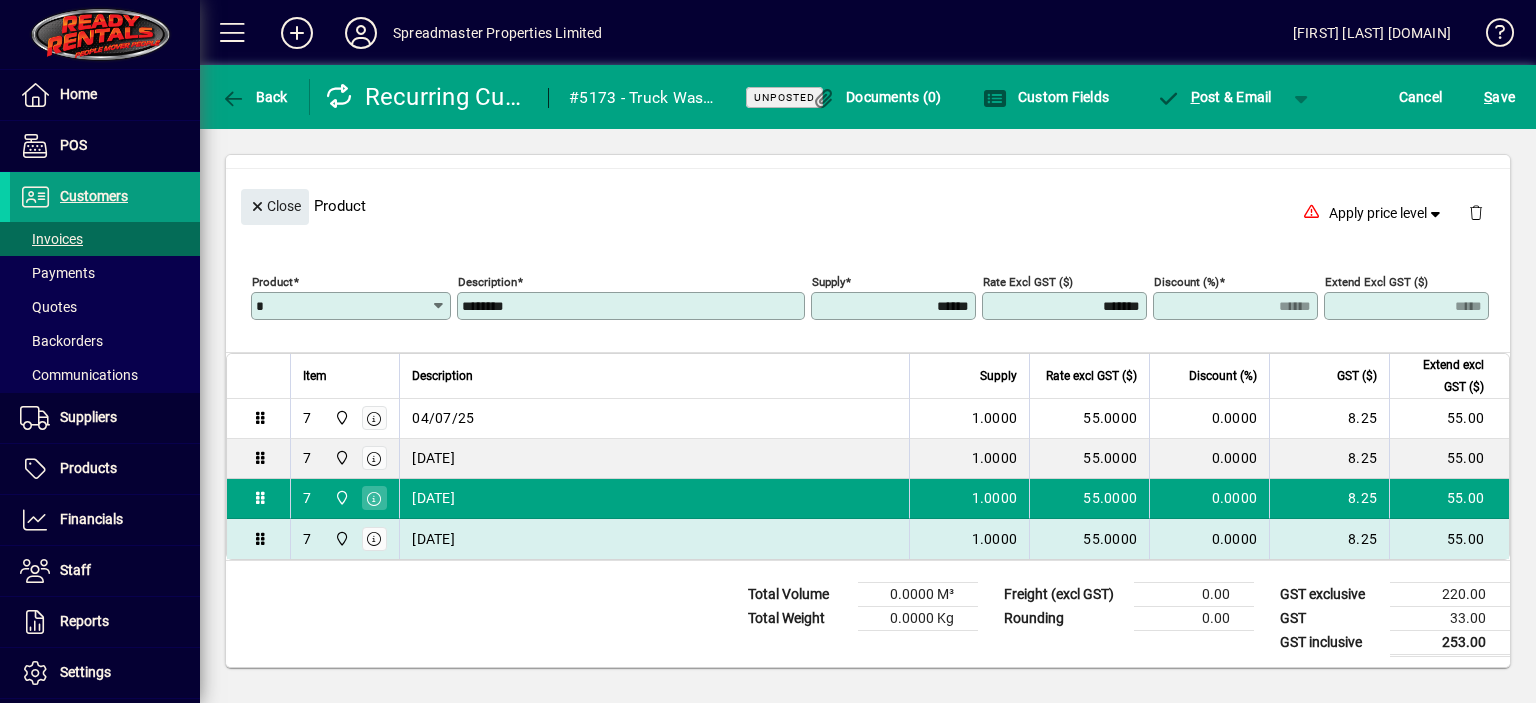 click on "27/06/25" at bounding box center [433, 539] 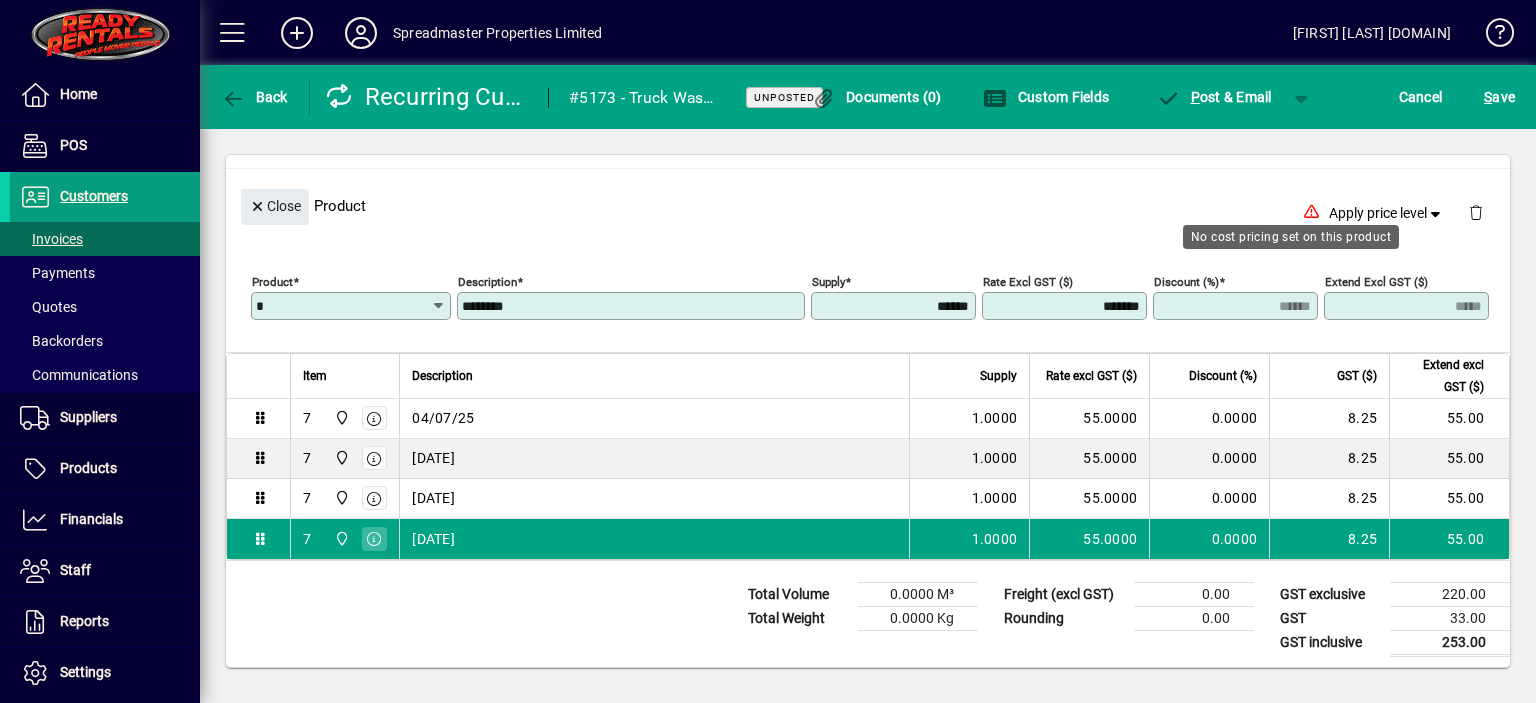 click on "Description ********" 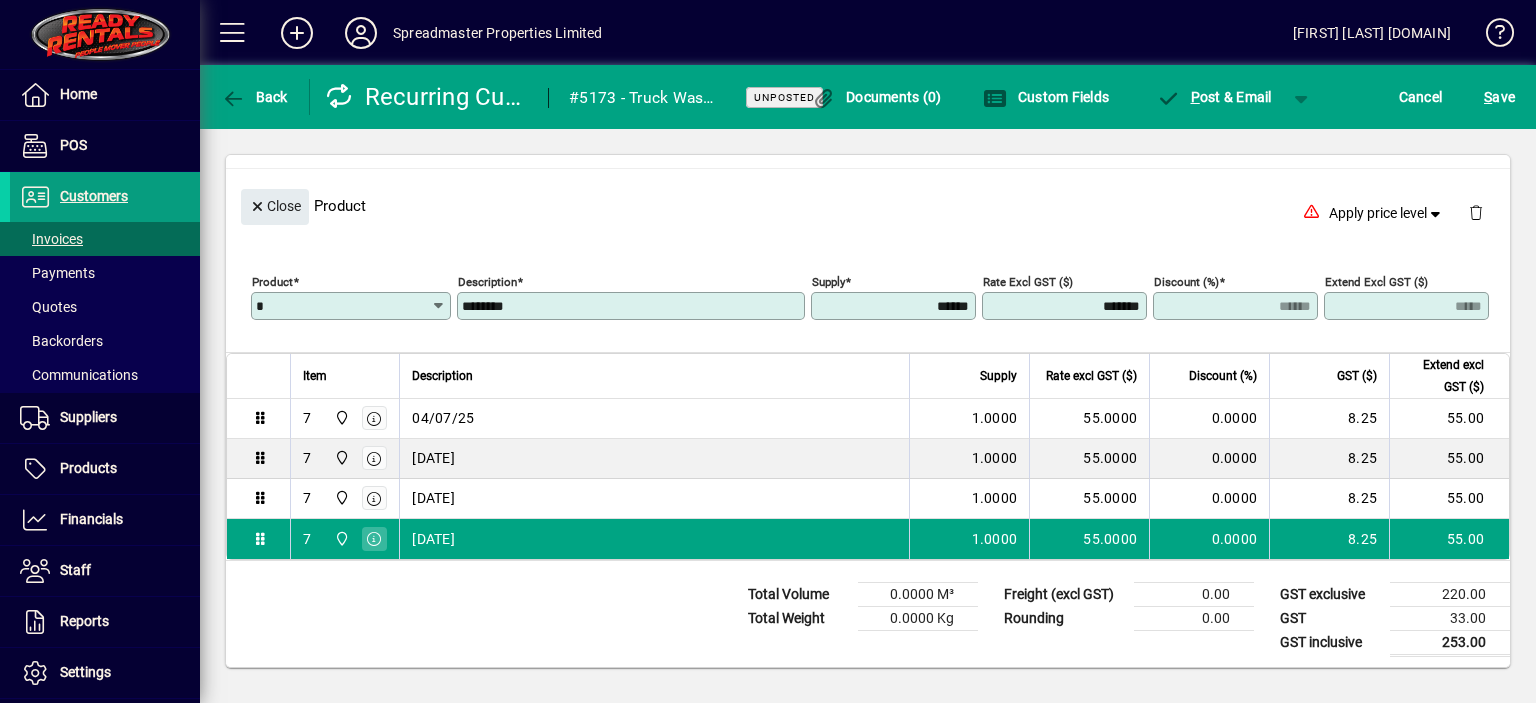 type on "********" 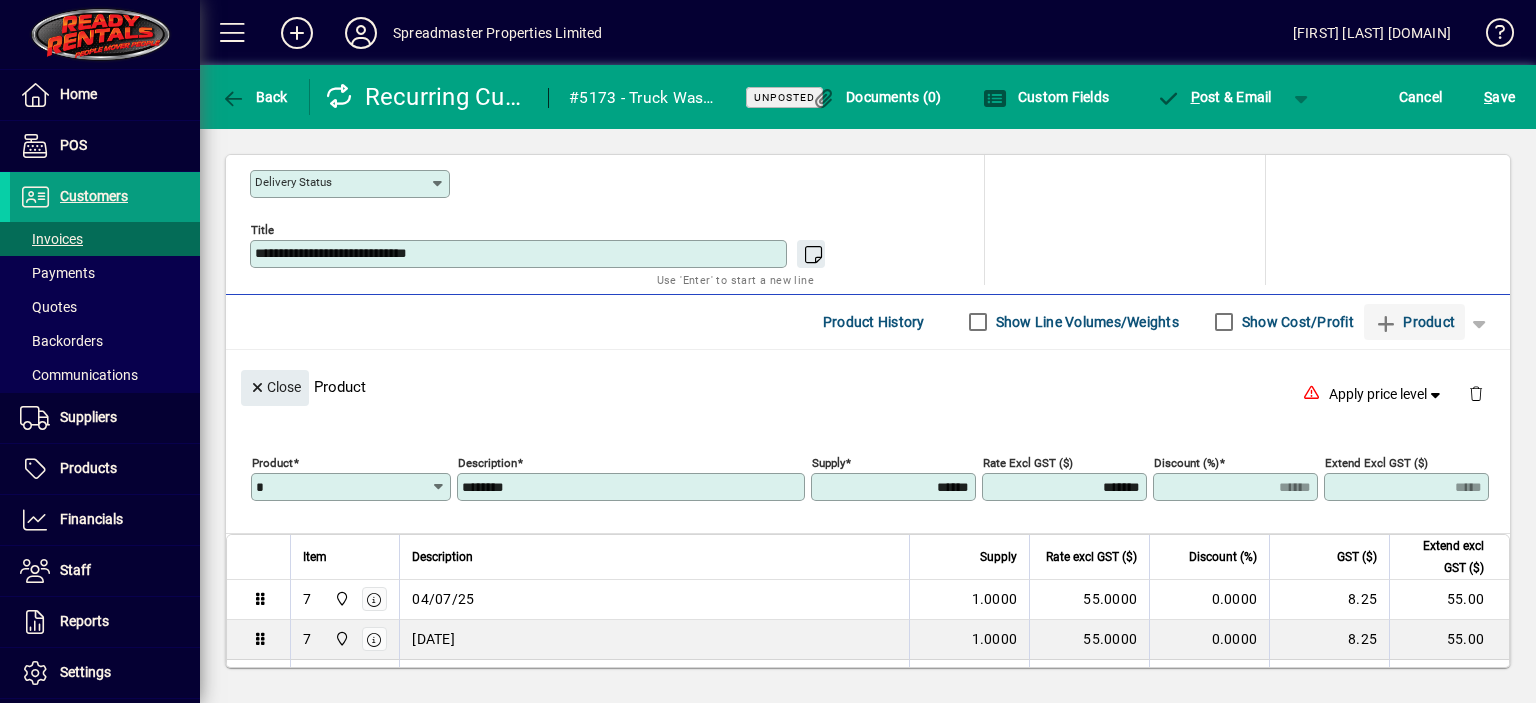 scroll, scrollTop: 969, scrollLeft: 0, axis: vertical 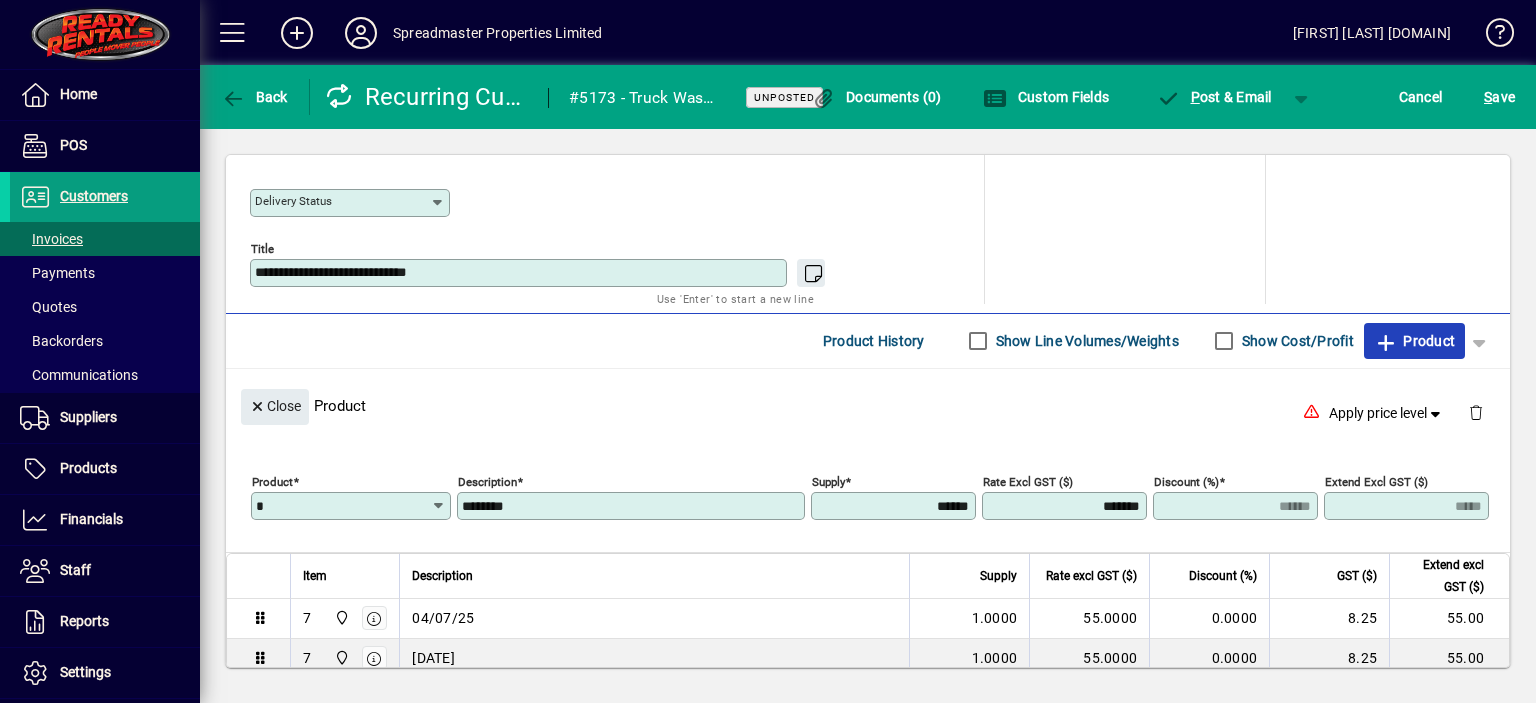 click on "Product" 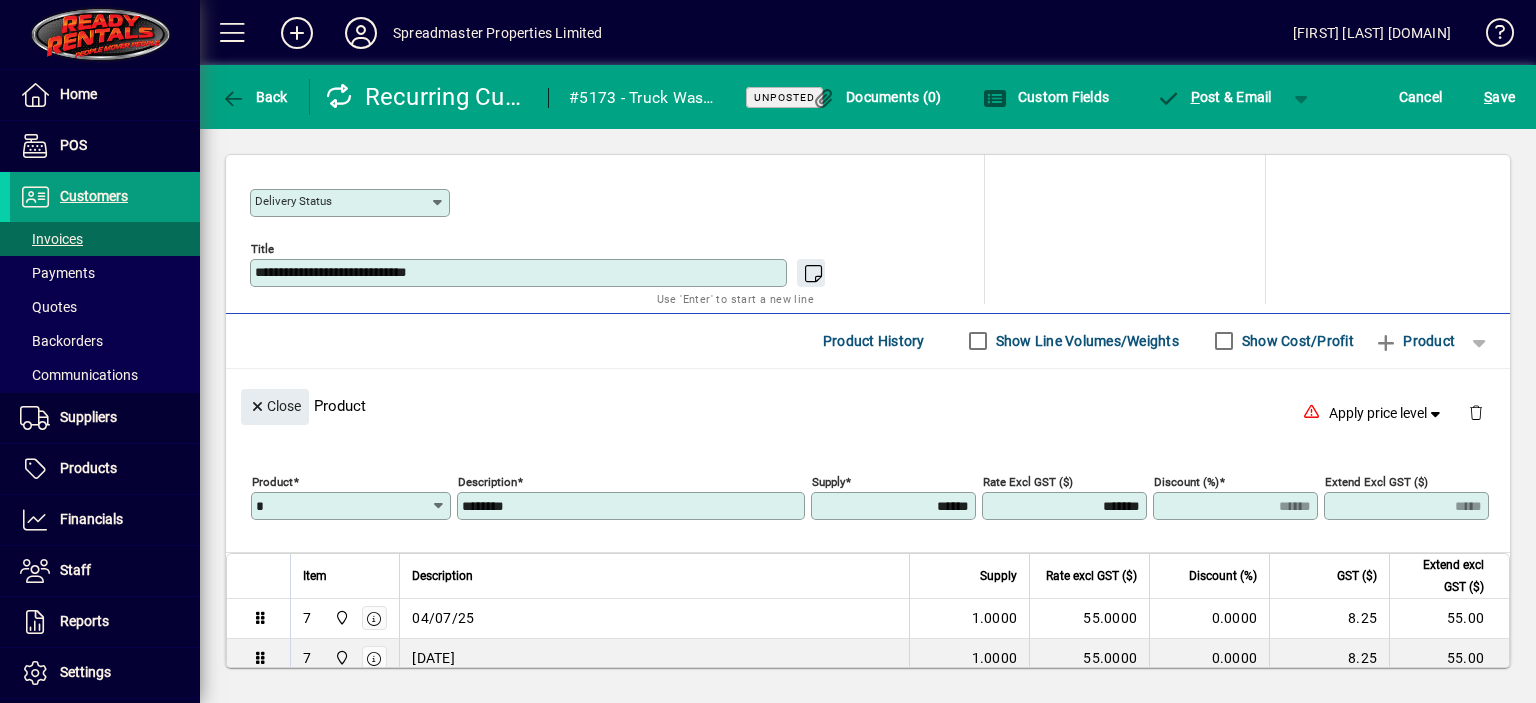 type 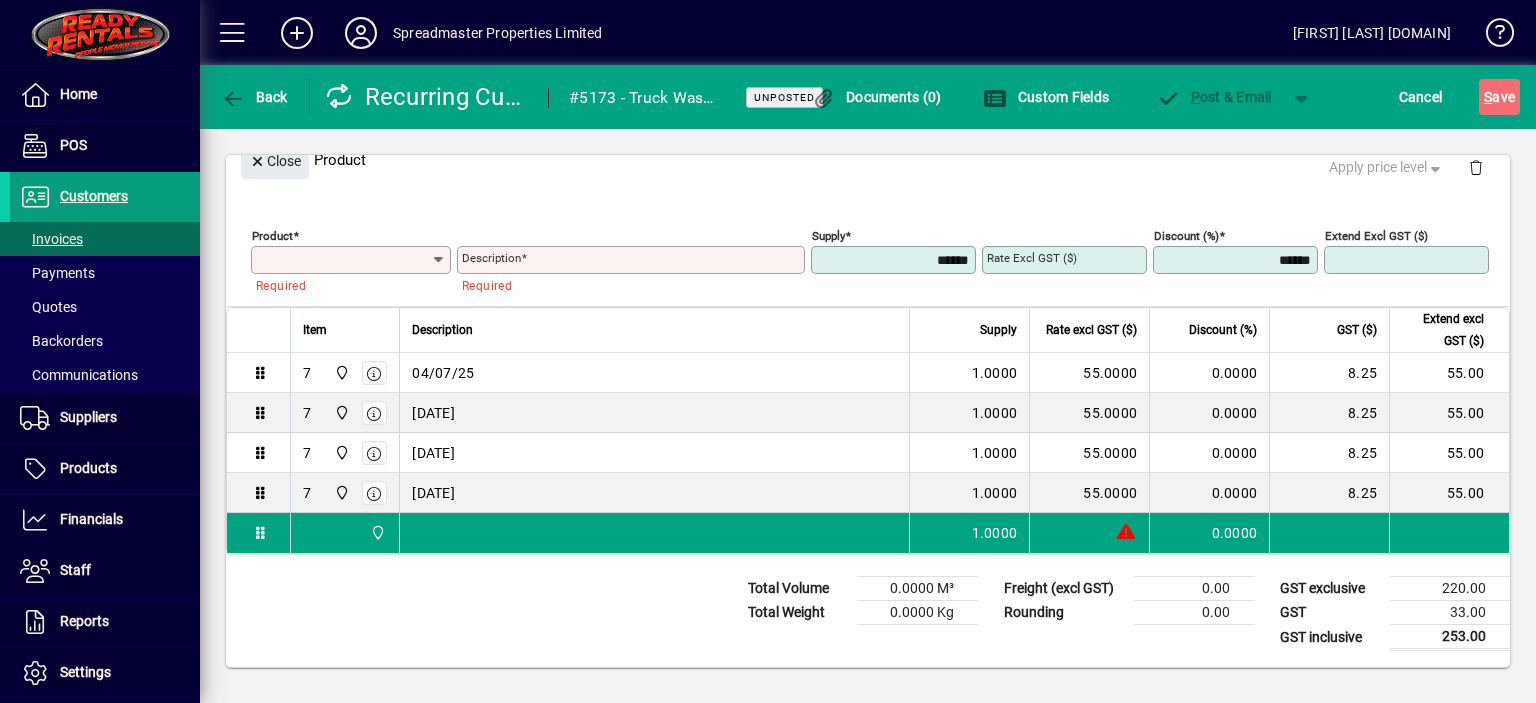 scroll, scrollTop: 209, scrollLeft: 0, axis: vertical 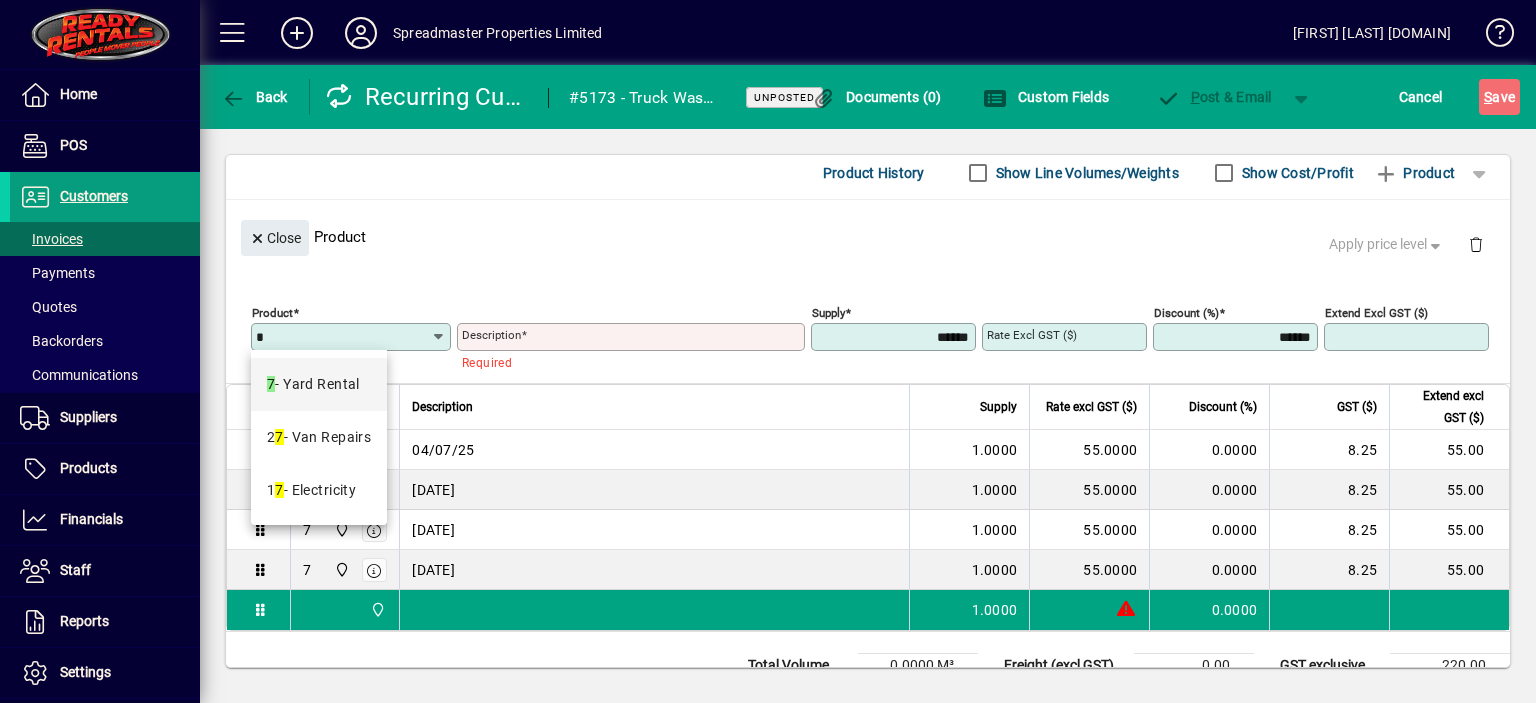 type on "*" 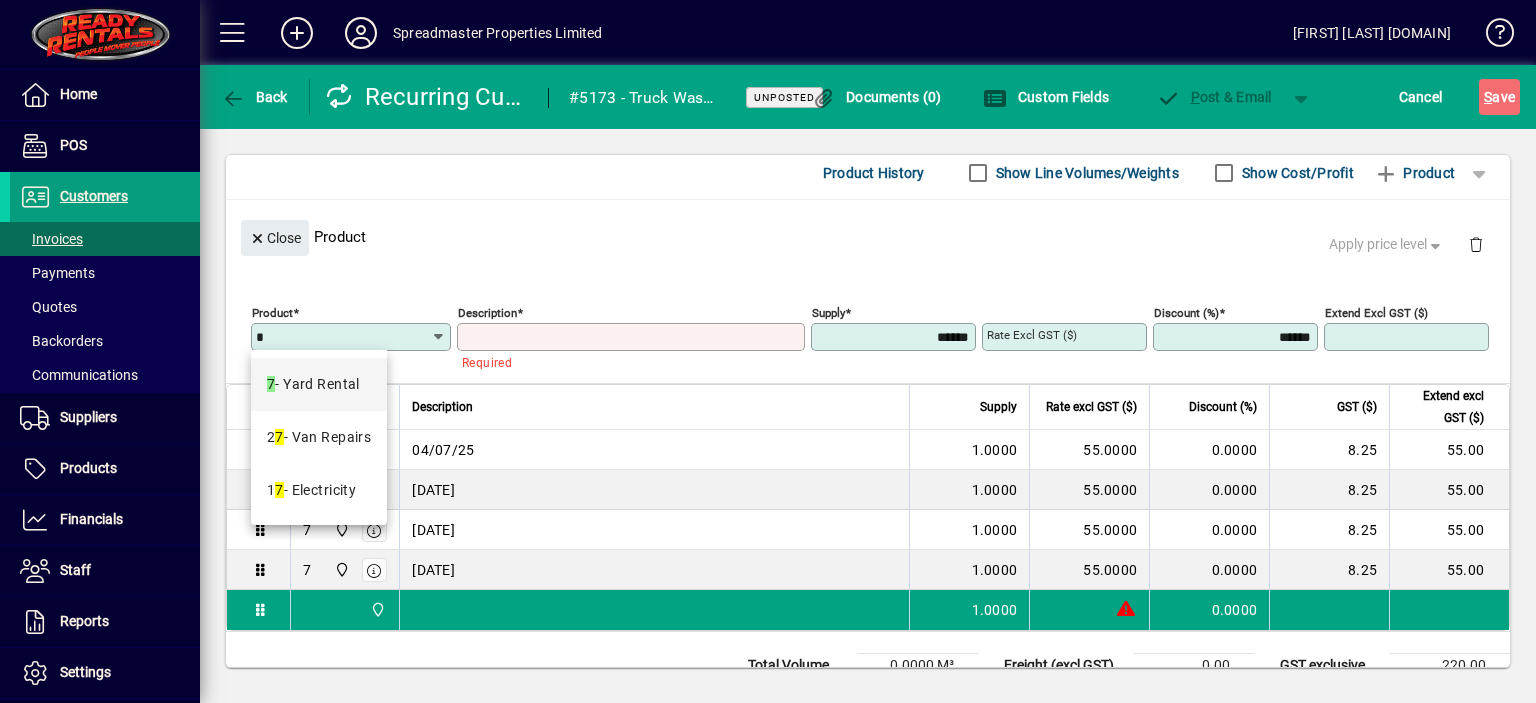 type on "**********" 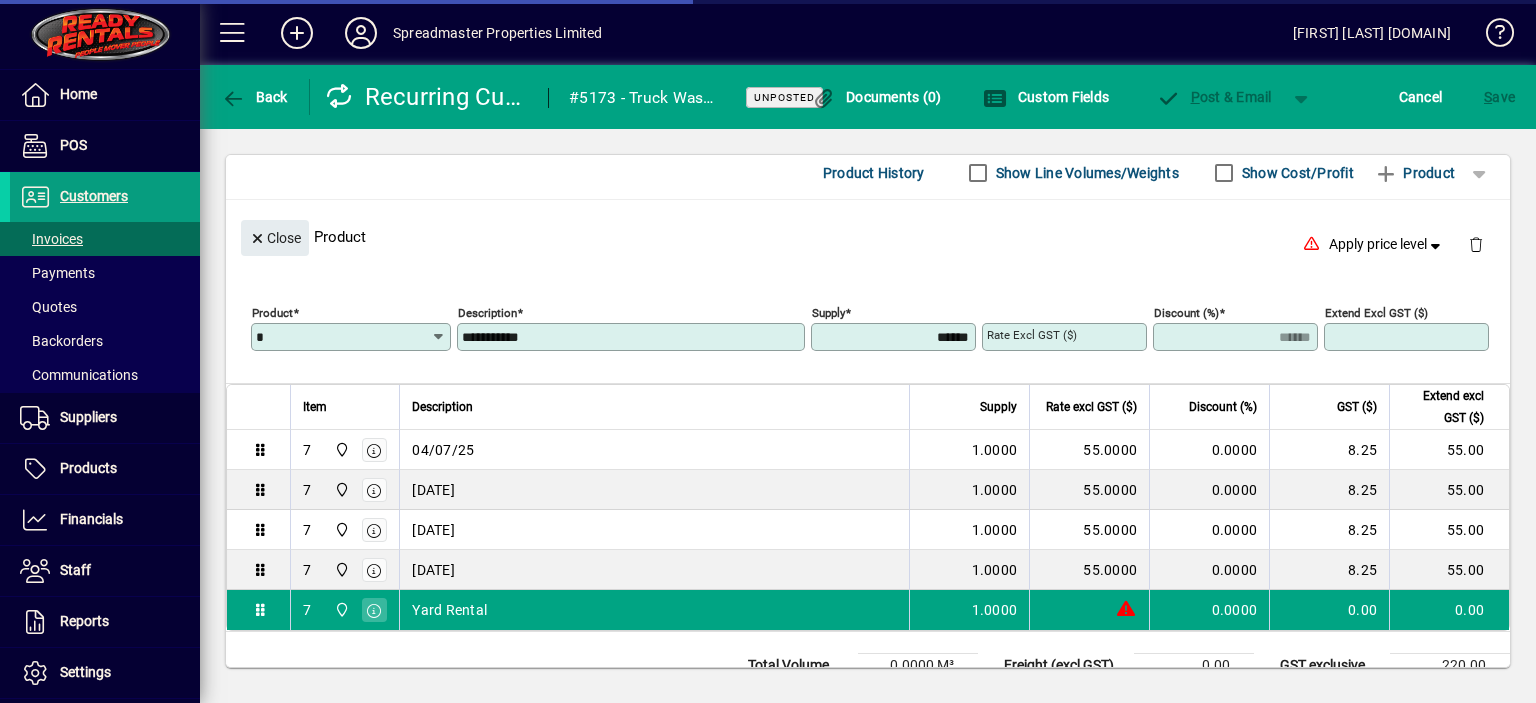 type on "****" 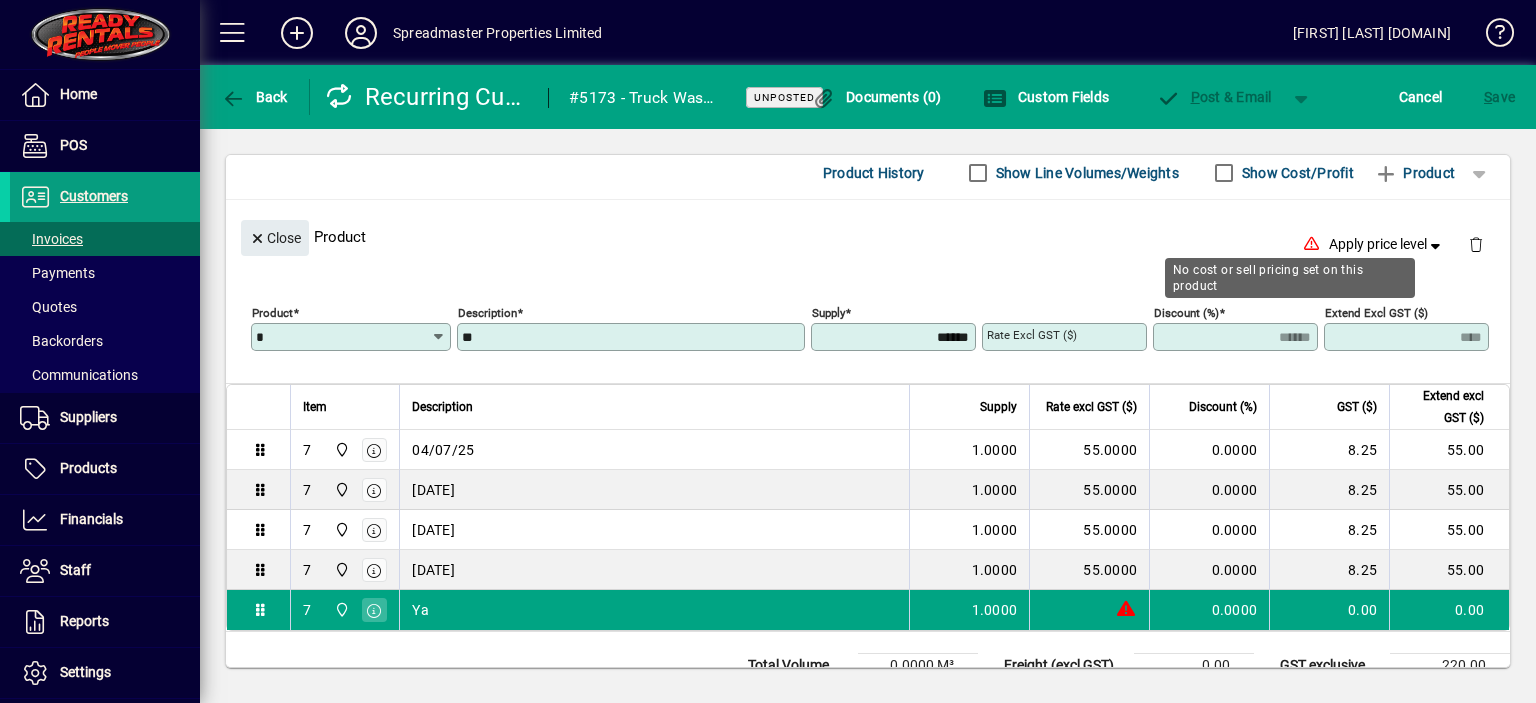 type on "*" 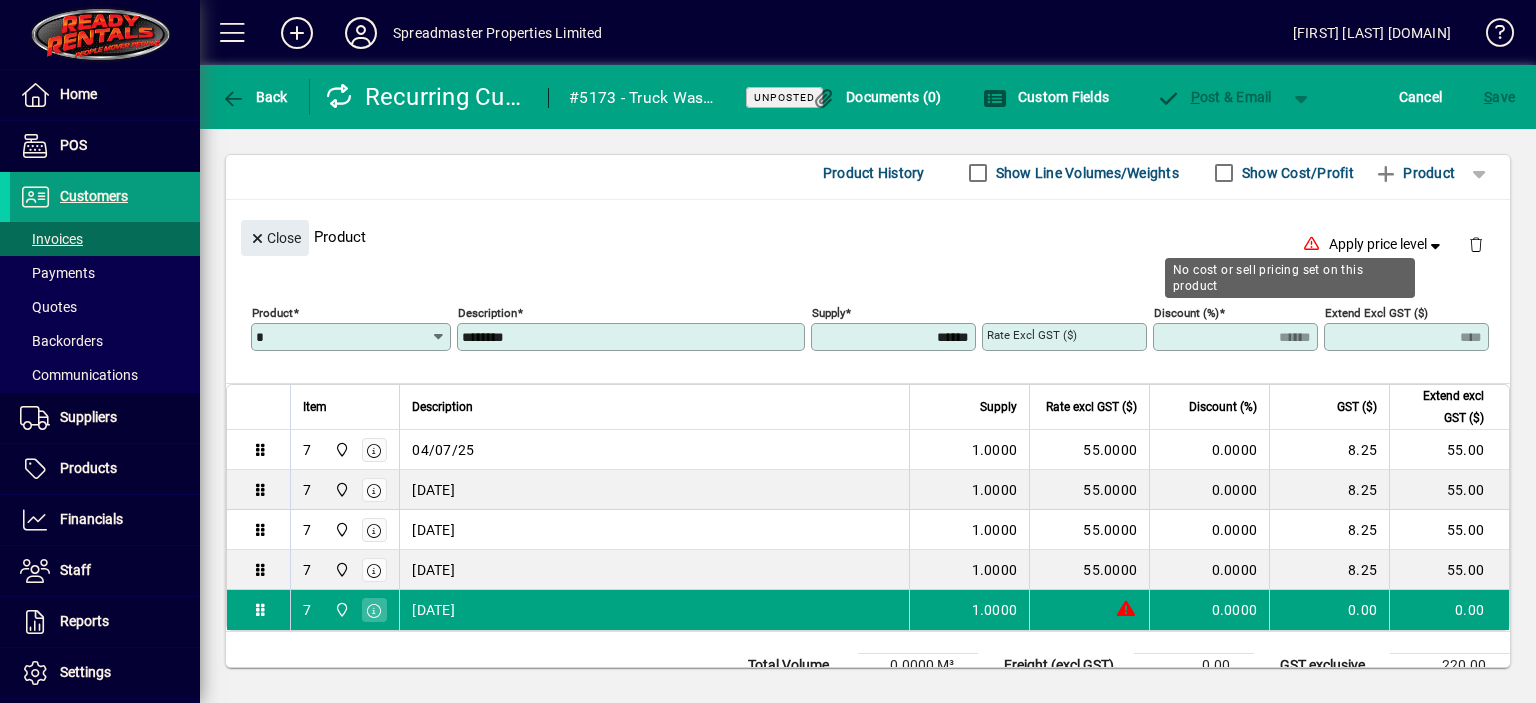 type on "********" 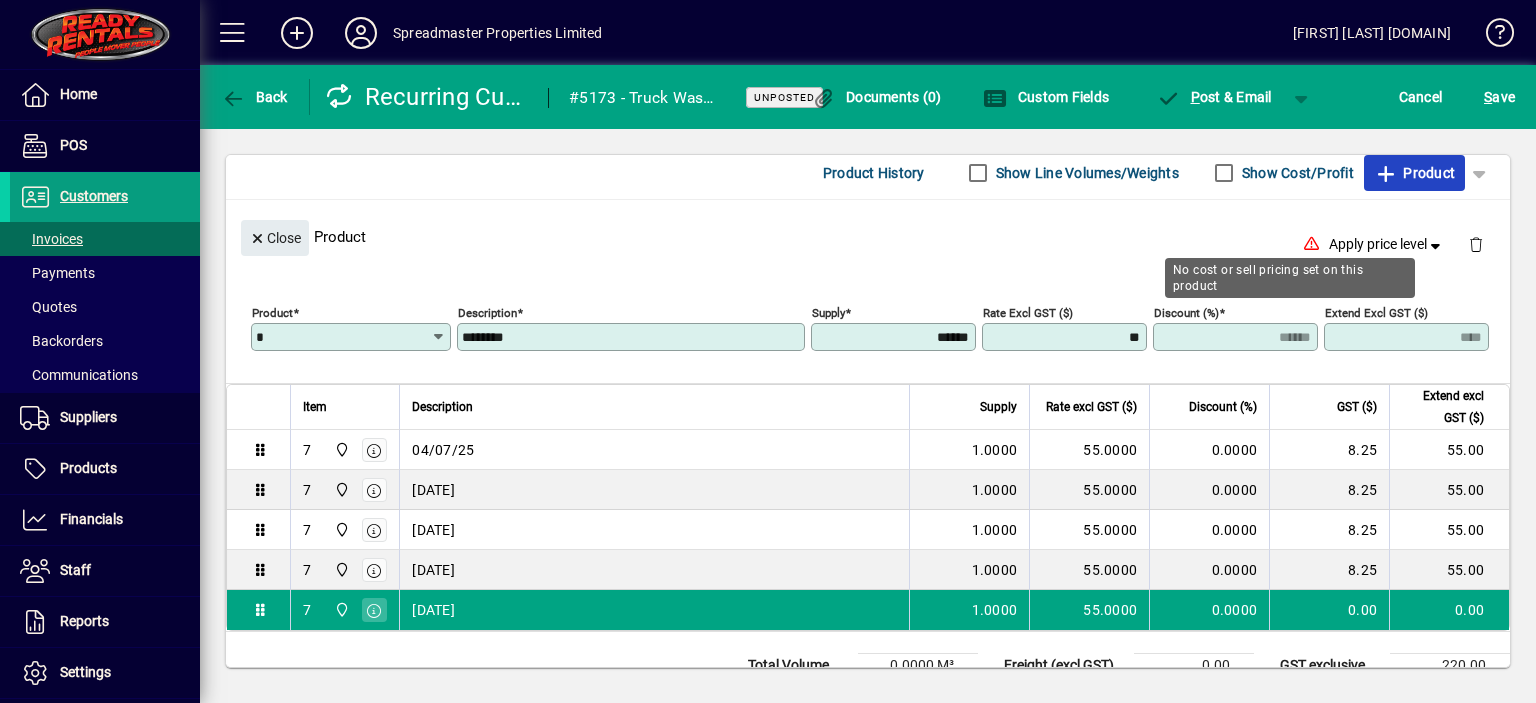 type on "*******" 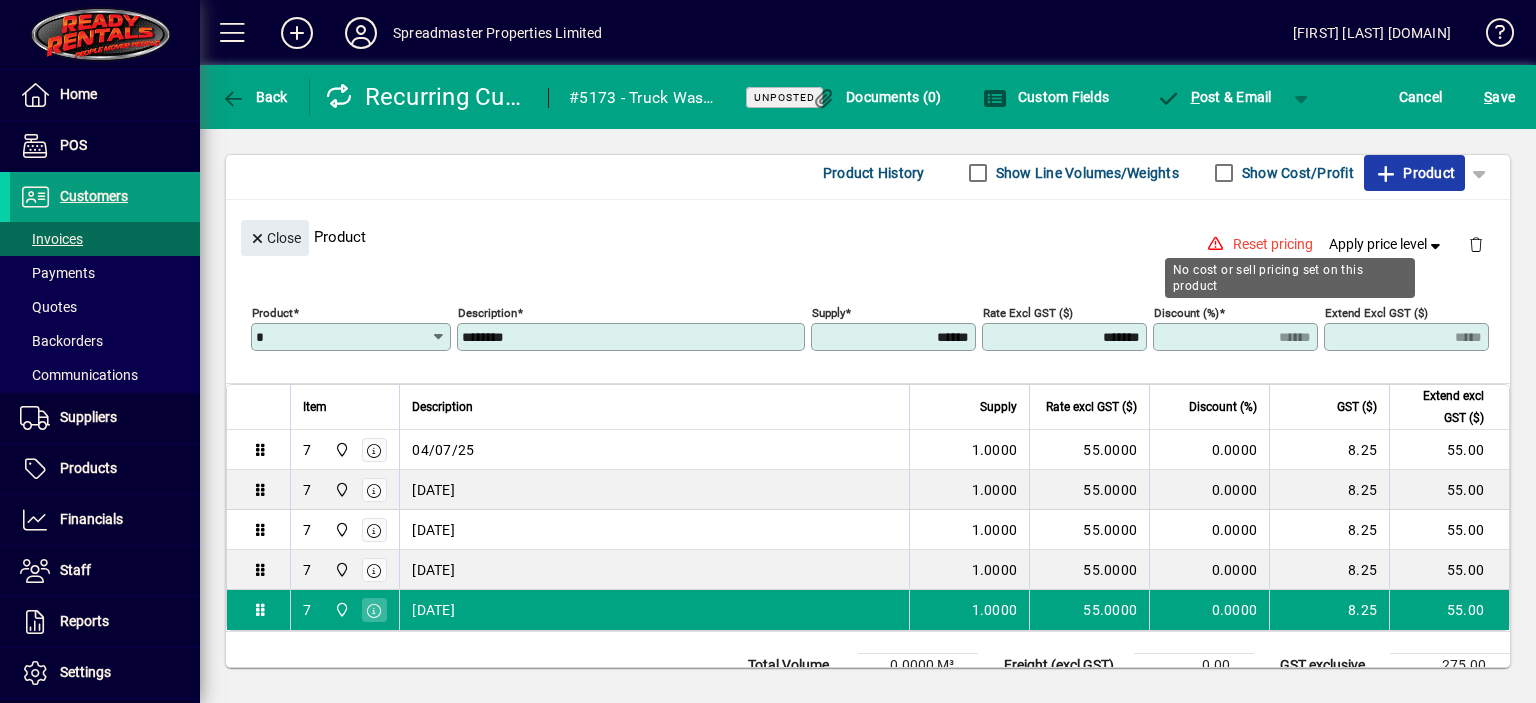 scroll, scrollTop: 208, scrollLeft: 0, axis: vertical 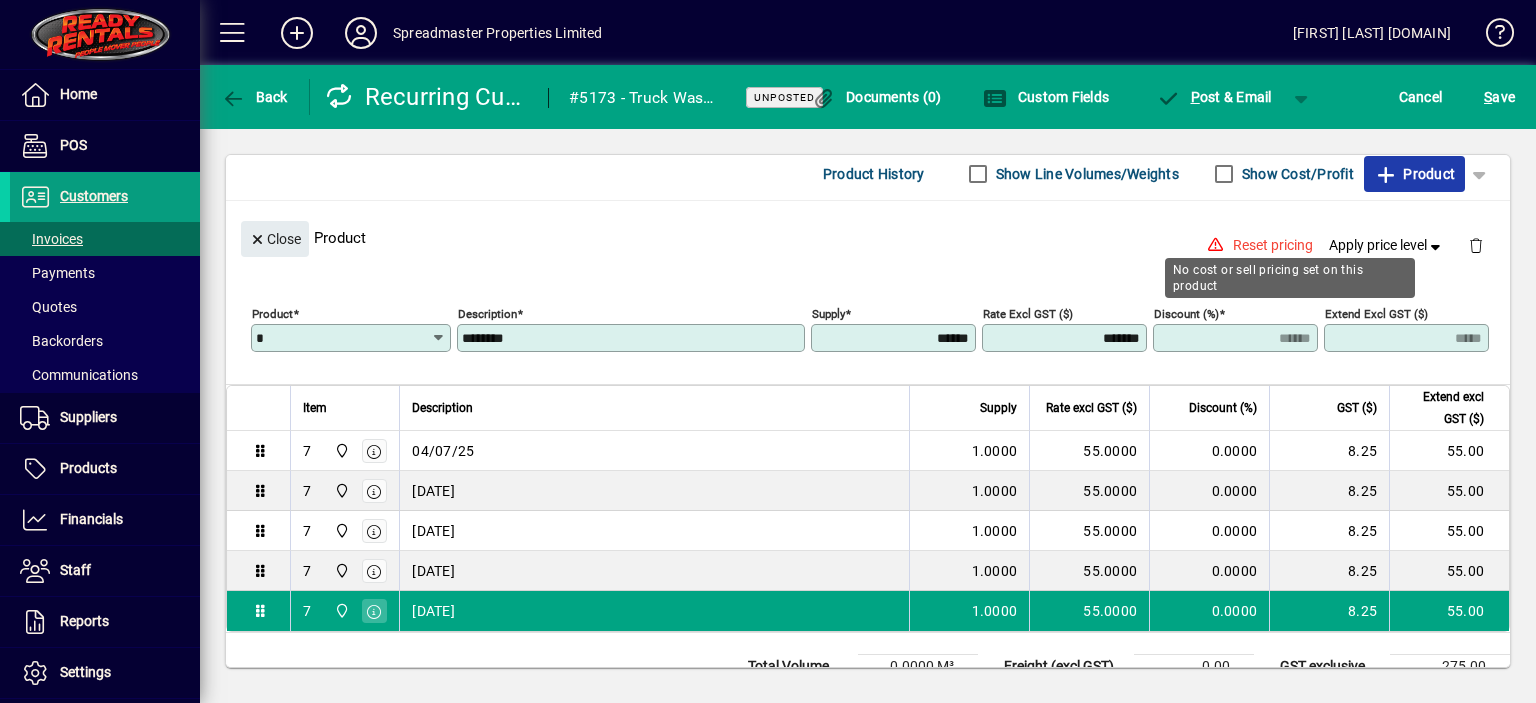 type 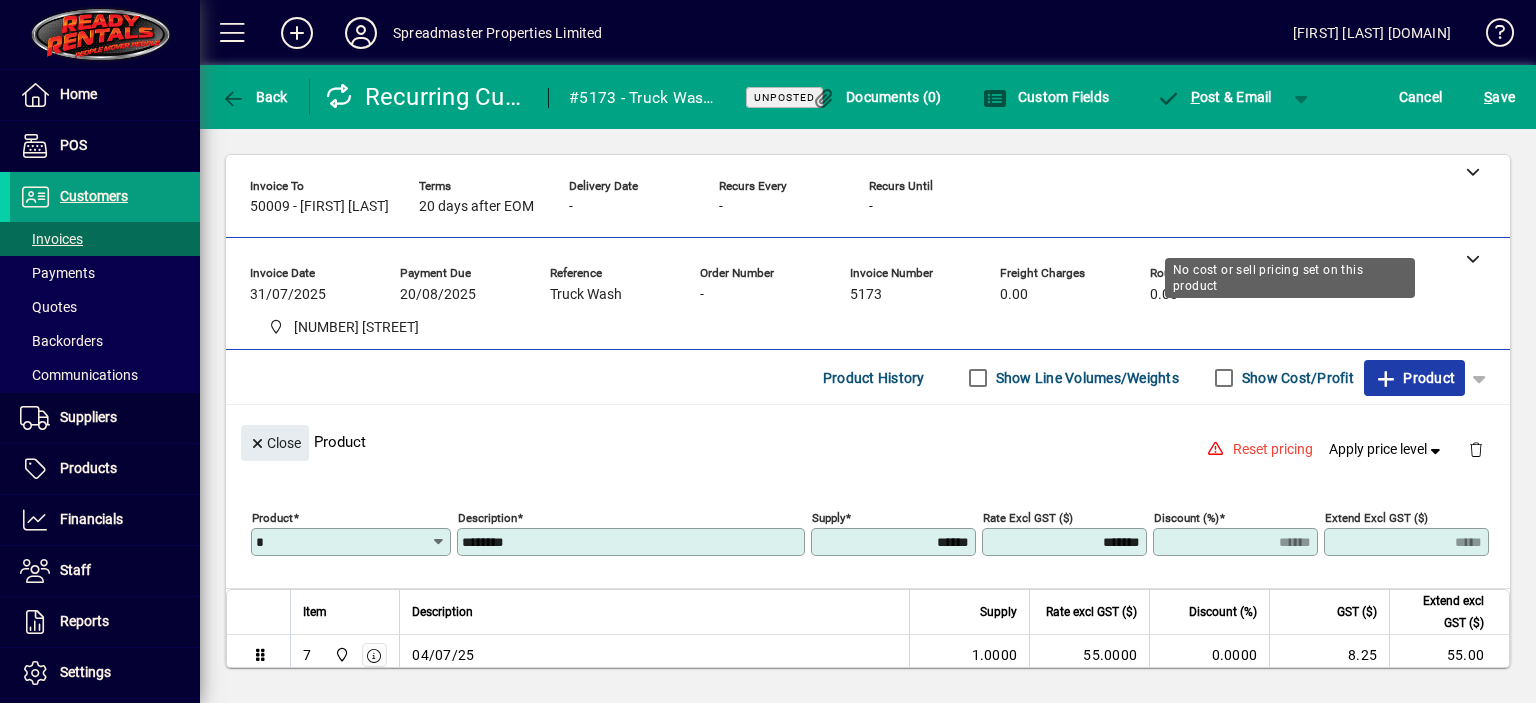 scroll, scrollTop: 0, scrollLeft: 0, axis: both 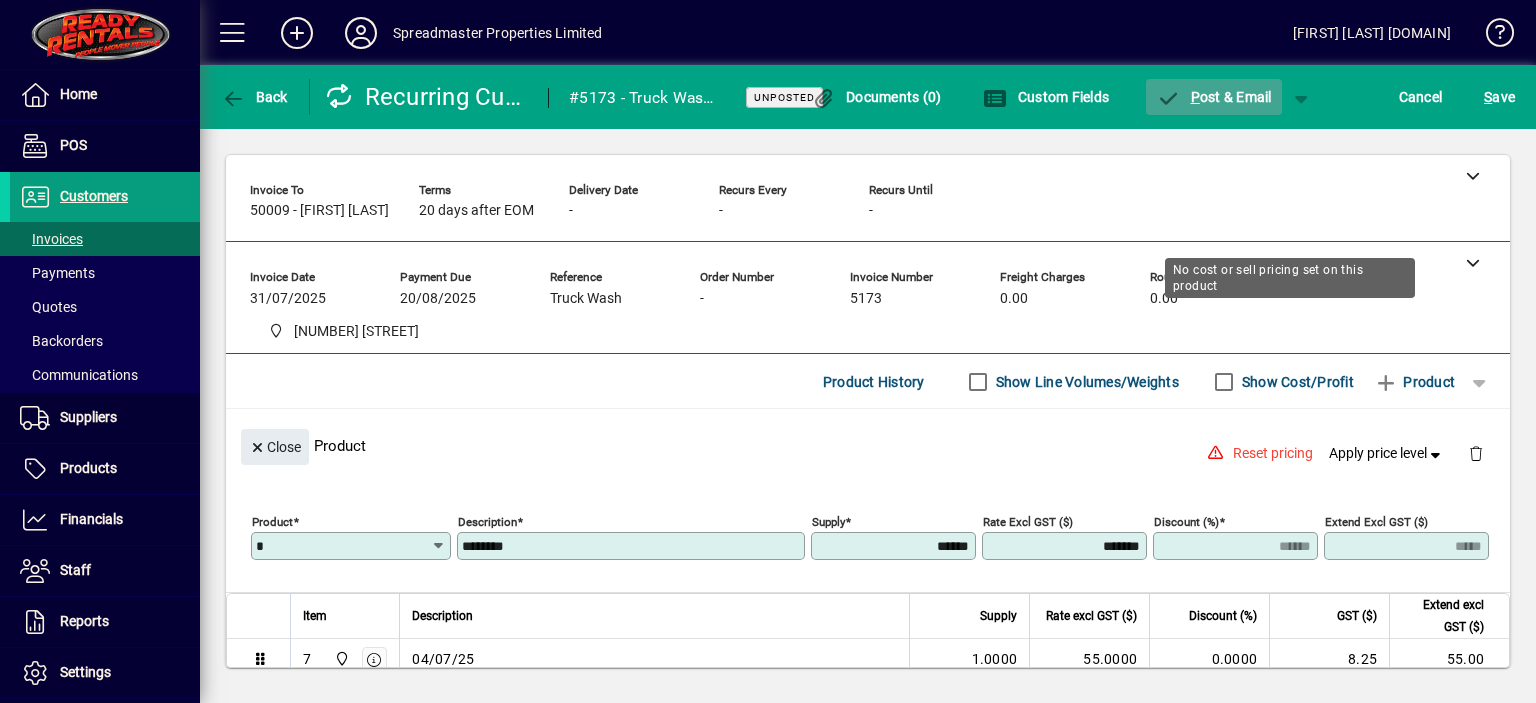 click on "P ost & Email" 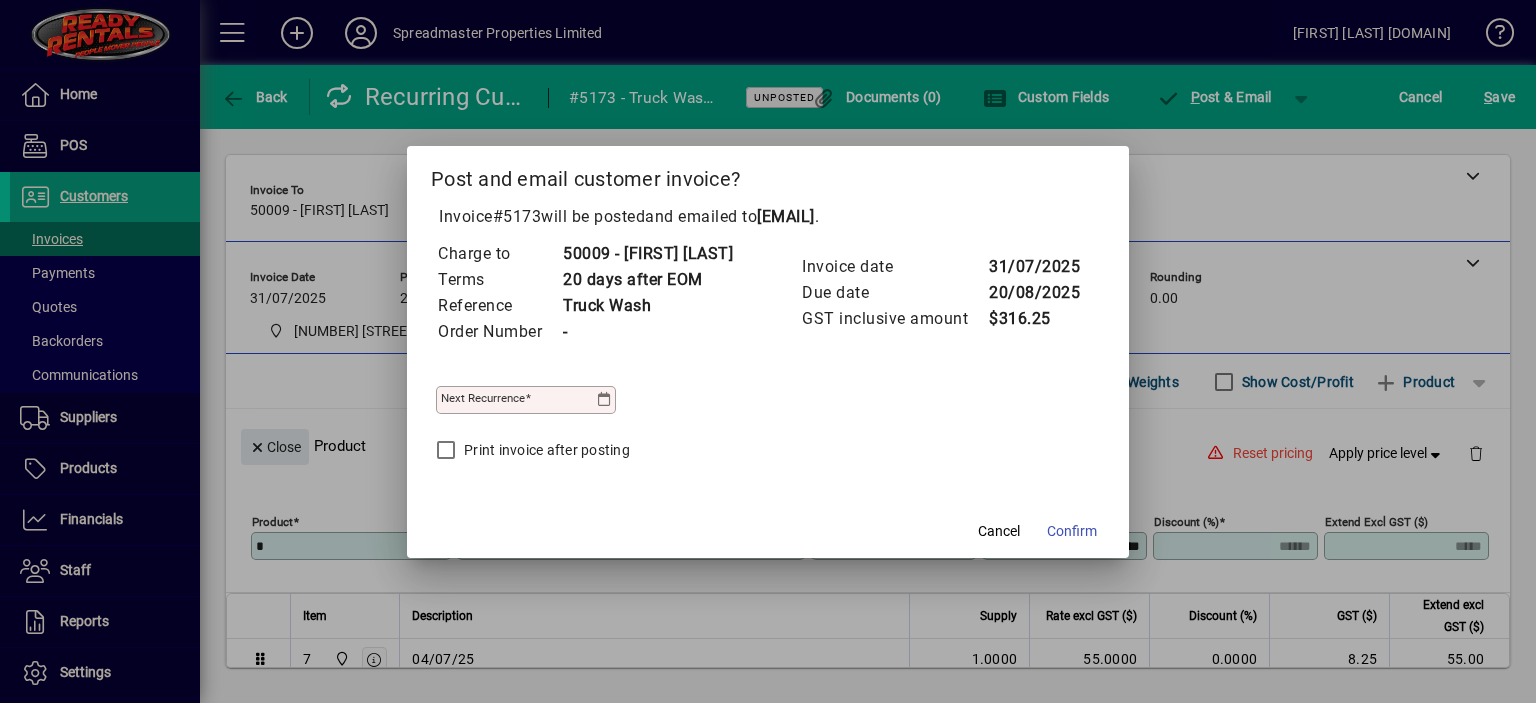 click at bounding box center [604, 400] 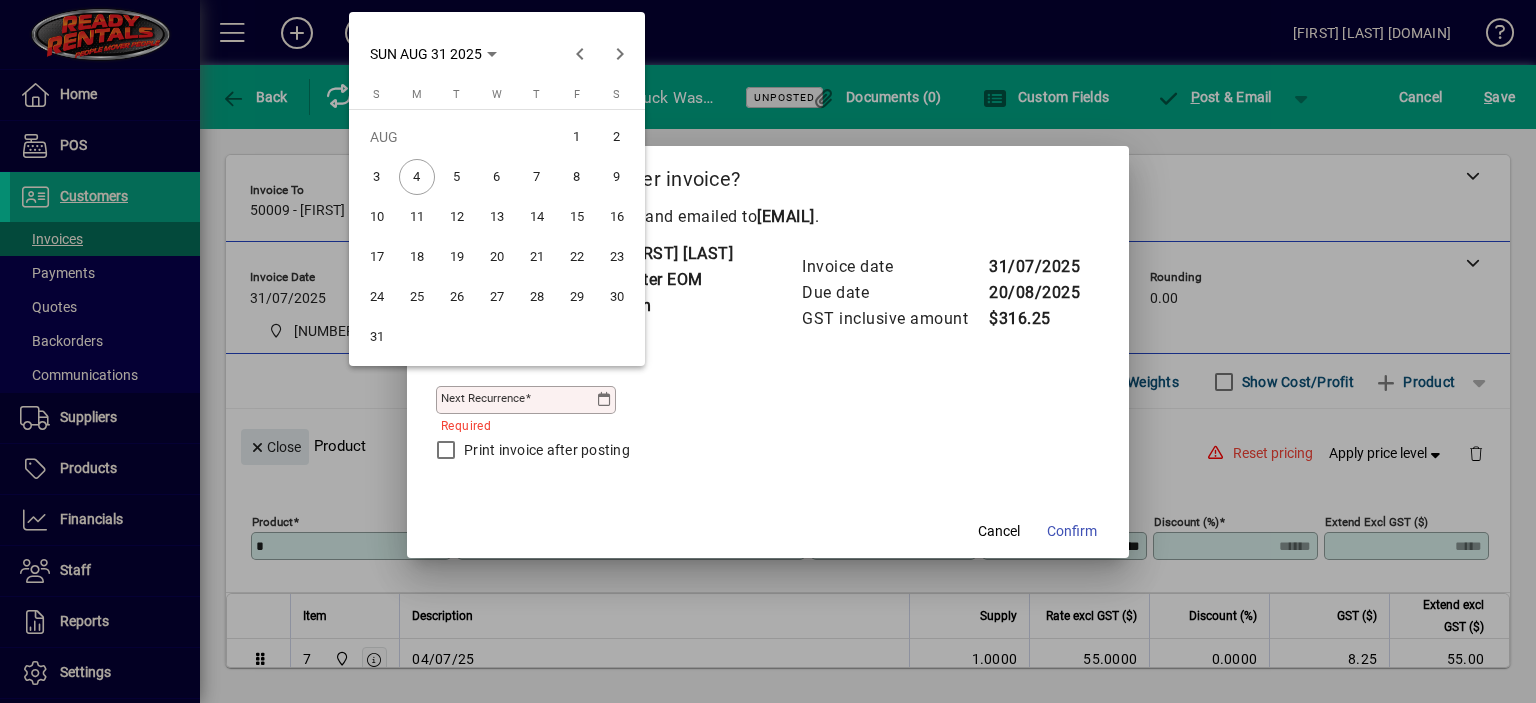 click on "31" at bounding box center (377, 337) 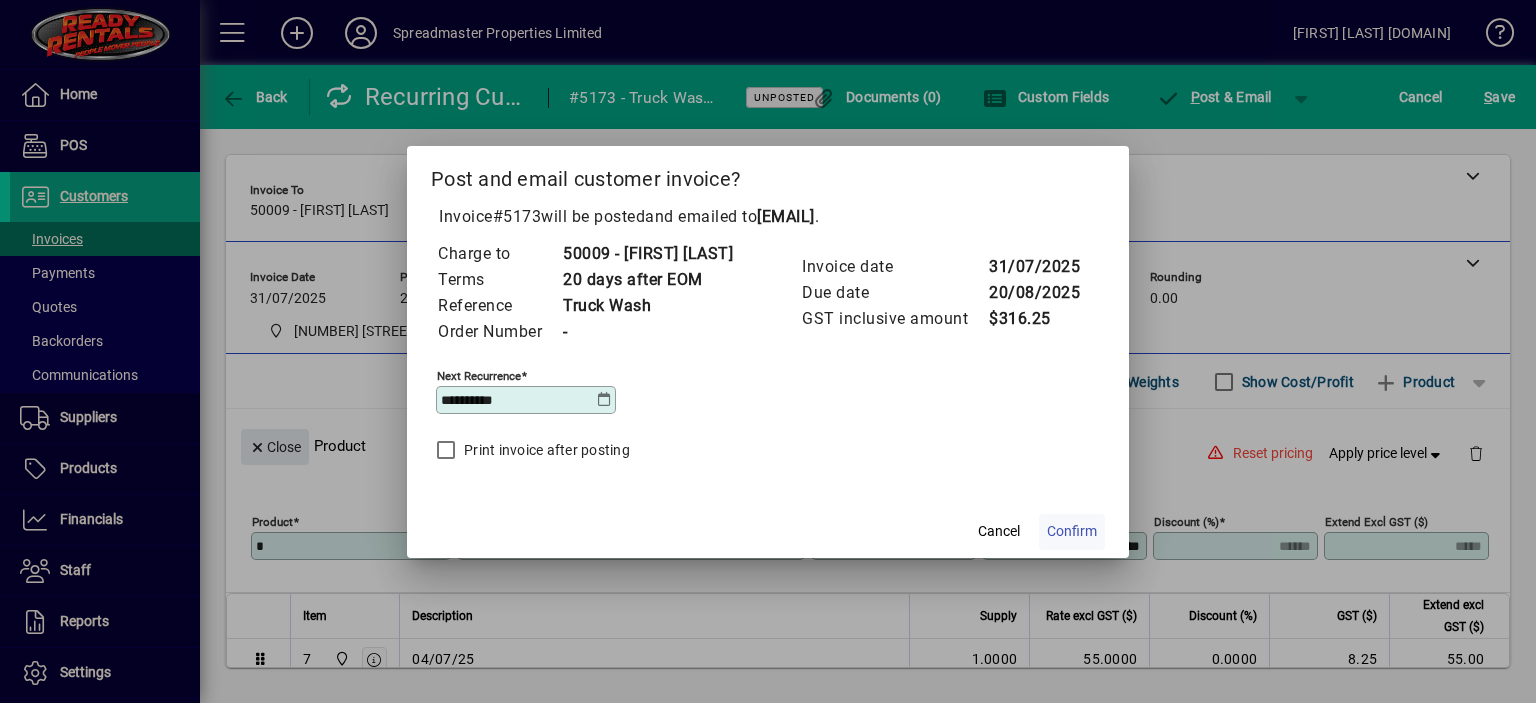 click on "Confirm" 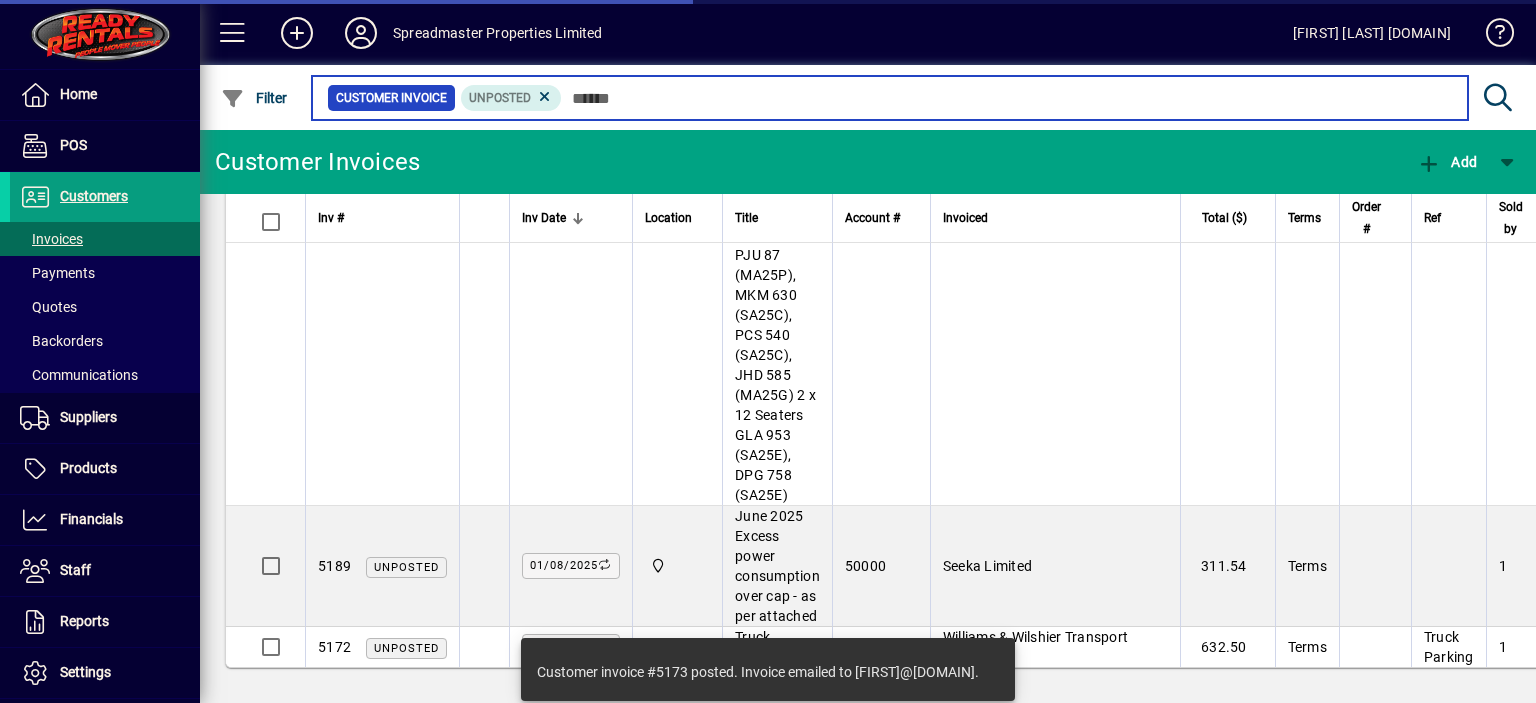 scroll, scrollTop: 1910, scrollLeft: 0, axis: vertical 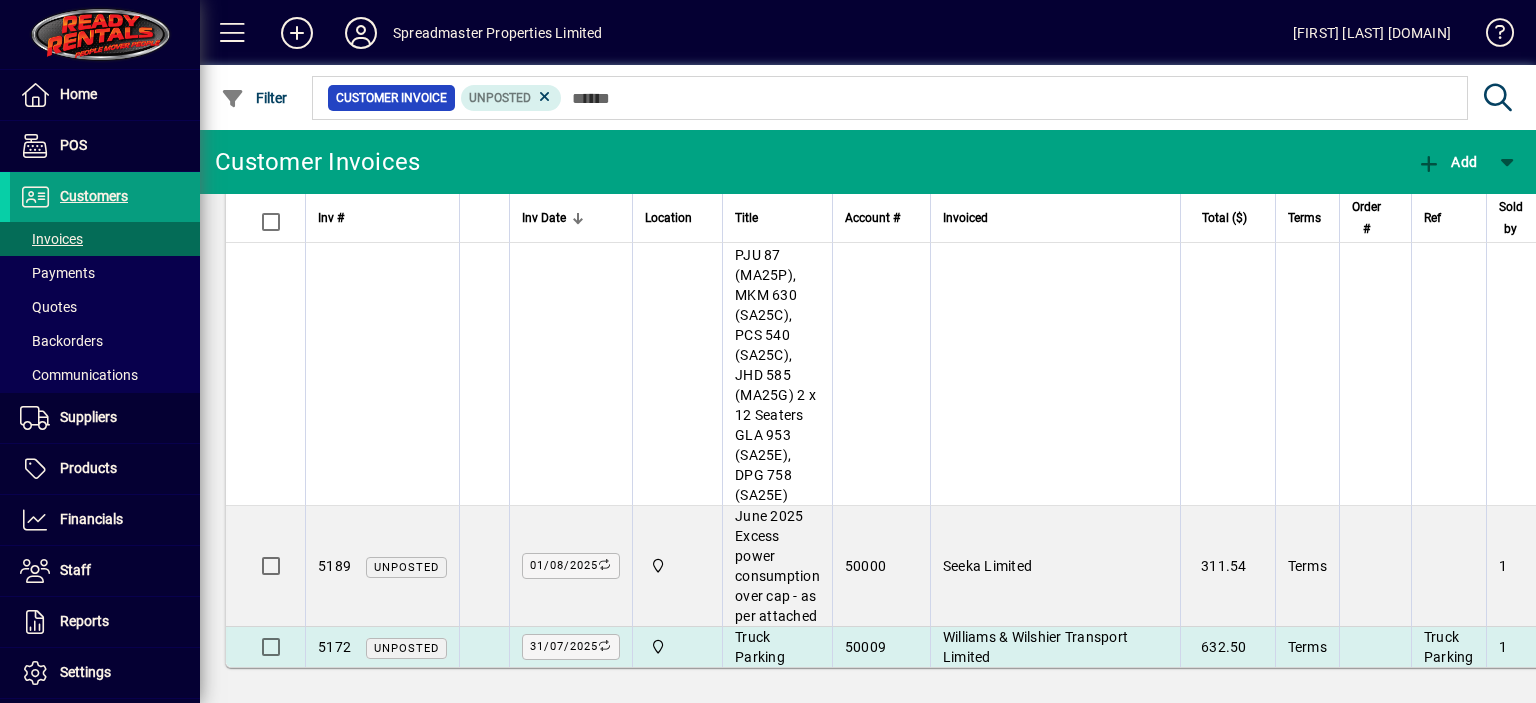 click on "Williams & Wilshier Transport Limited" at bounding box center [1035, 647] 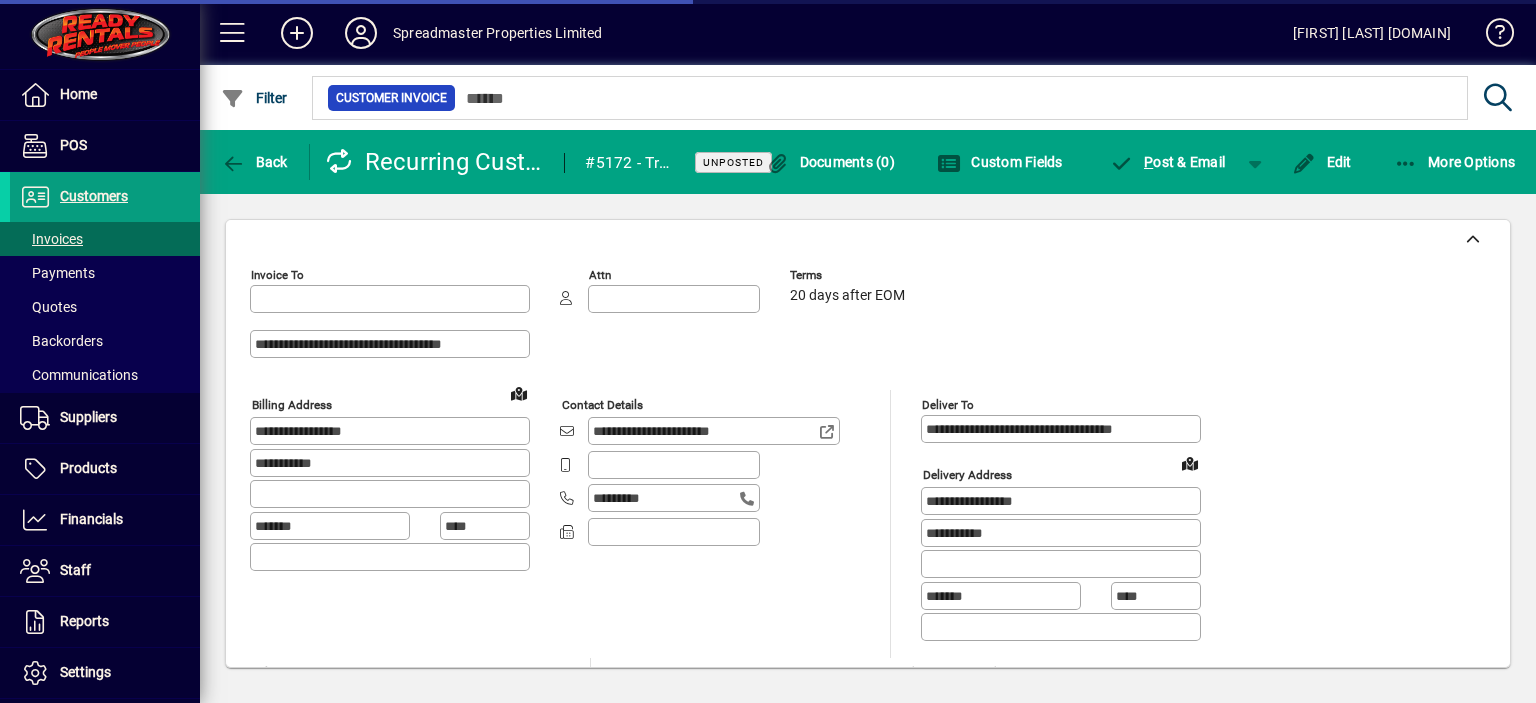 type on "**********" 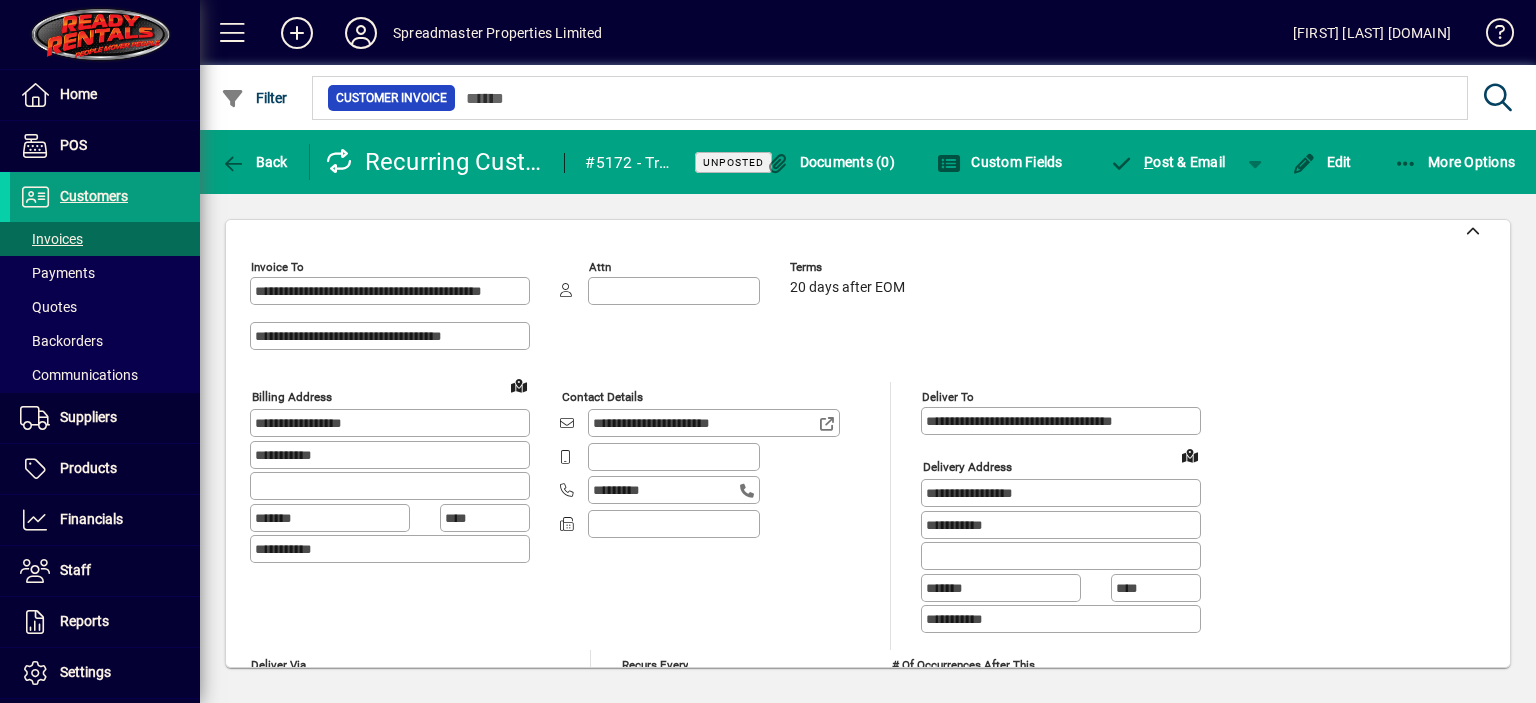 scroll, scrollTop: 0, scrollLeft: 0, axis: both 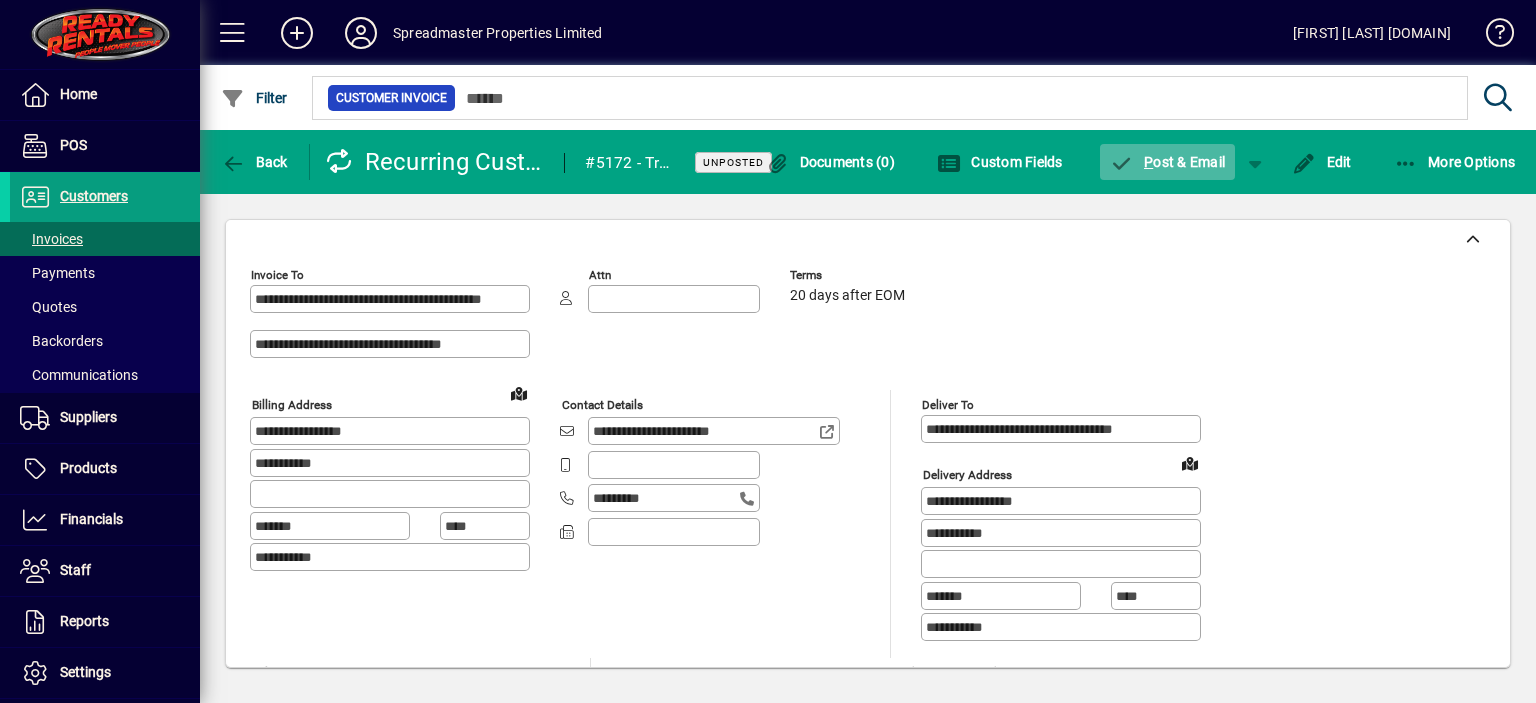 click on "P ost & Email" 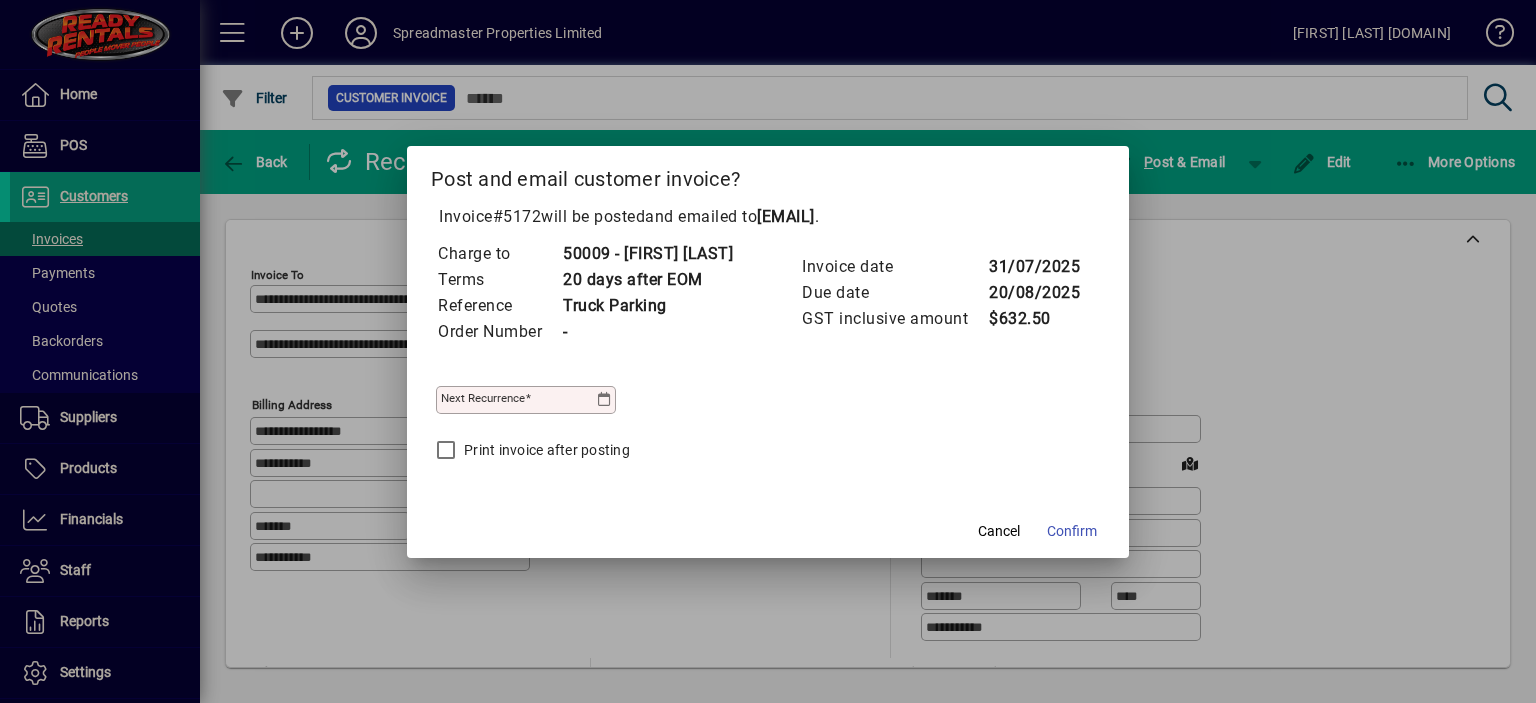 click at bounding box center (604, 400) 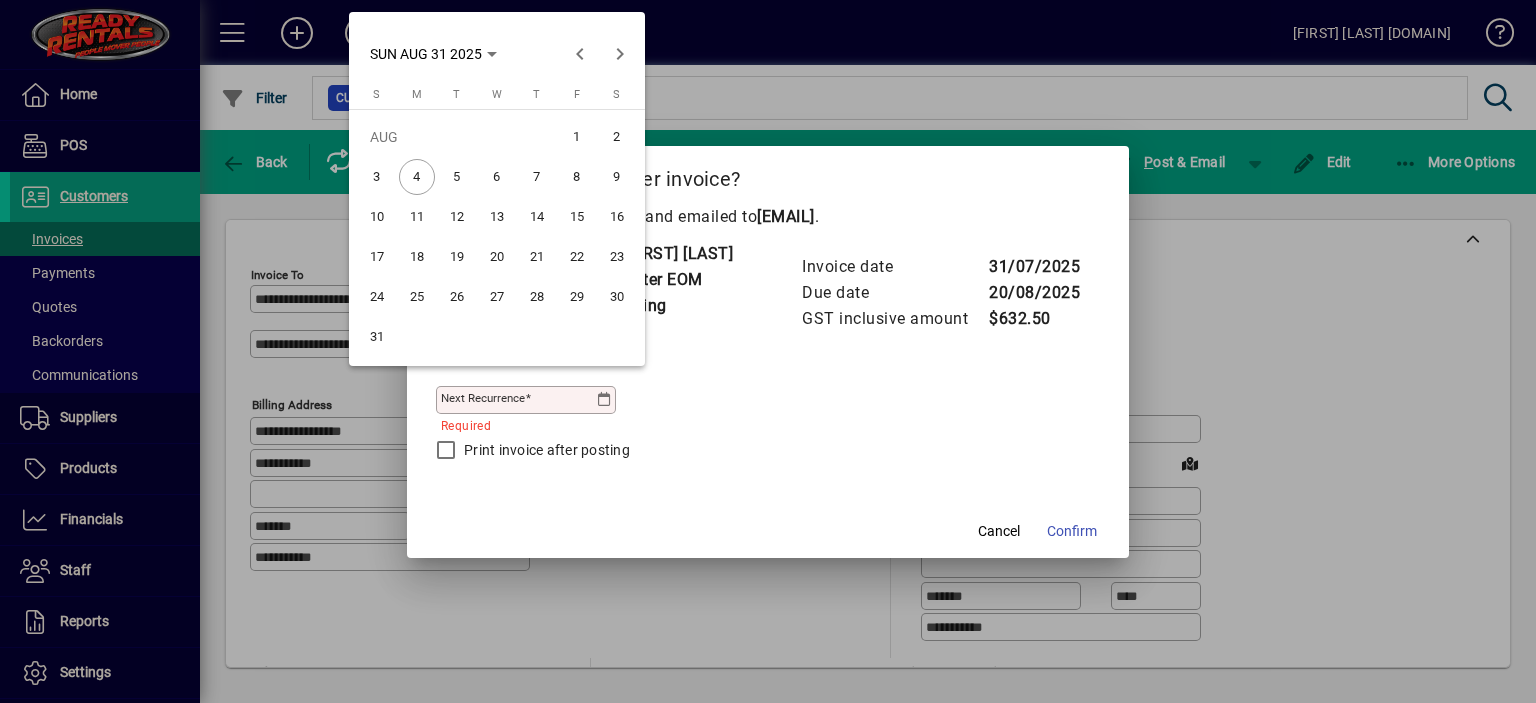 click on "31" at bounding box center (377, 337) 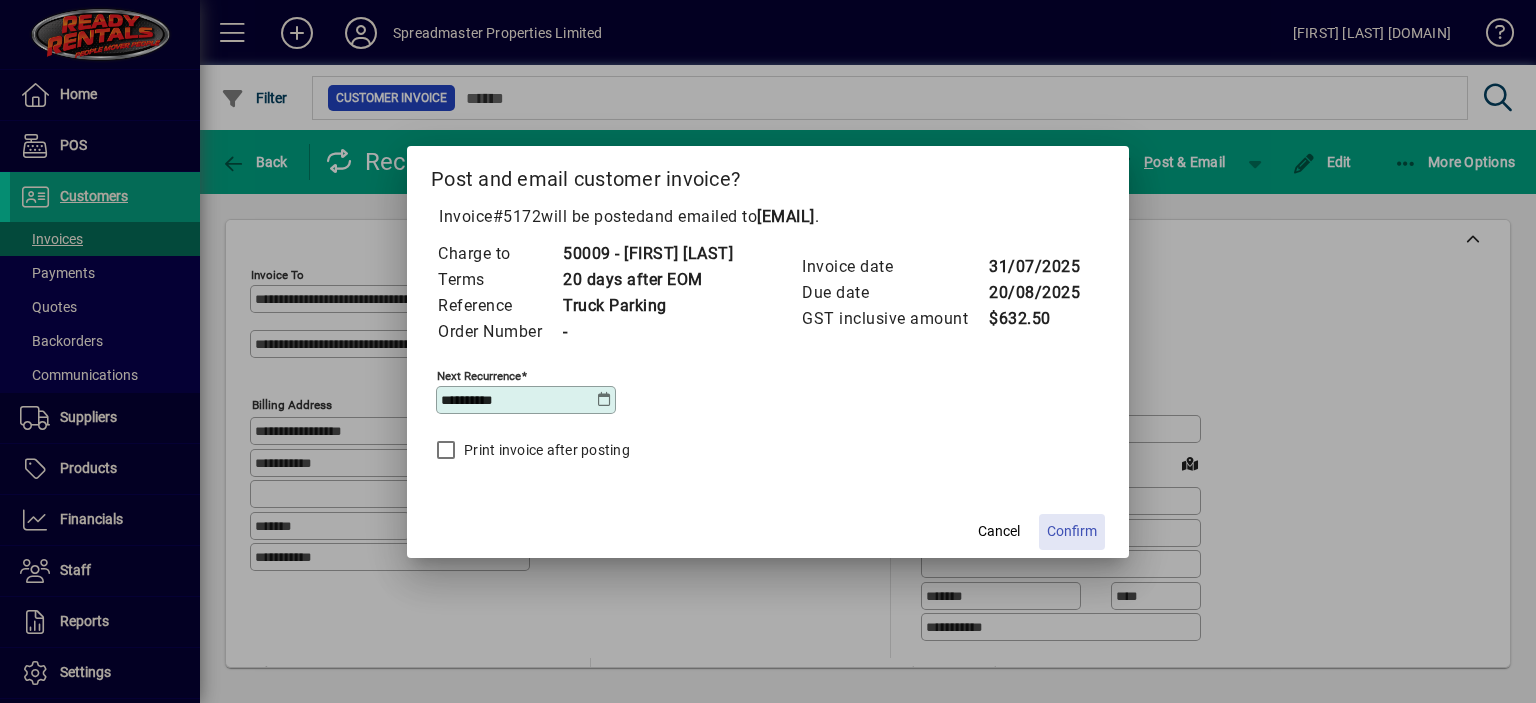 click on "Confirm" 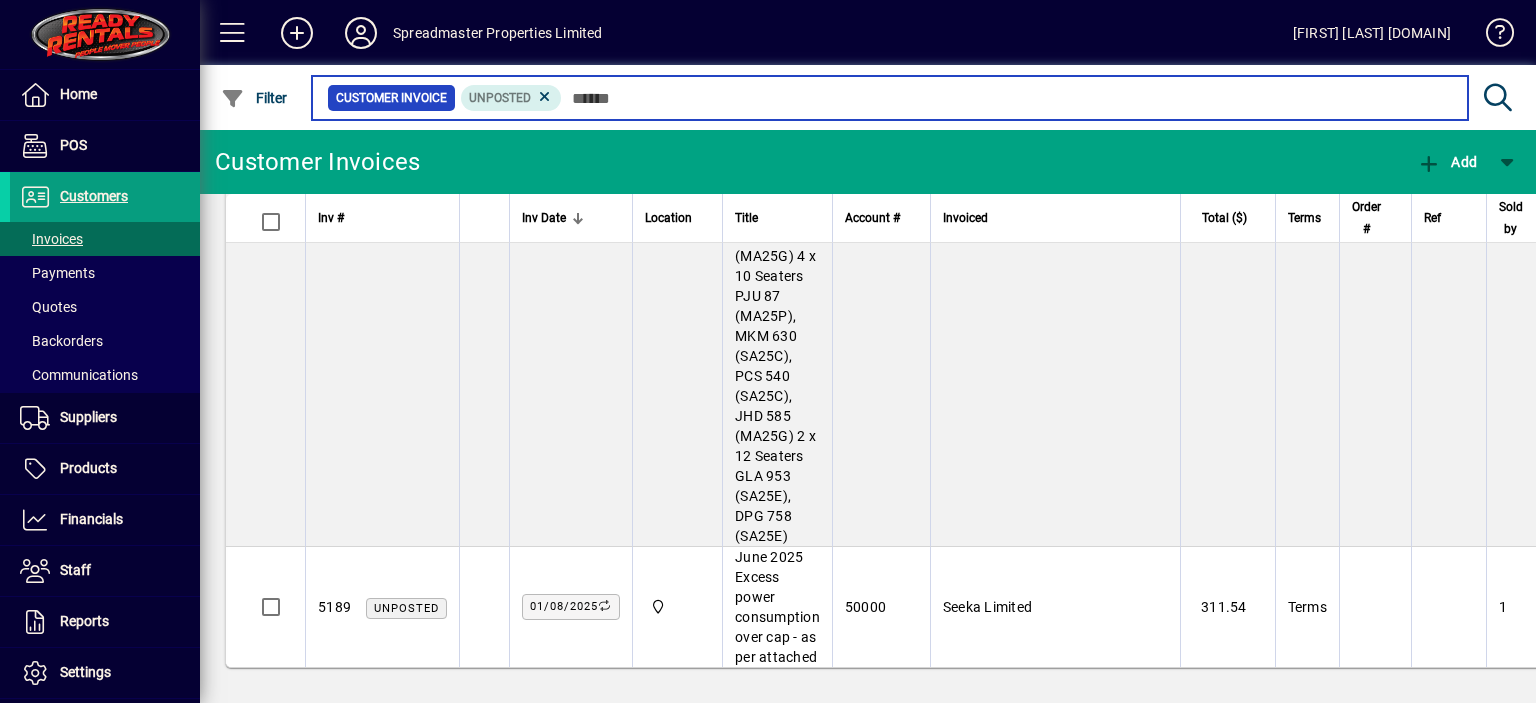 scroll, scrollTop: 1910, scrollLeft: 0, axis: vertical 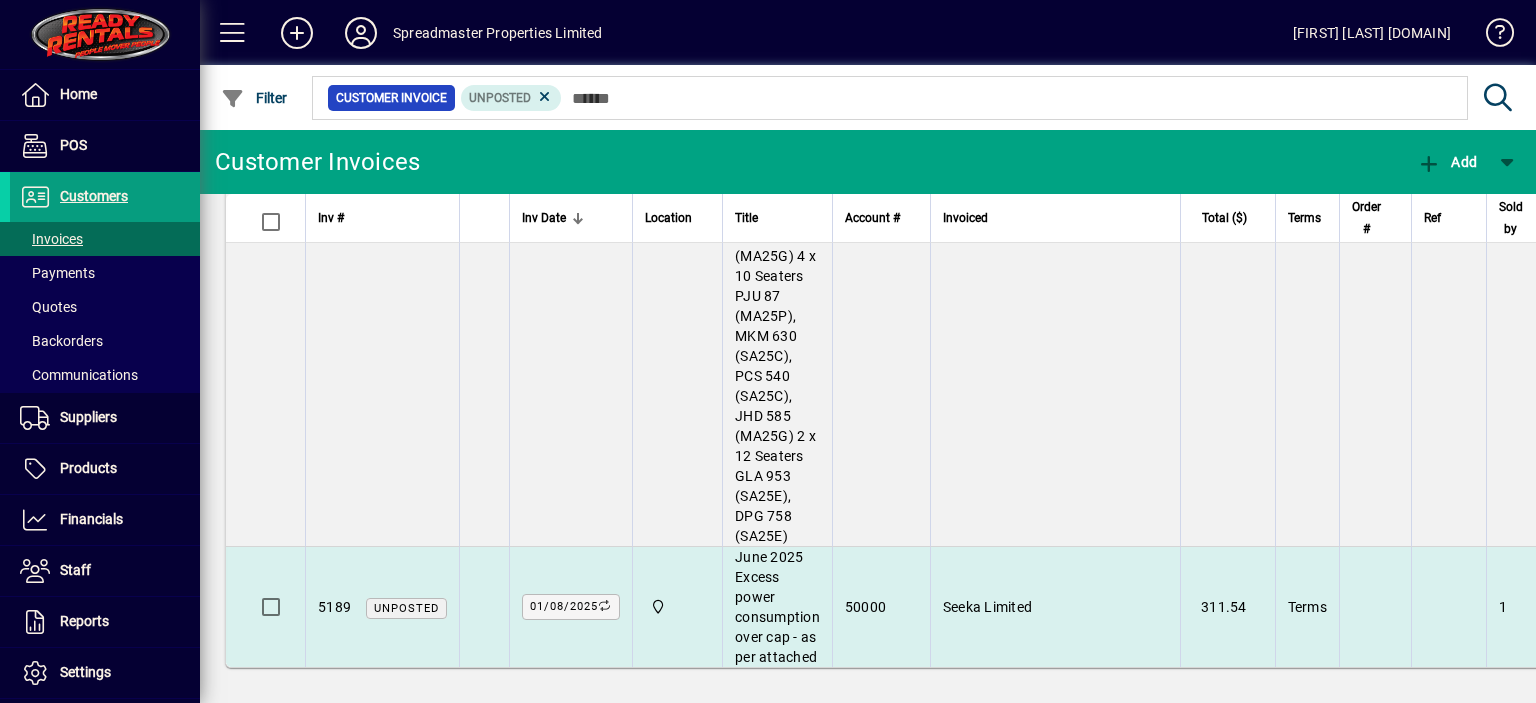 click on "Seeka Limited" at bounding box center [987, 607] 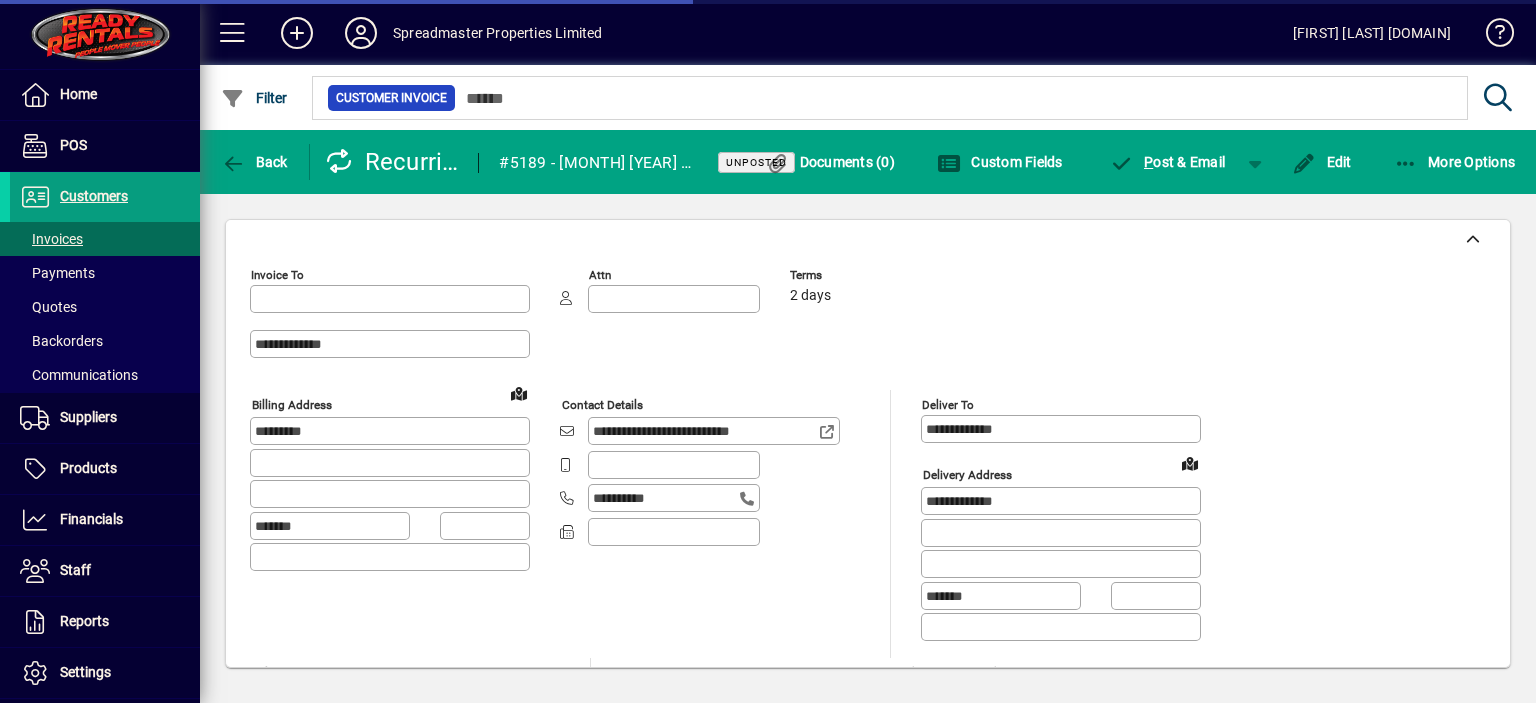 type on "********" 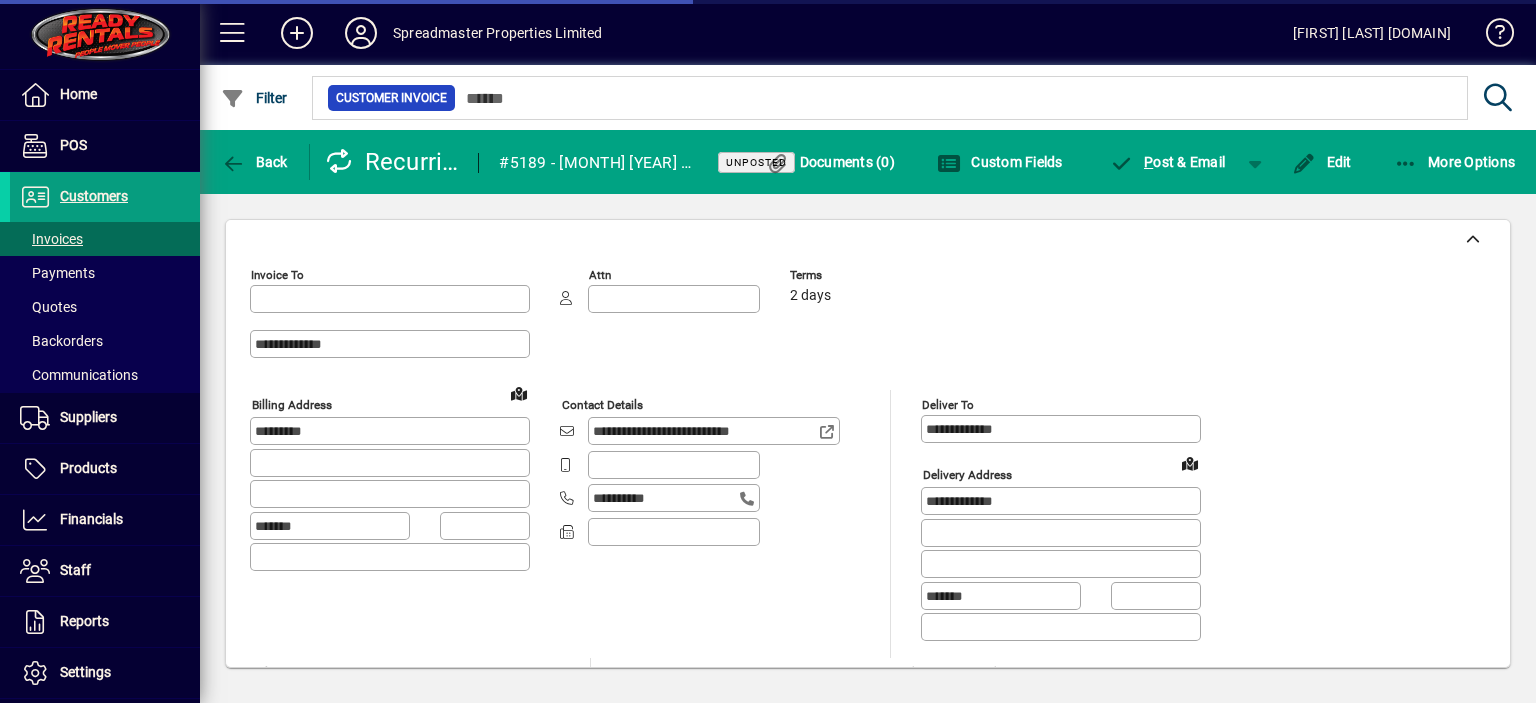 type on "**********" 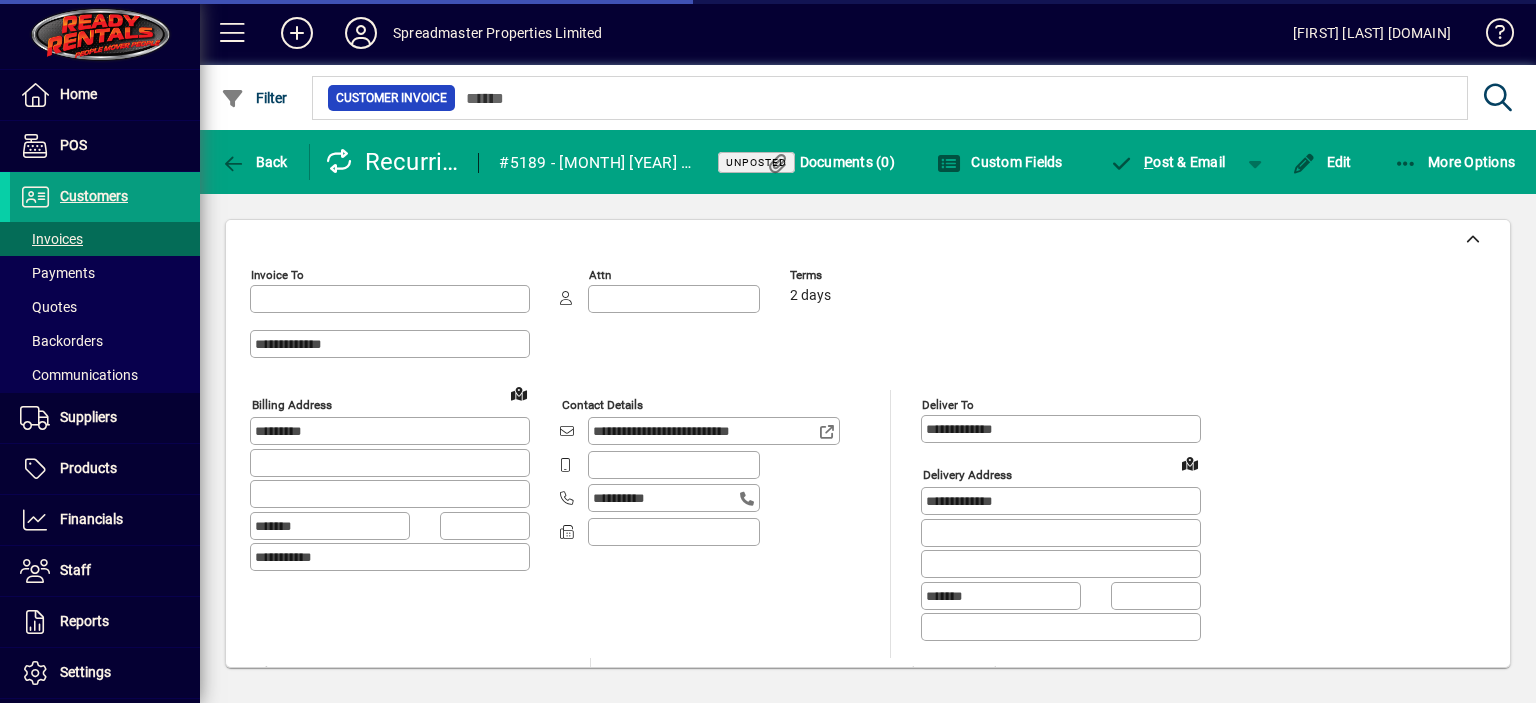 type on "**********" 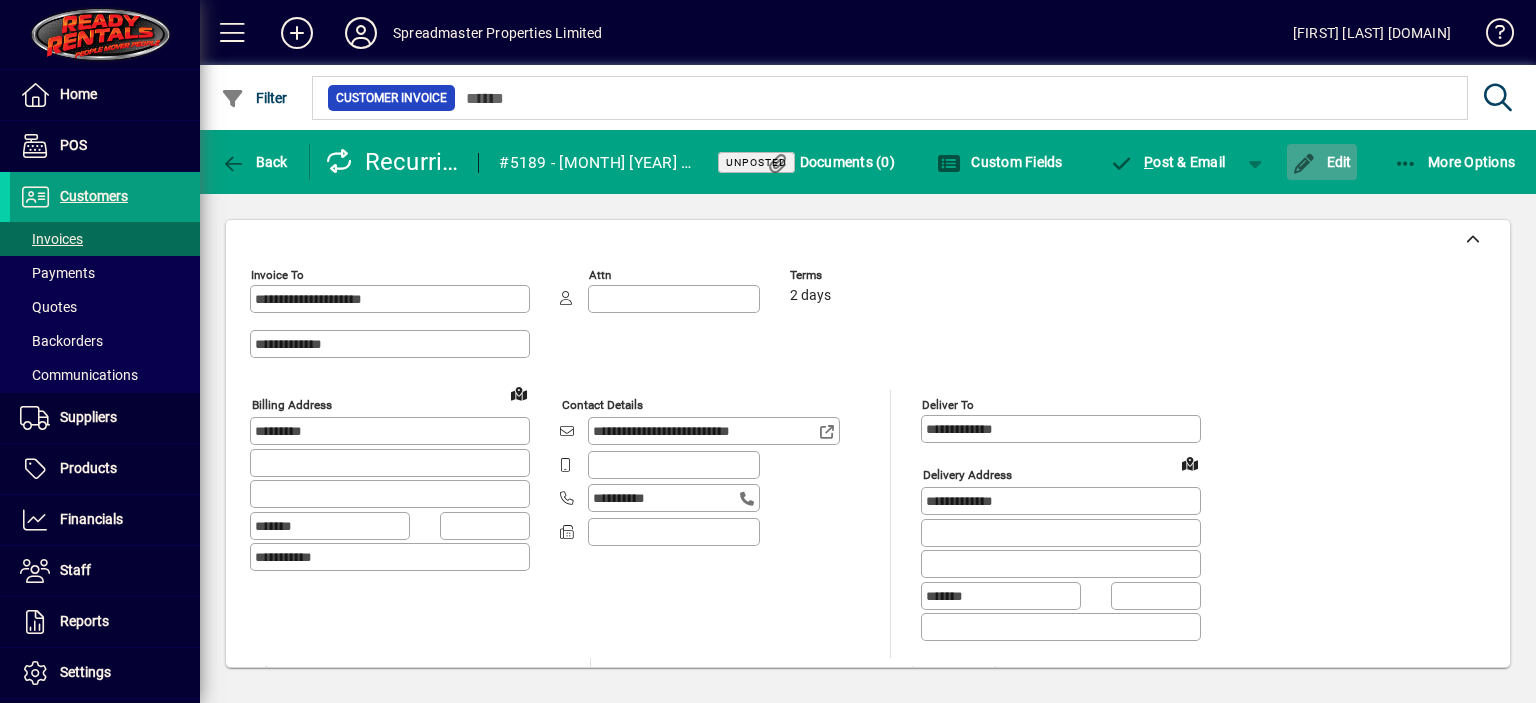 click on "Edit" 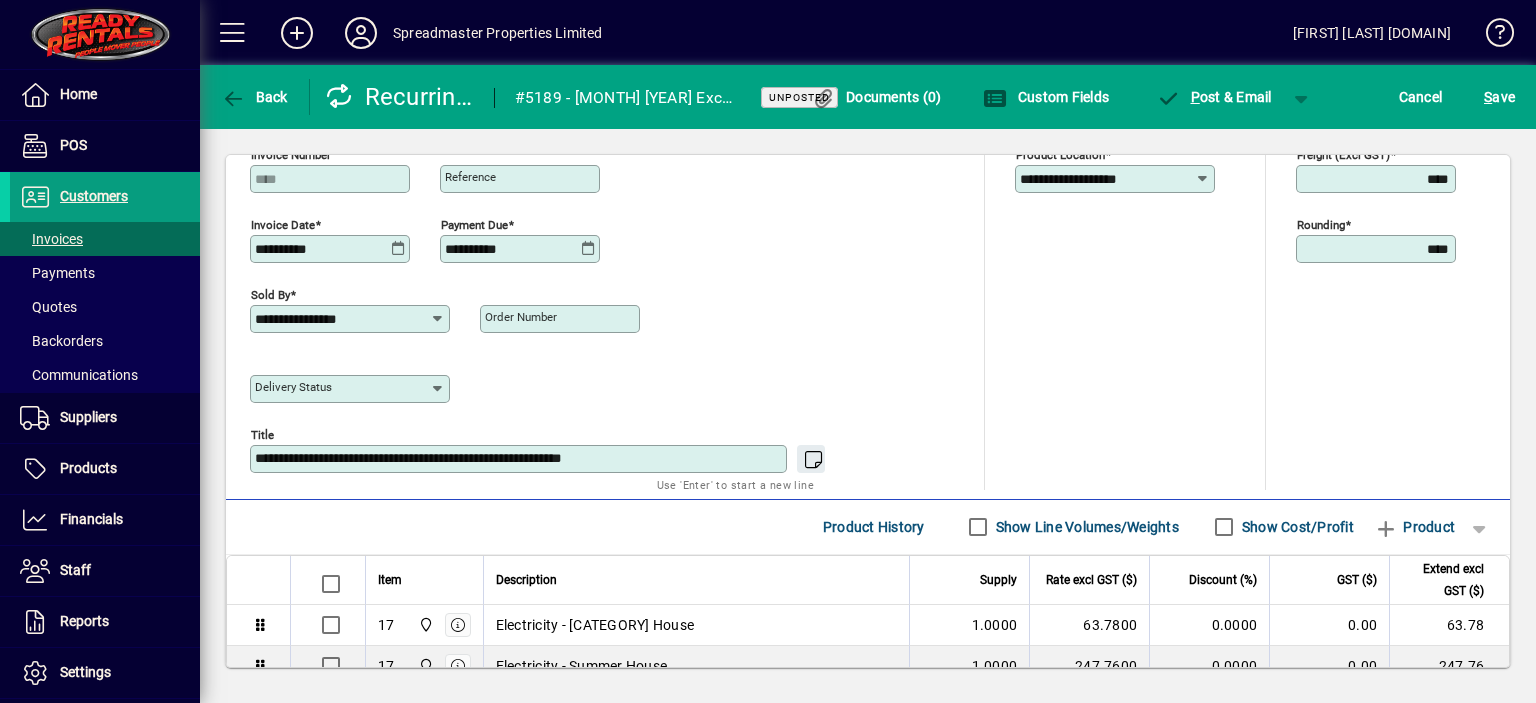 scroll, scrollTop: 800, scrollLeft: 0, axis: vertical 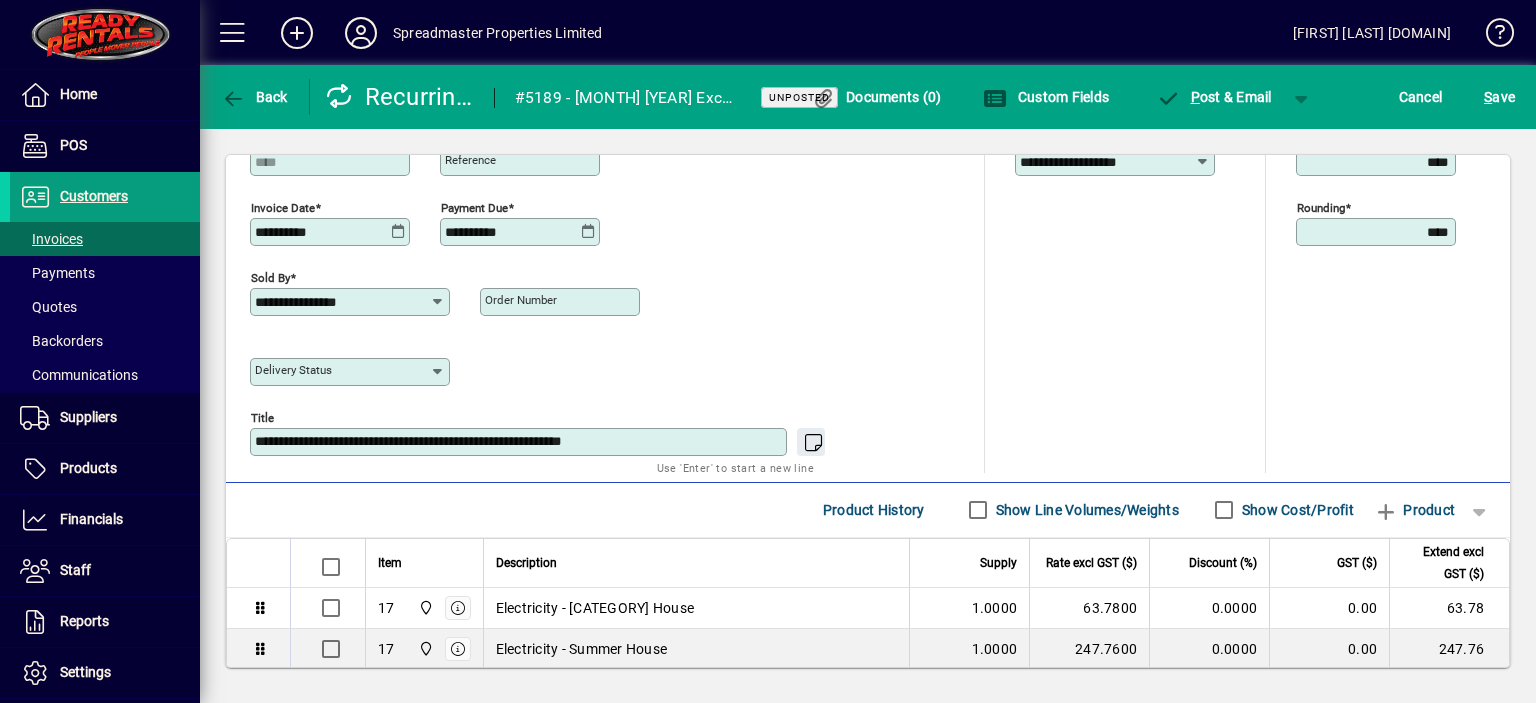 click on "**********" at bounding box center [520, 442] 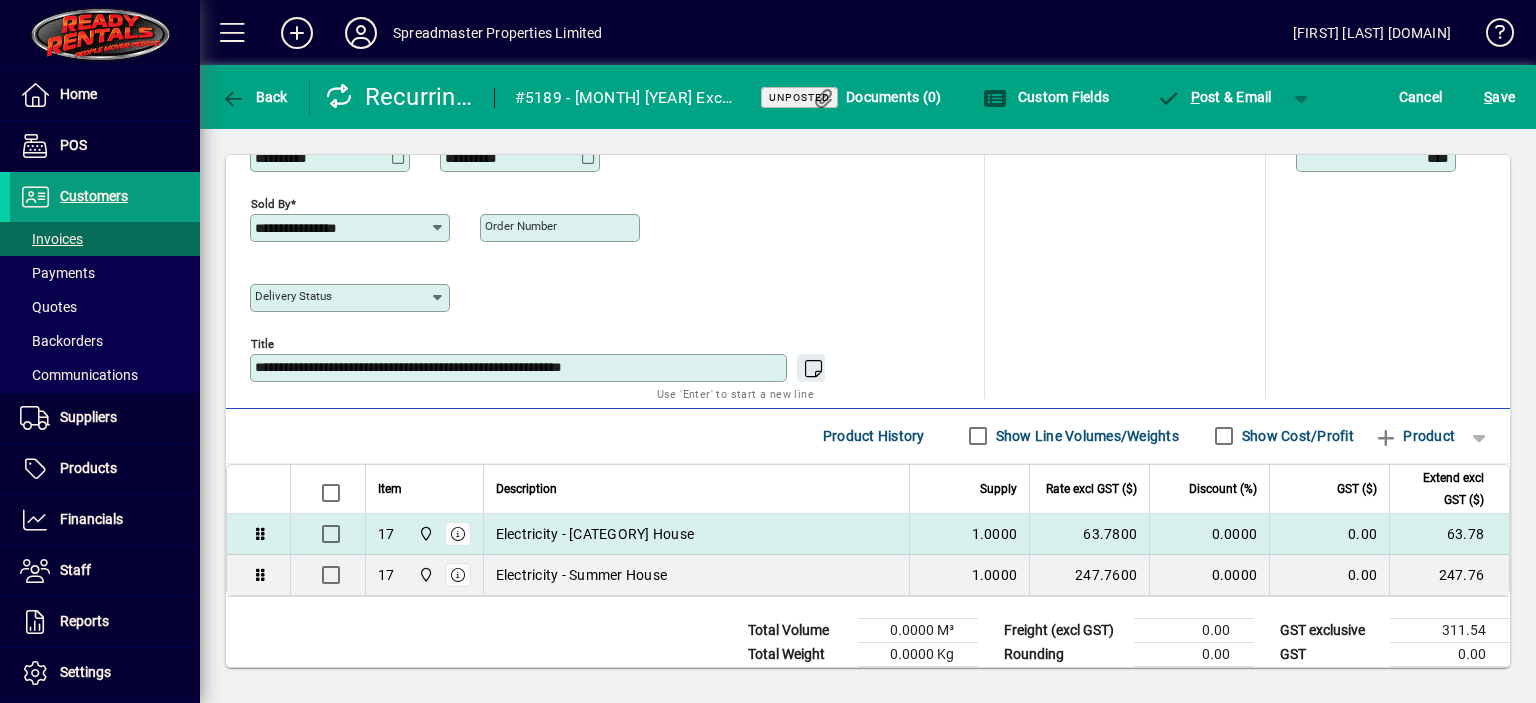 scroll, scrollTop: 910, scrollLeft: 0, axis: vertical 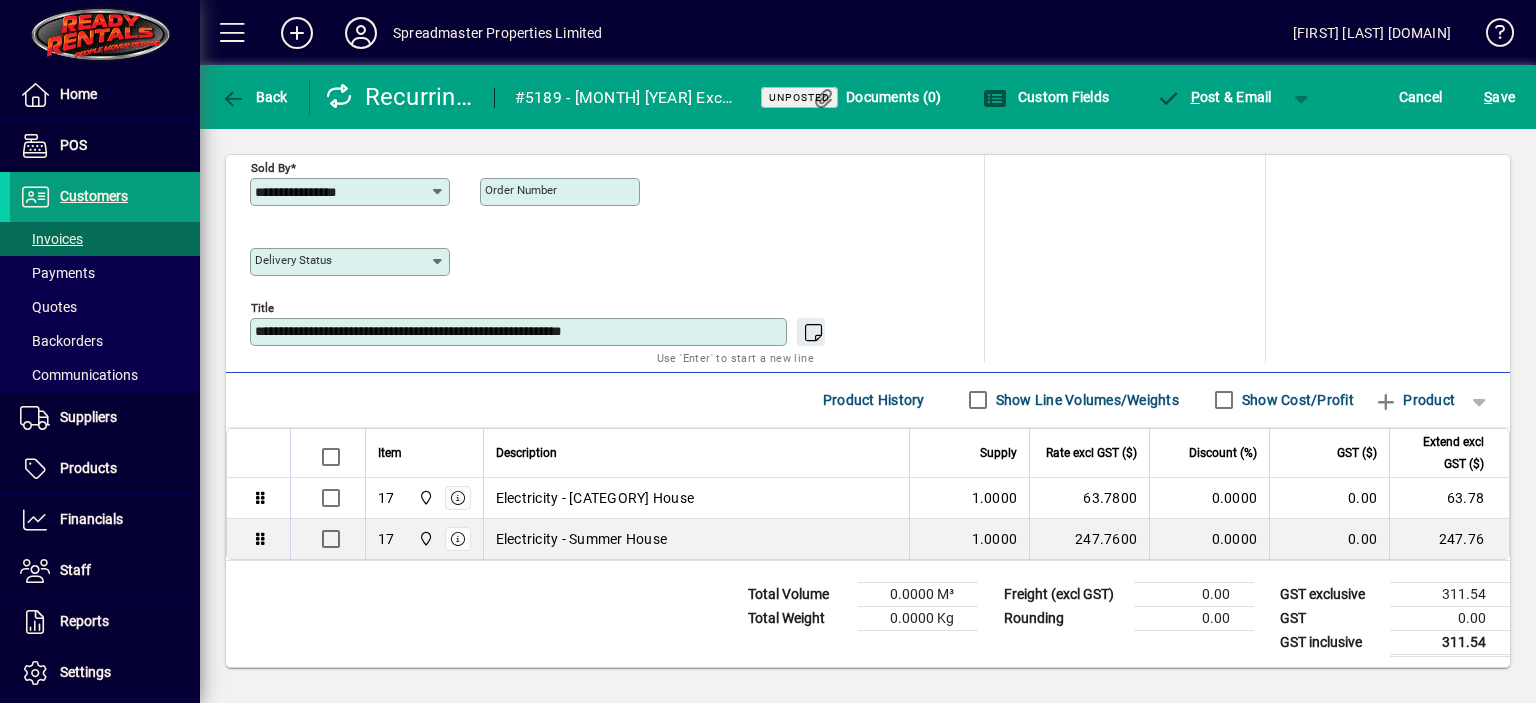 type on "**********" 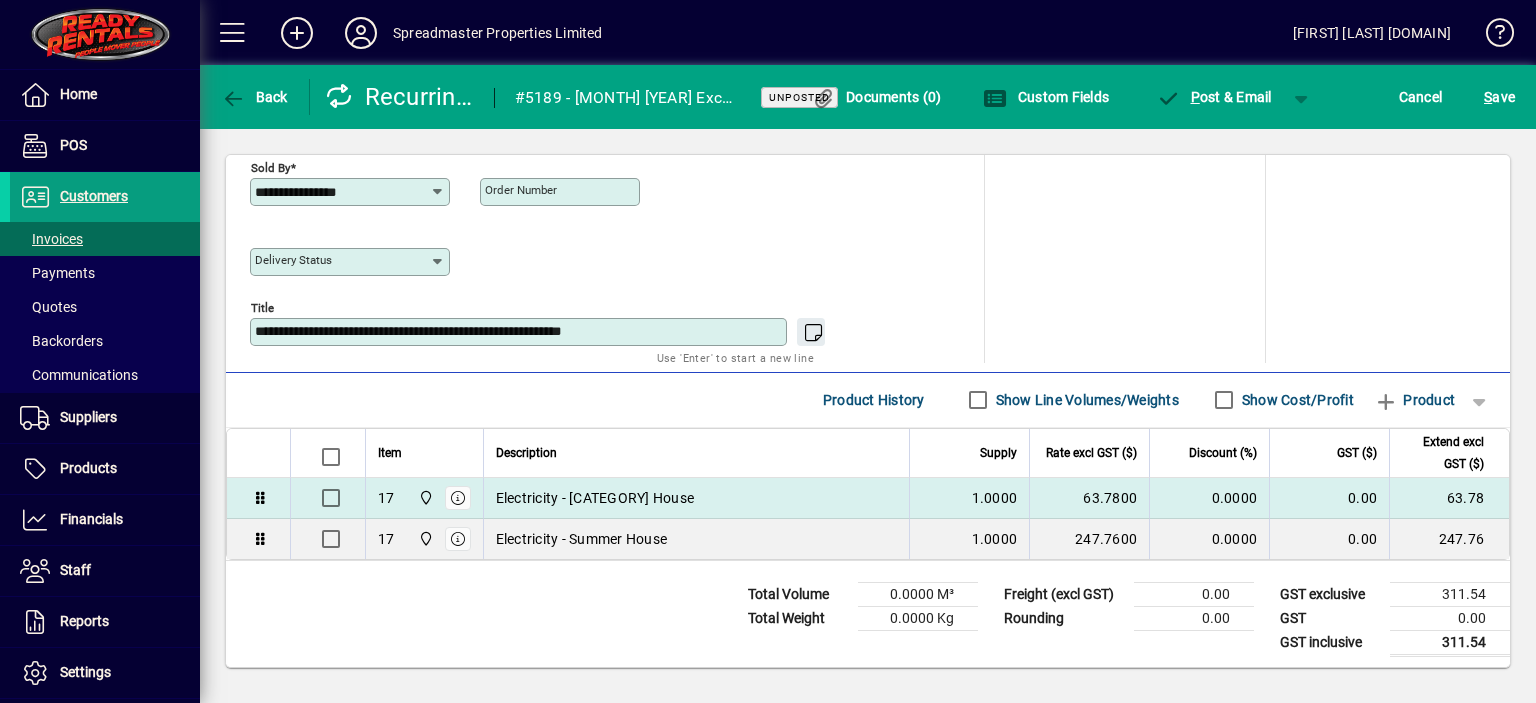 click on "Electricity - Golf House" at bounding box center (595, 498) 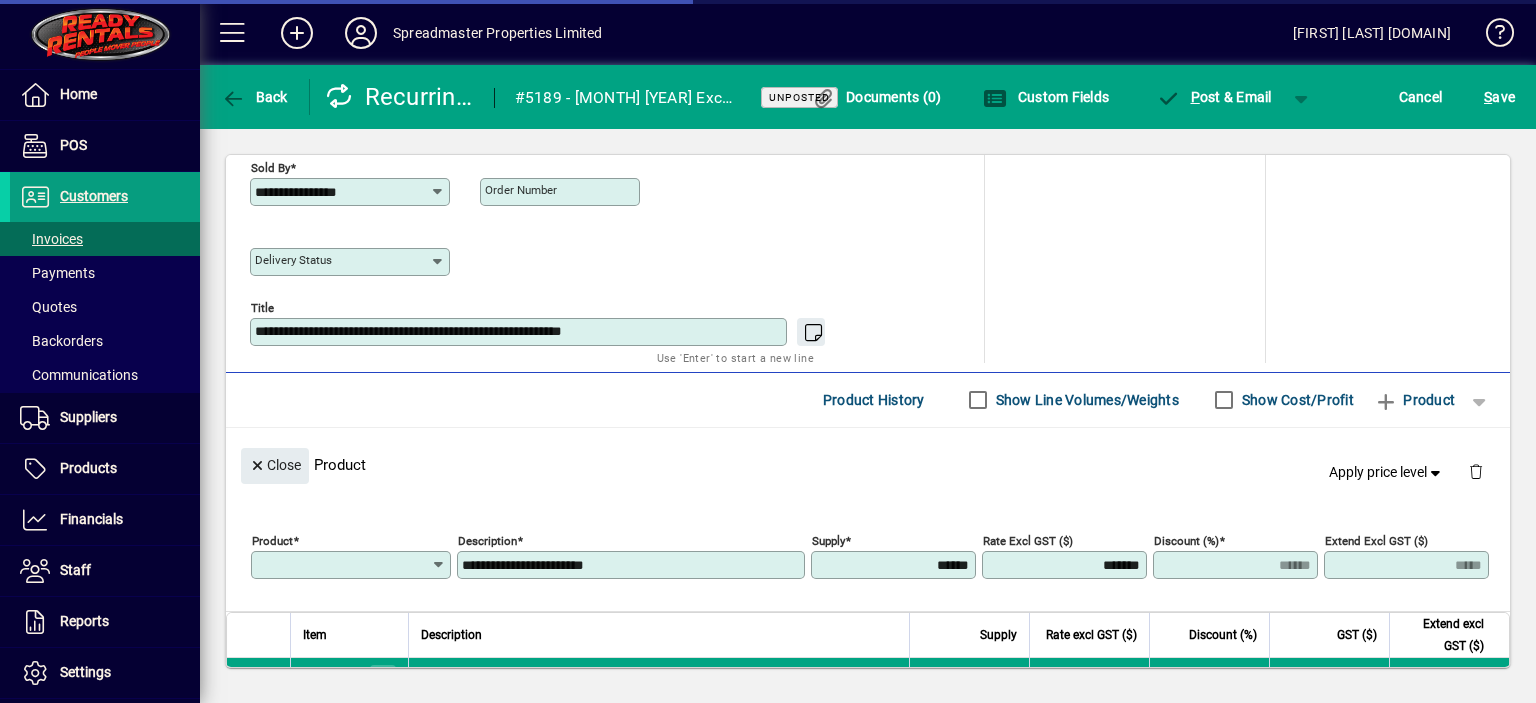 type on "**" 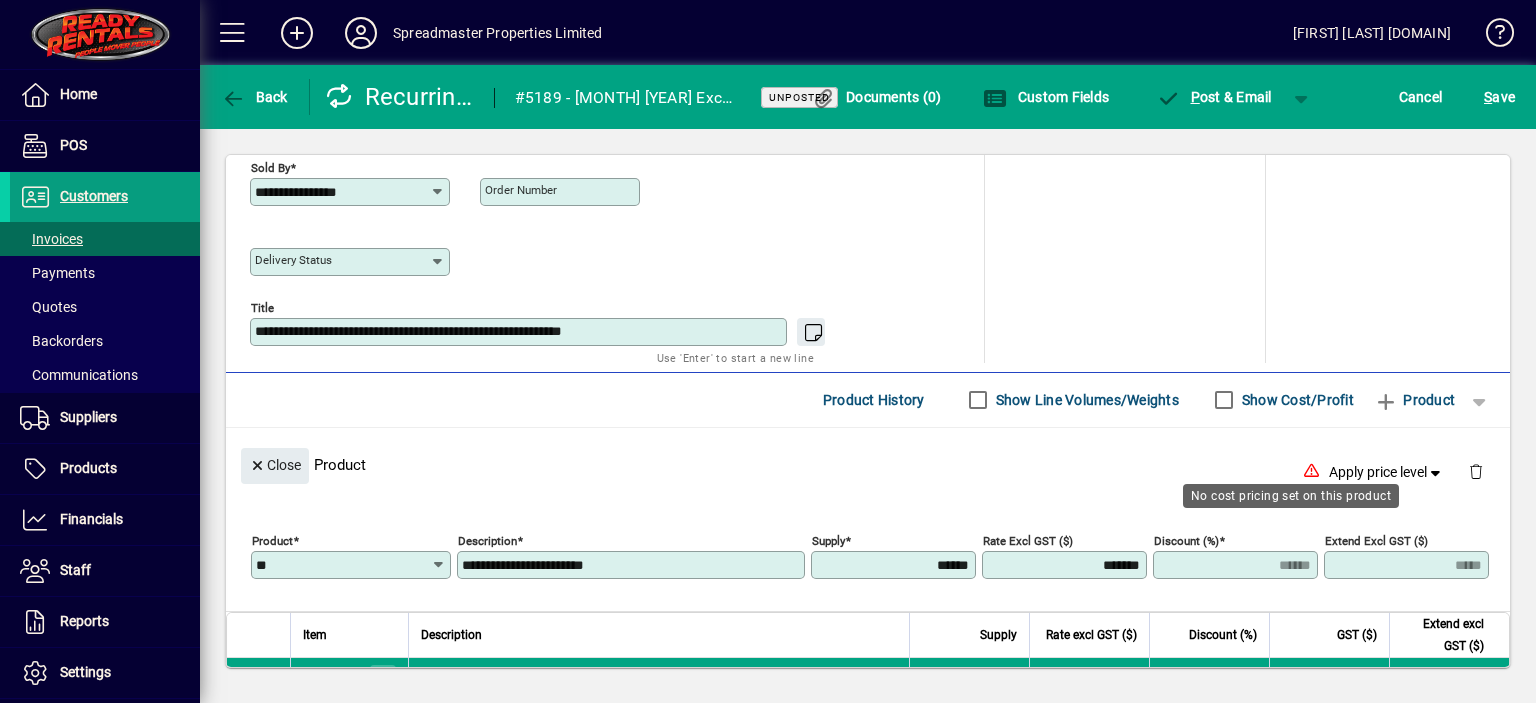 click on "**********" at bounding box center [633, 565] 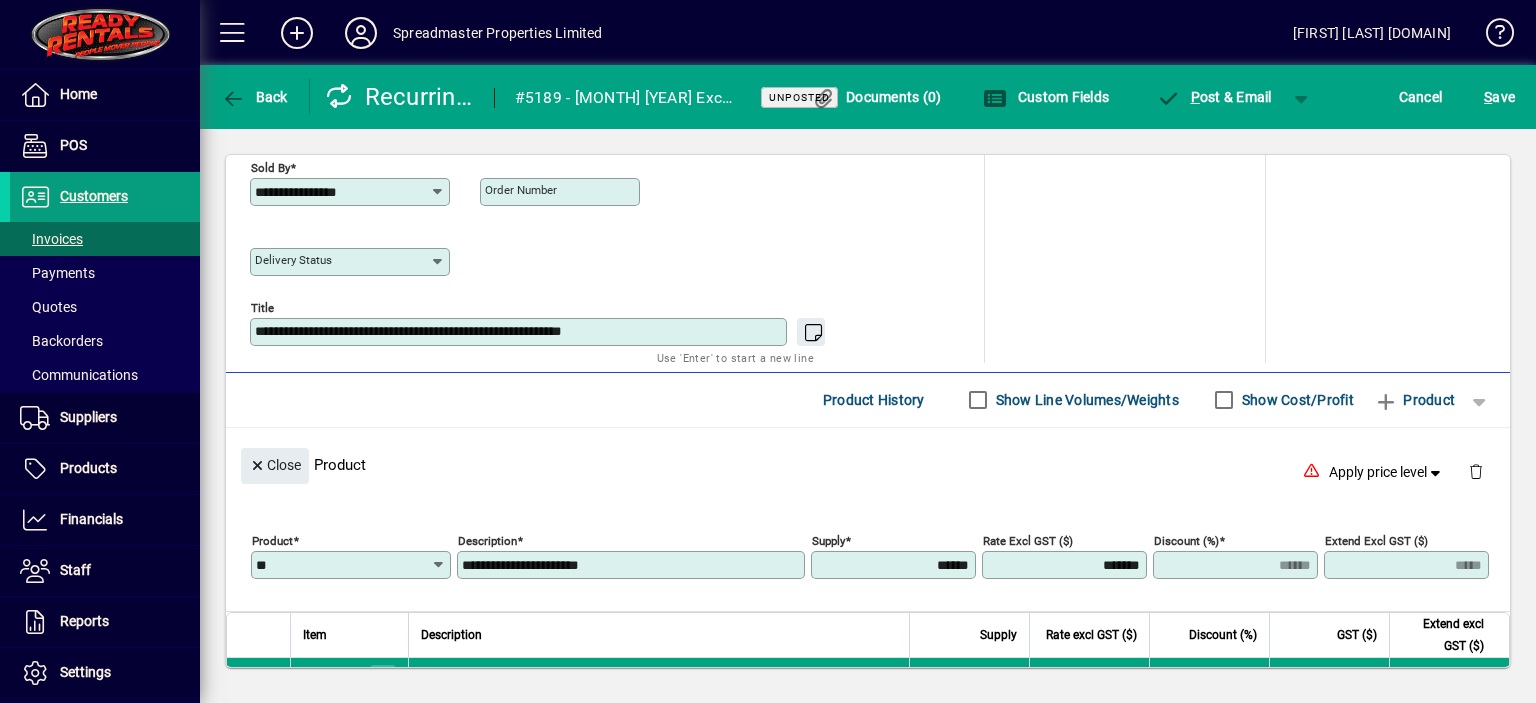 type on "**********" 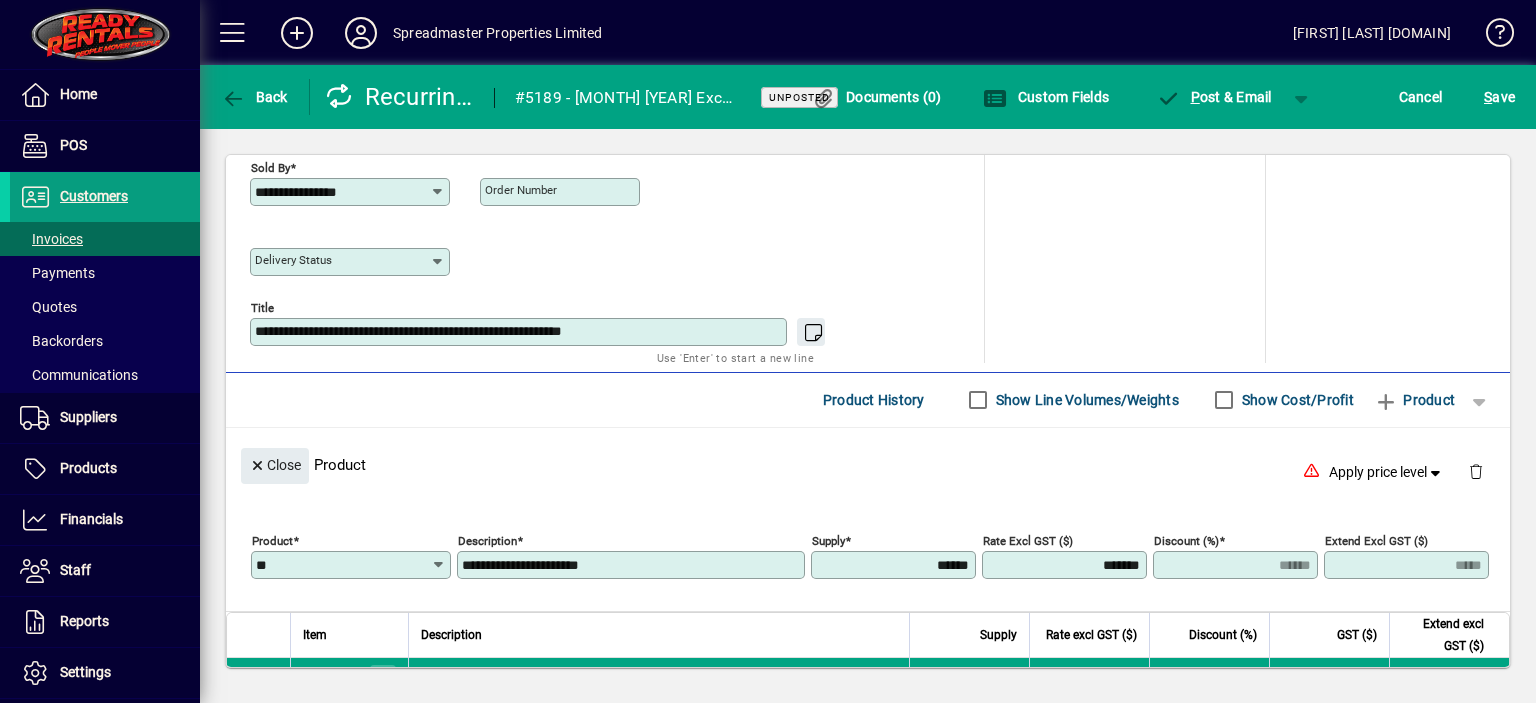click on "*******" at bounding box center (1066, 565) 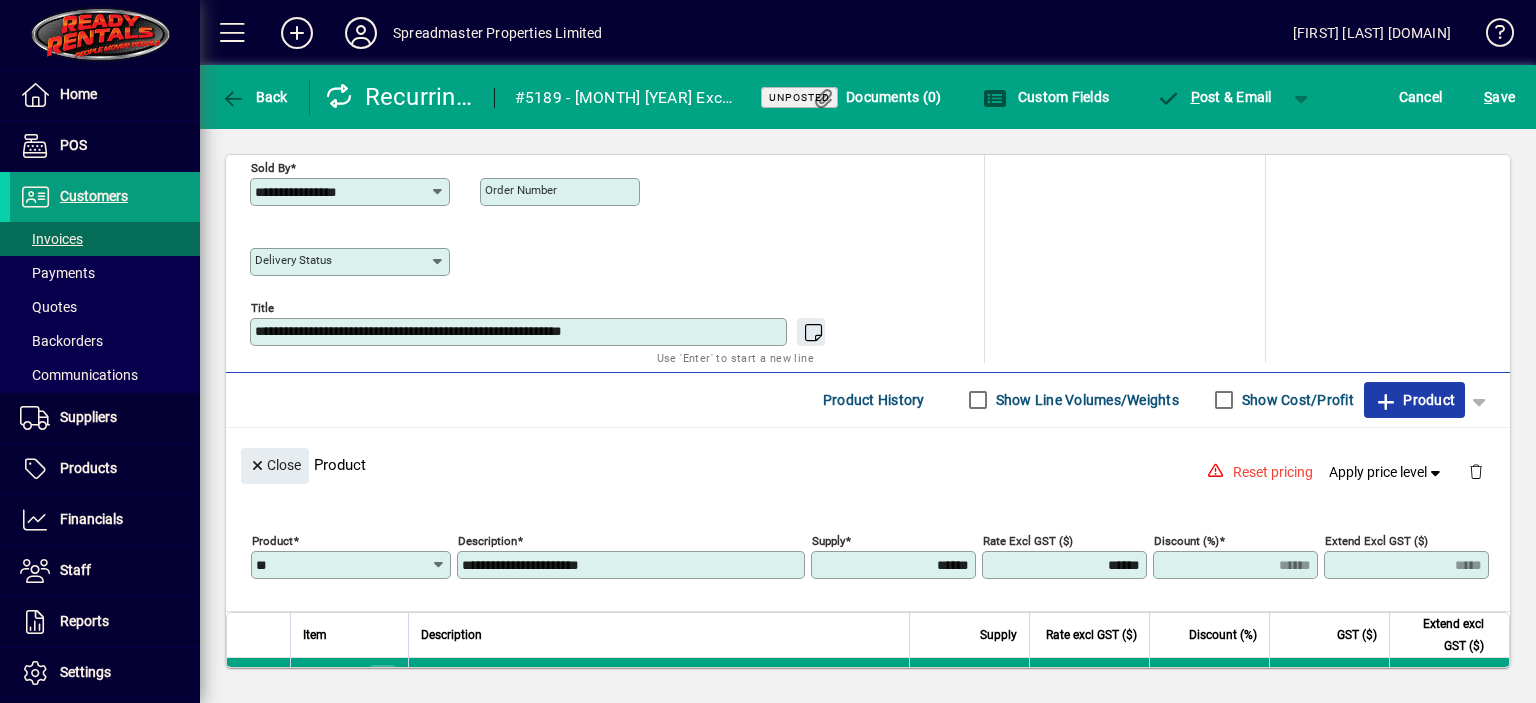 type on "********" 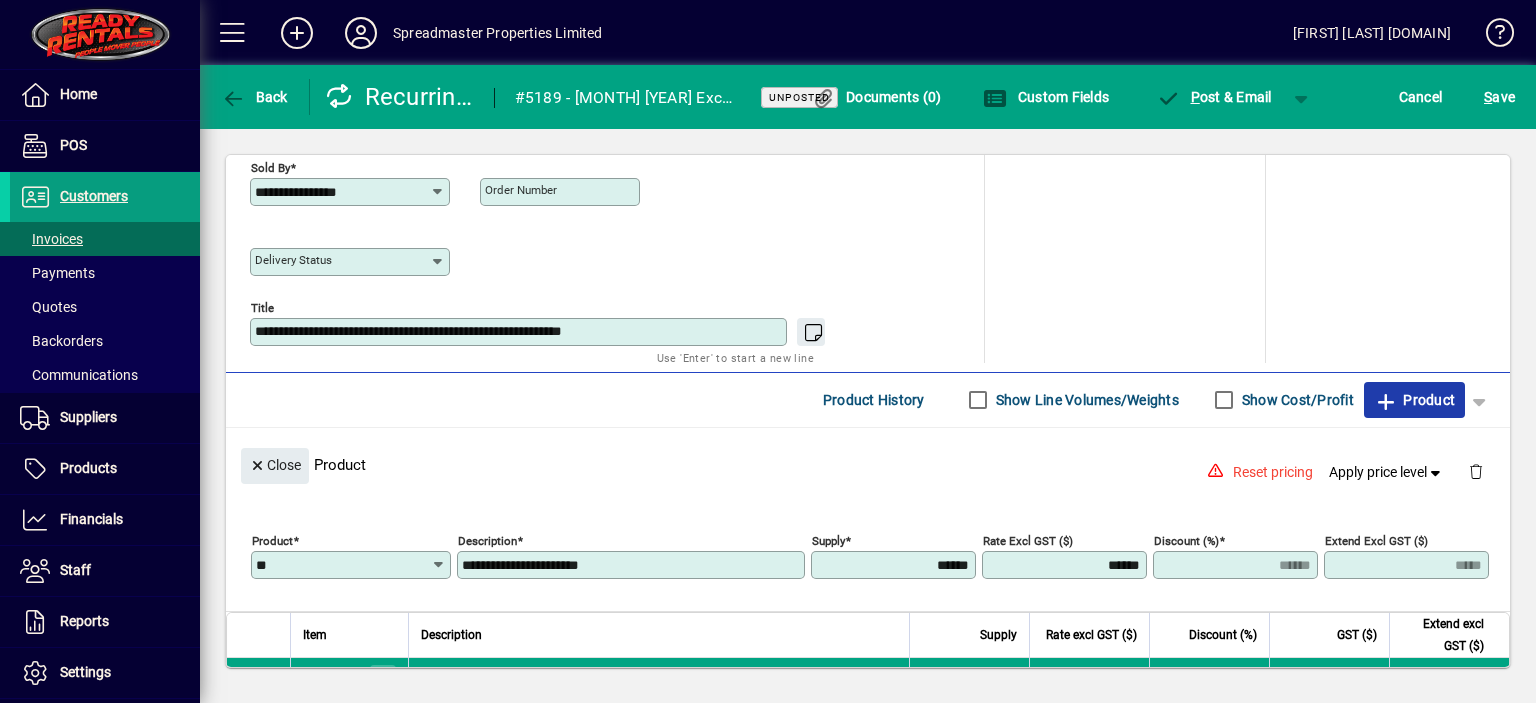 type on "******" 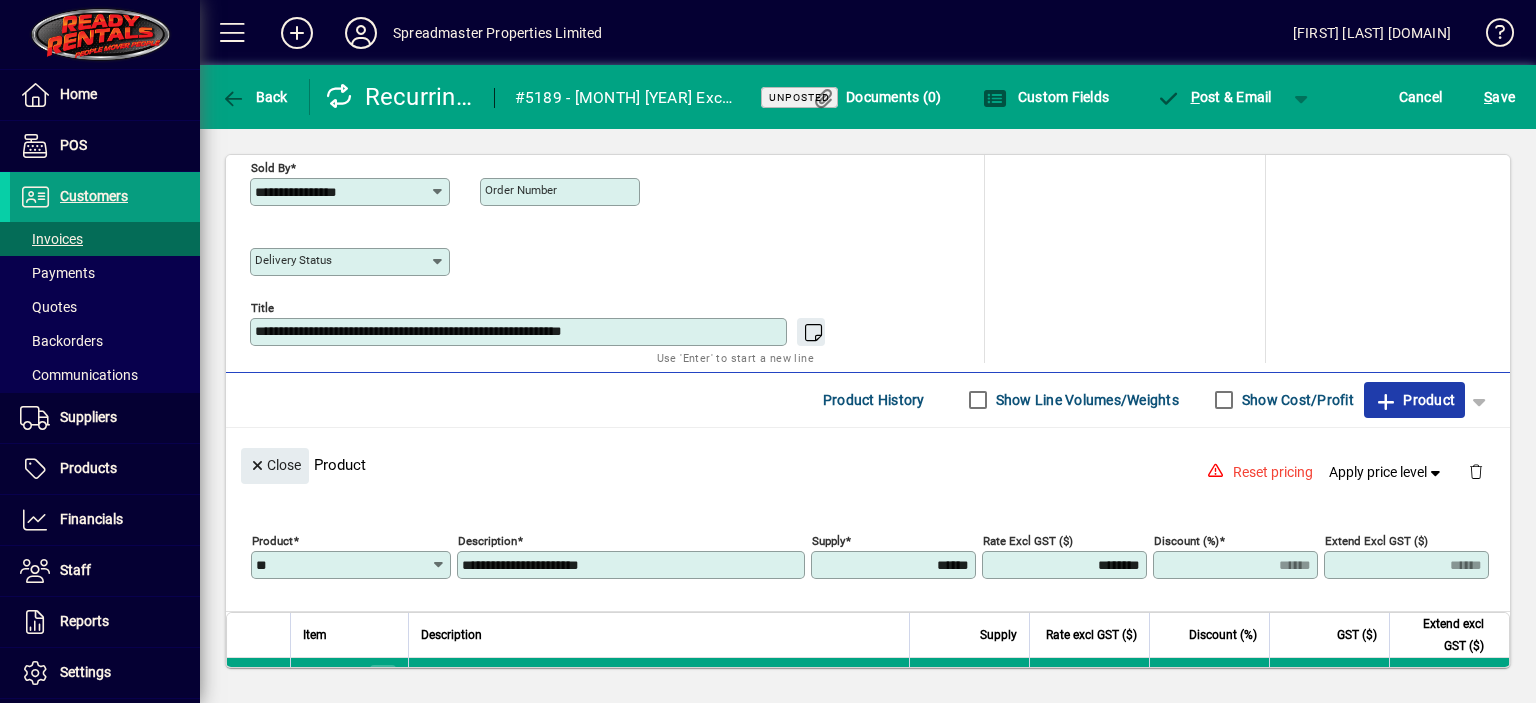 type 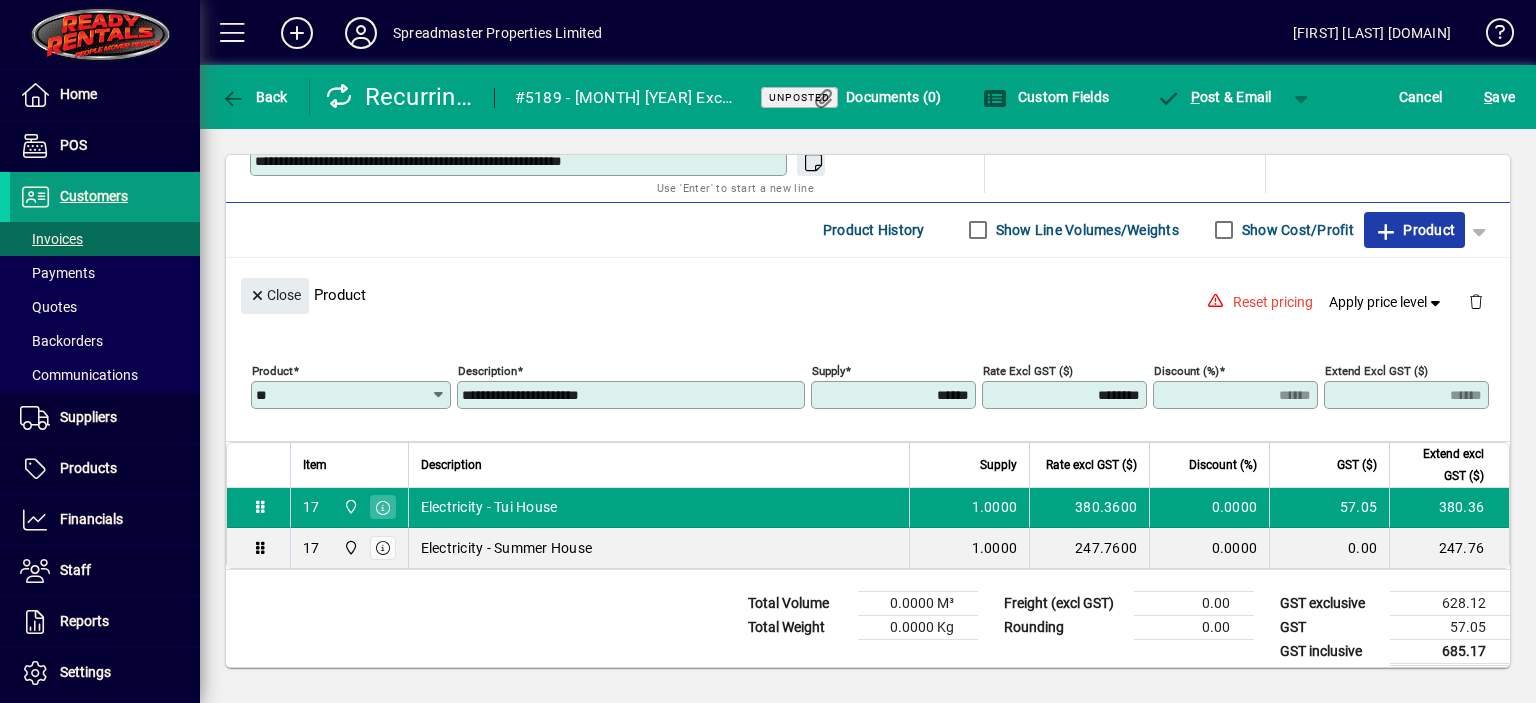 scroll, scrollTop: 1089, scrollLeft: 0, axis: vertical 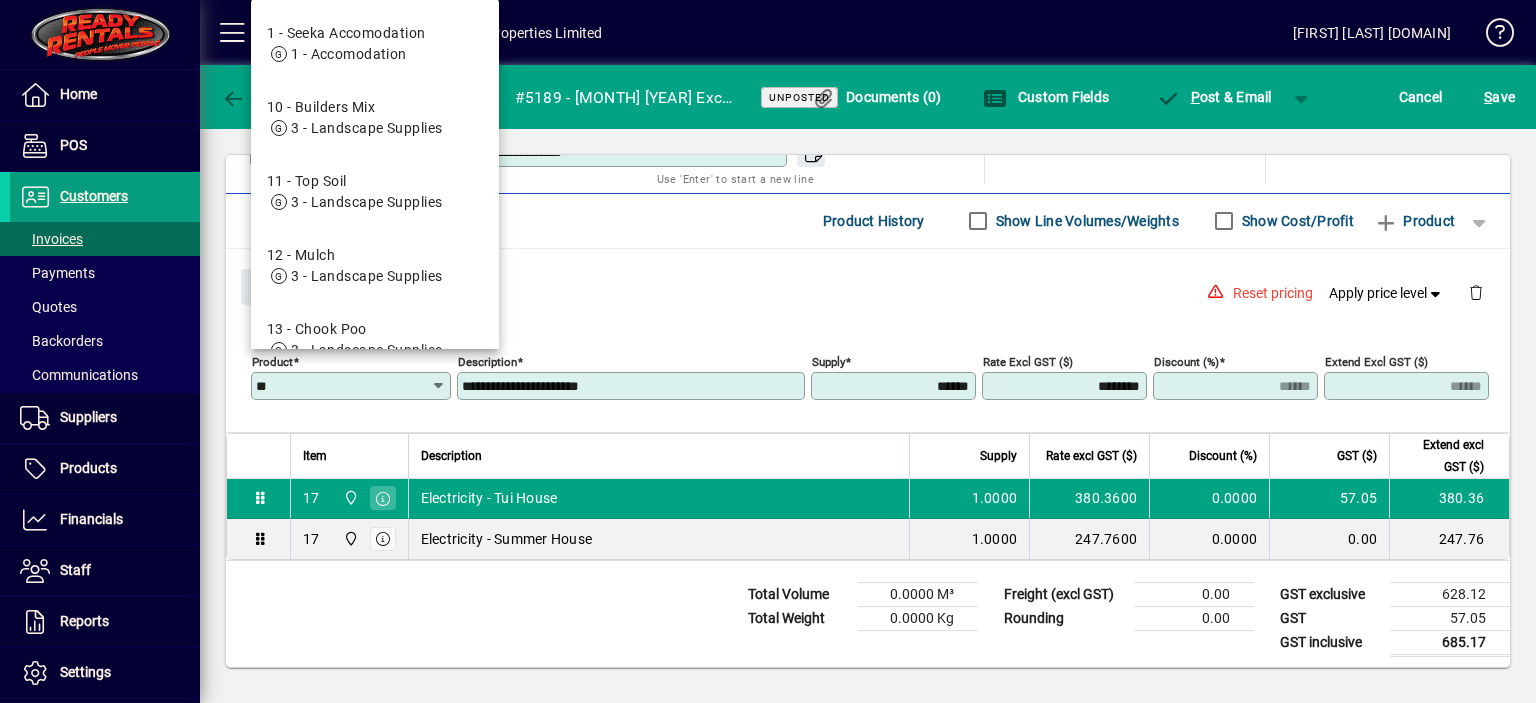 click on "**" at bounding box center (343, 386) 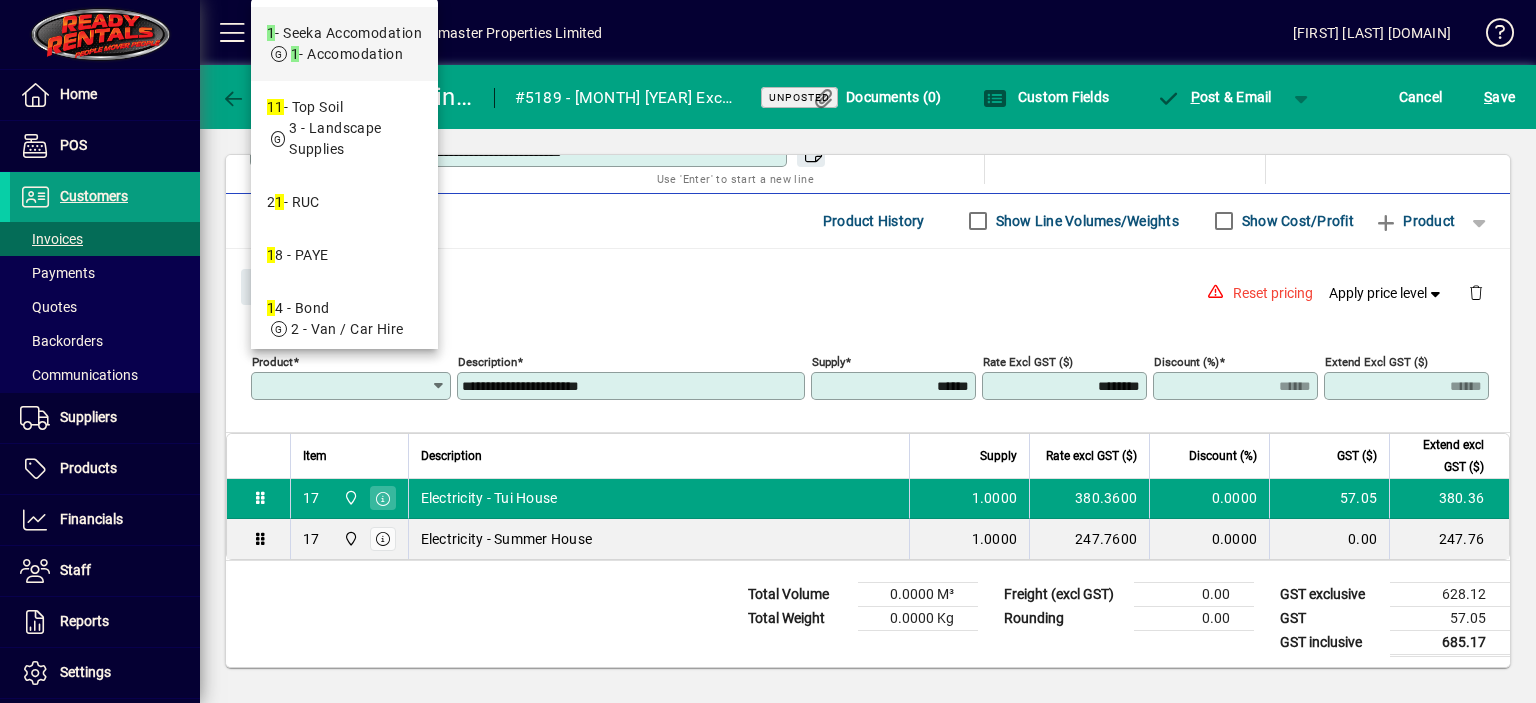 type on "*" 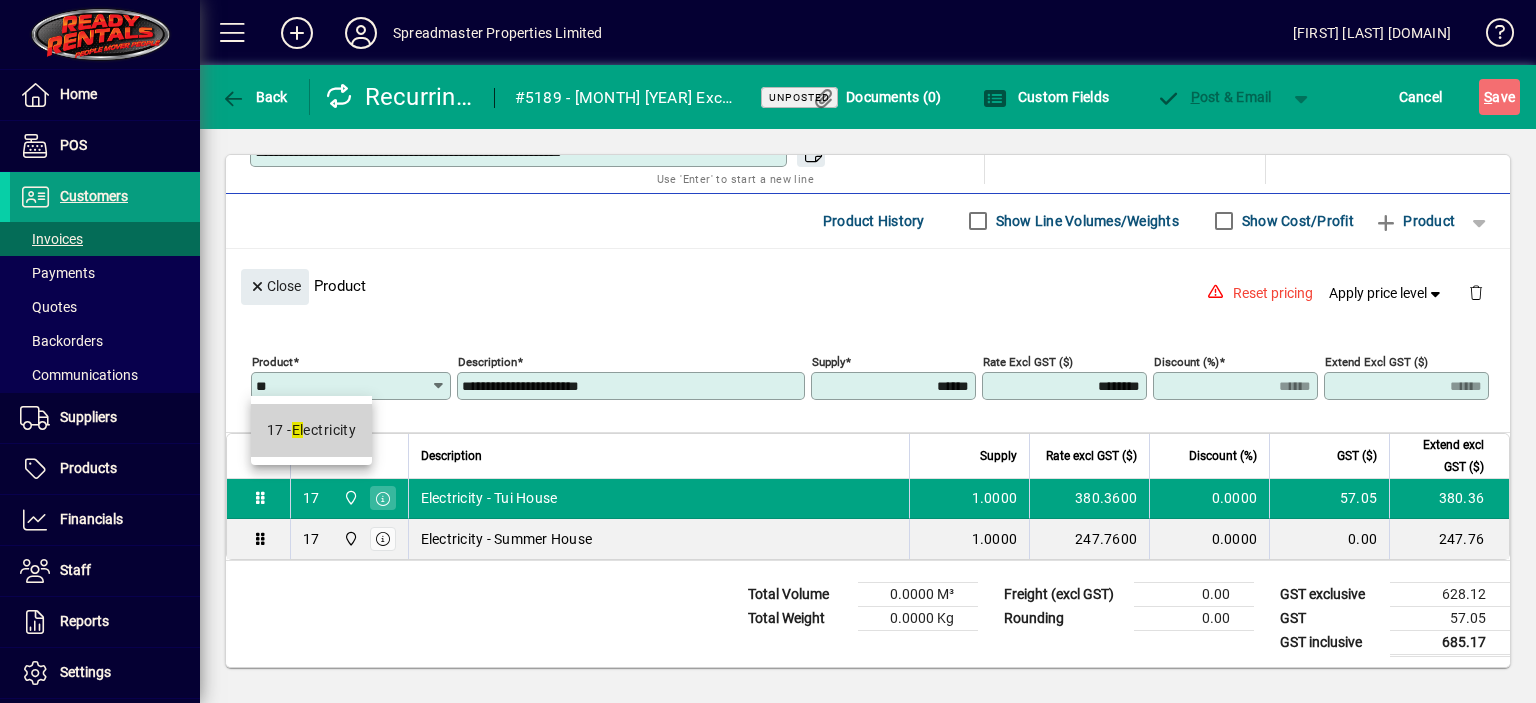 click on "17 -  El ectricity" at bounding box center (312, 430) 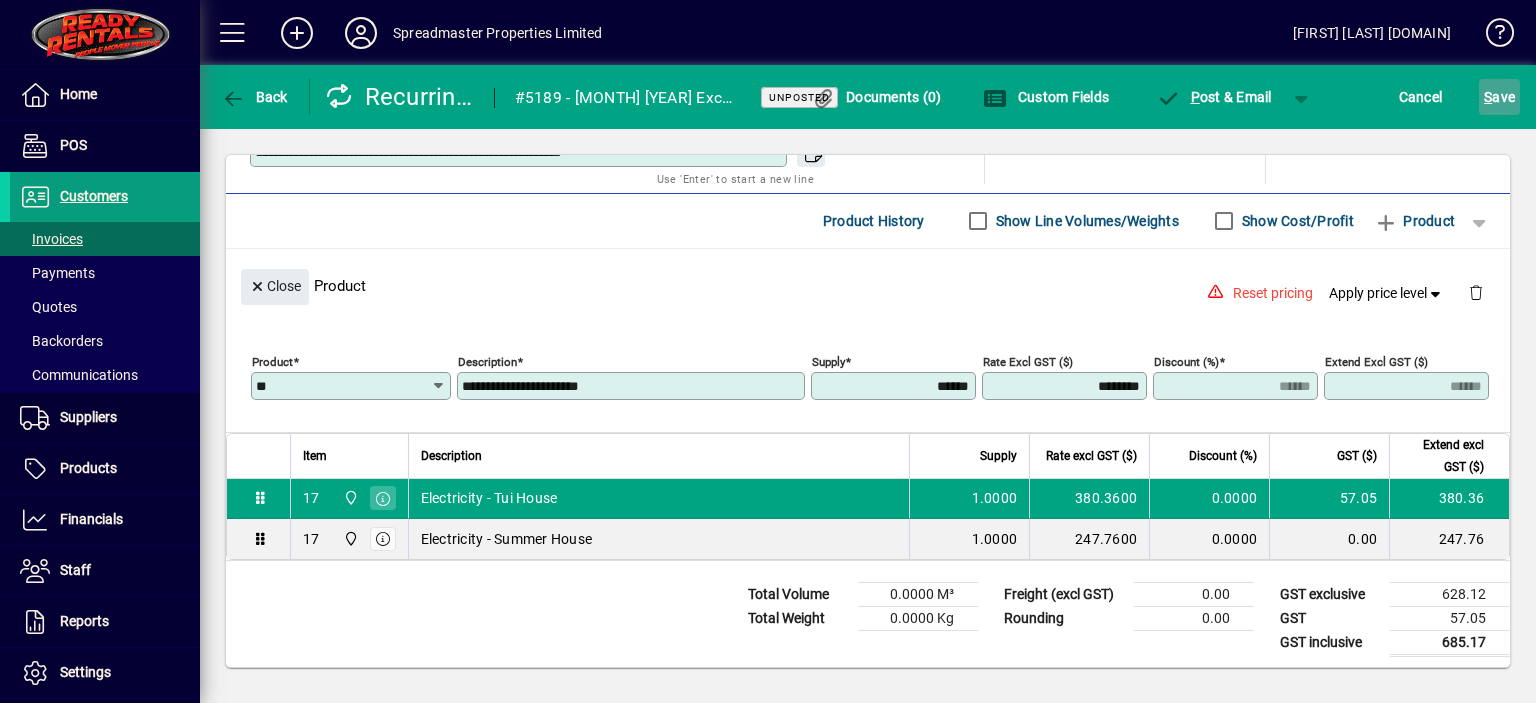 click on "S ave" 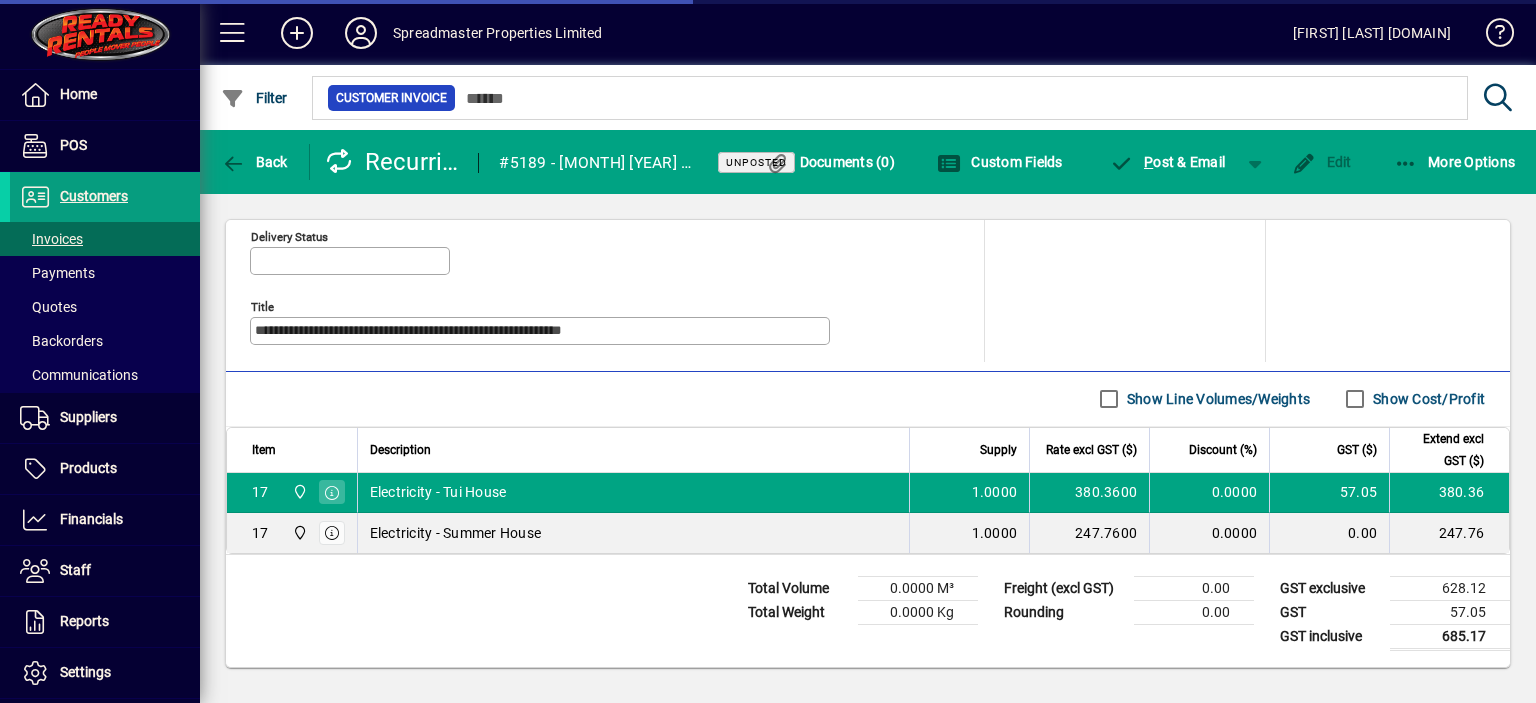 scroll, scrollTop: 970, scrollLeft: 0, axis: vertical 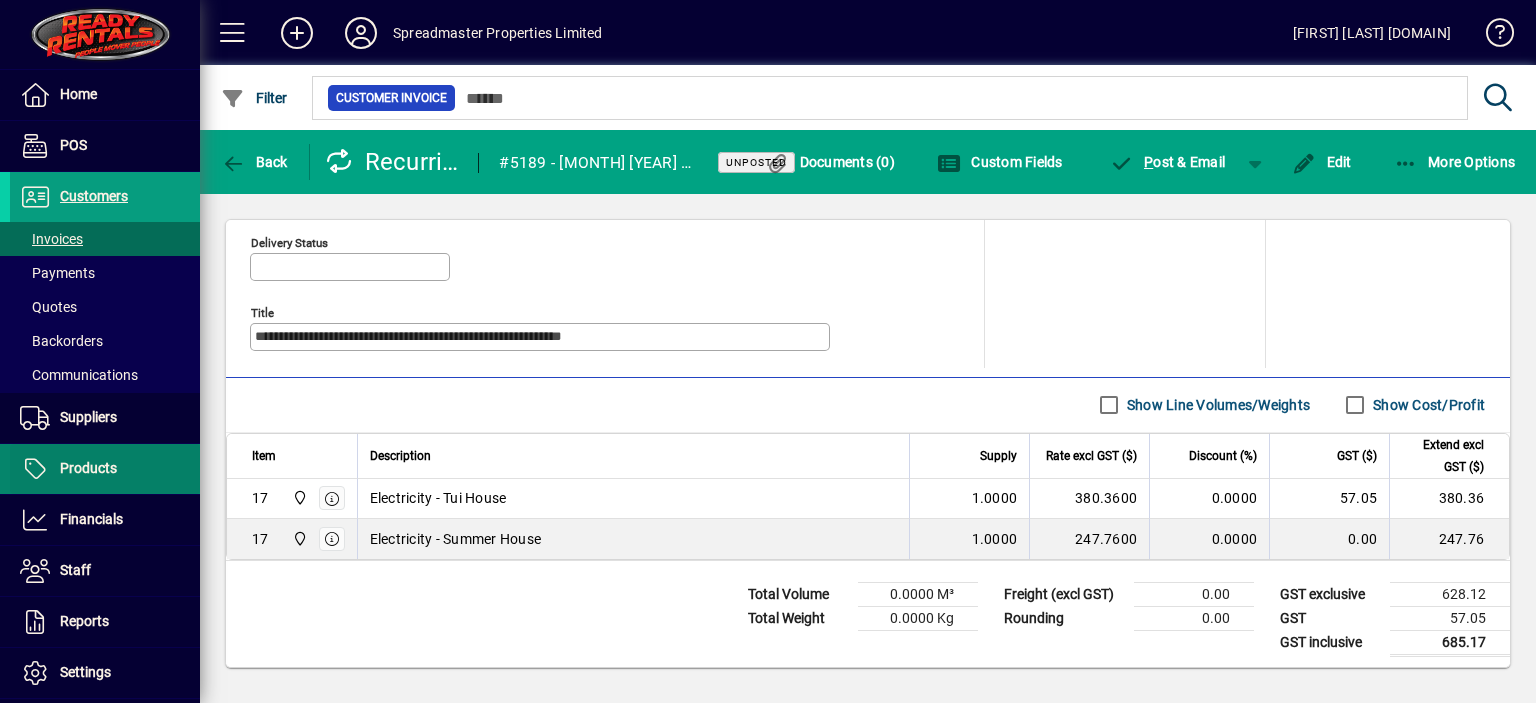 click on "Products" at bounding box center (88, 468) 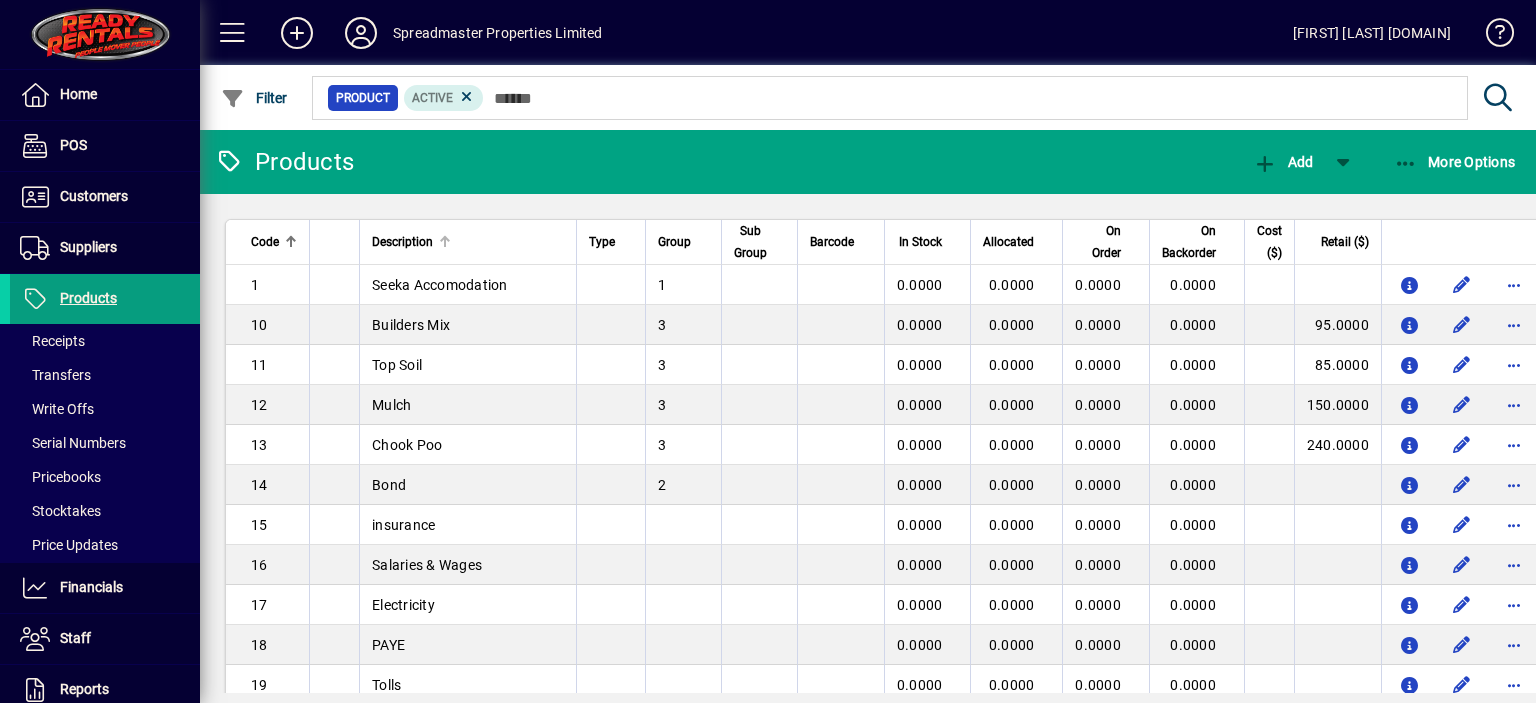 click at bounding box center [445, 237] 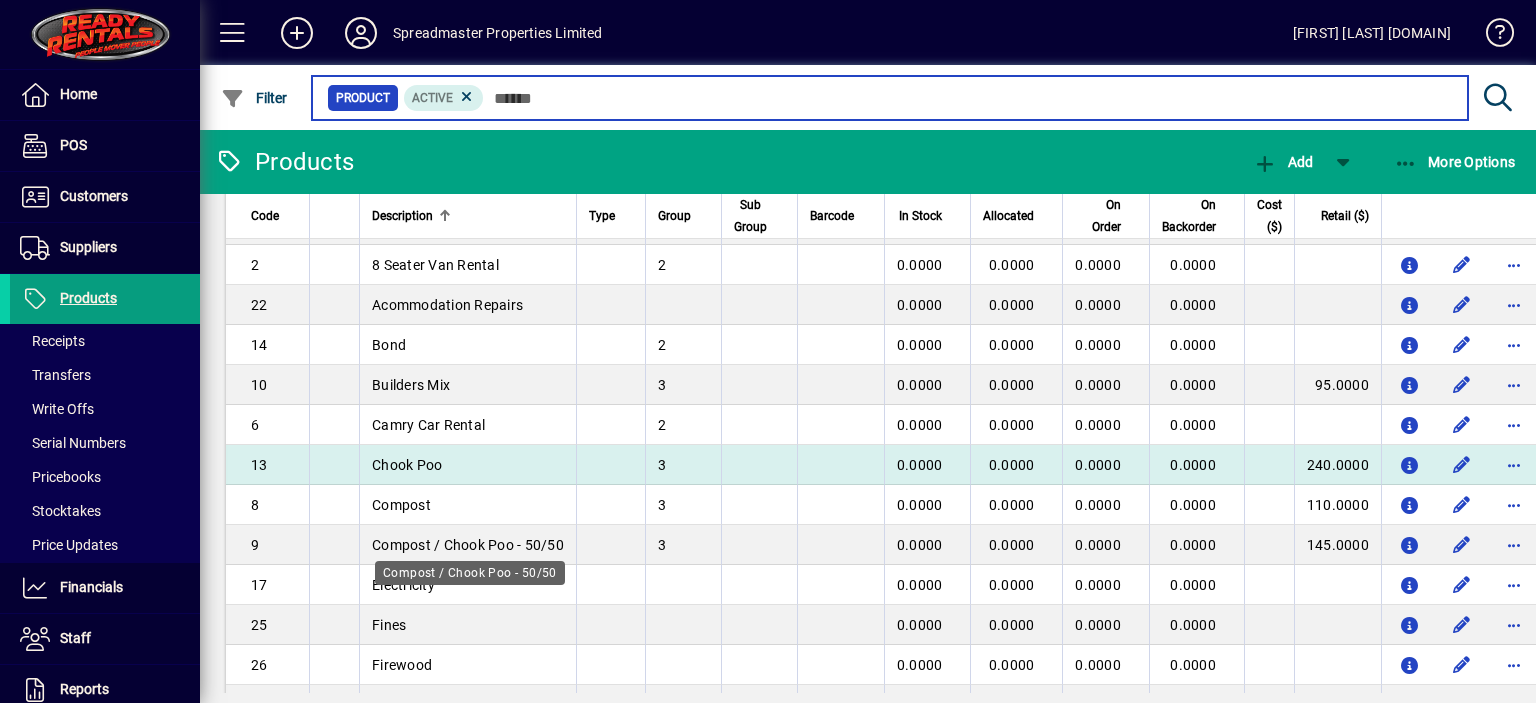 scroll, scrollTop: 200, scrollLeft: 0, axis: vertical 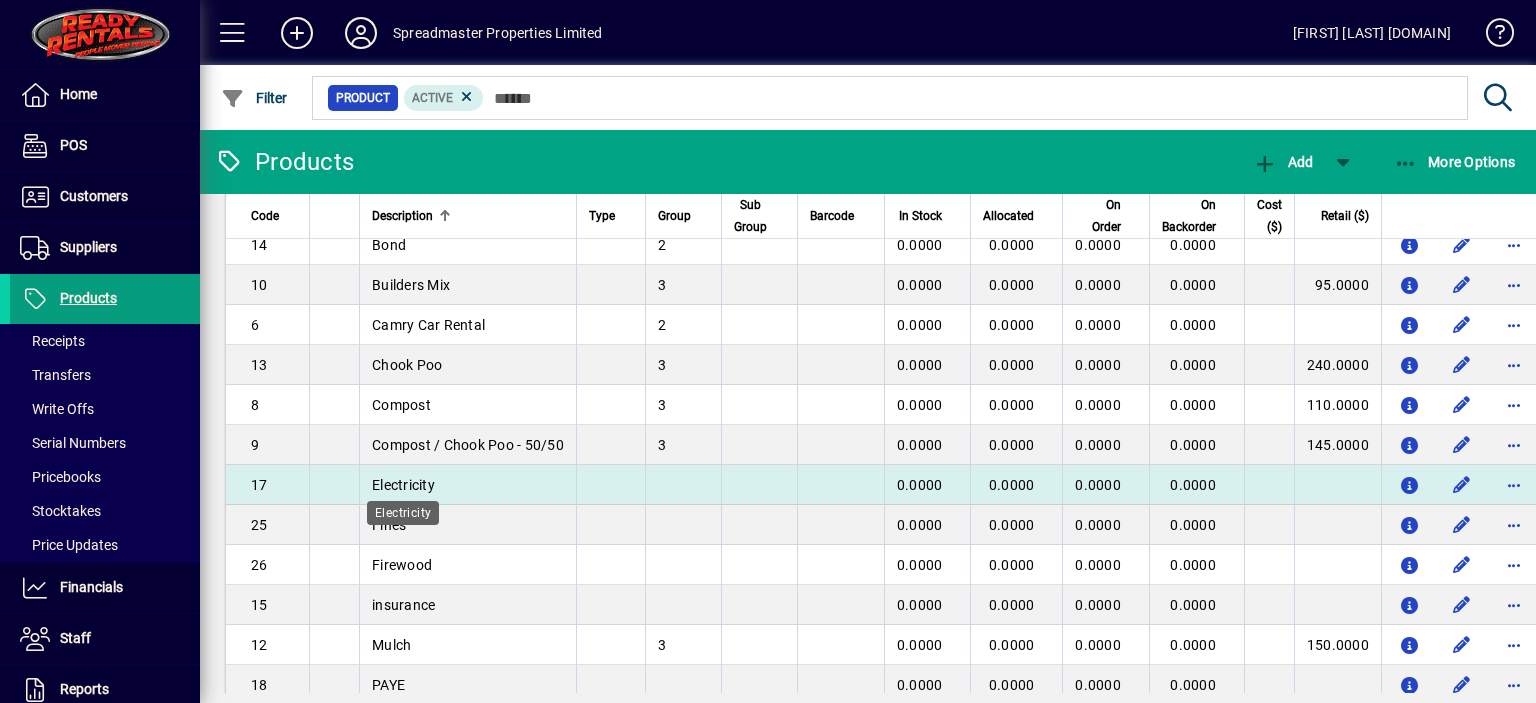 click on "Electricity" at bounding box center [403, 485] 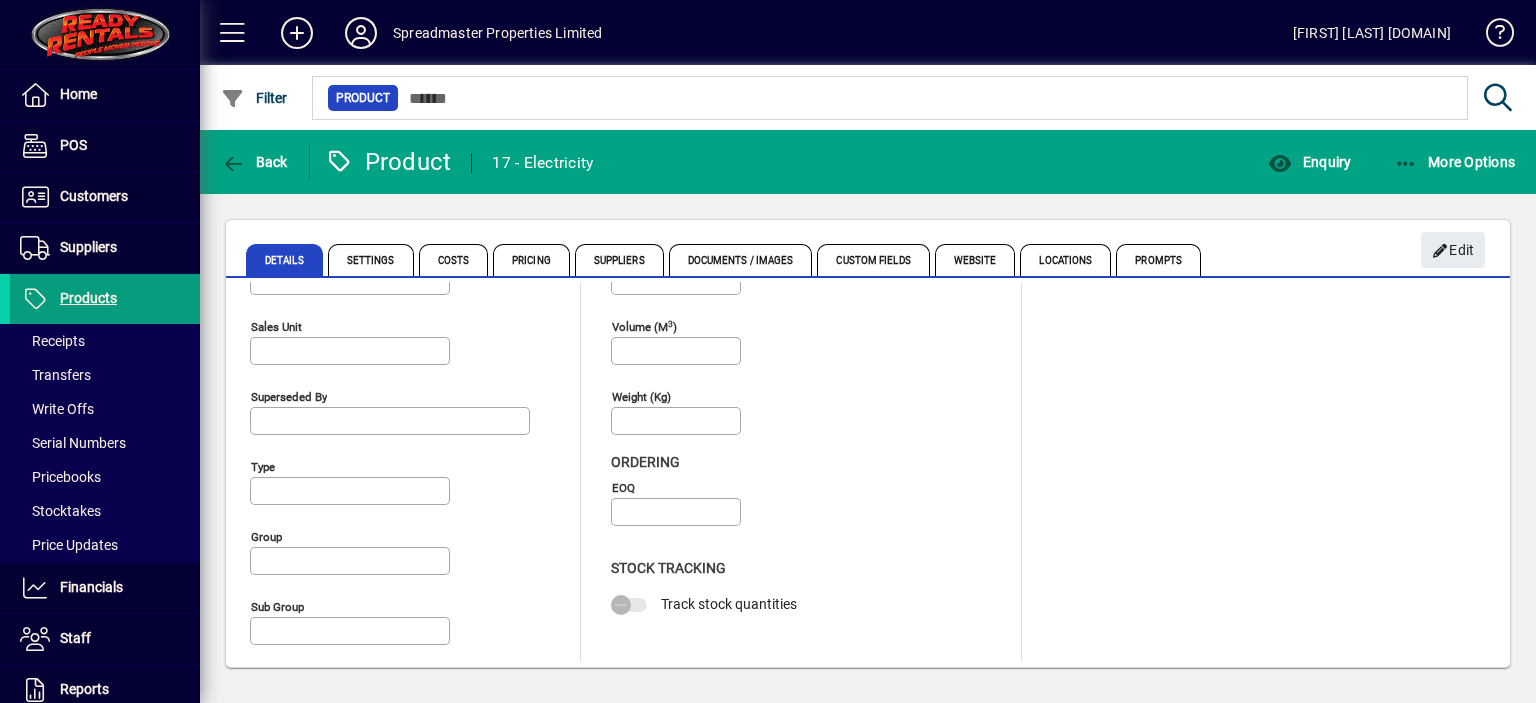 scroll, scrollTop: 224, scrollLeft: 0, axis: vertical 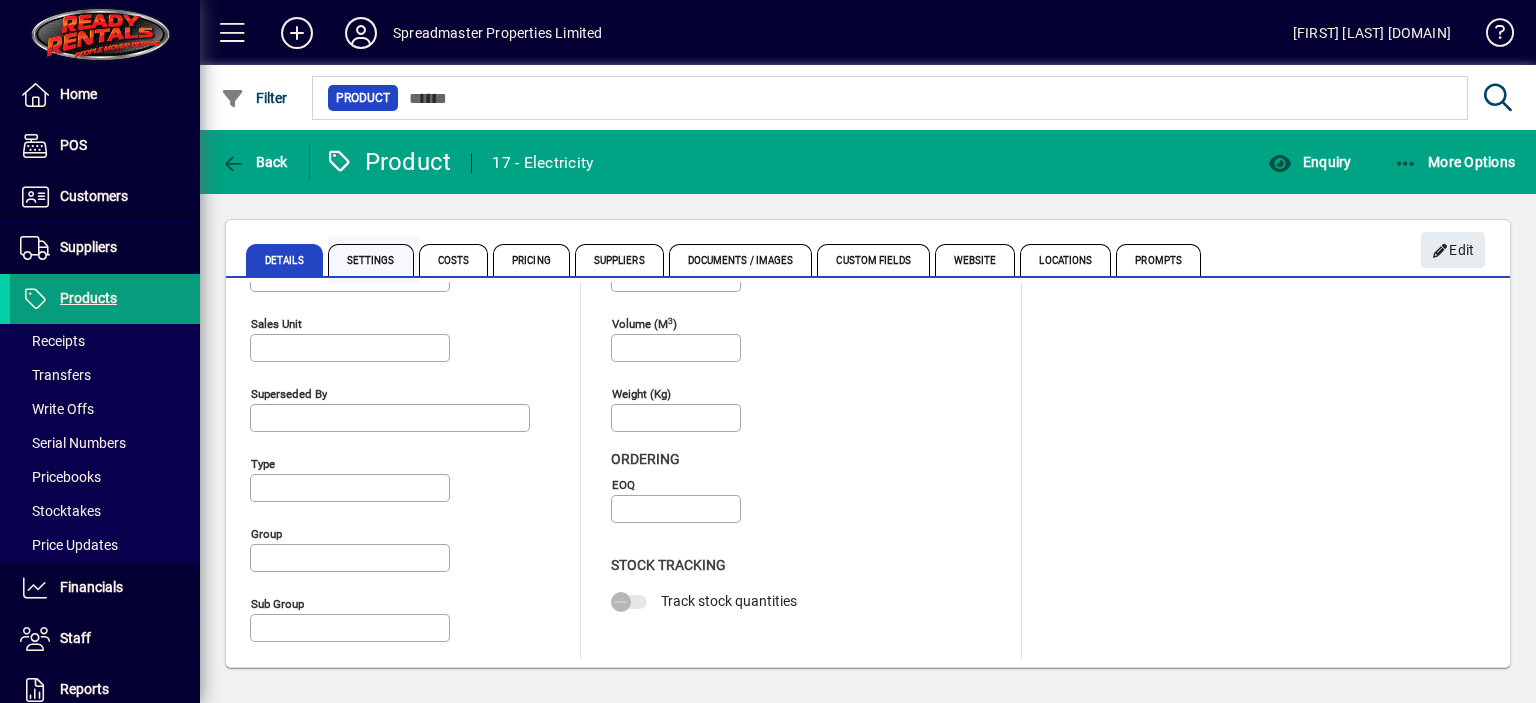 click on "Settings" at bounding box center (371, 260) 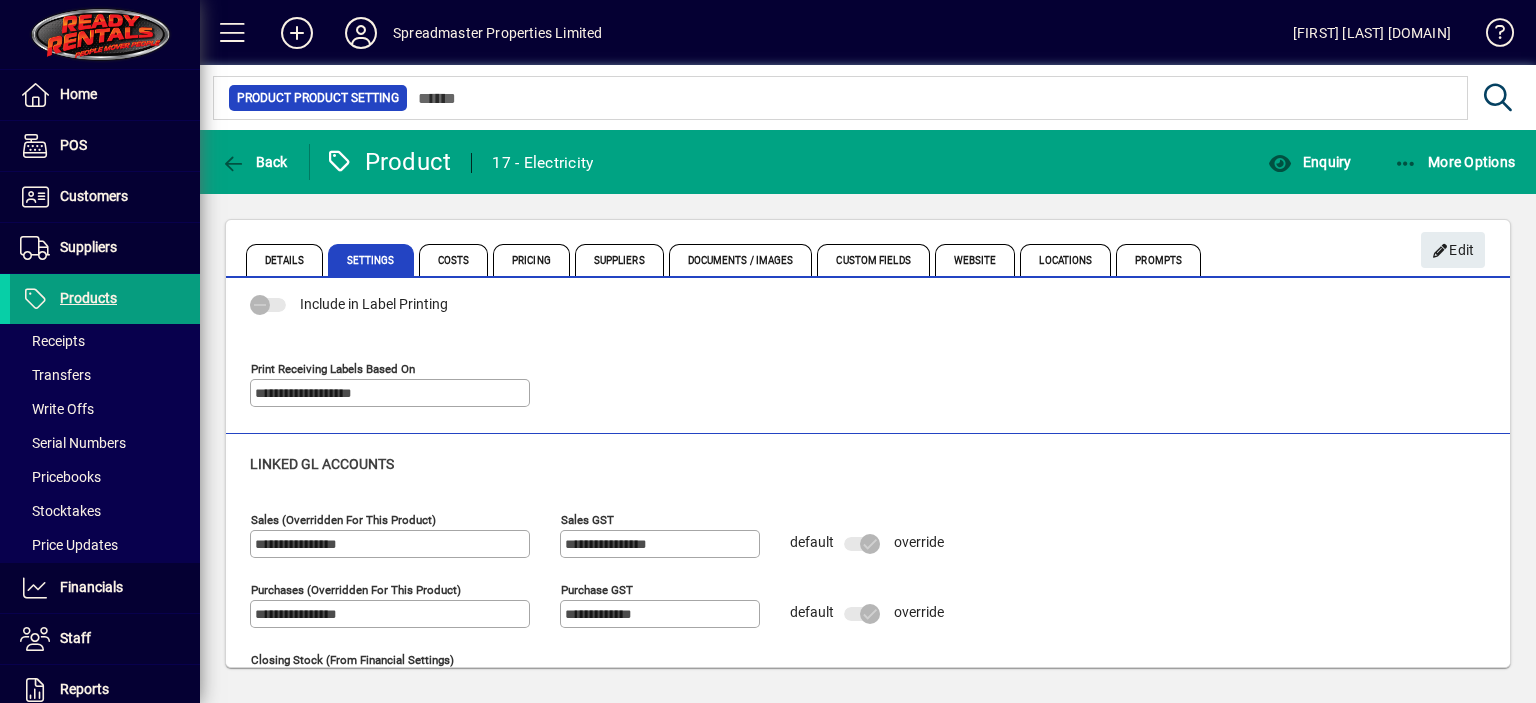 scroll, scrollTop: 256, scrollLeft: 0, axis: vertical 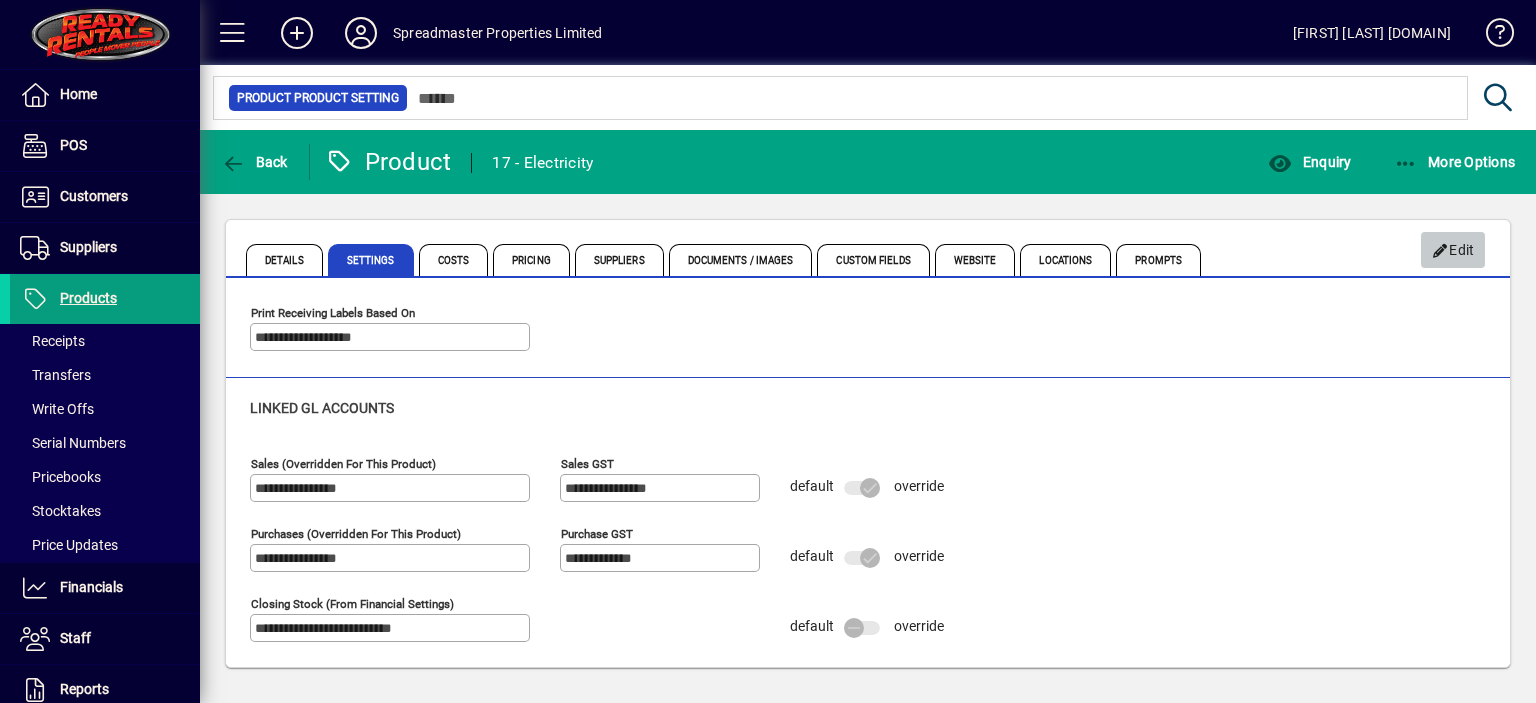 click on "Edit" 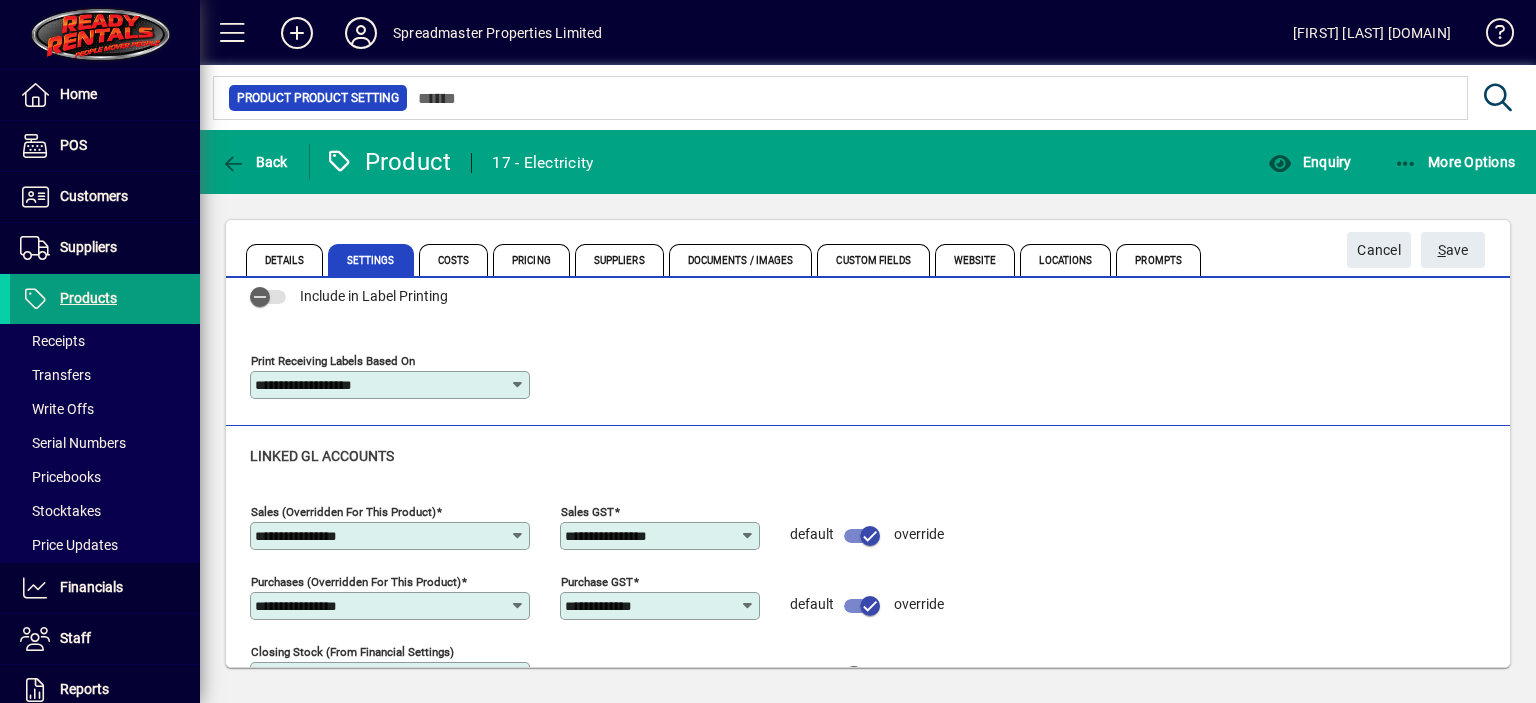 scroll, scrollTop: 191, scrollLeft: 0, axis: vertical 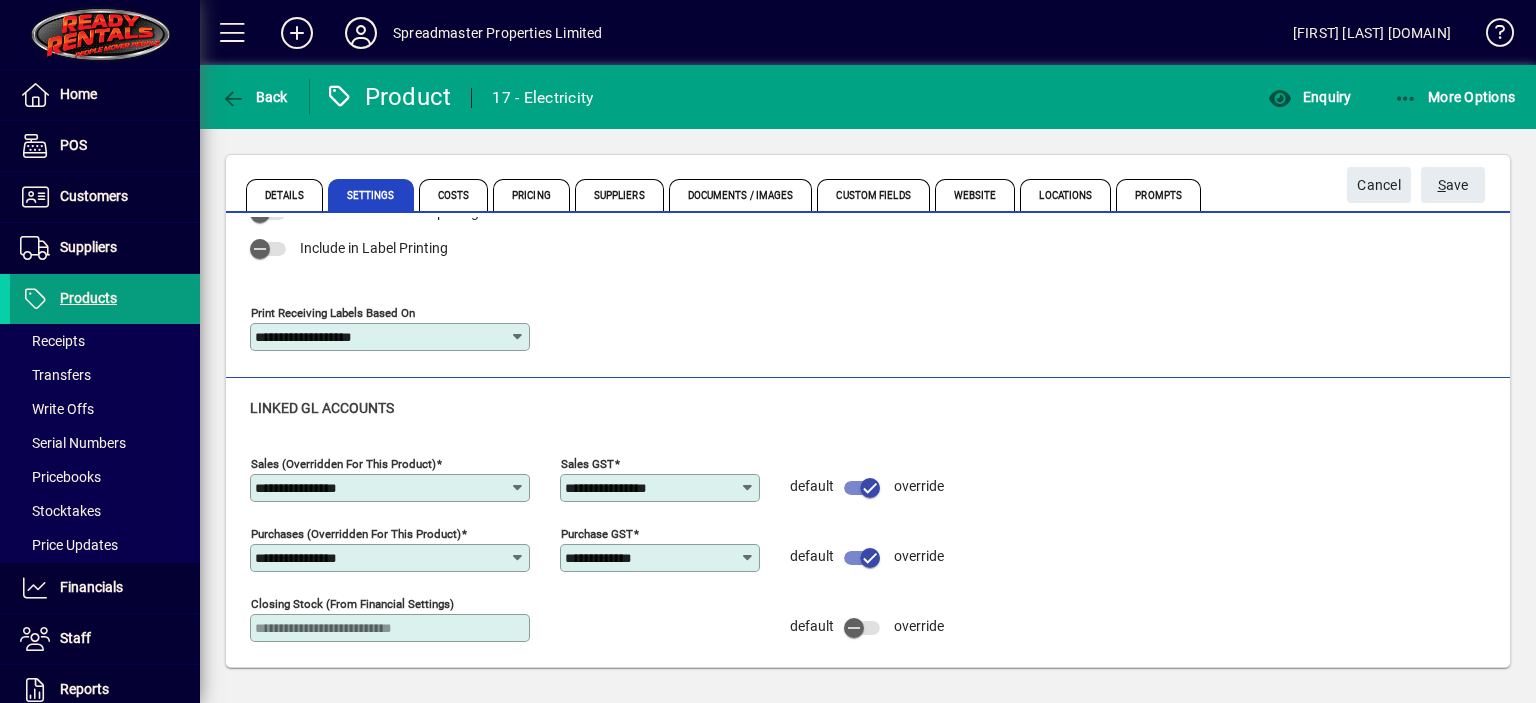 click 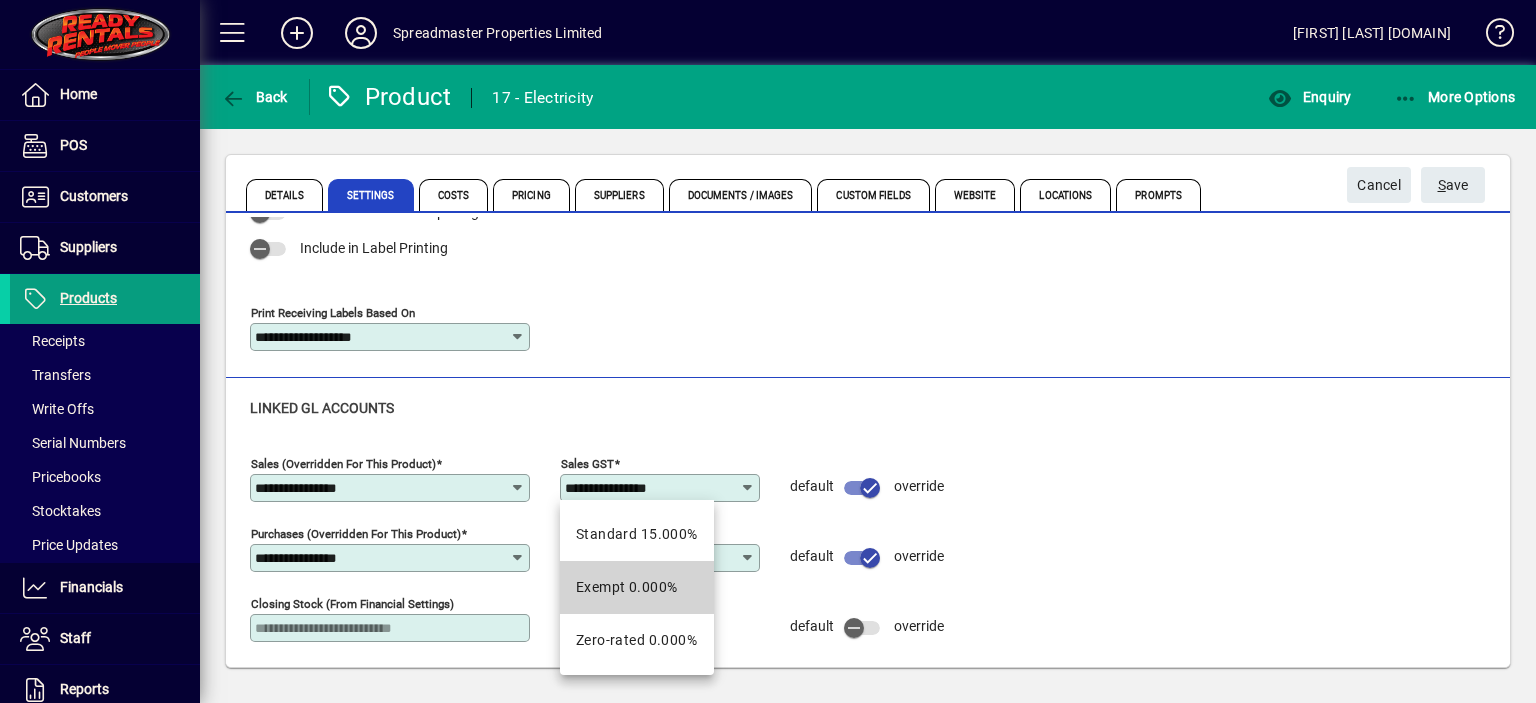 click on "Exempt 0.000%" at bounding box center (627, 587) 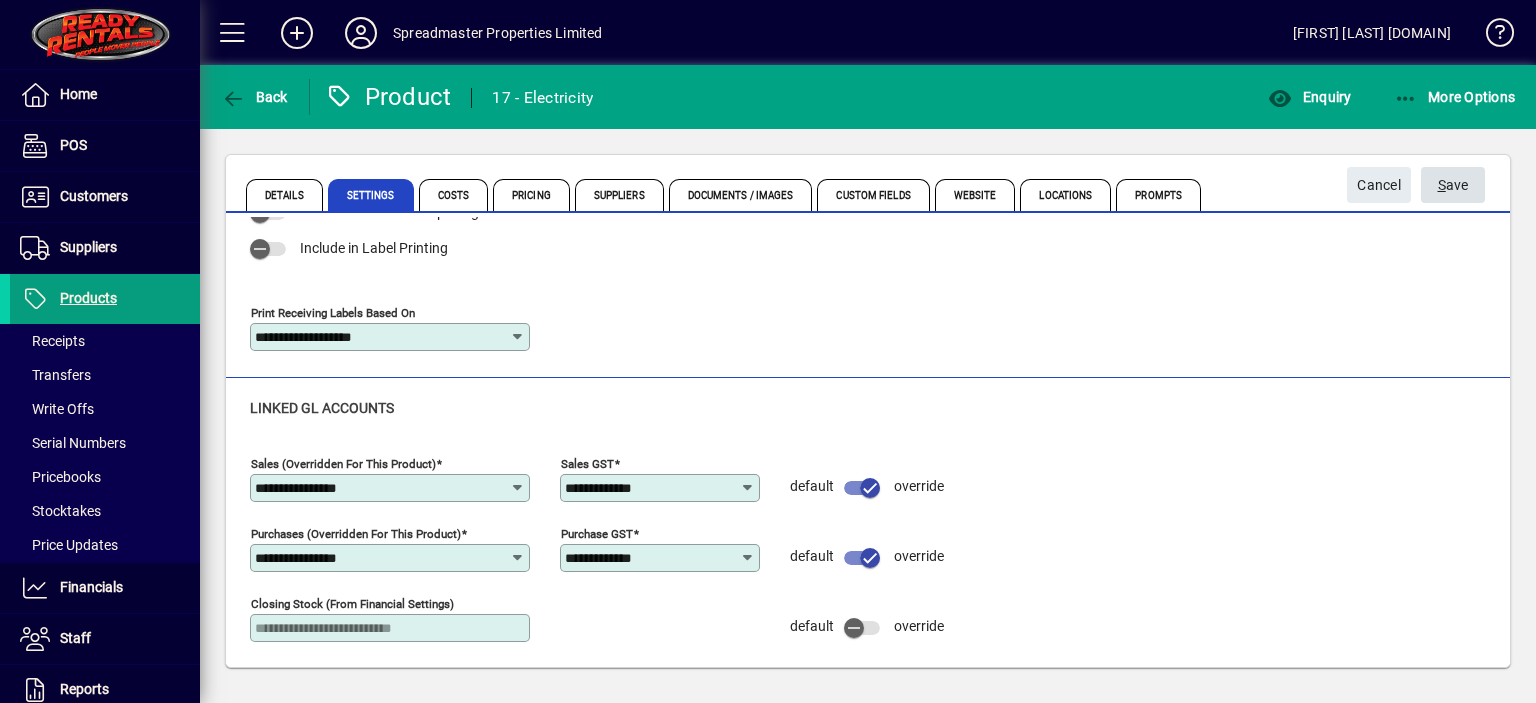 click on "S ave" 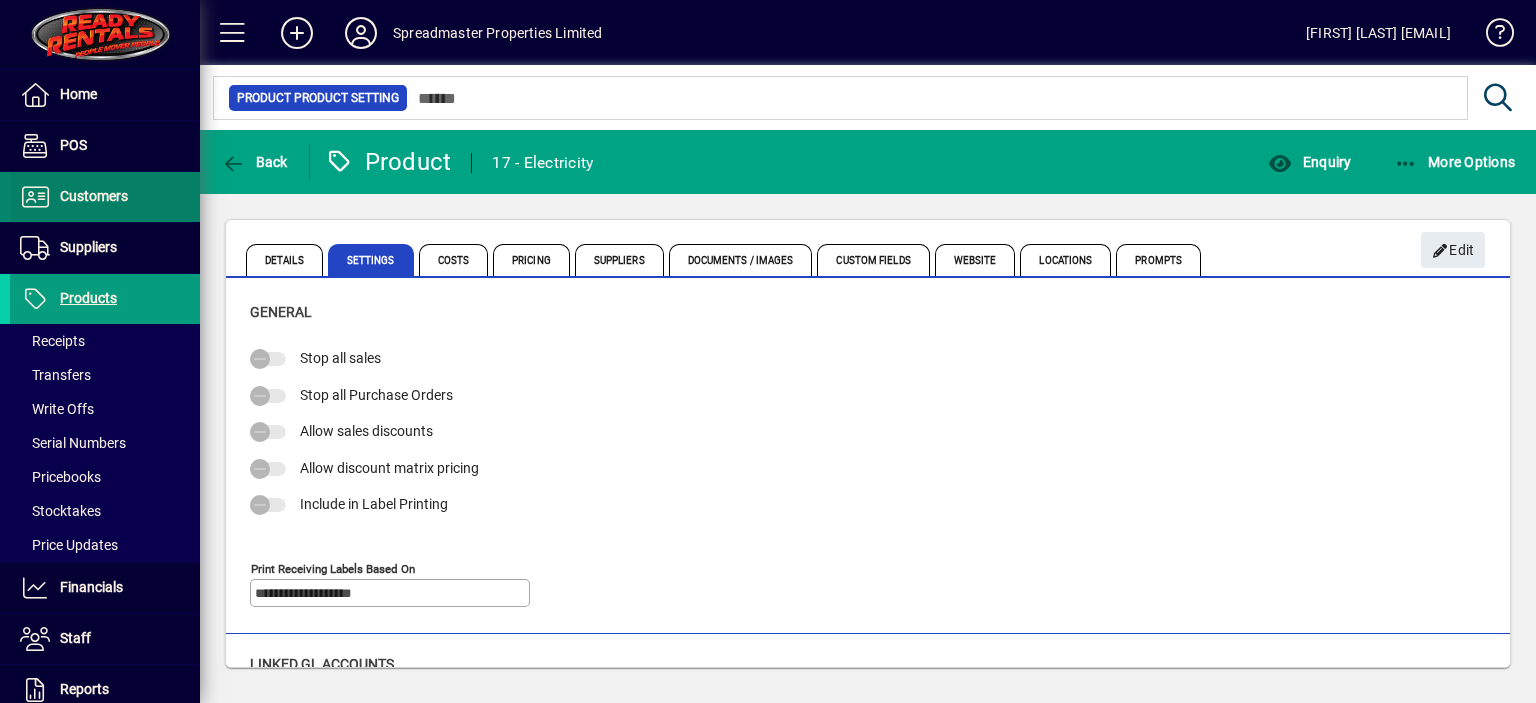 scroll, scrollTop: 0, scrollLeft: 0, axis: both 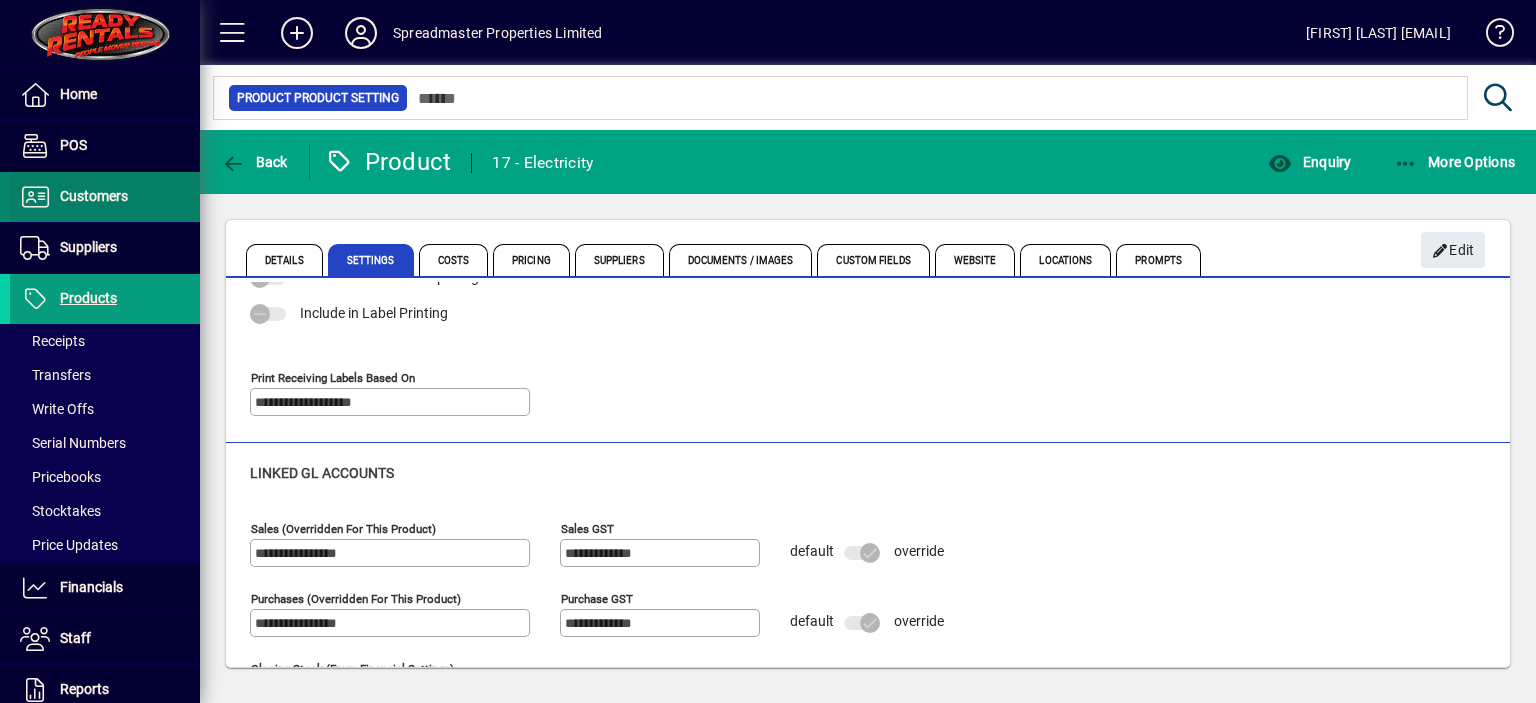 click on "Customers" at bounding box center [94, 196] 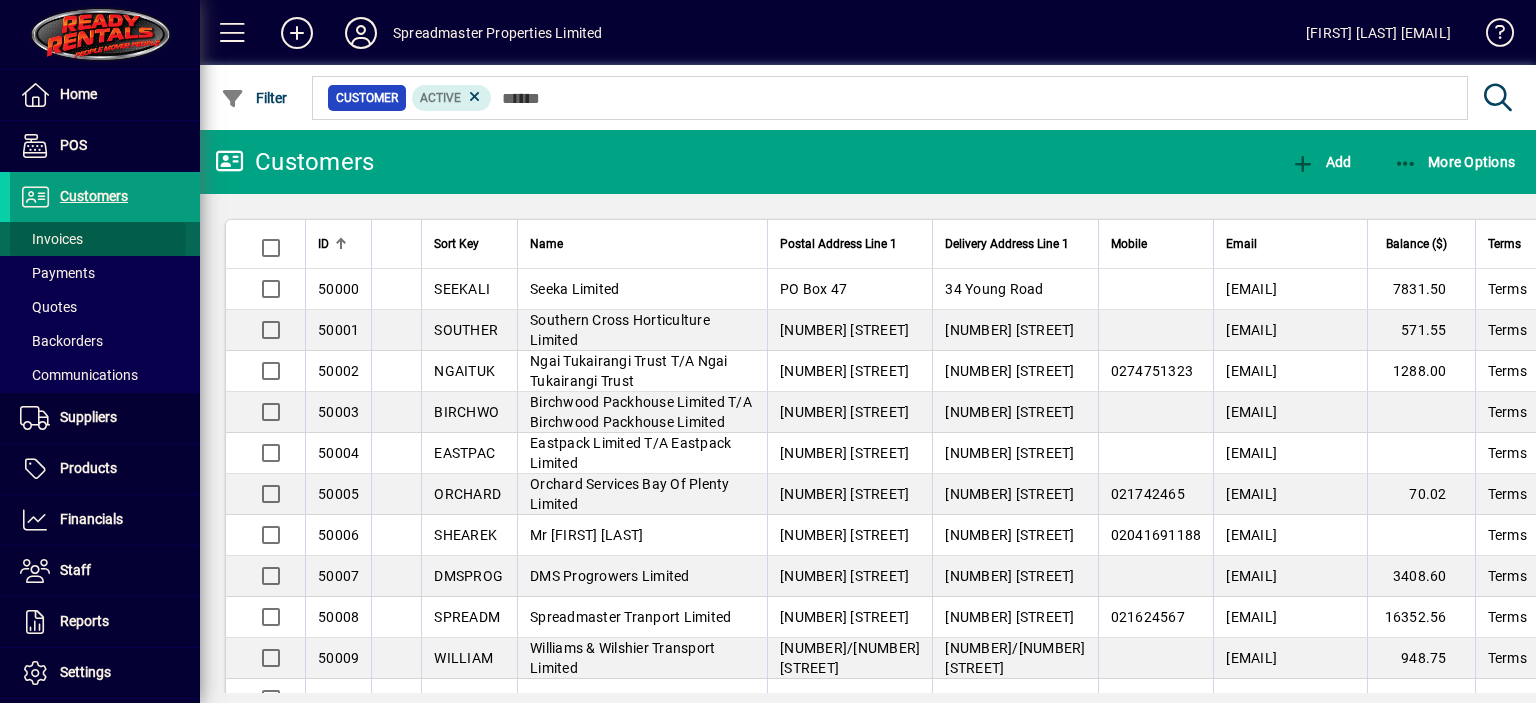 click on "Invoices" at bounding box center [51, 239] 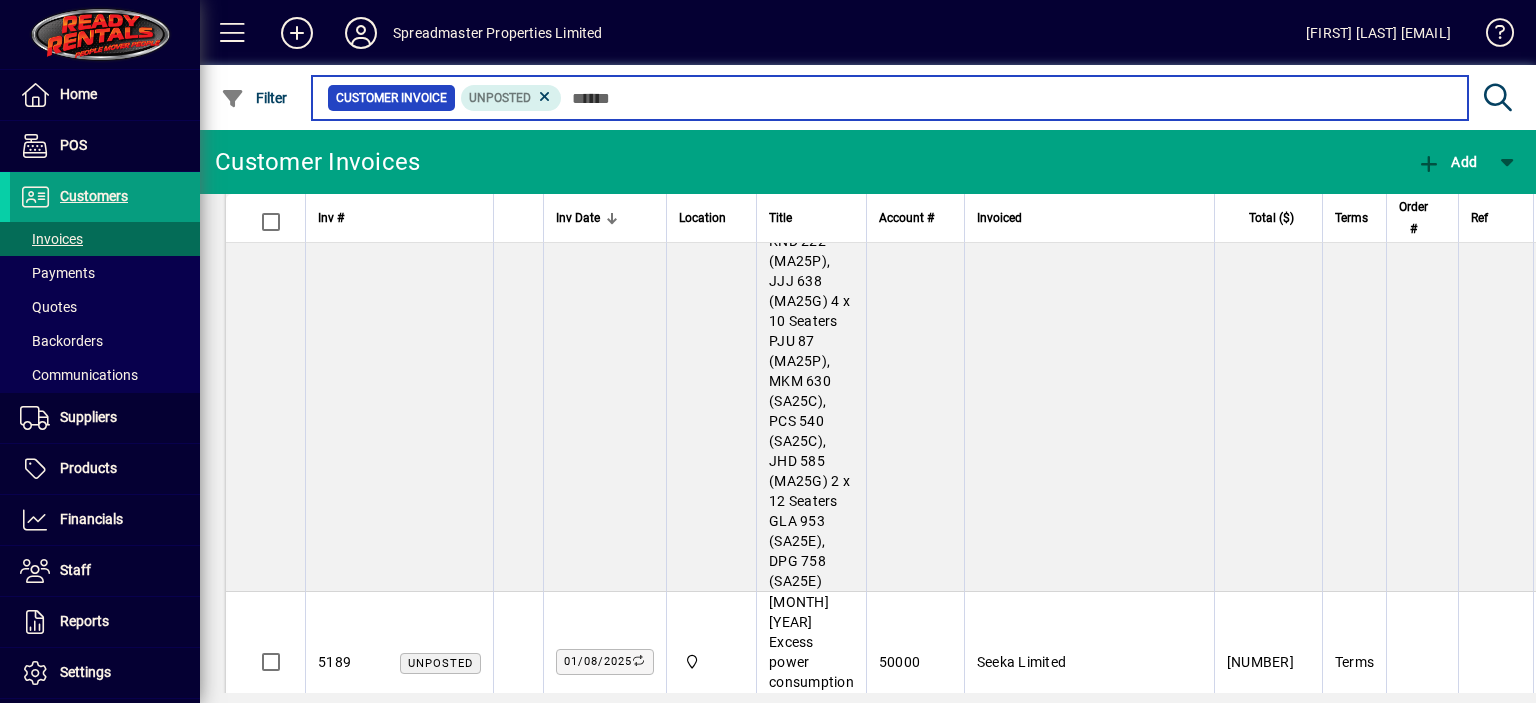 scroll, scrollTop: 1910, scrollLeft: 0, axis: vertical 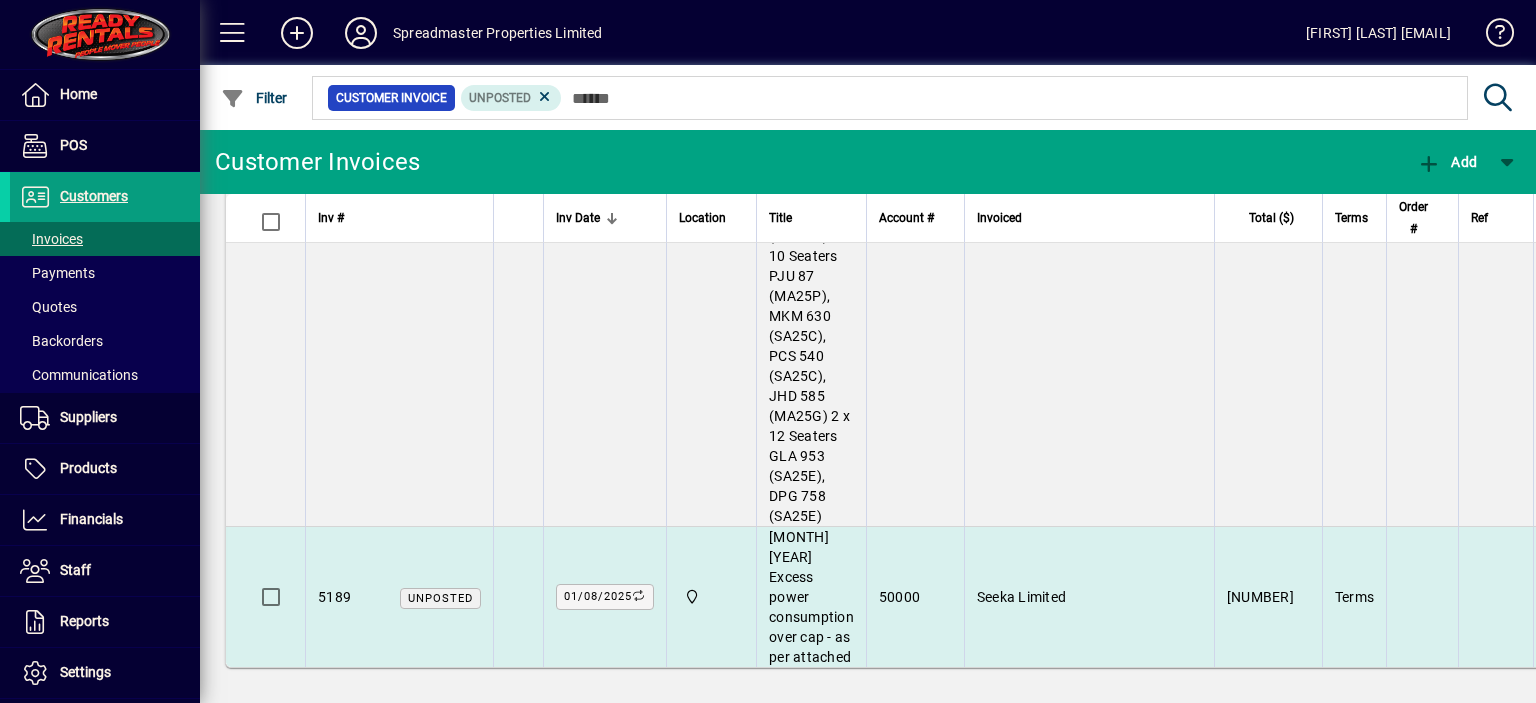 click on "Seeka Limited" at bounding box center [1089, 597] 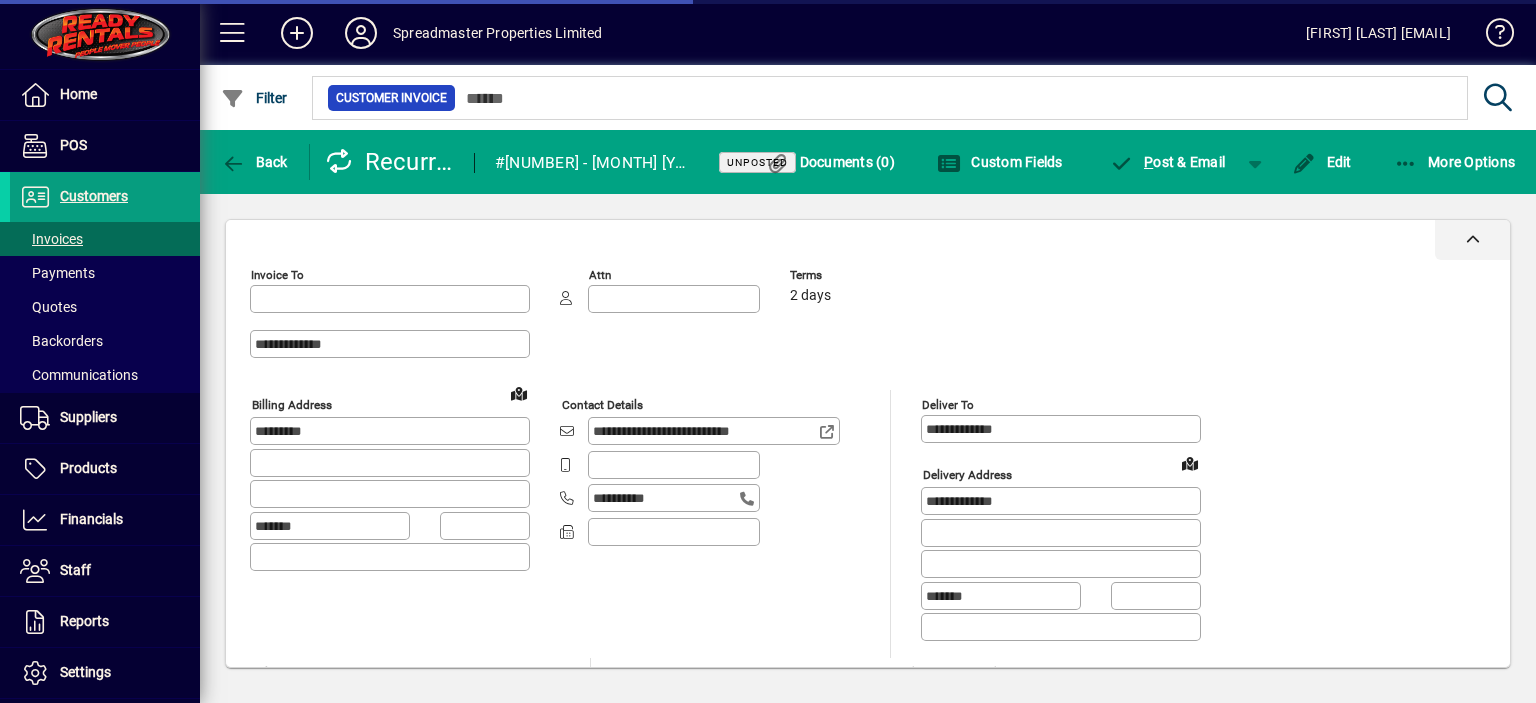 type on "**********" 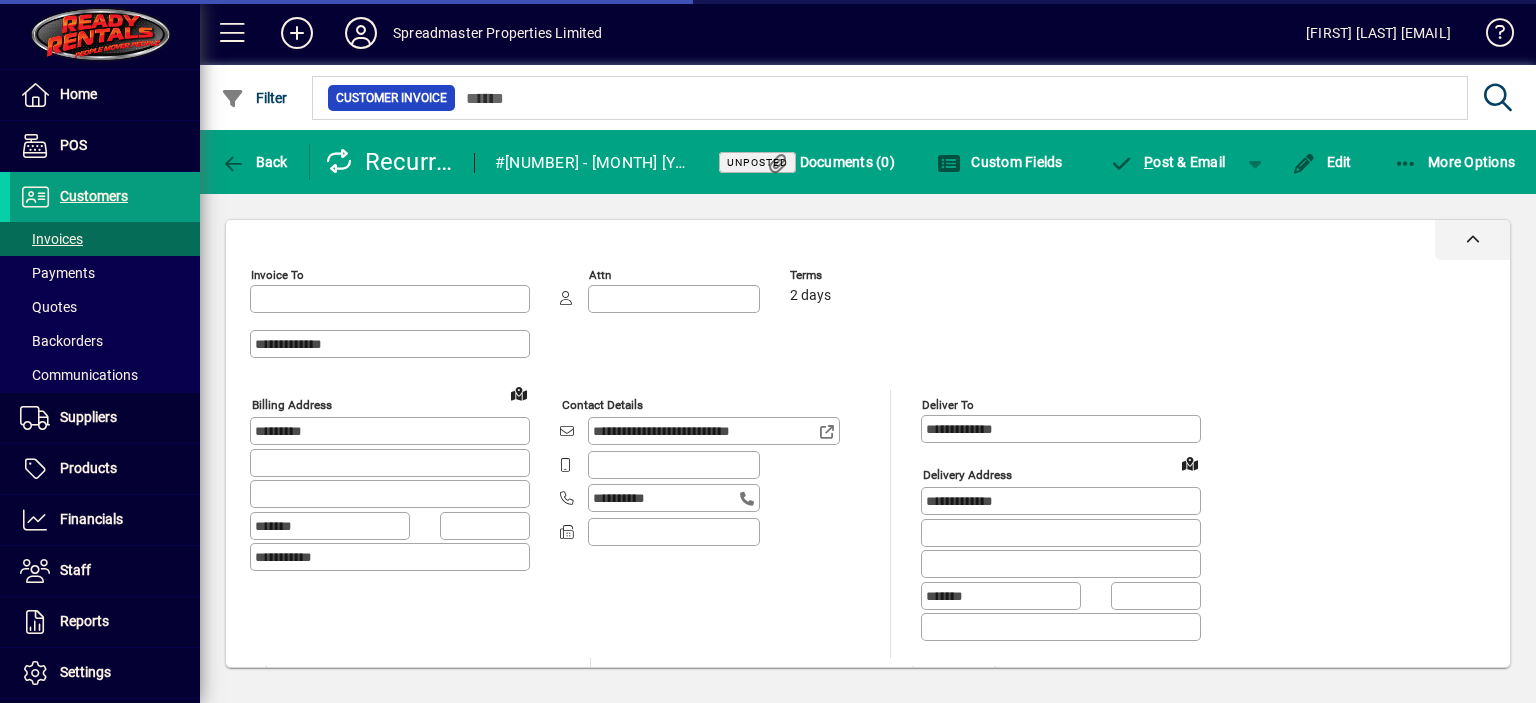type on "**********" 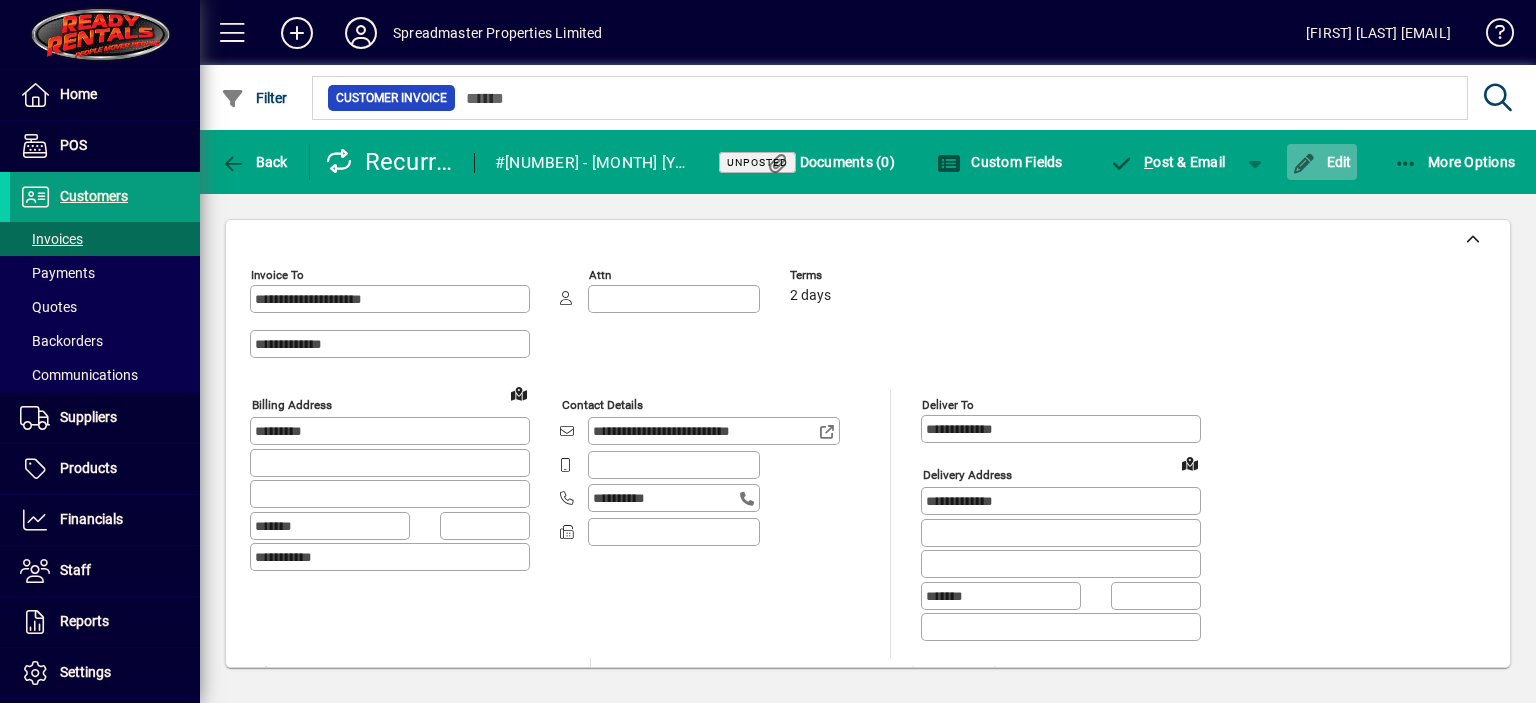 click on "Edit" 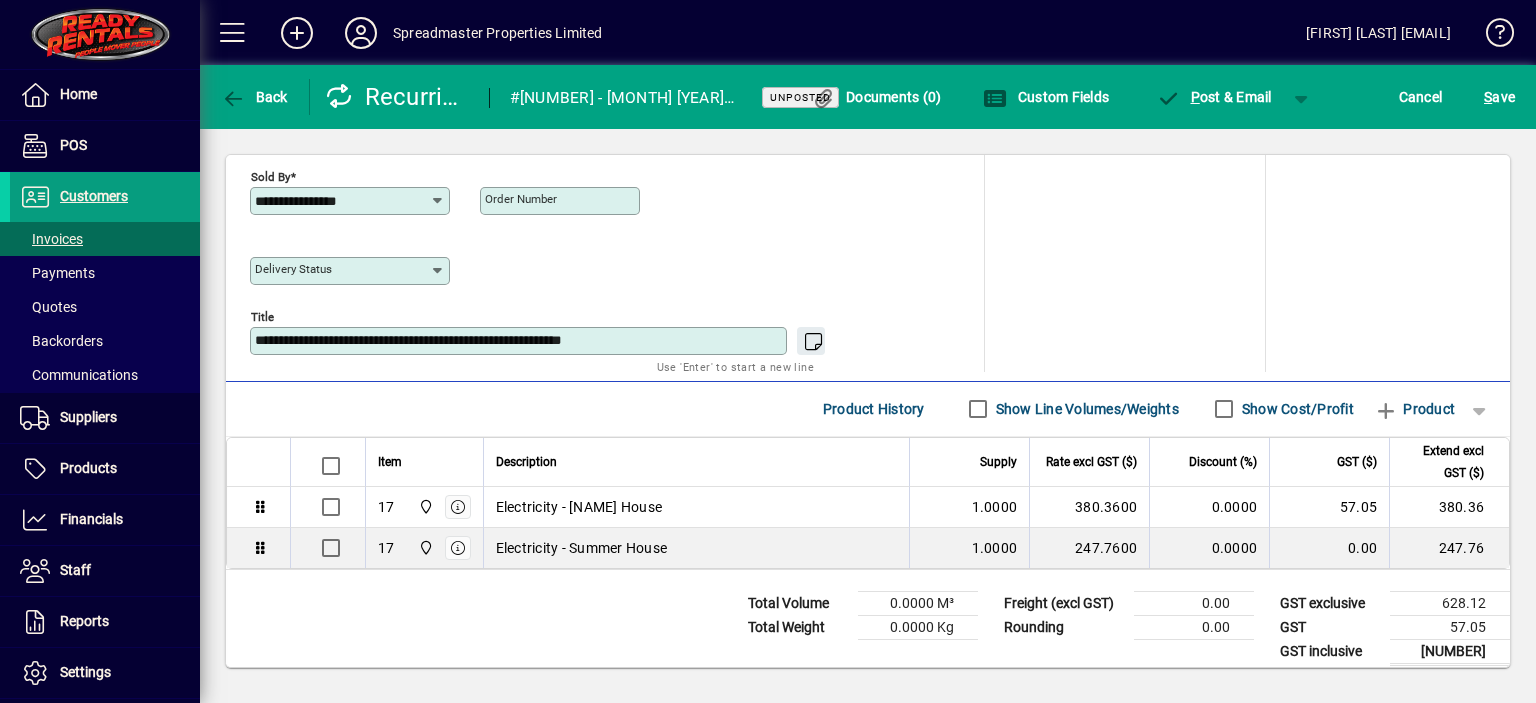 scroll, scrollTop: 910, scrollLeft: 0, axis: vertical 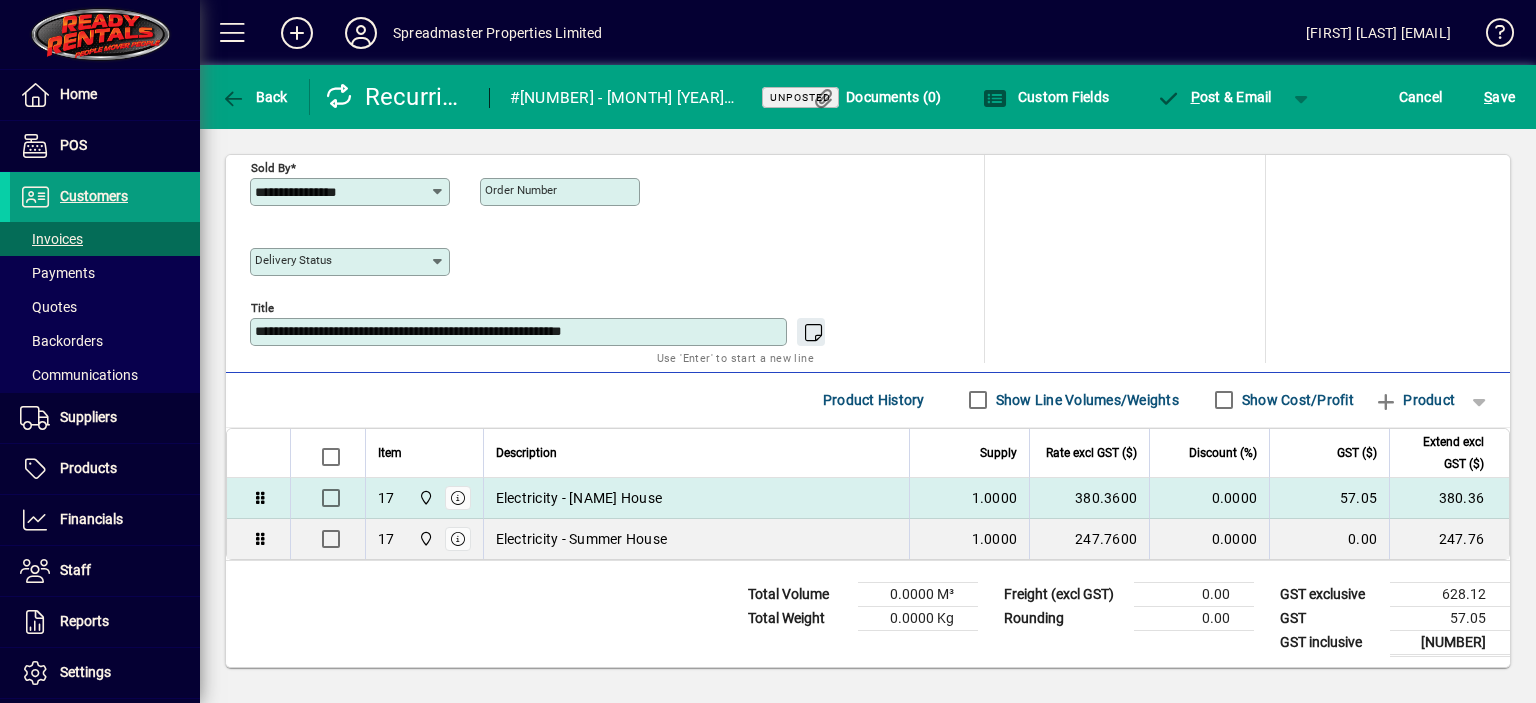click on "Electricity - [NAME] House" at bounding box center [579, 498] 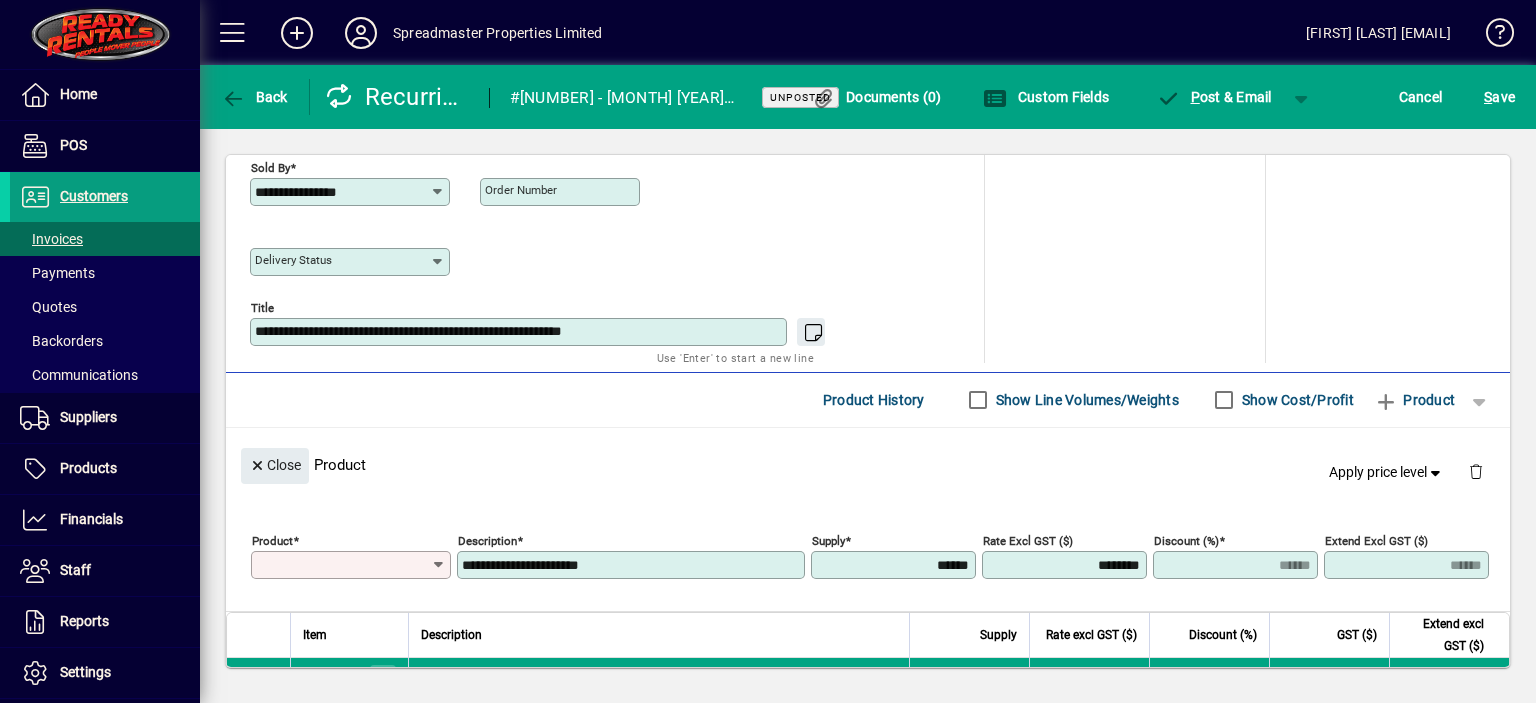 type on "**" 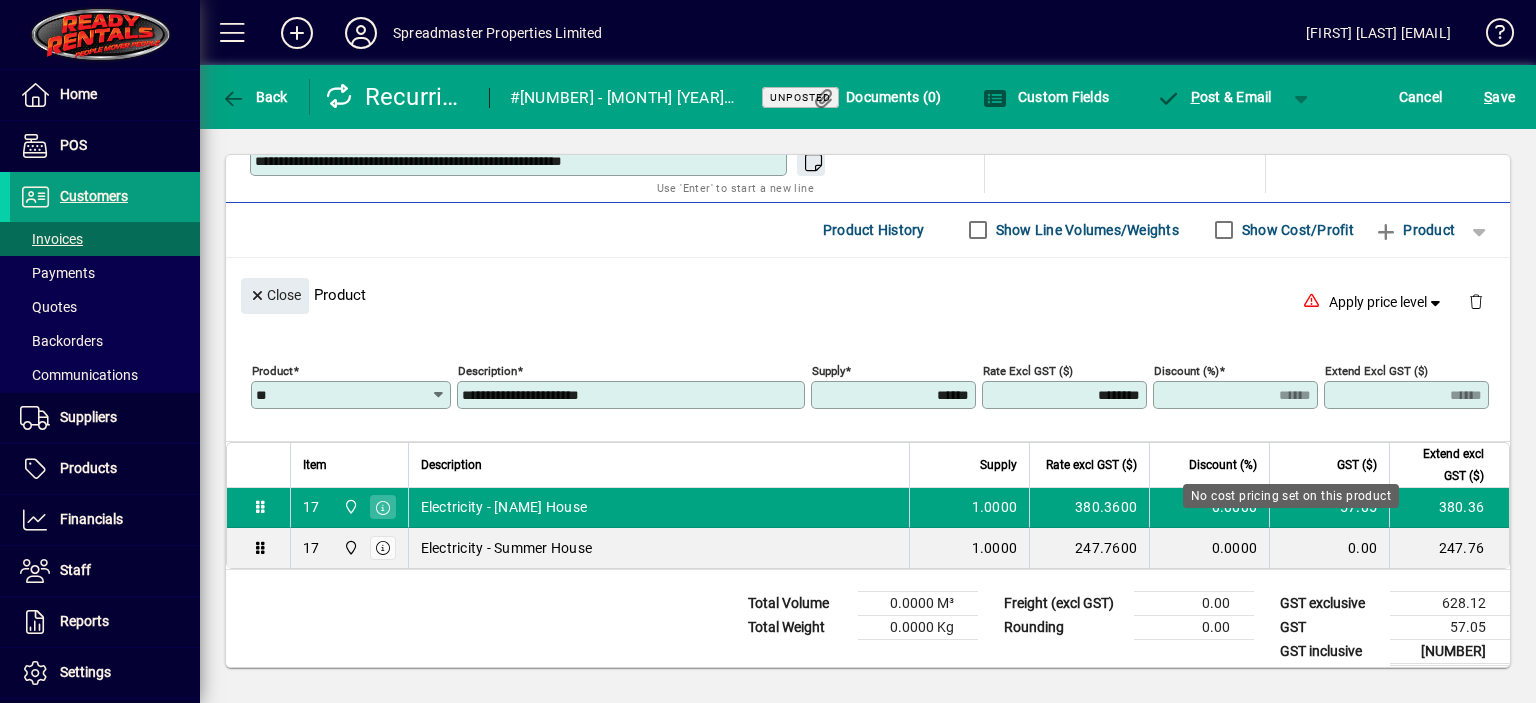 scroll, scrollTop: 1089, scrollLeft: 0, axis: vertical 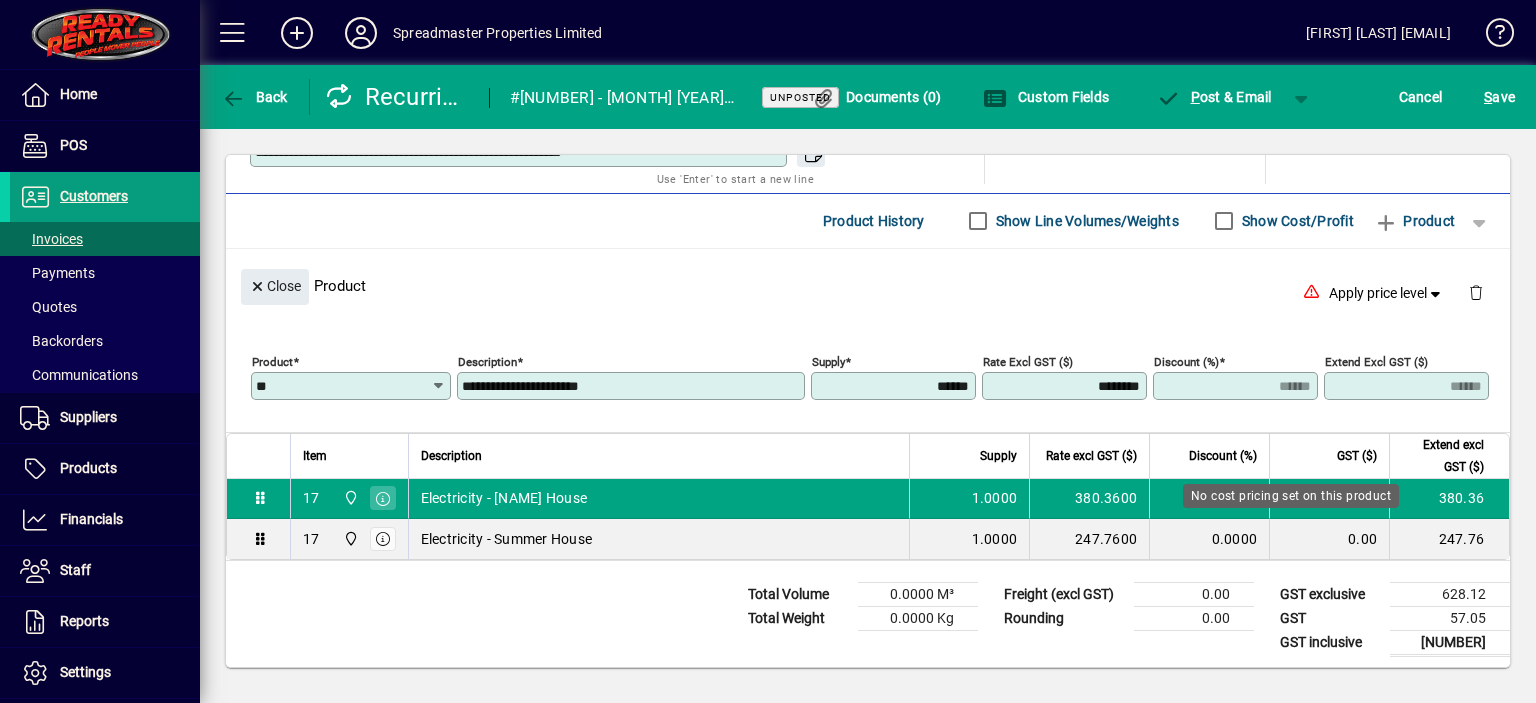 click on "********" at bounding box center (1066, 386) 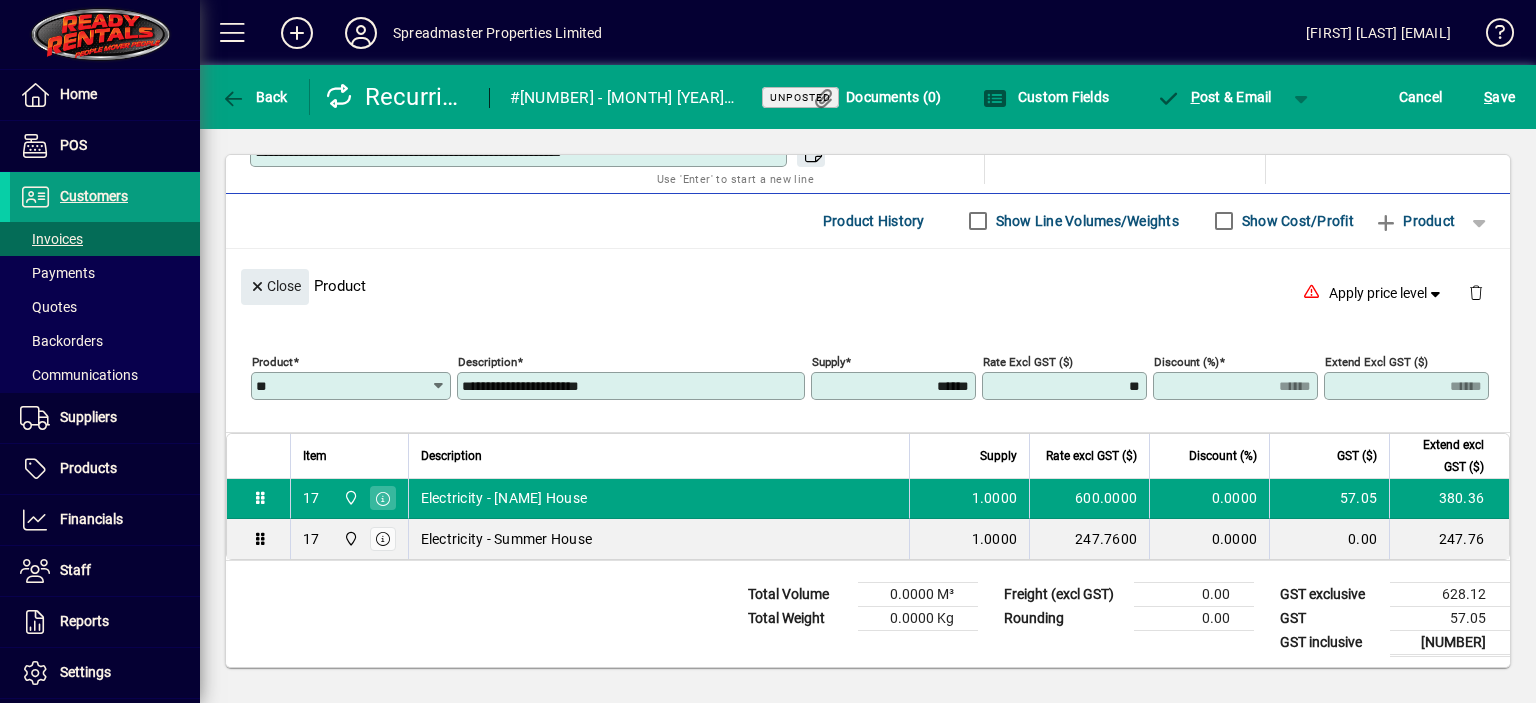 type on "*" 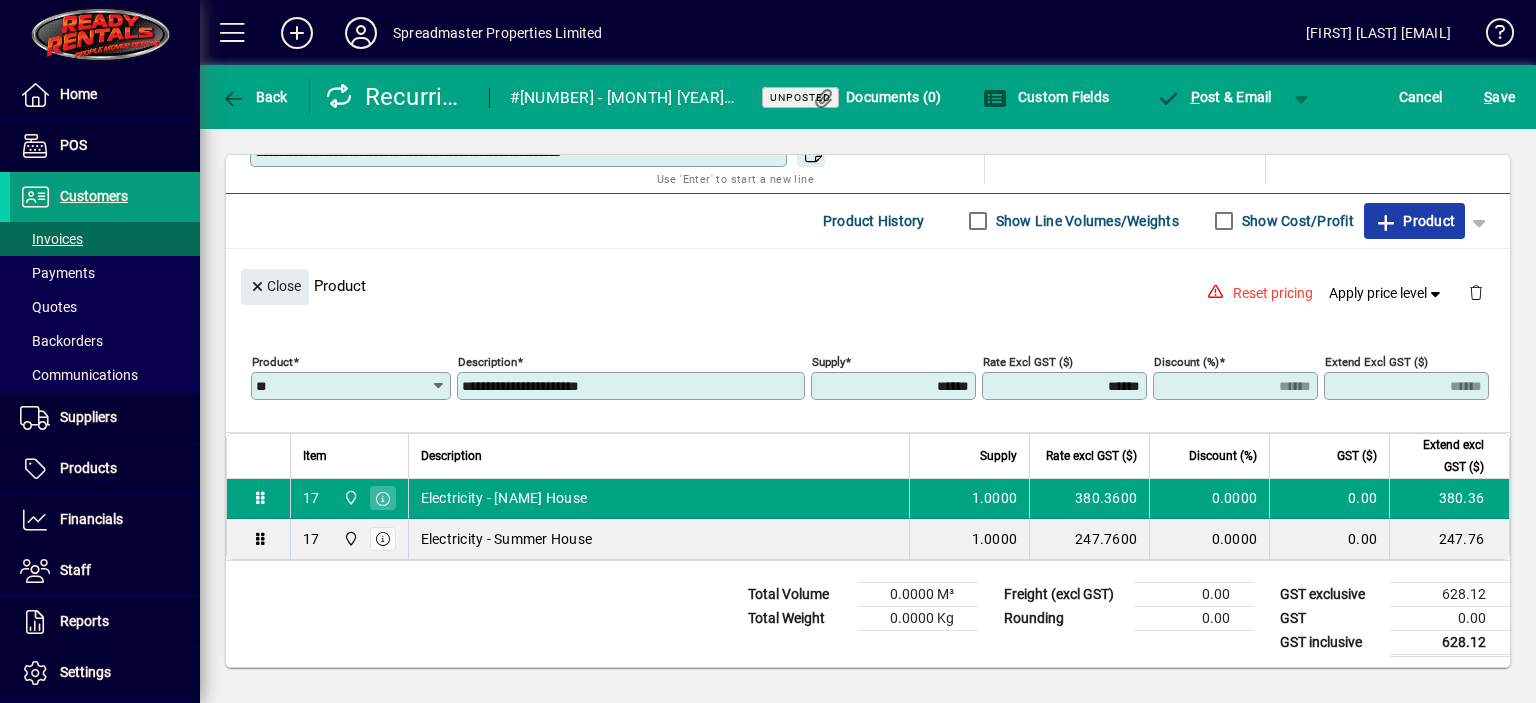 type on "********" 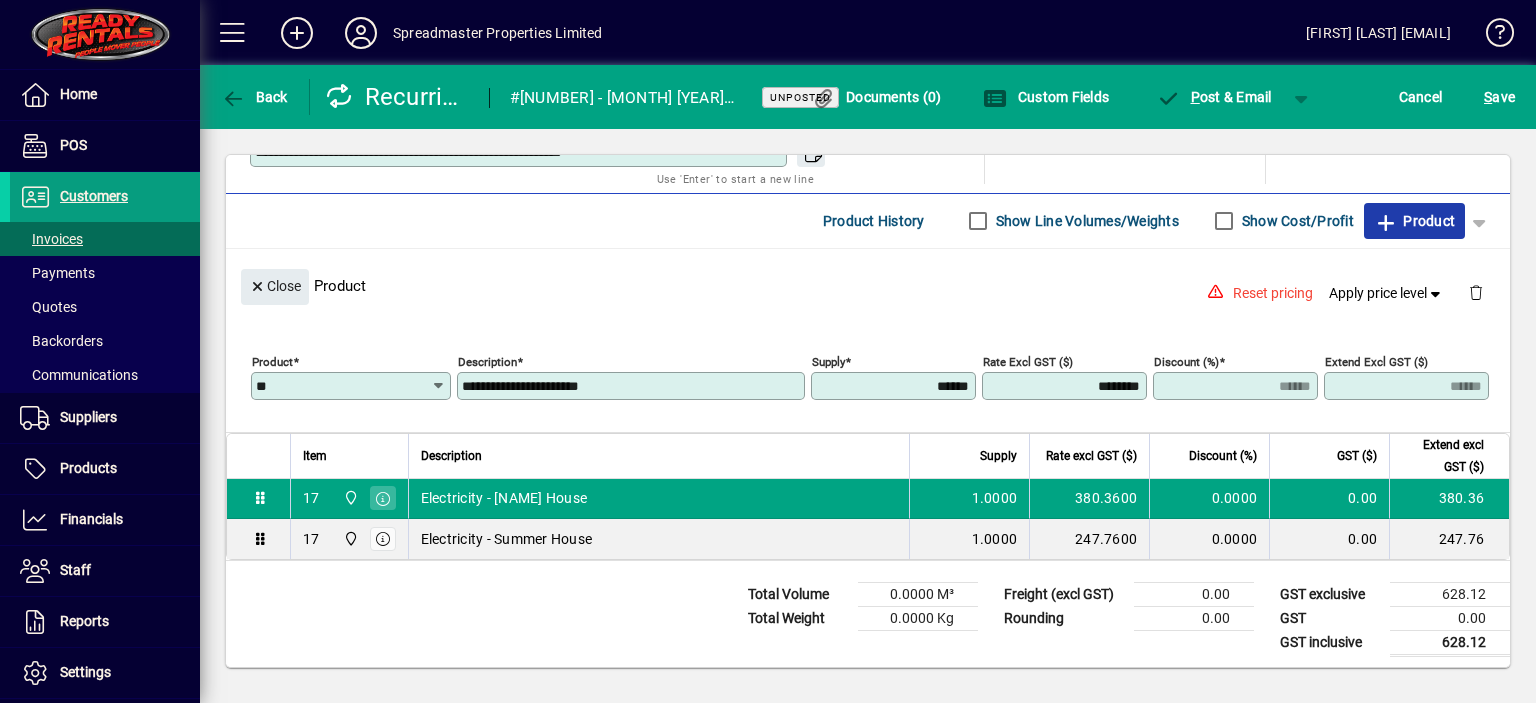 type 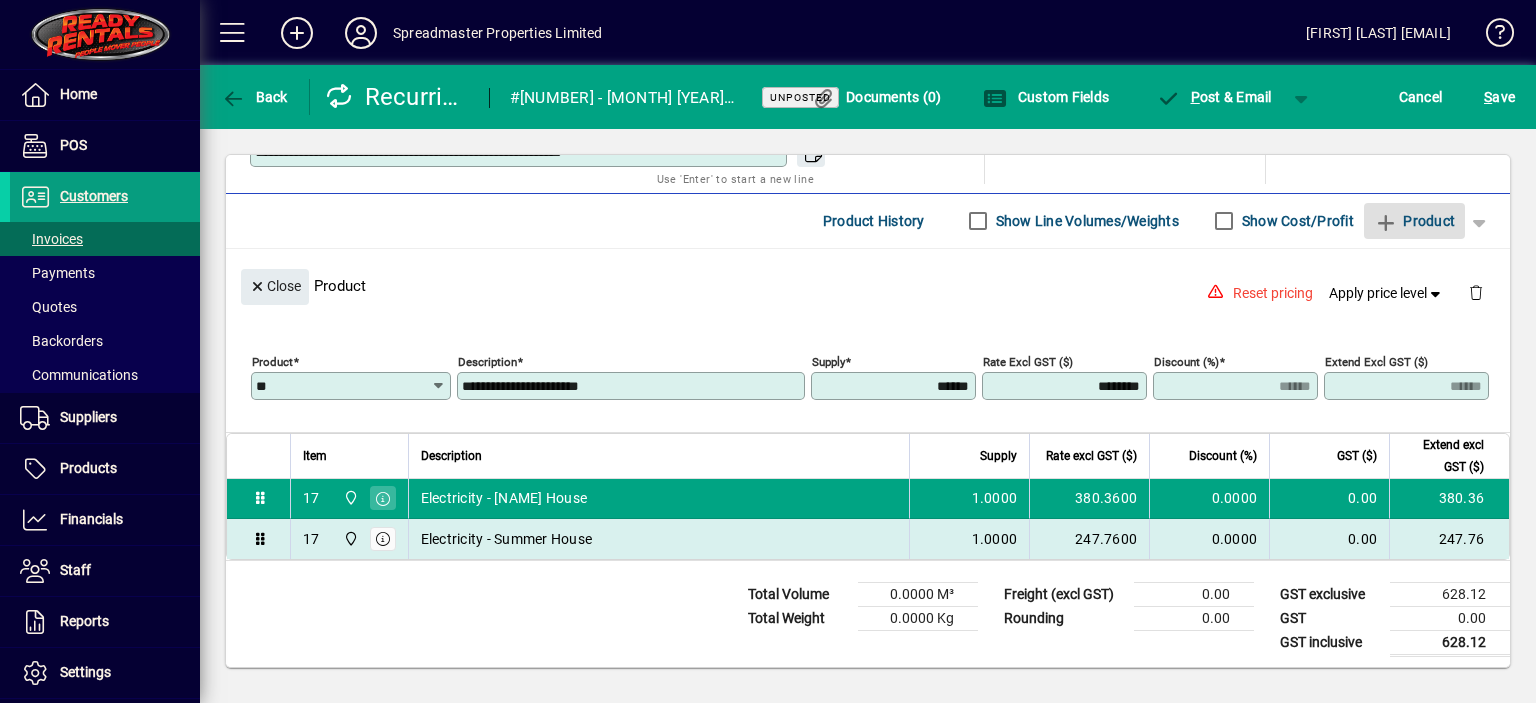 click on "Electricity - Summer House" at bounding box center (507, 539) 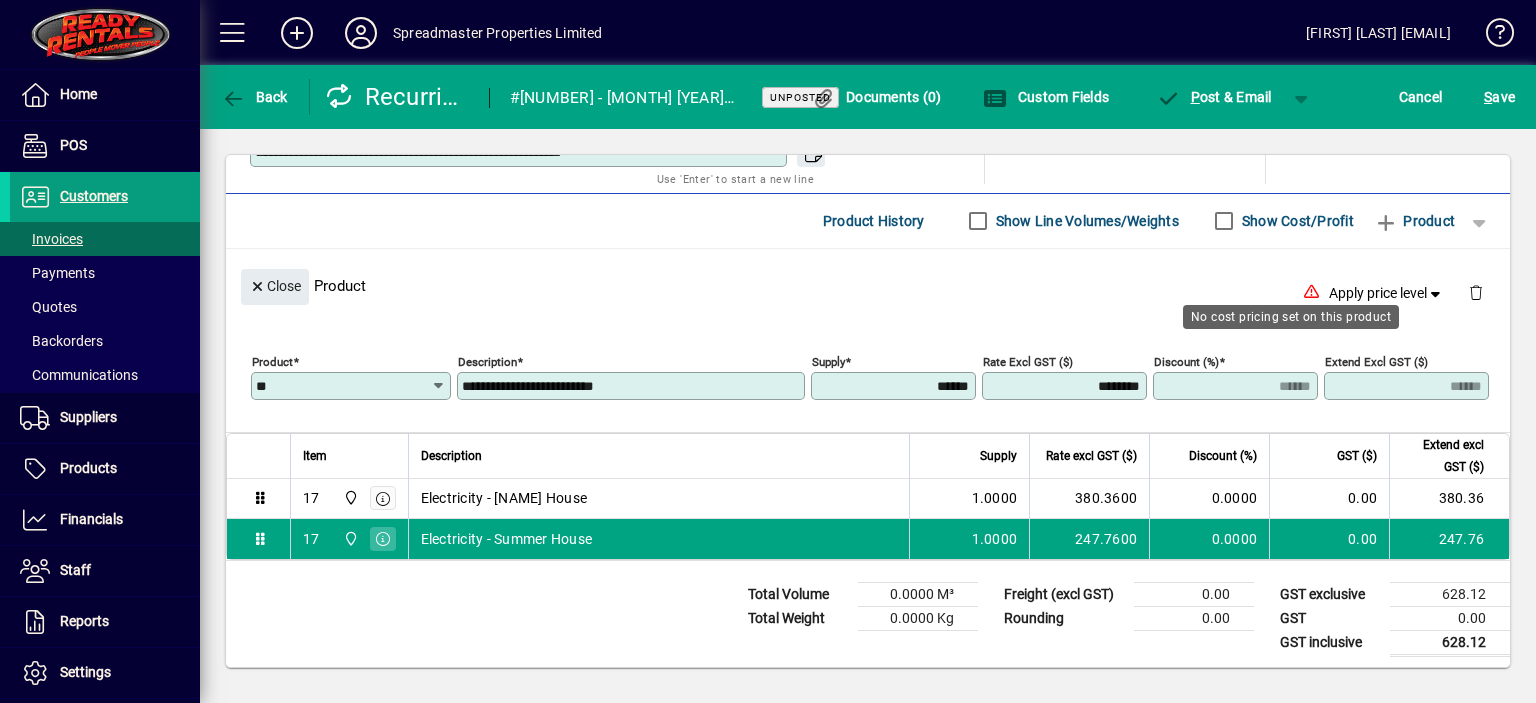 click on "**********" at bounding box center [633, 386] 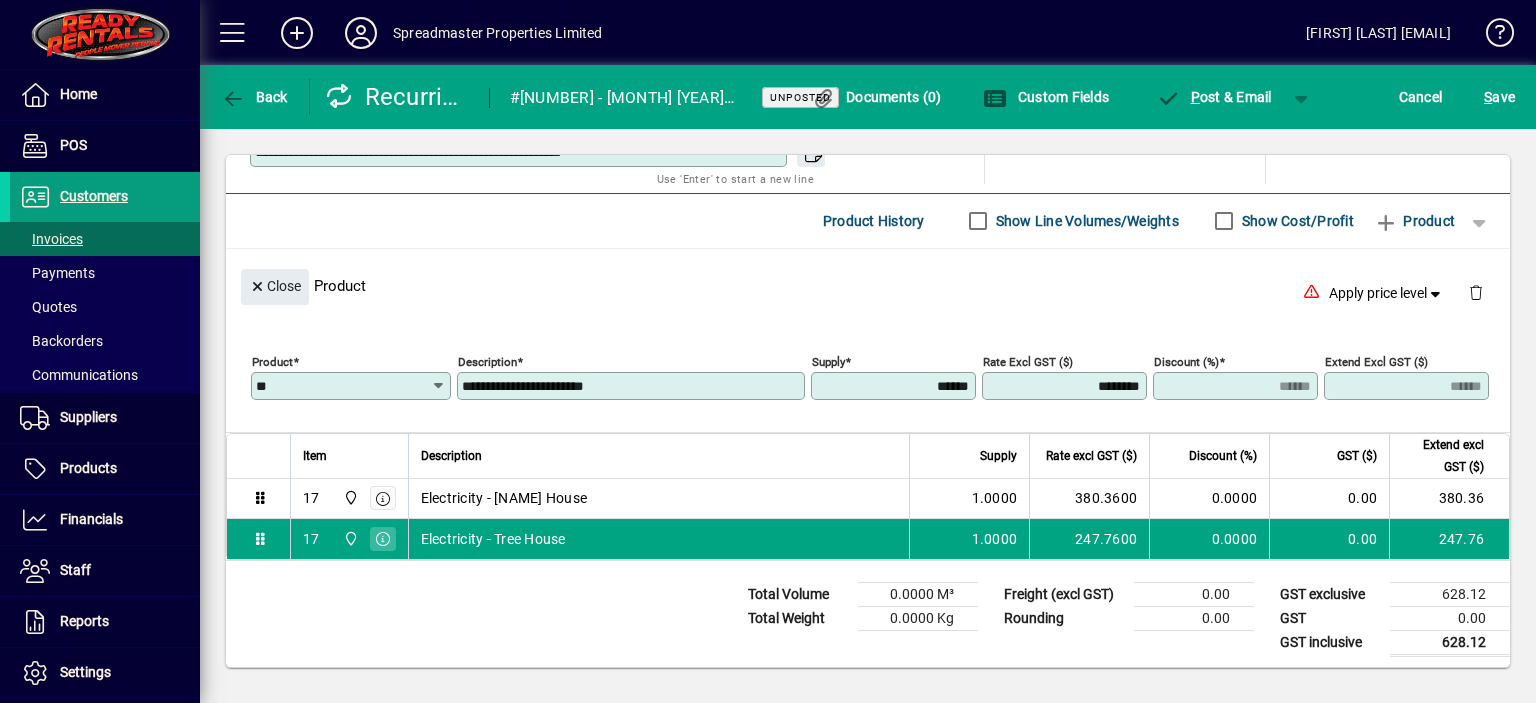 type on "**********" 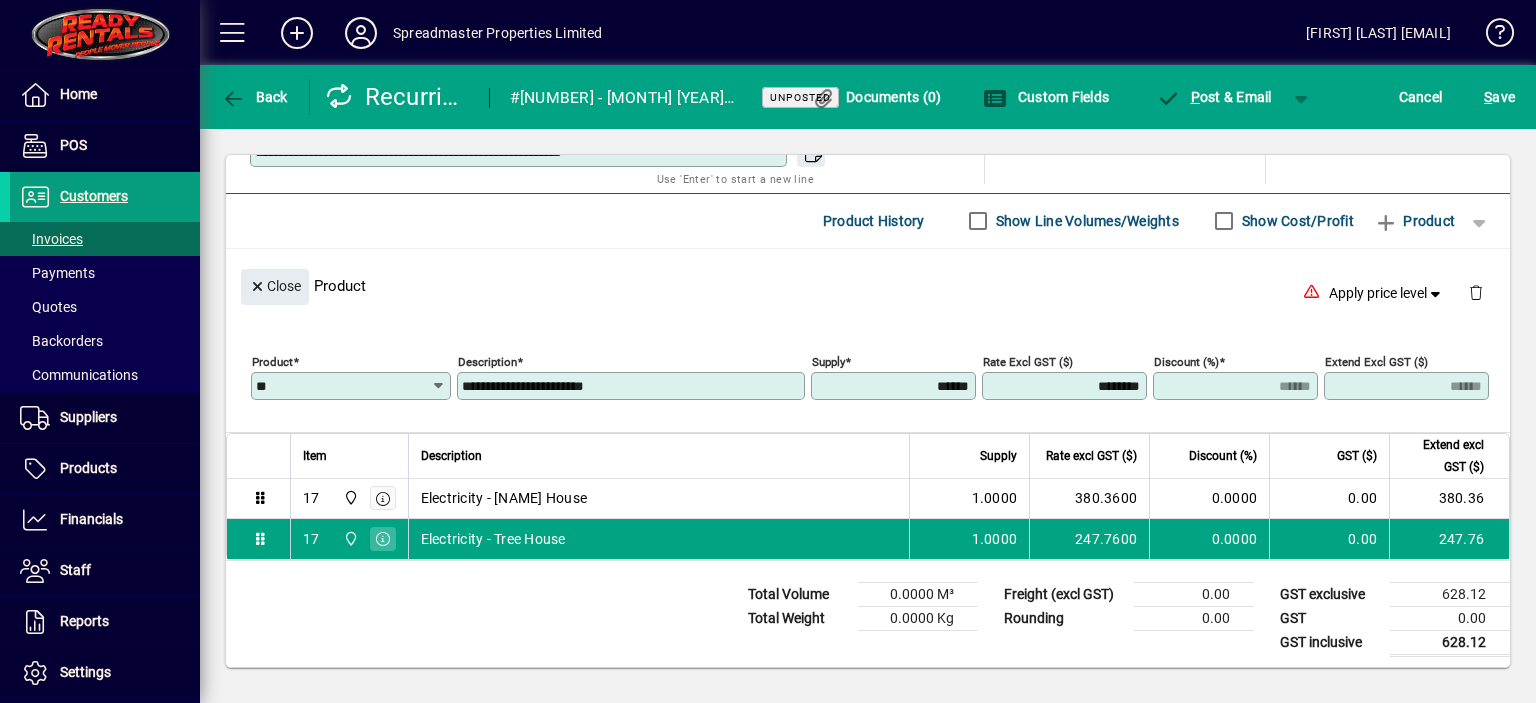 click on "********" at bounding box center [1066, 386] 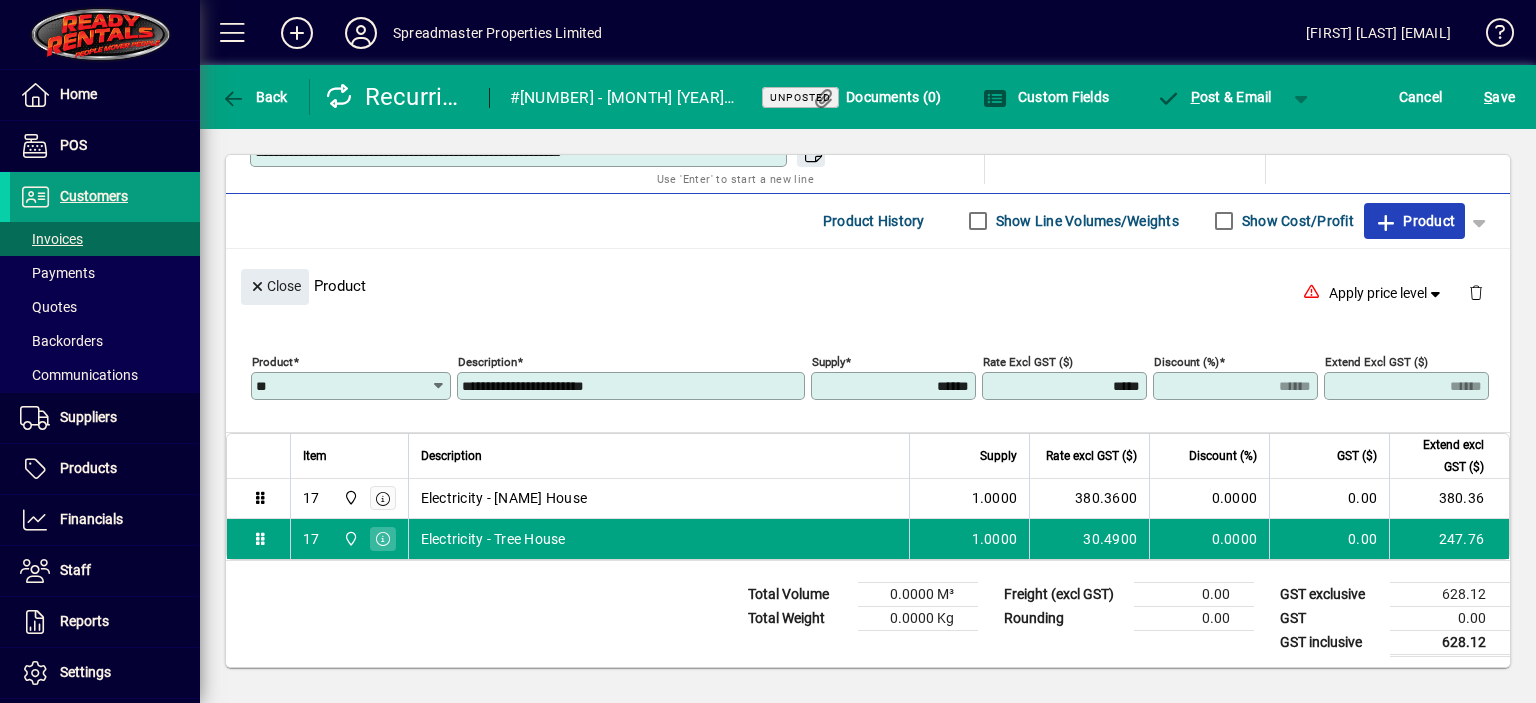 type on "*******" 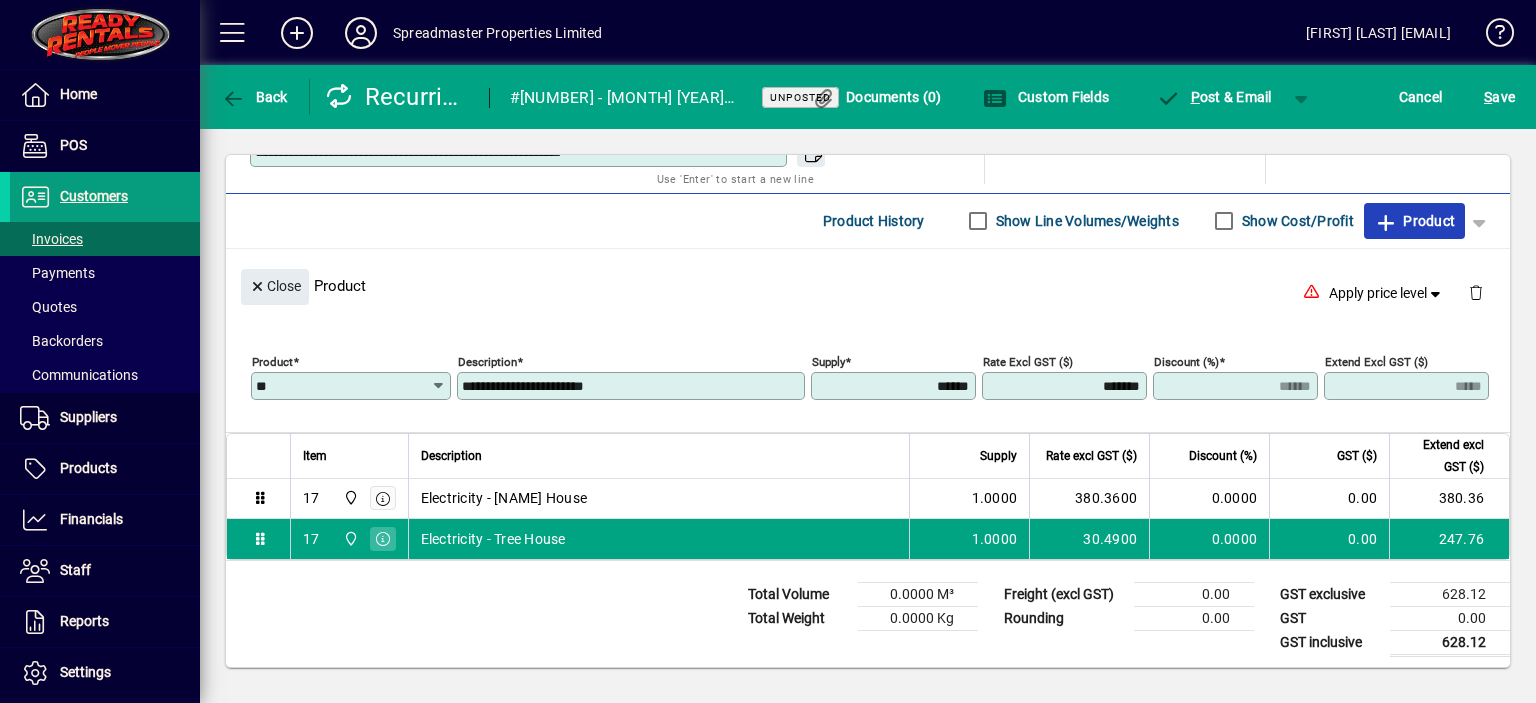 click on "Product" 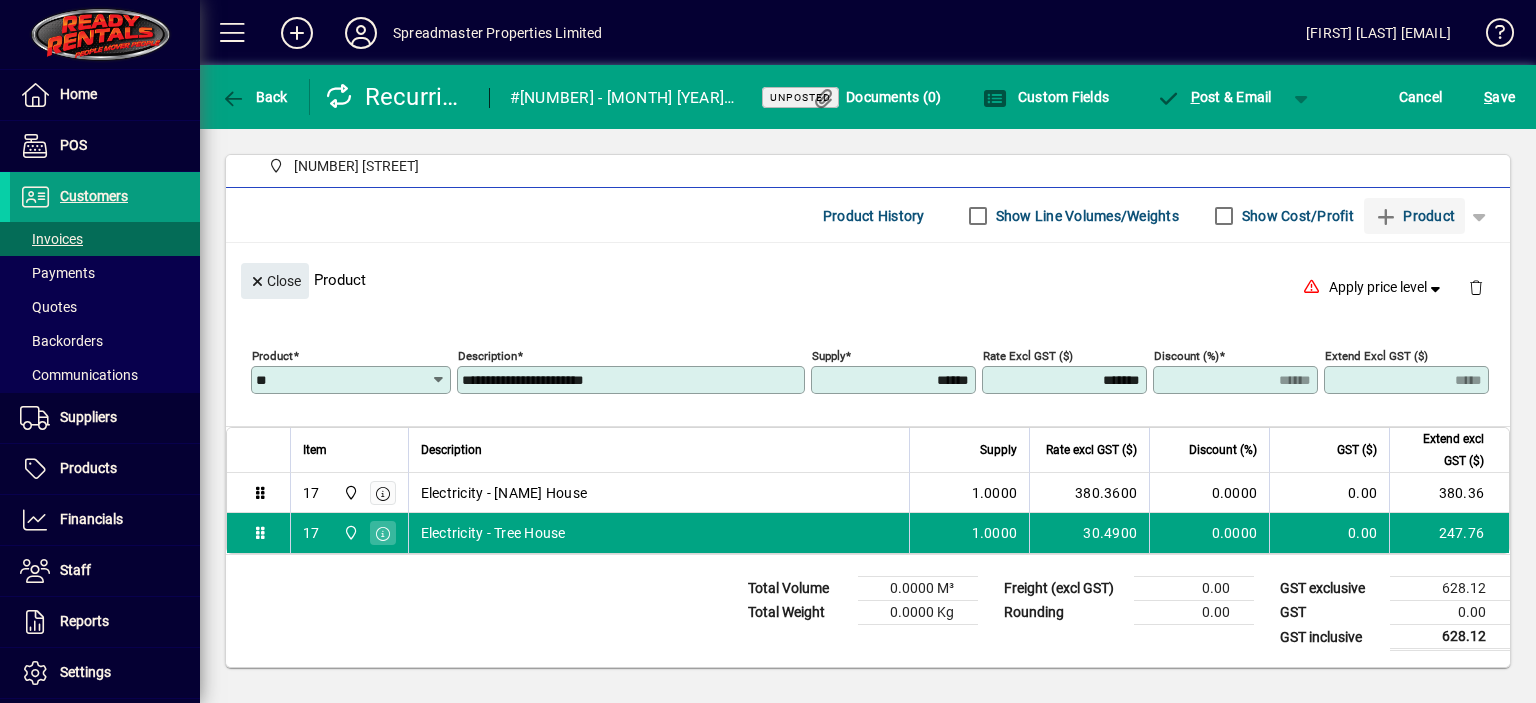 type 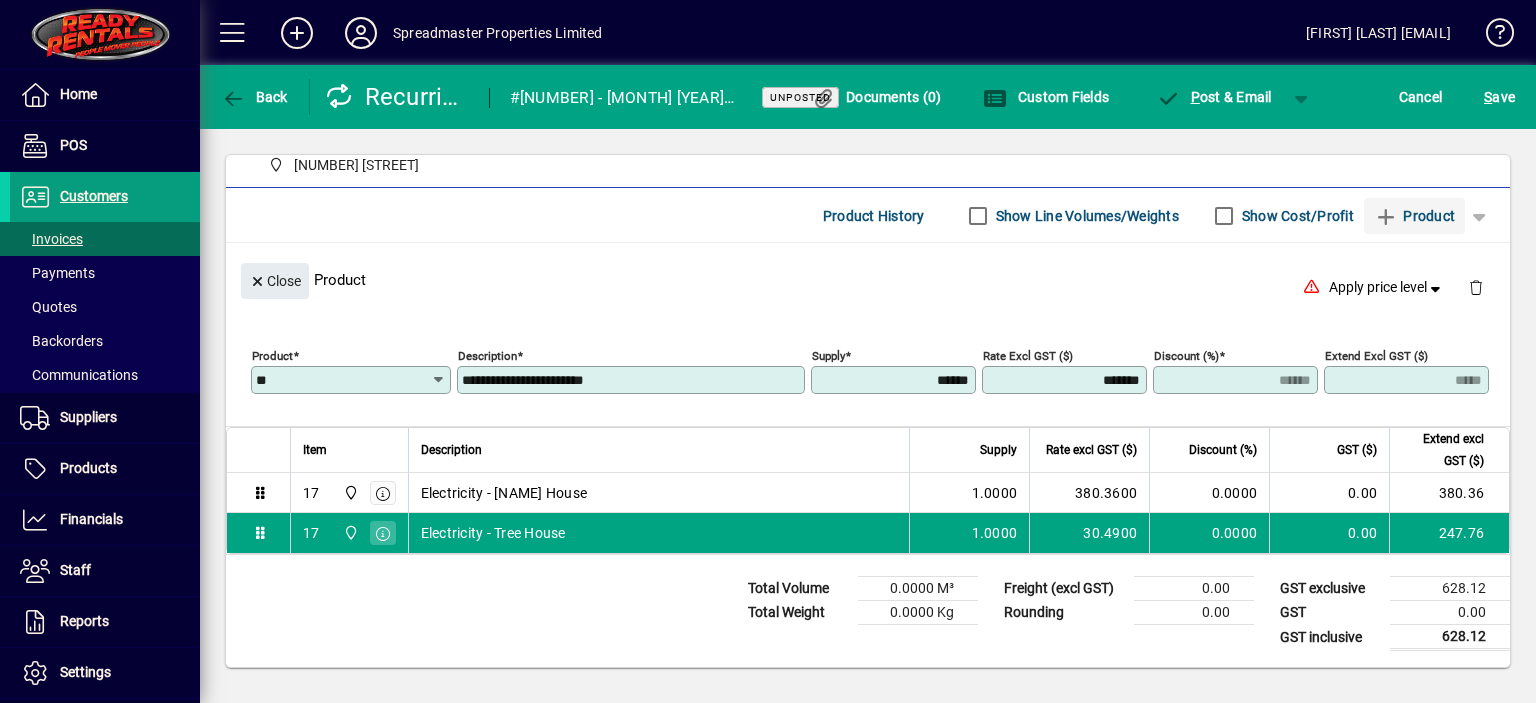 type 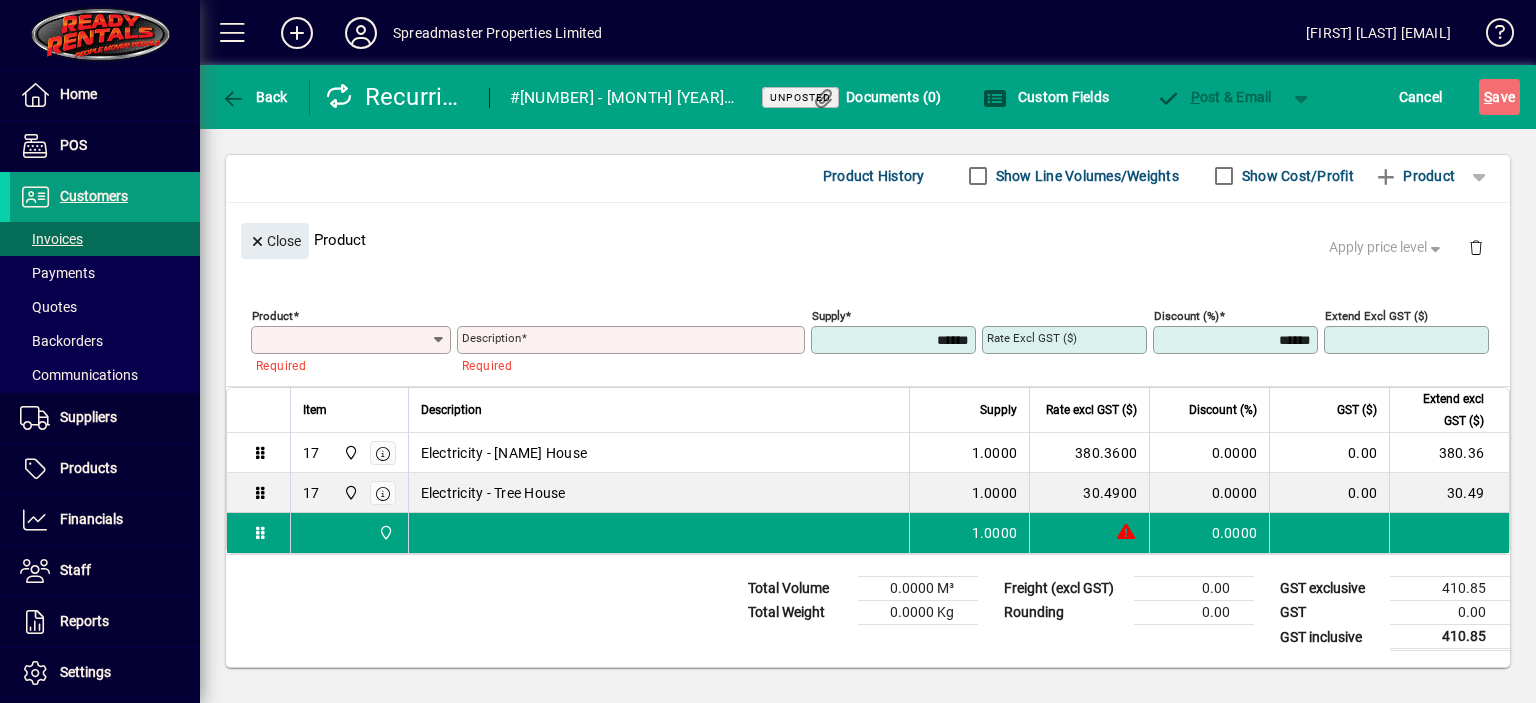 scroll, scrollTop: 203, scrollLeft: 0, axis: vertical 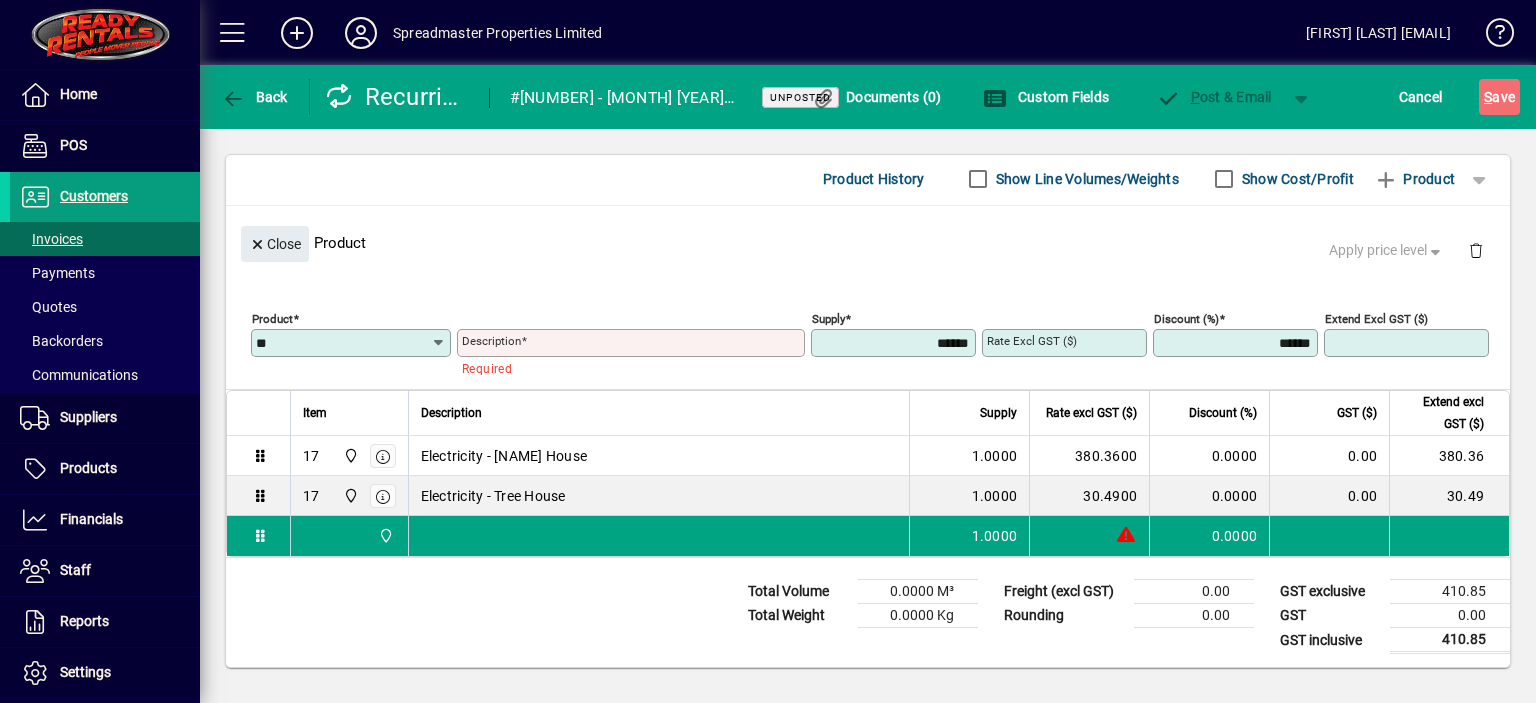 type on "**" 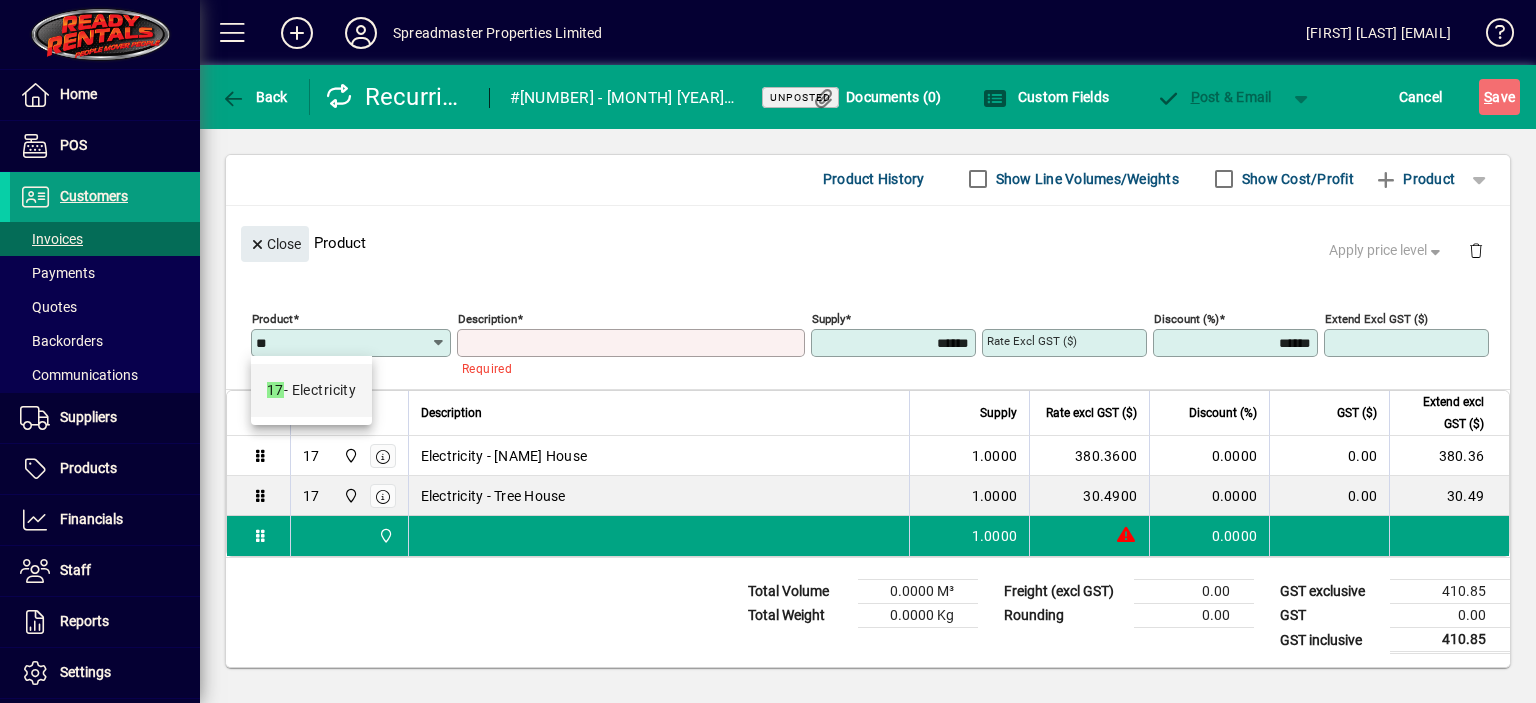 type on "**********" 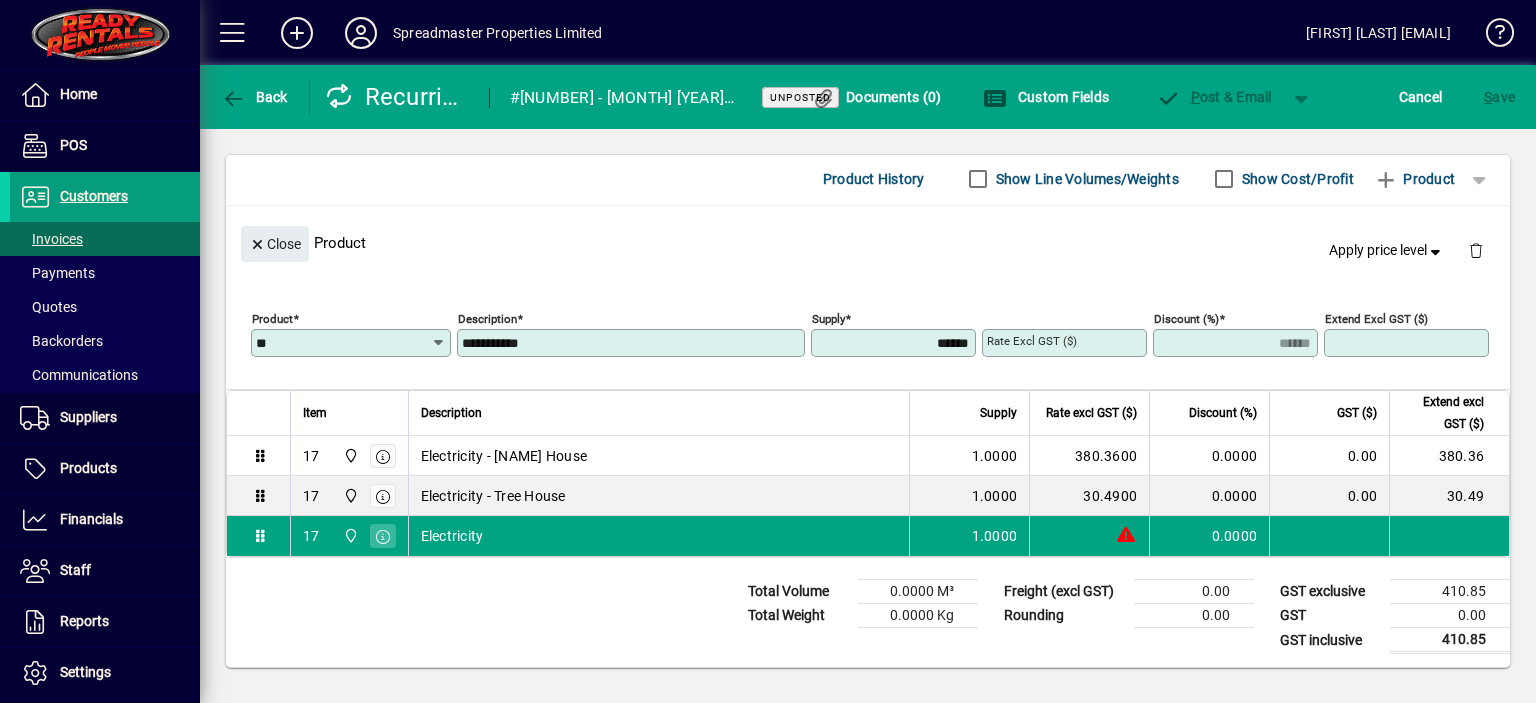 type on "****" 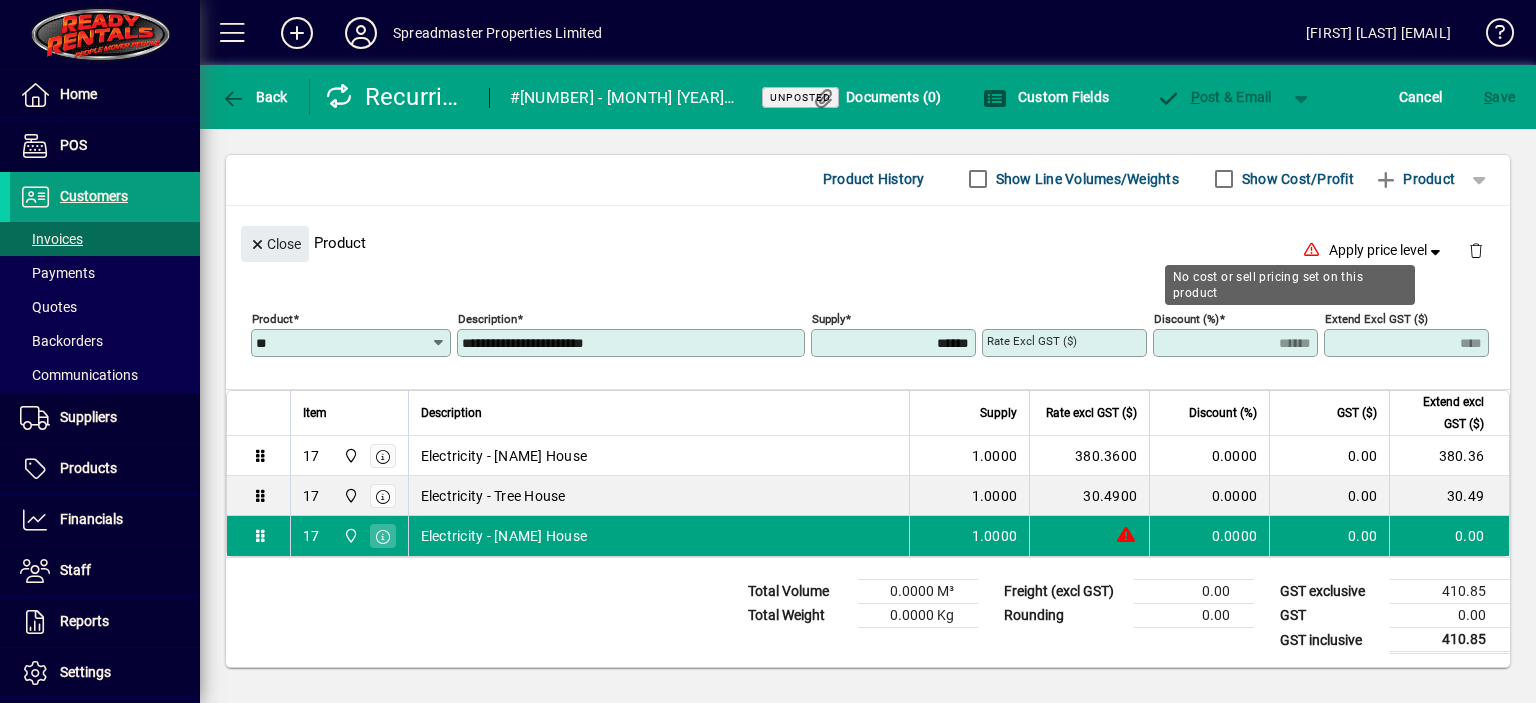 type on "**********" 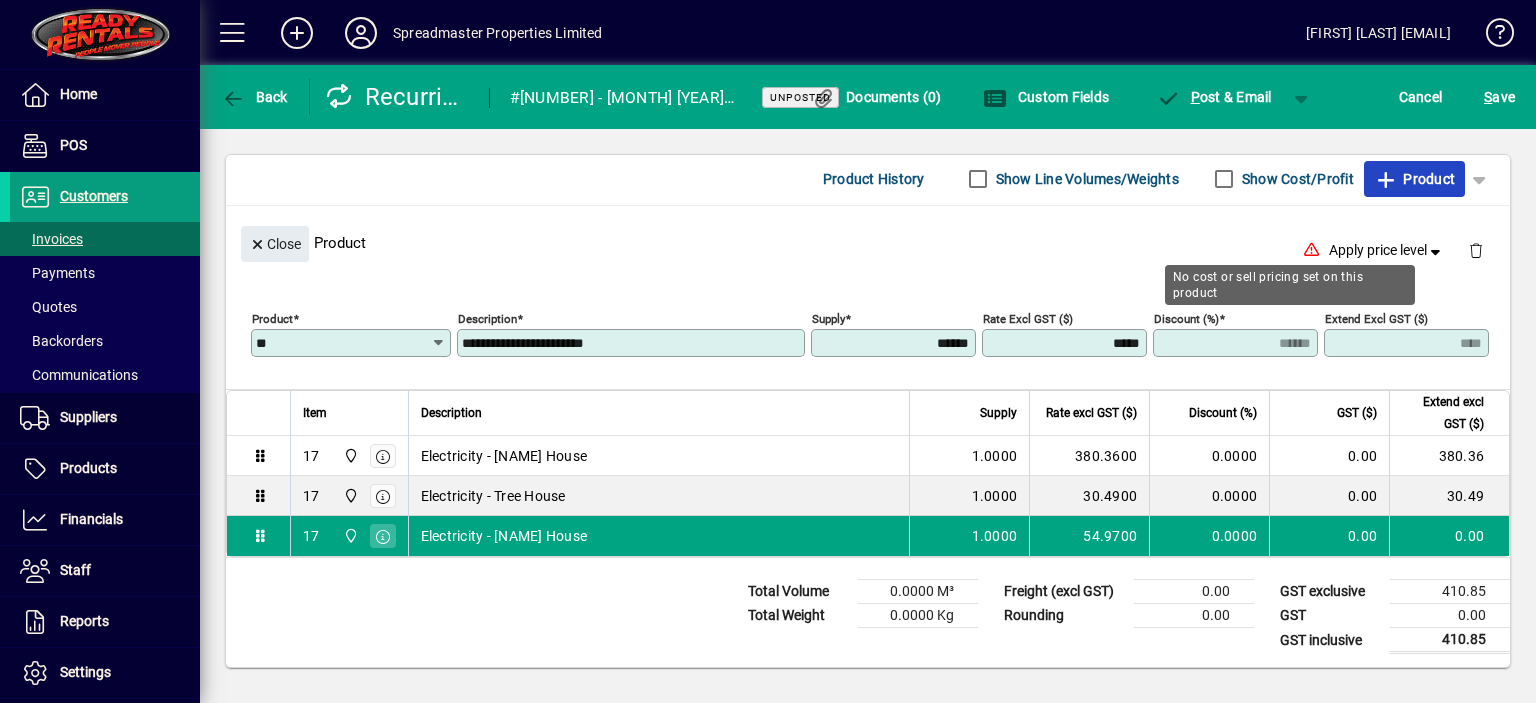 type on "*******" 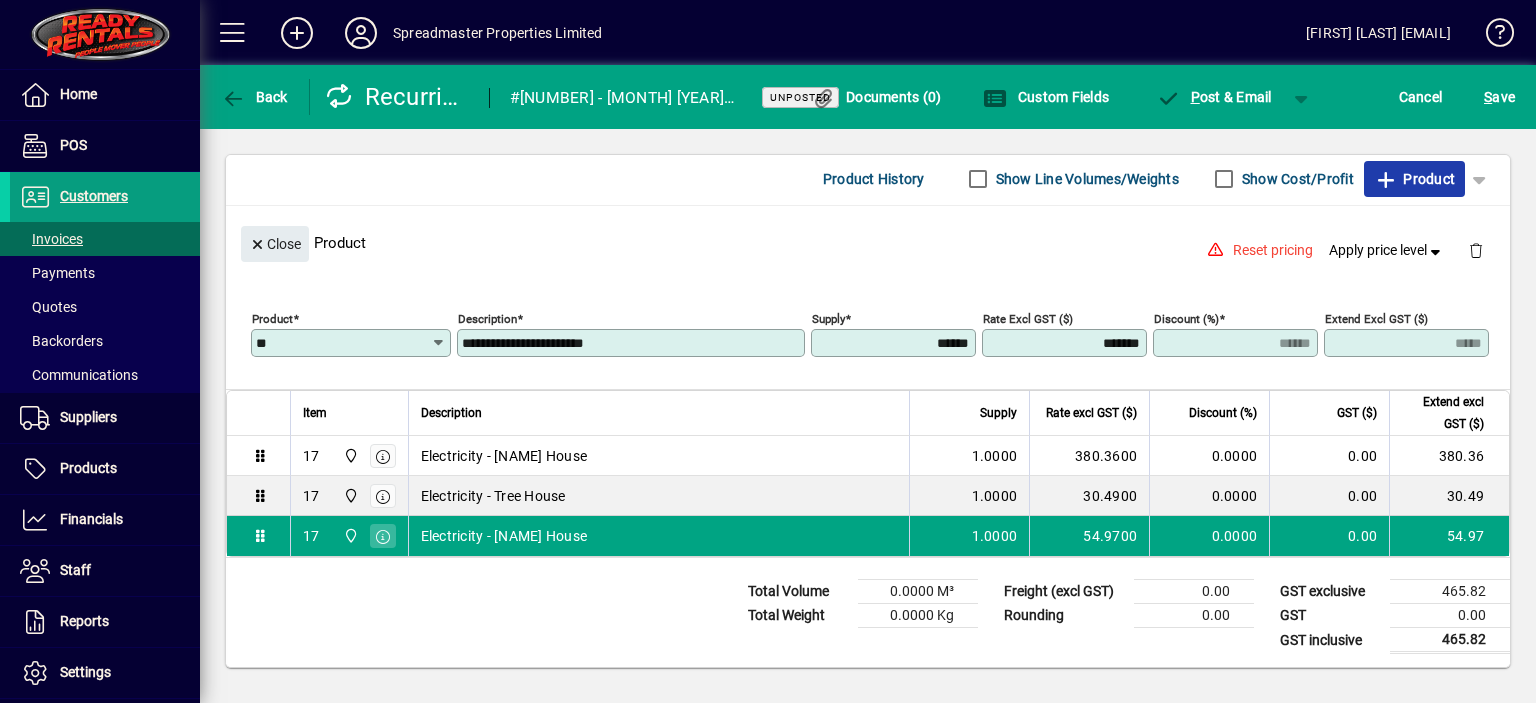 click on "Product" 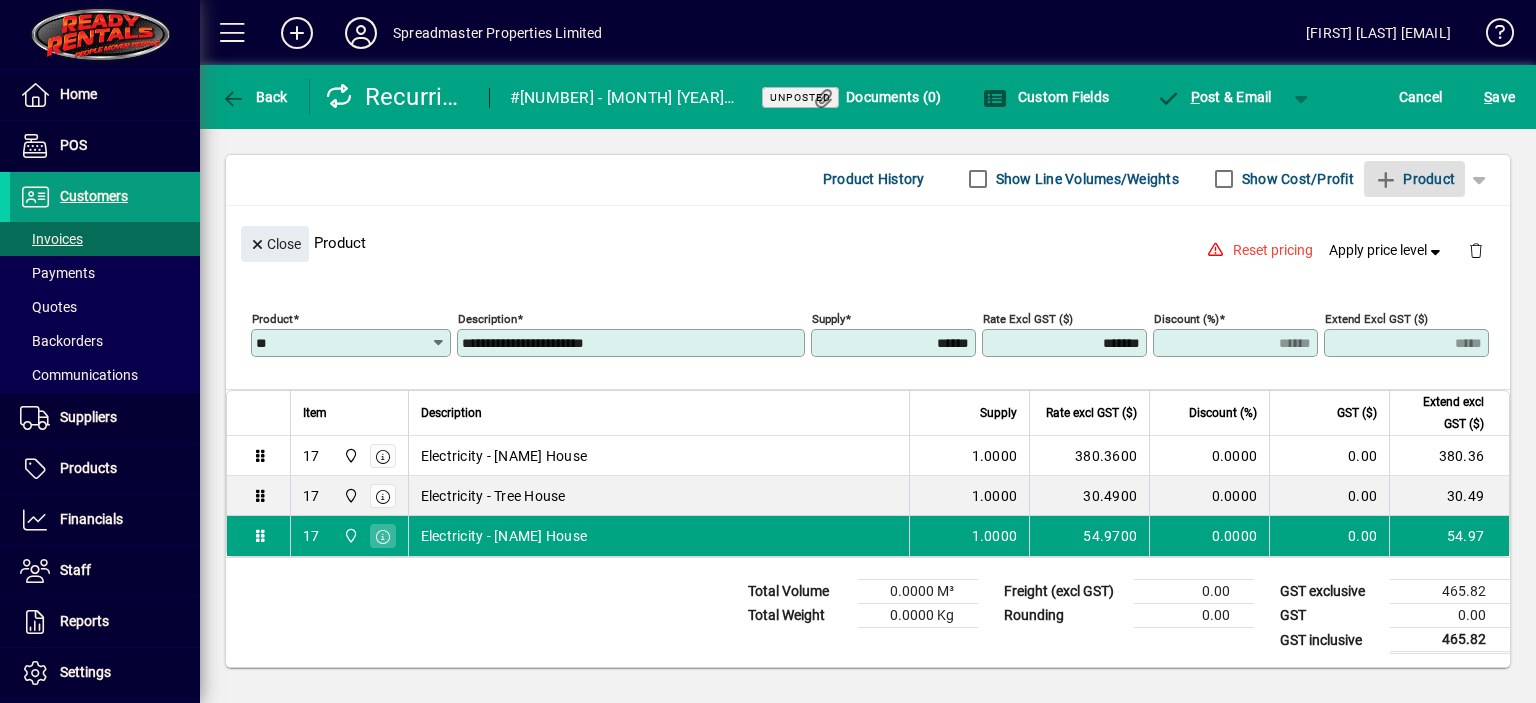 type 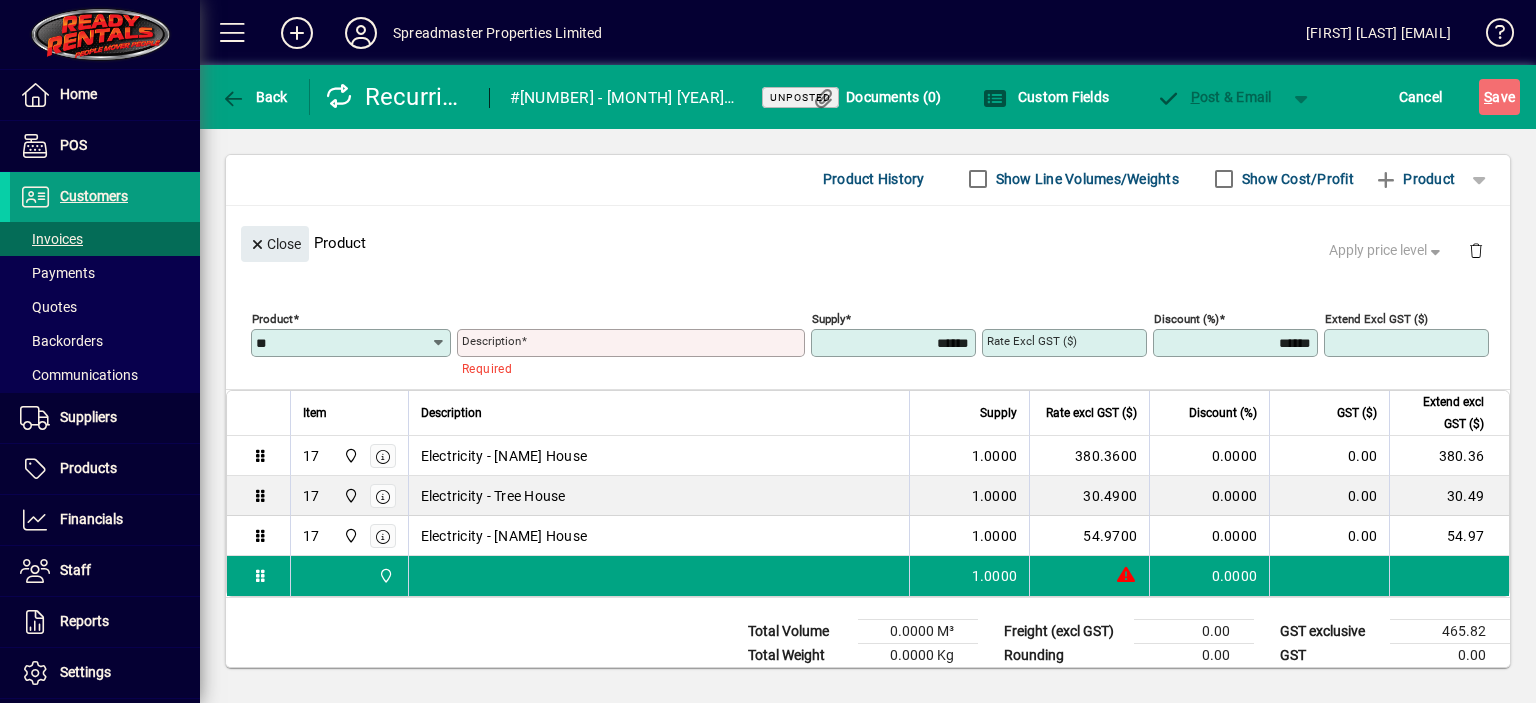 type on "**" 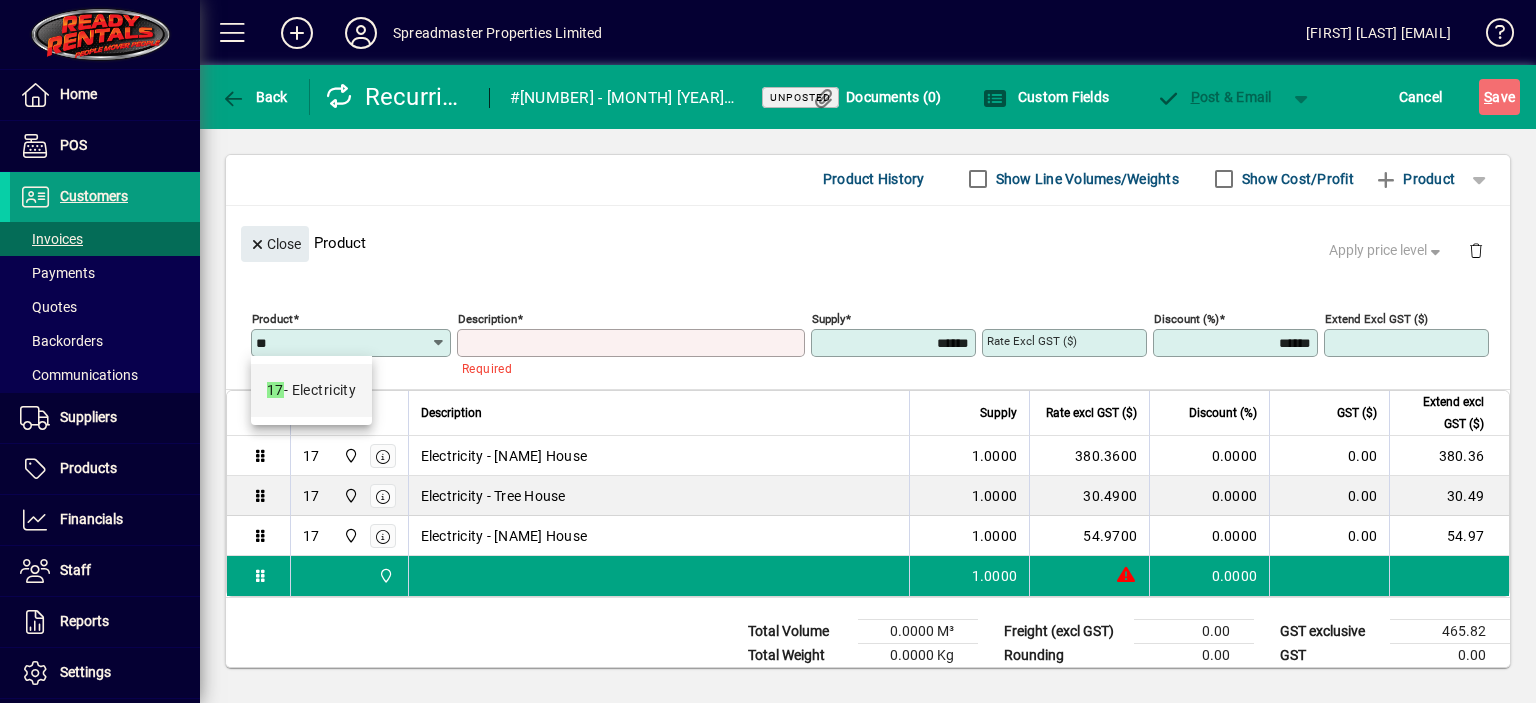 type on "**********" 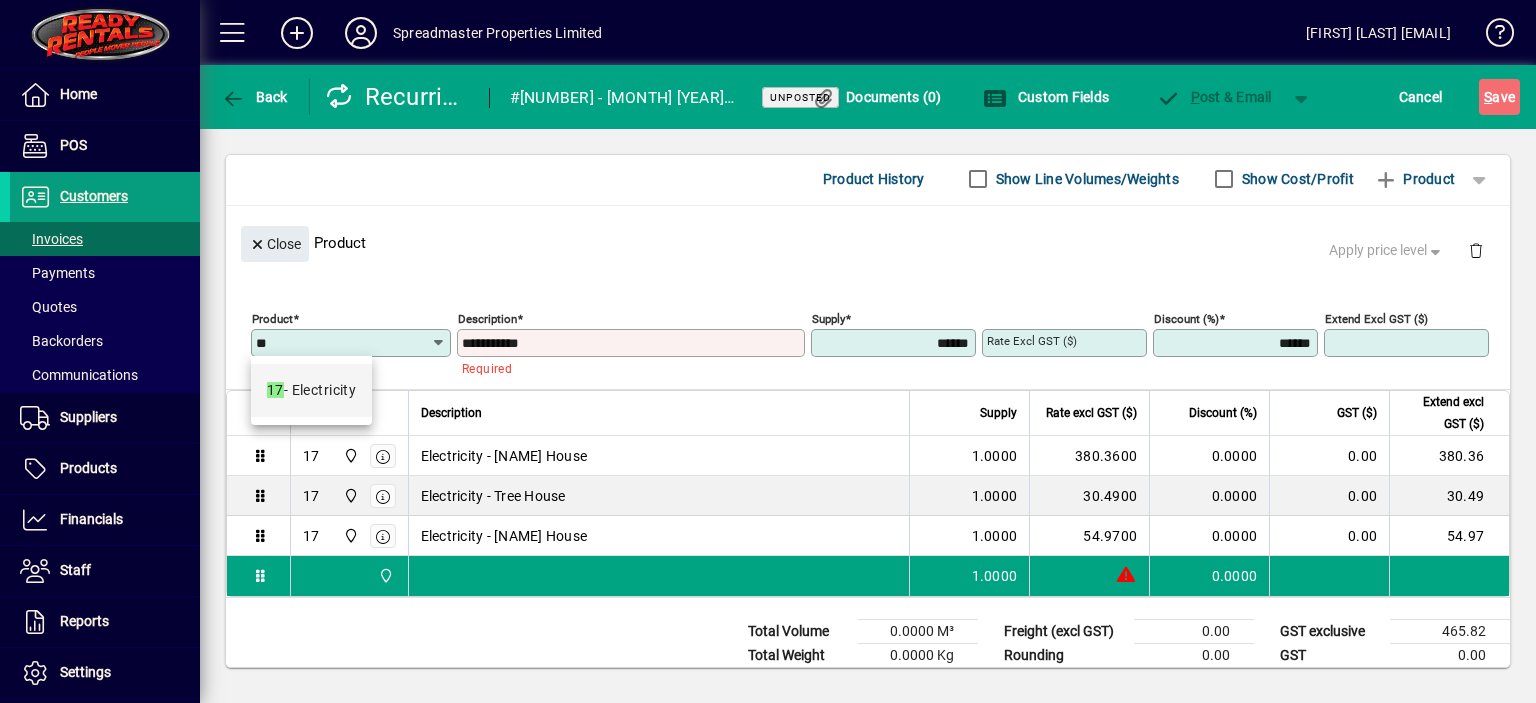 type on "****" 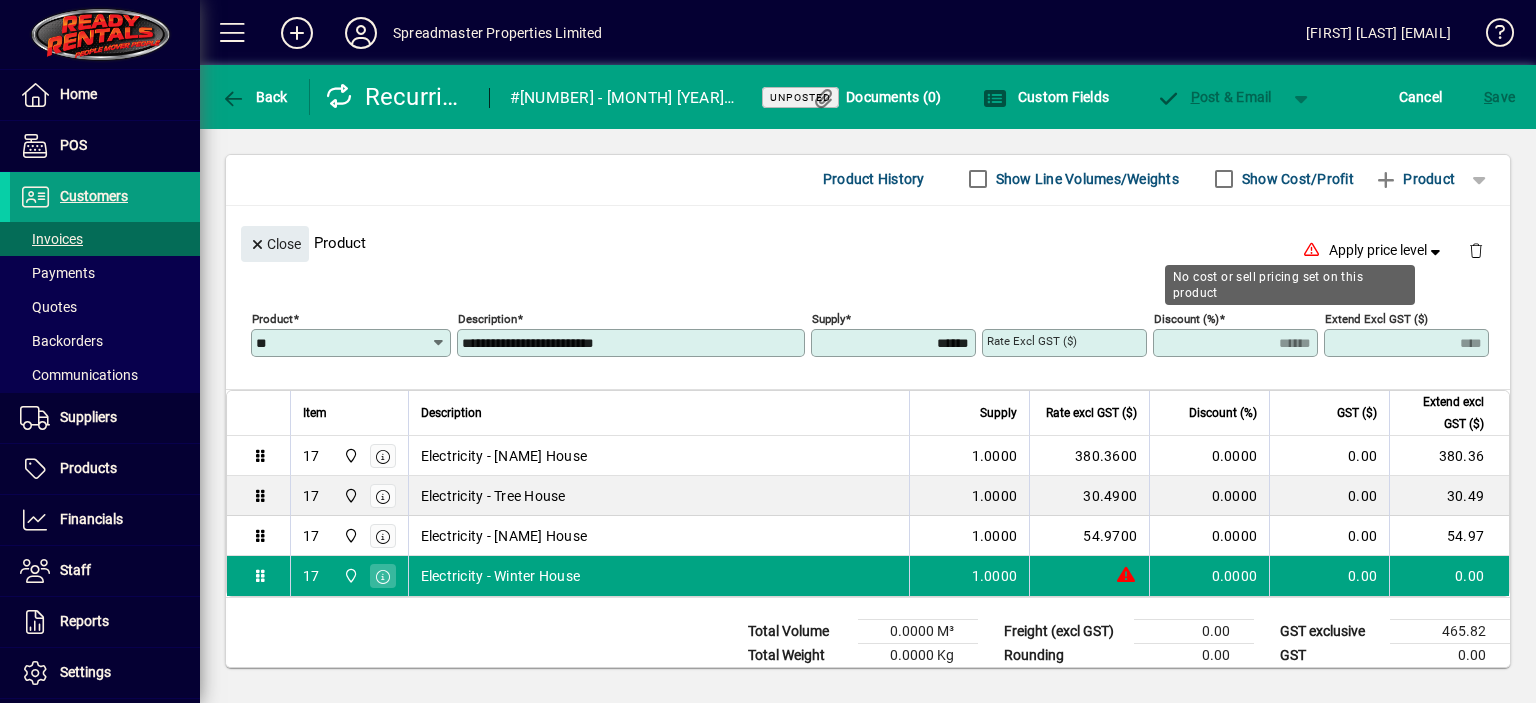 type on "**********" 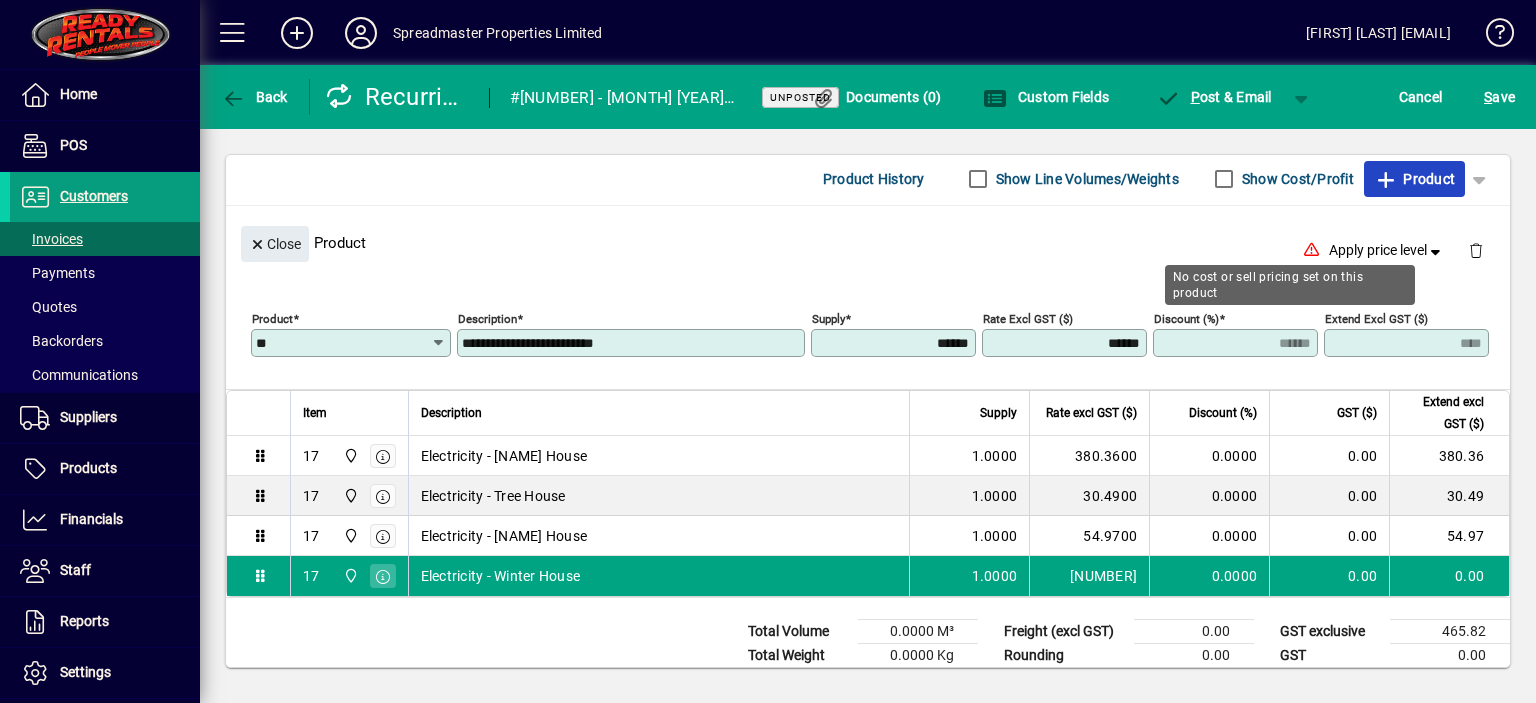 type on "********" 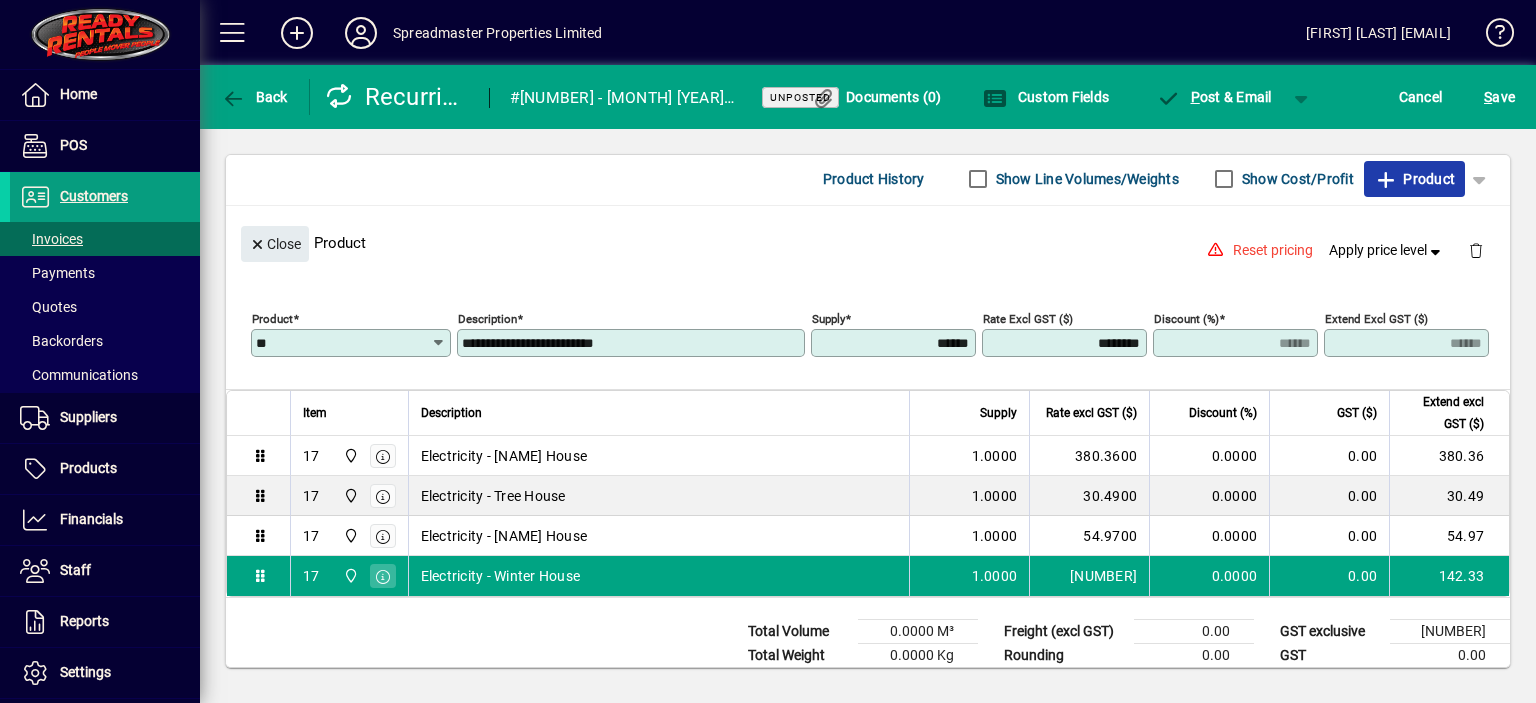 click on "Product" 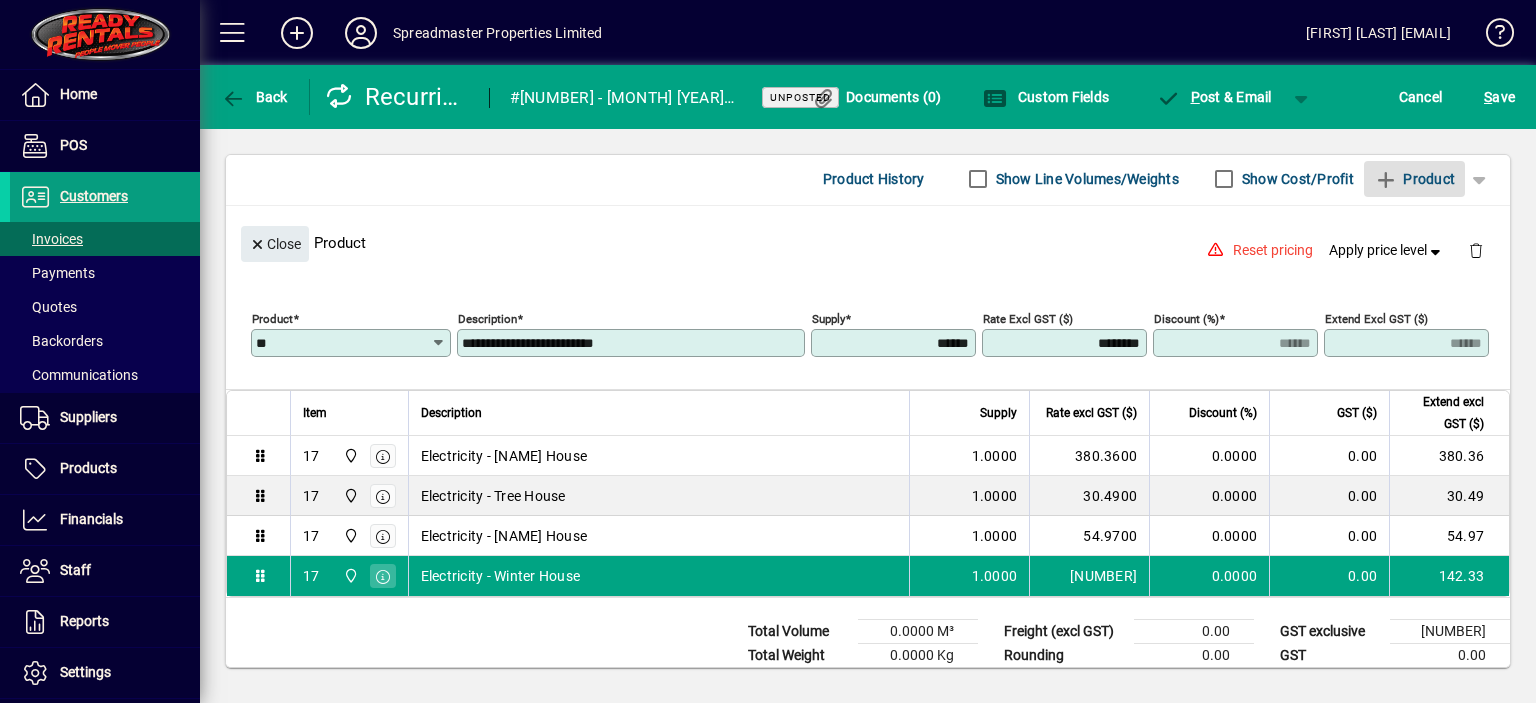 type 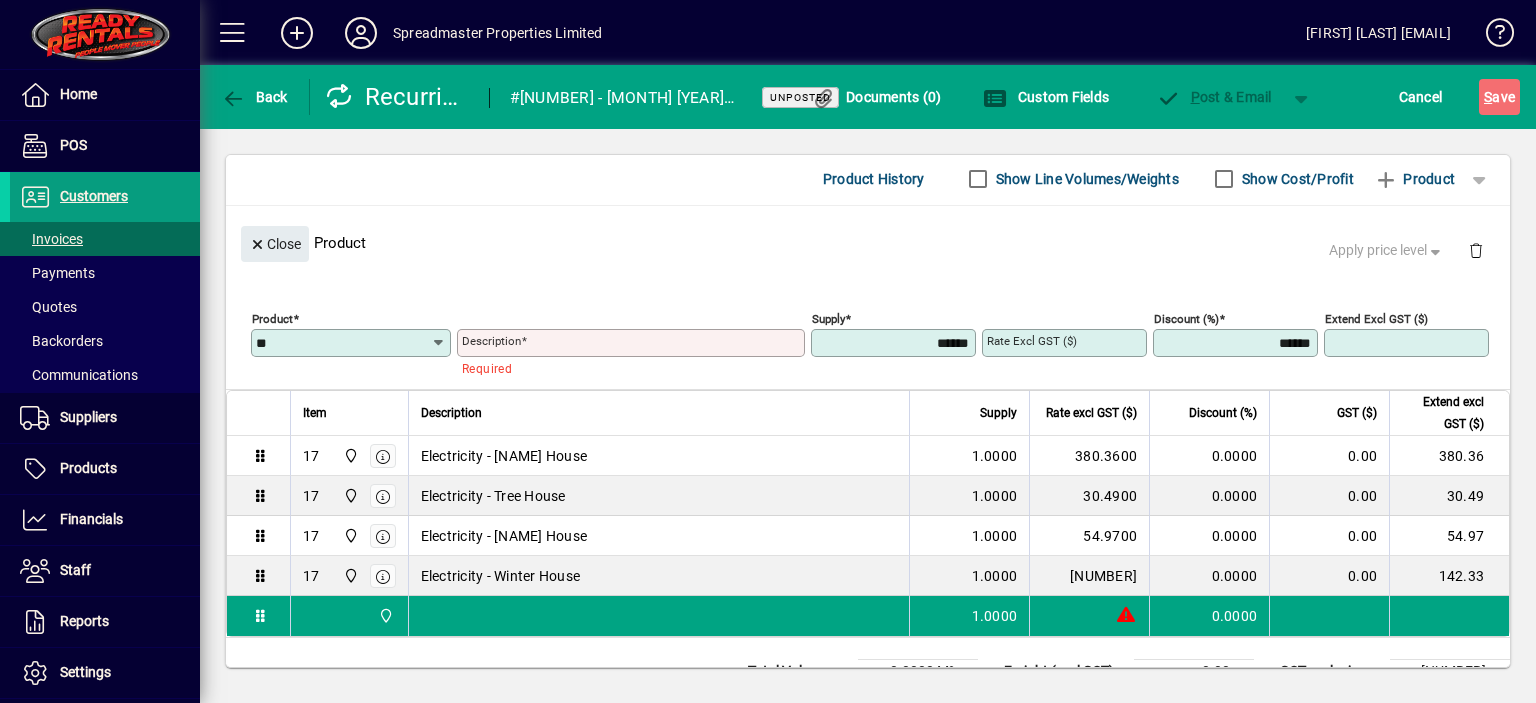 type on "**" 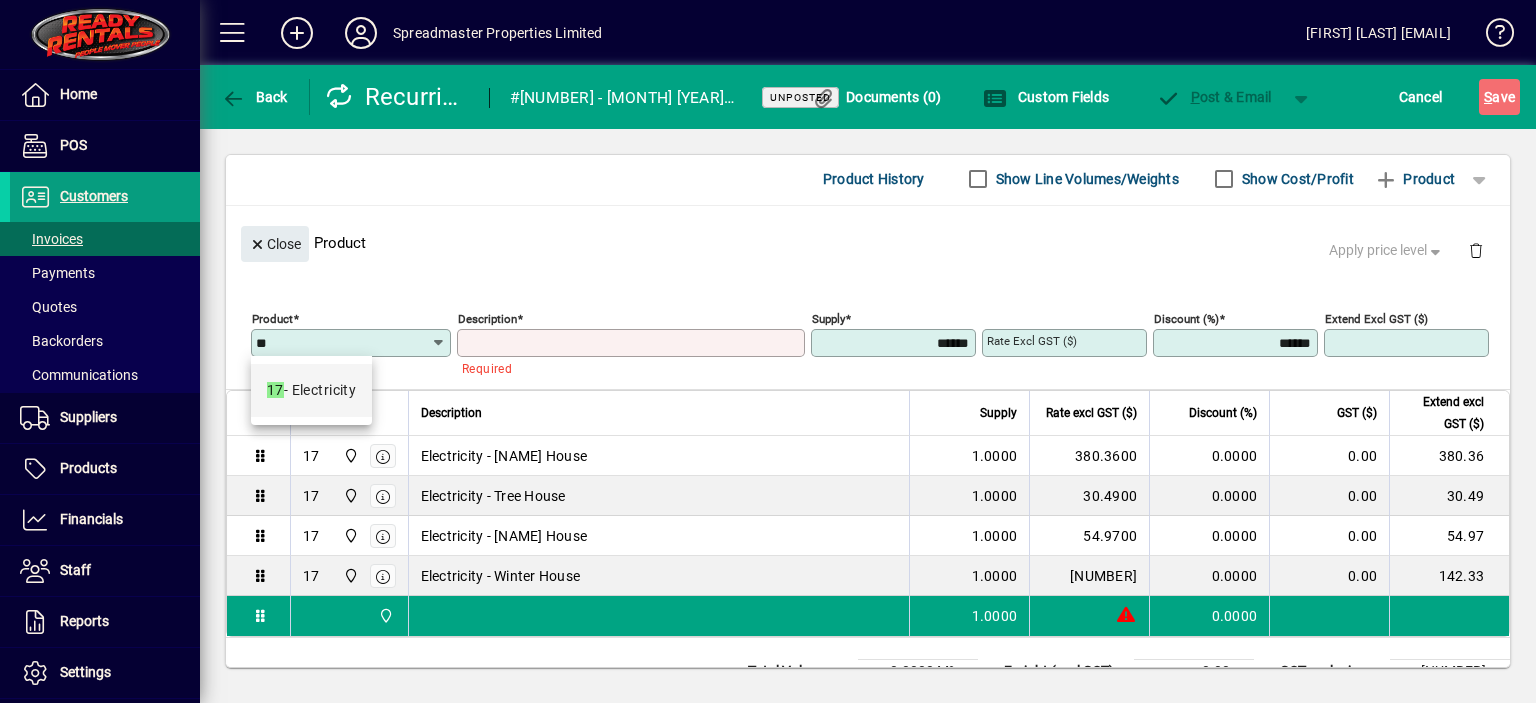 type on "**********" 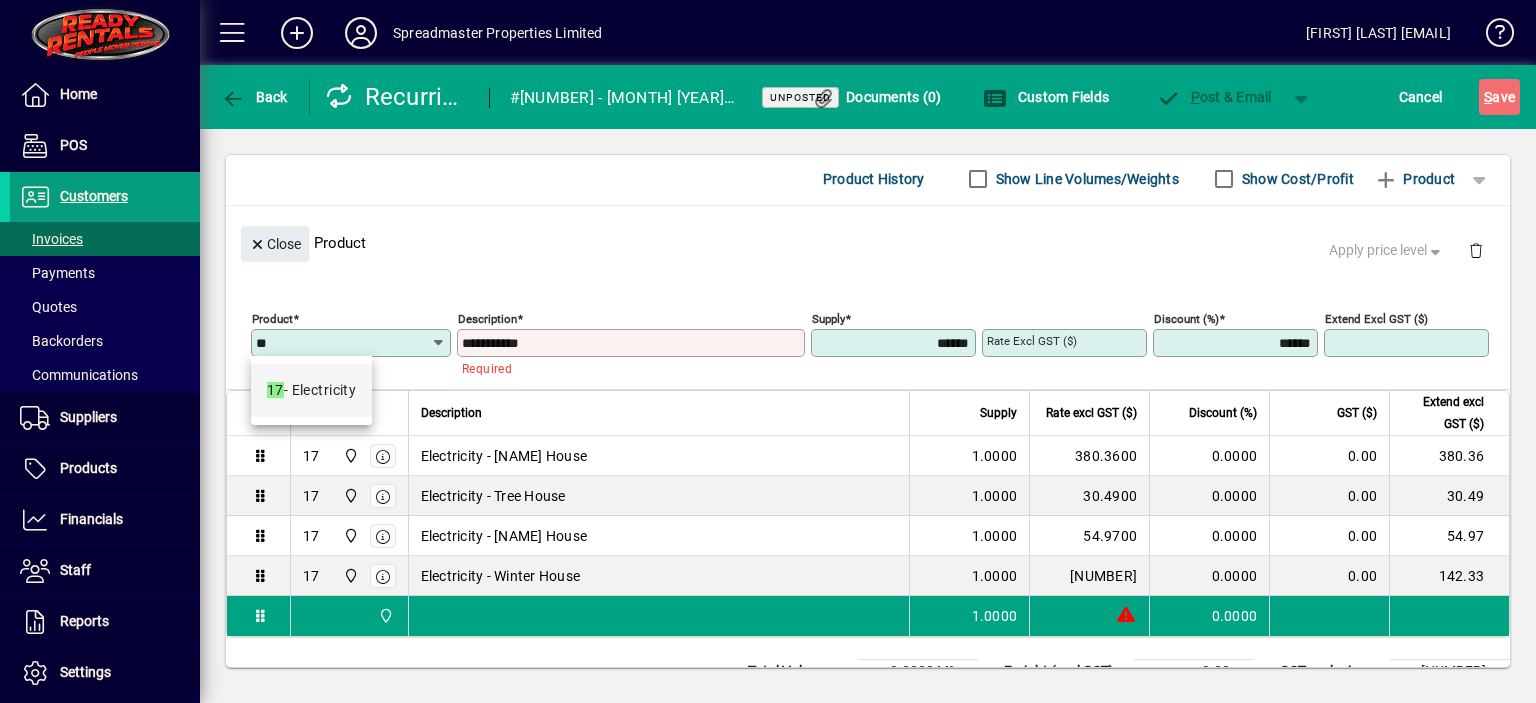 type on "****" 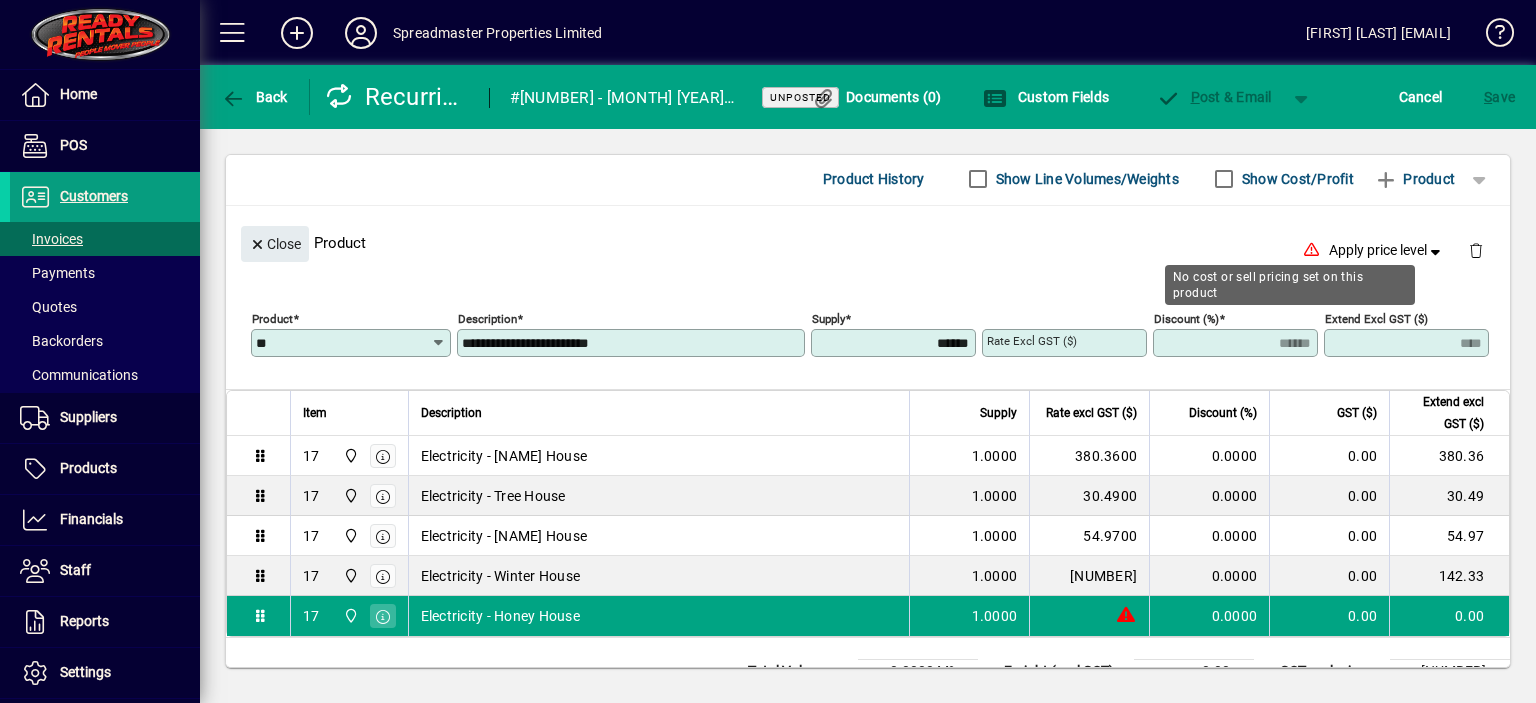 type on "**********" 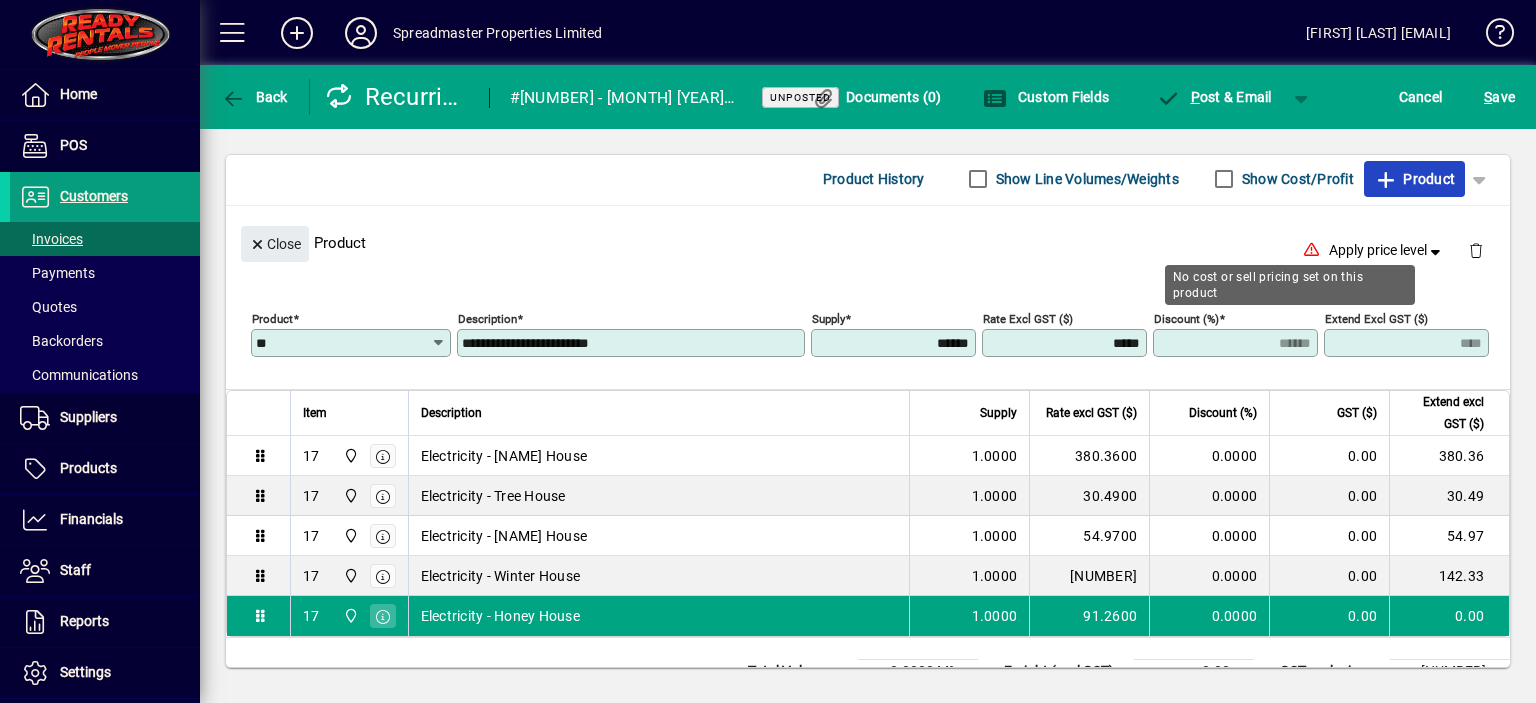 type on "*******" 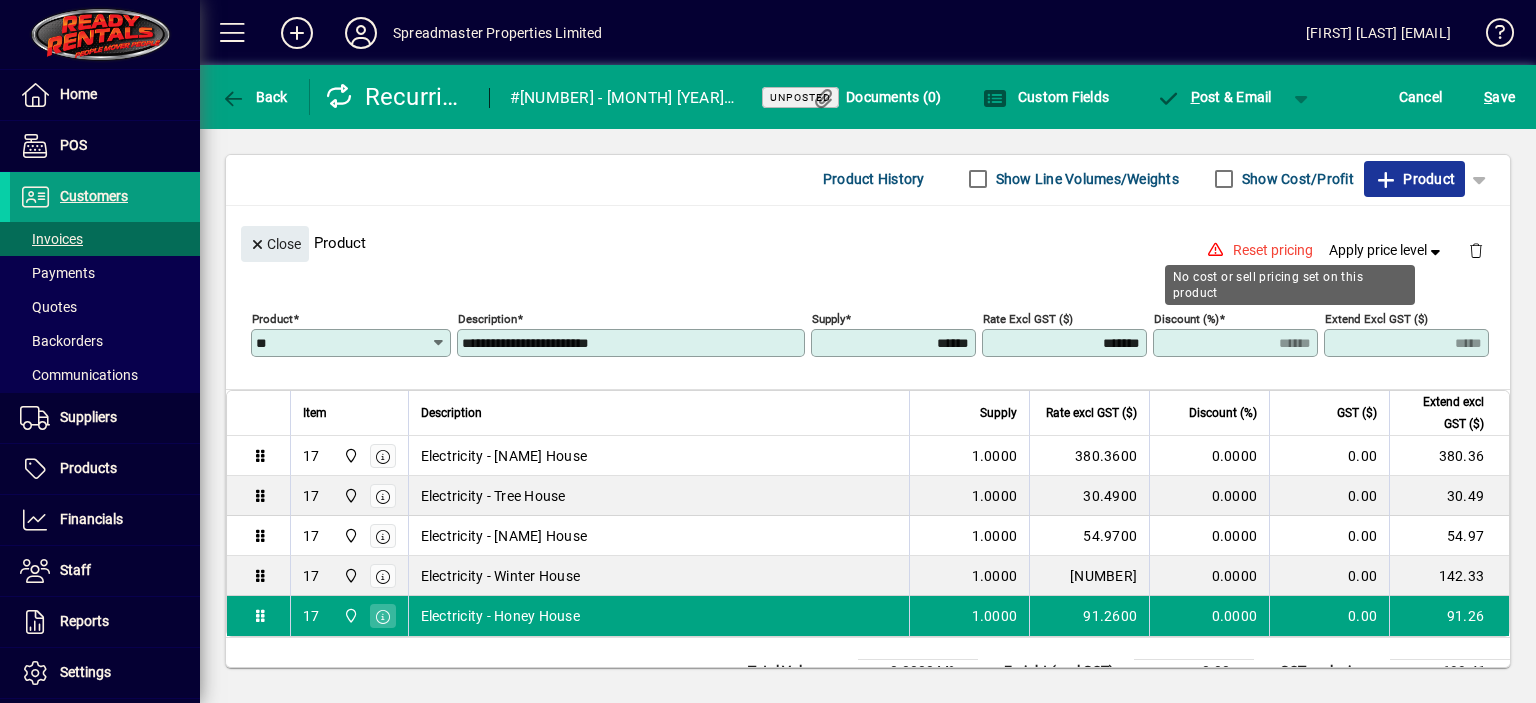 click on "Product" 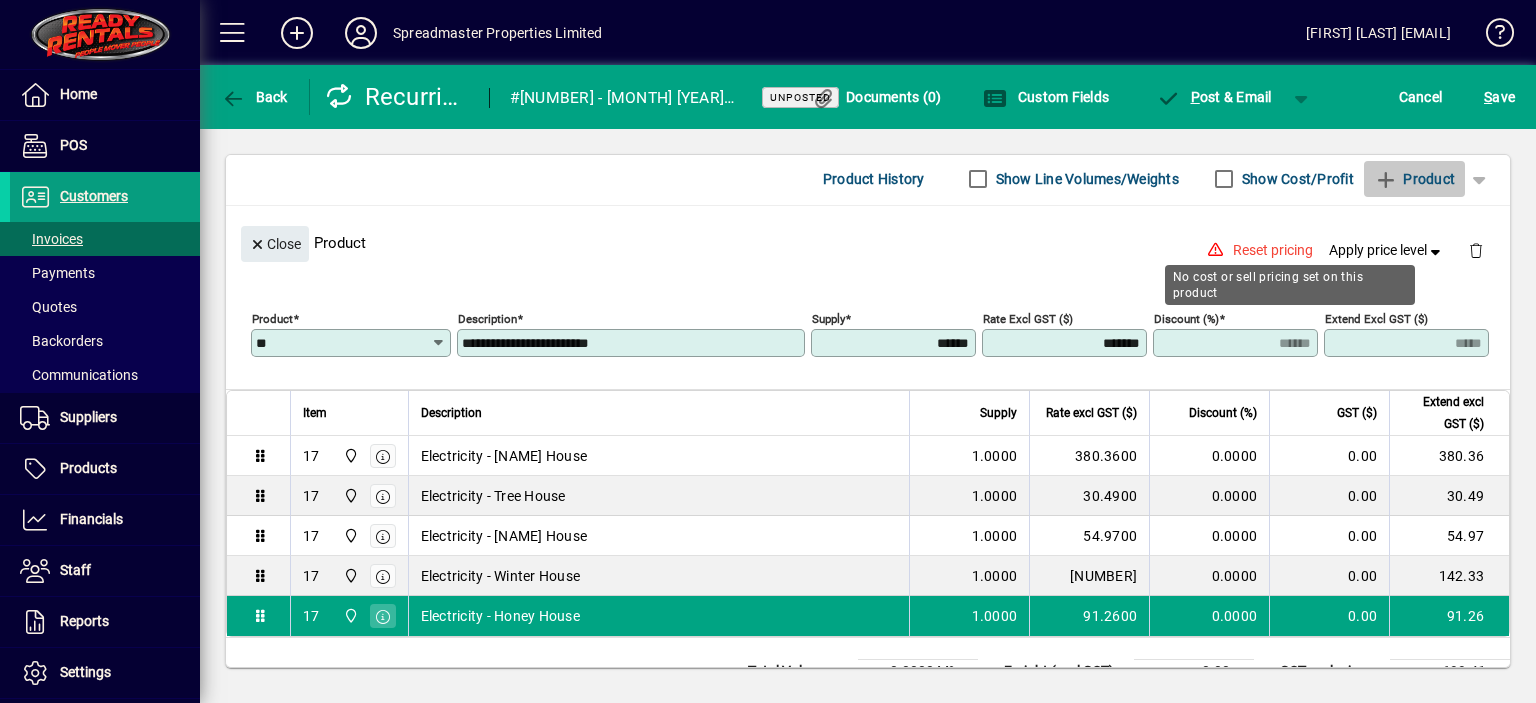 type 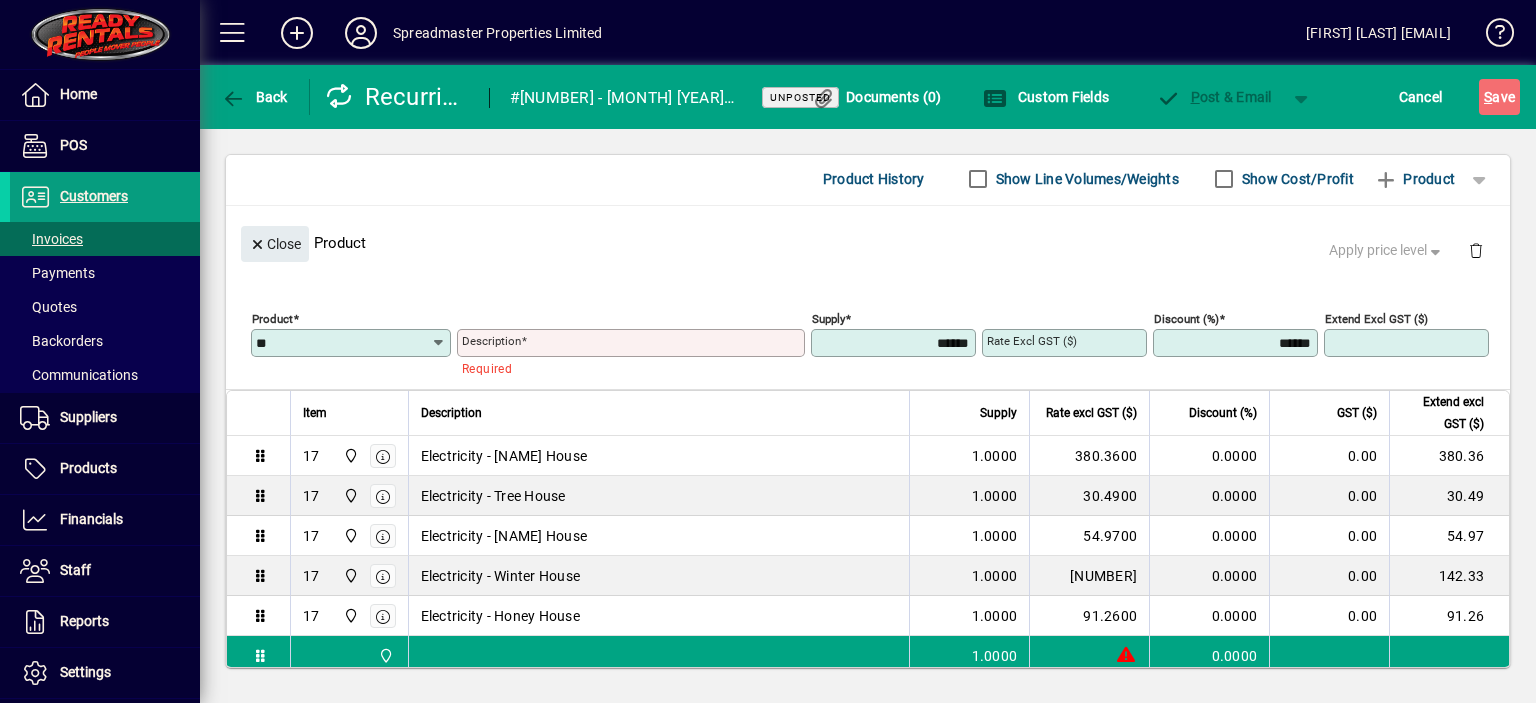 type on "**" 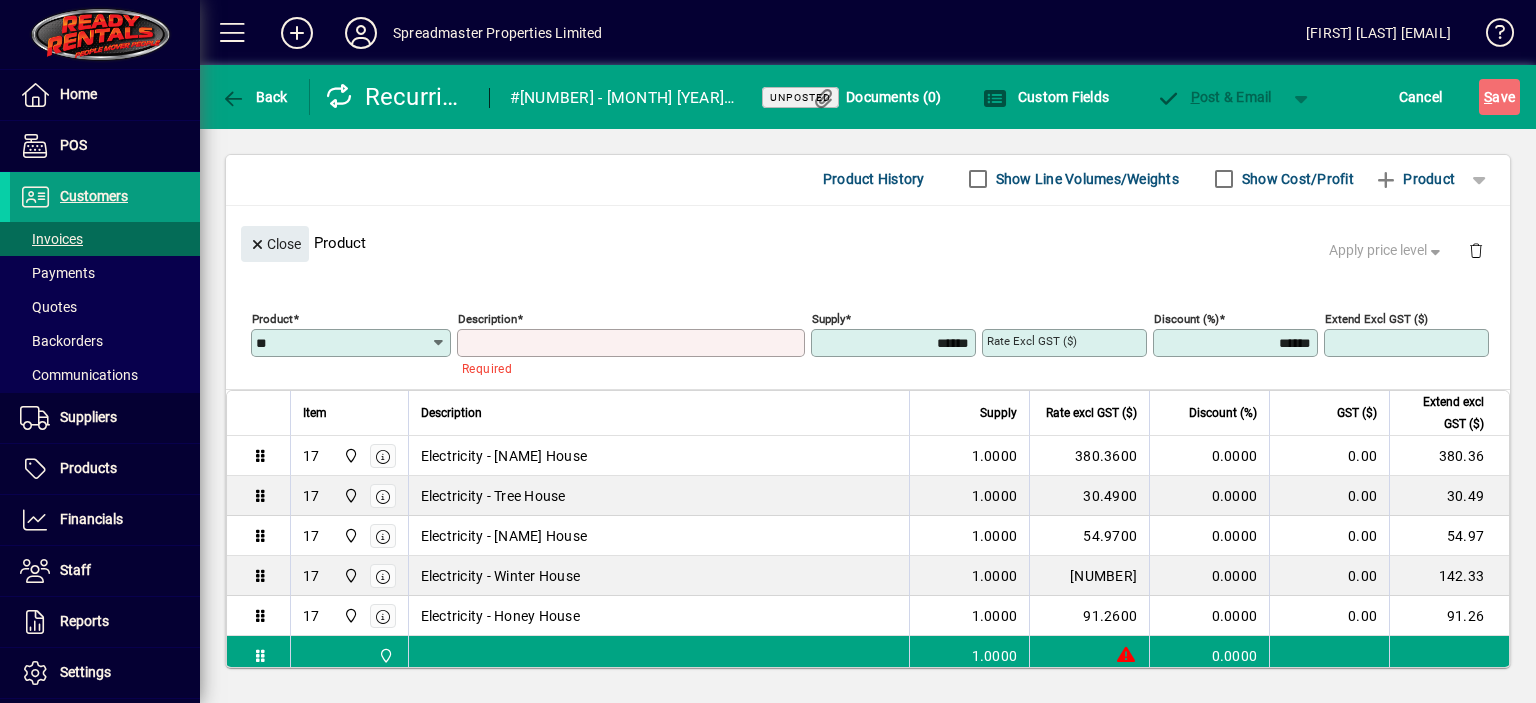 type on "**********" 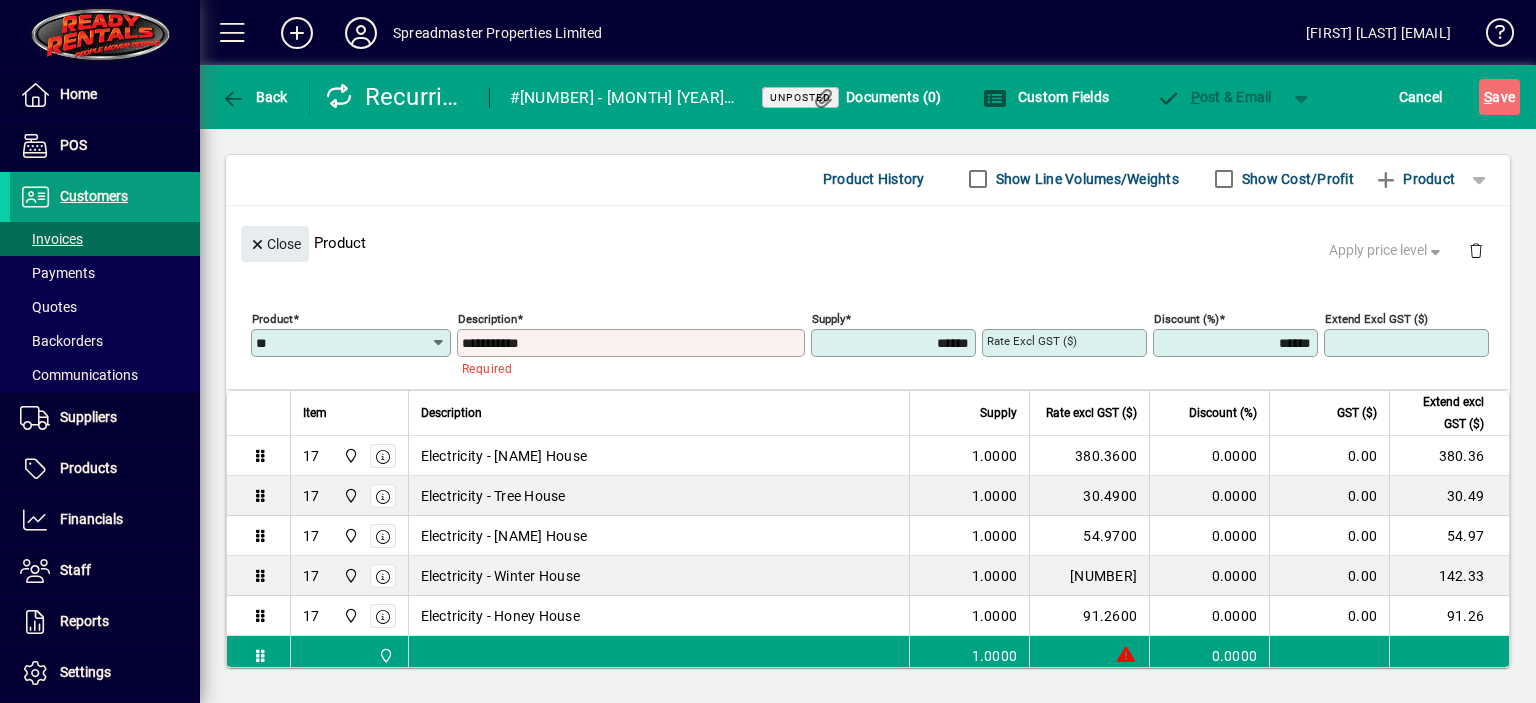 type on "****" 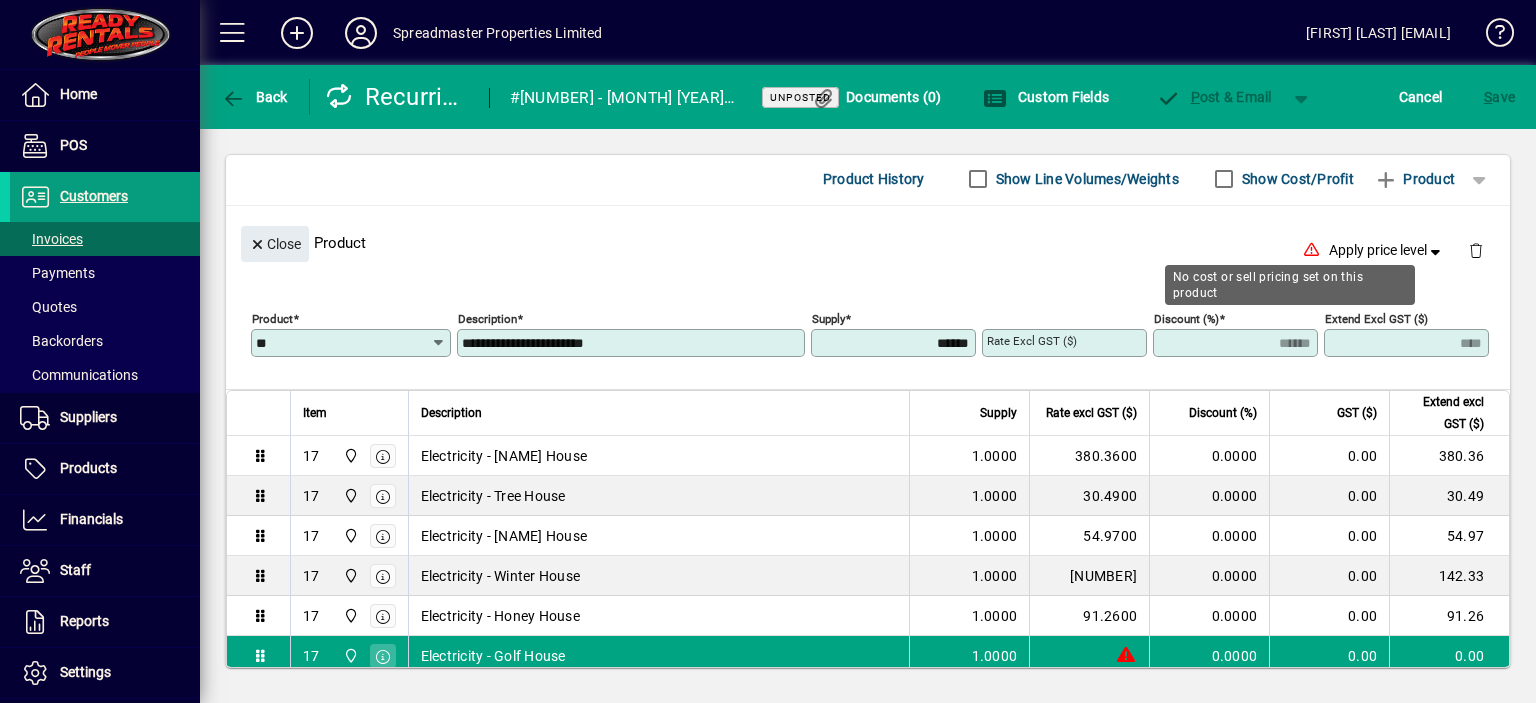 type on "**********" 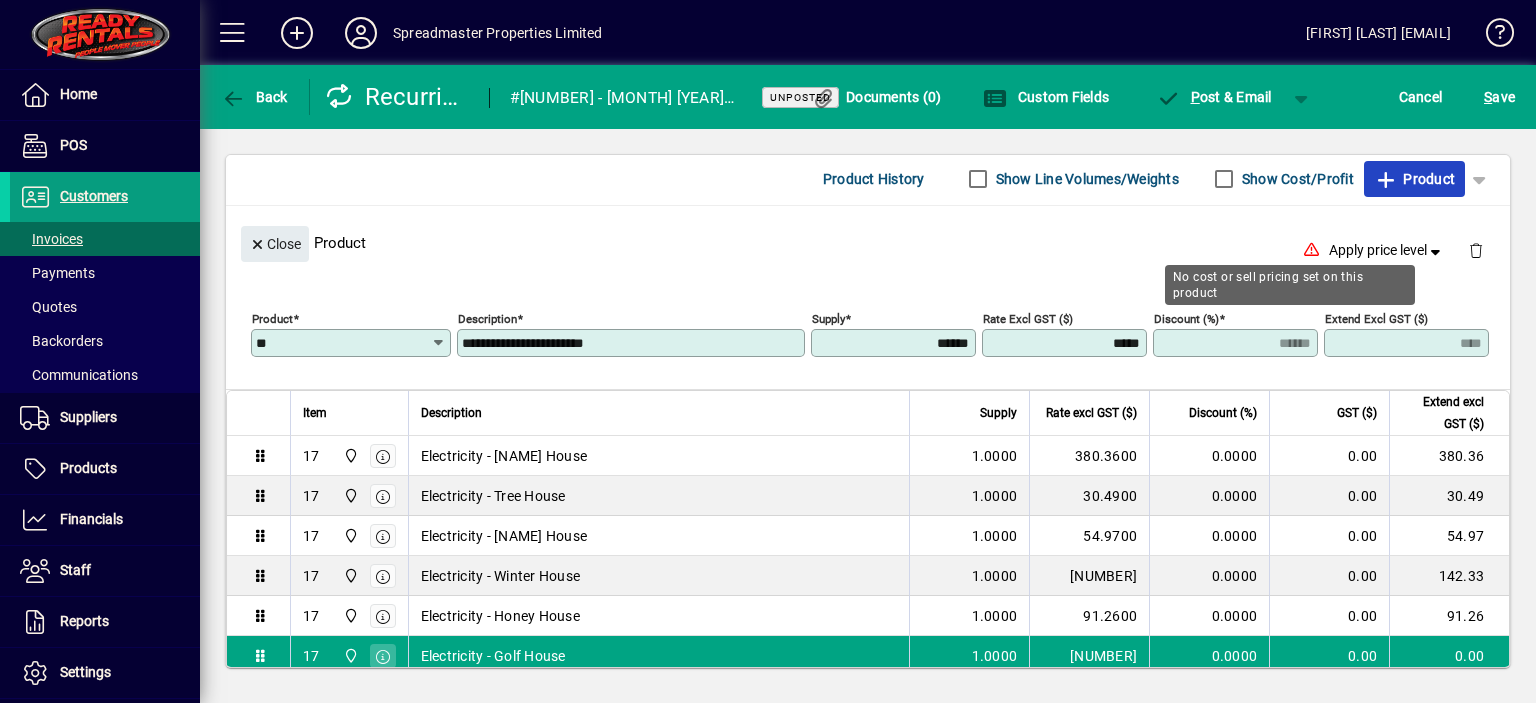 type on "*******" 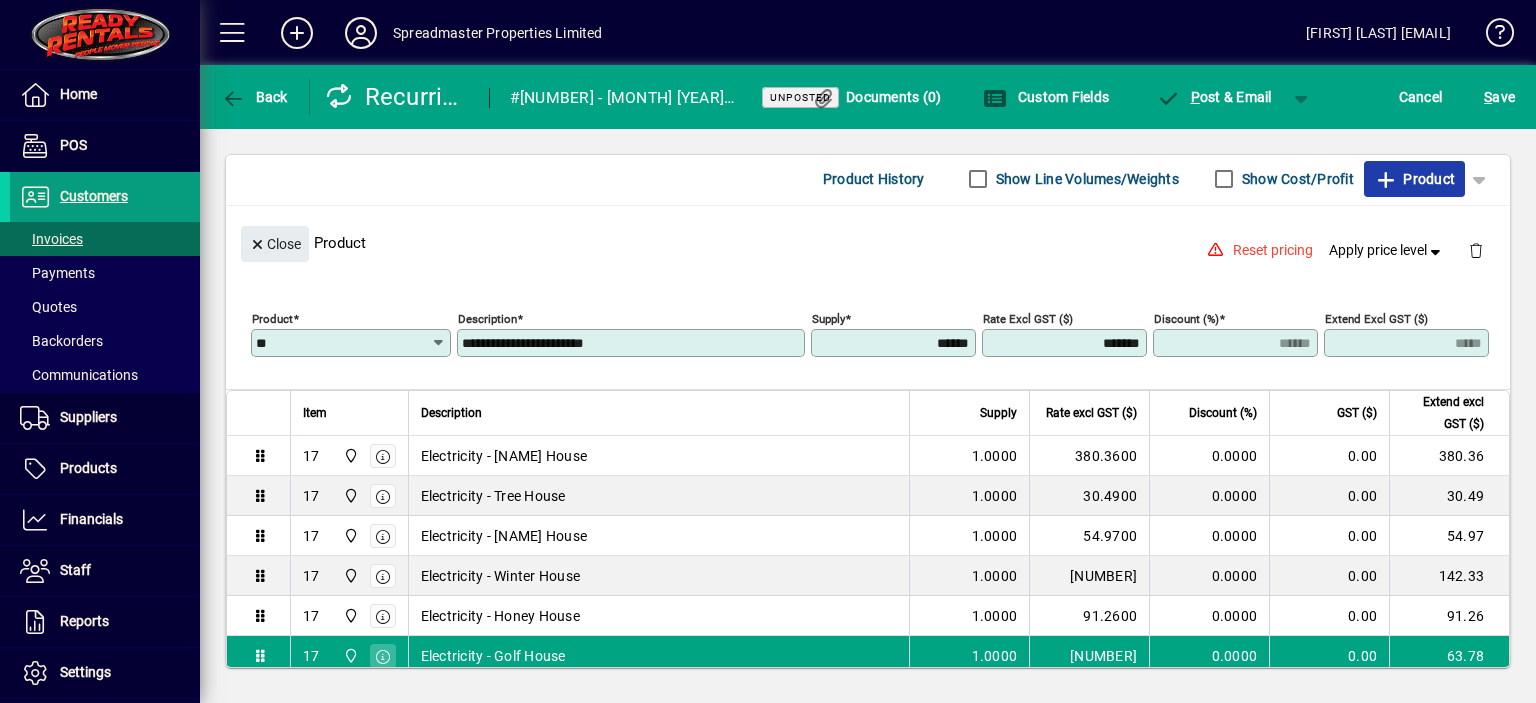 click on "Product" 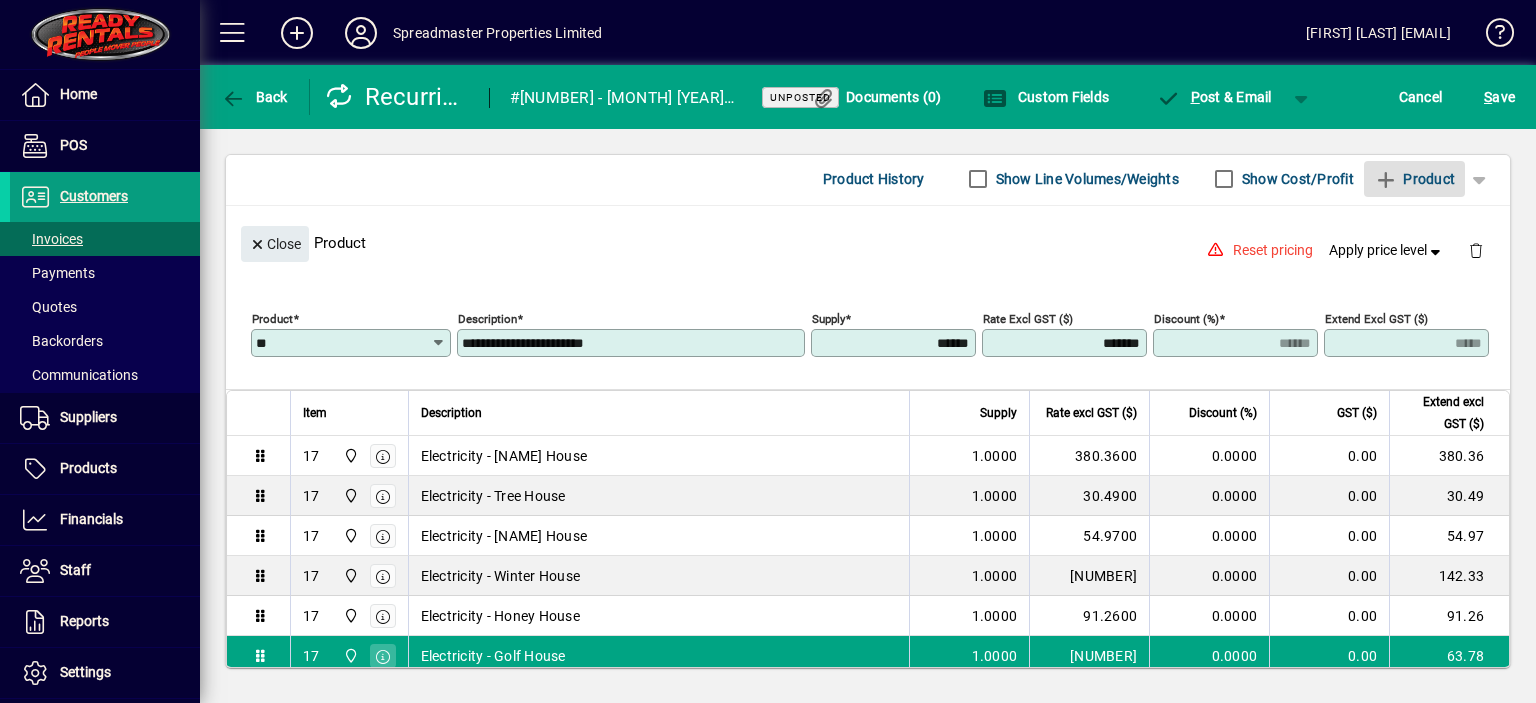 type 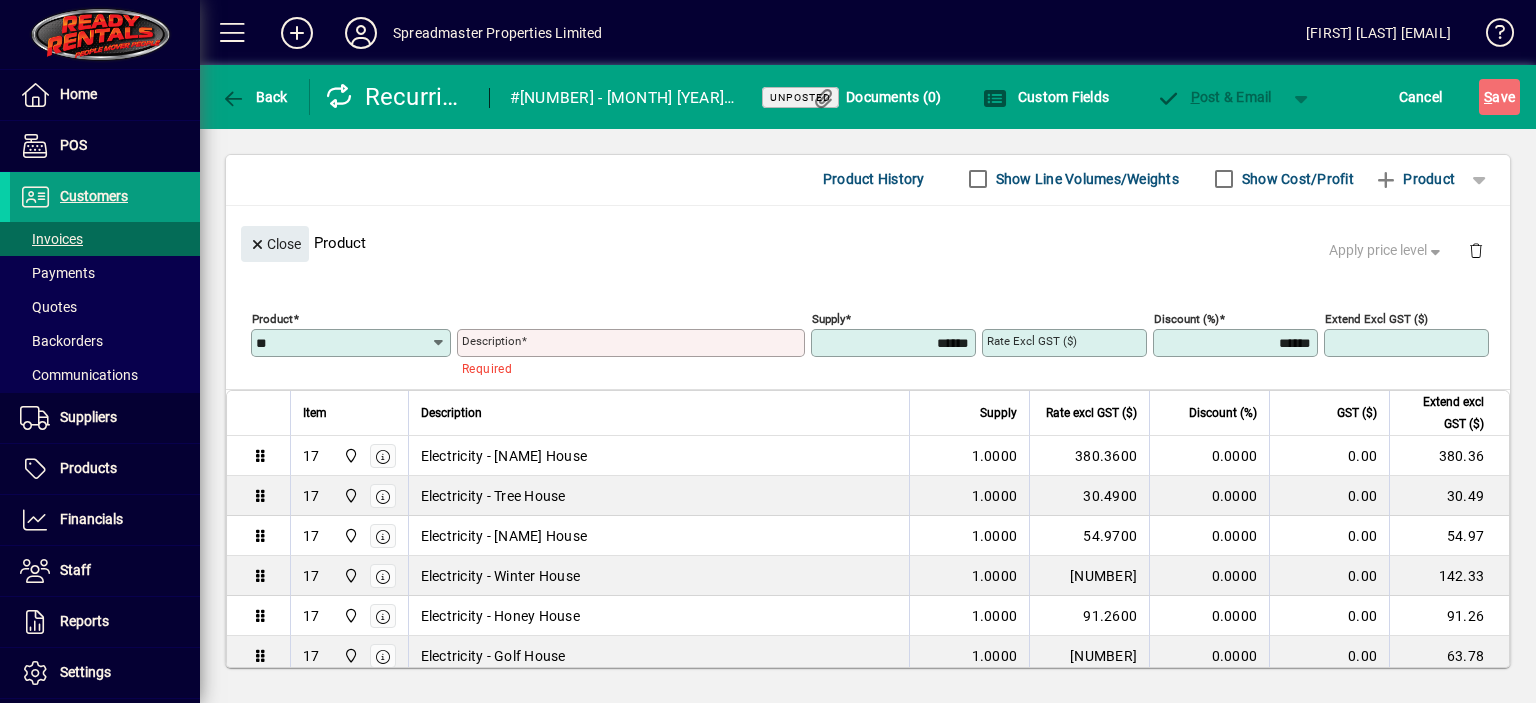 type on "**" 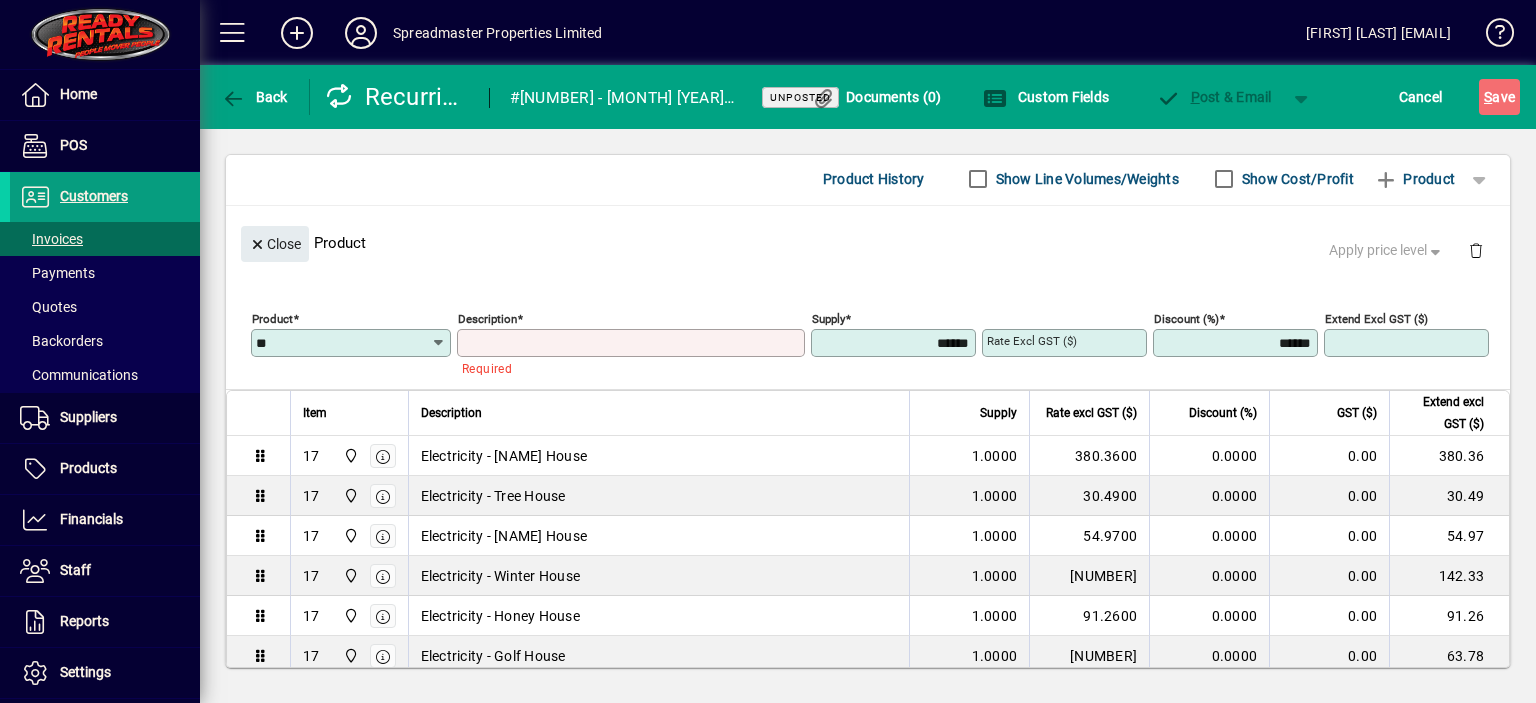 type on "**********" 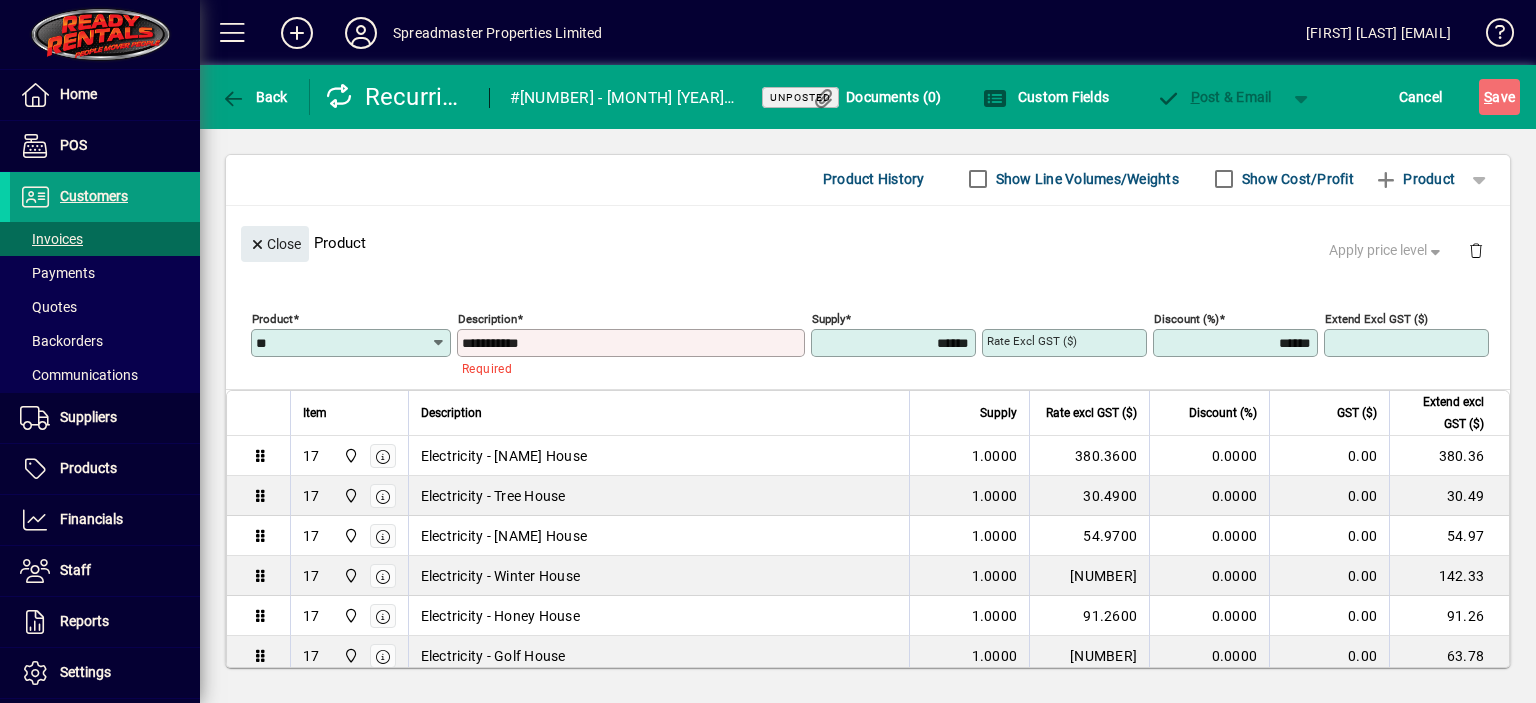 type on "****" 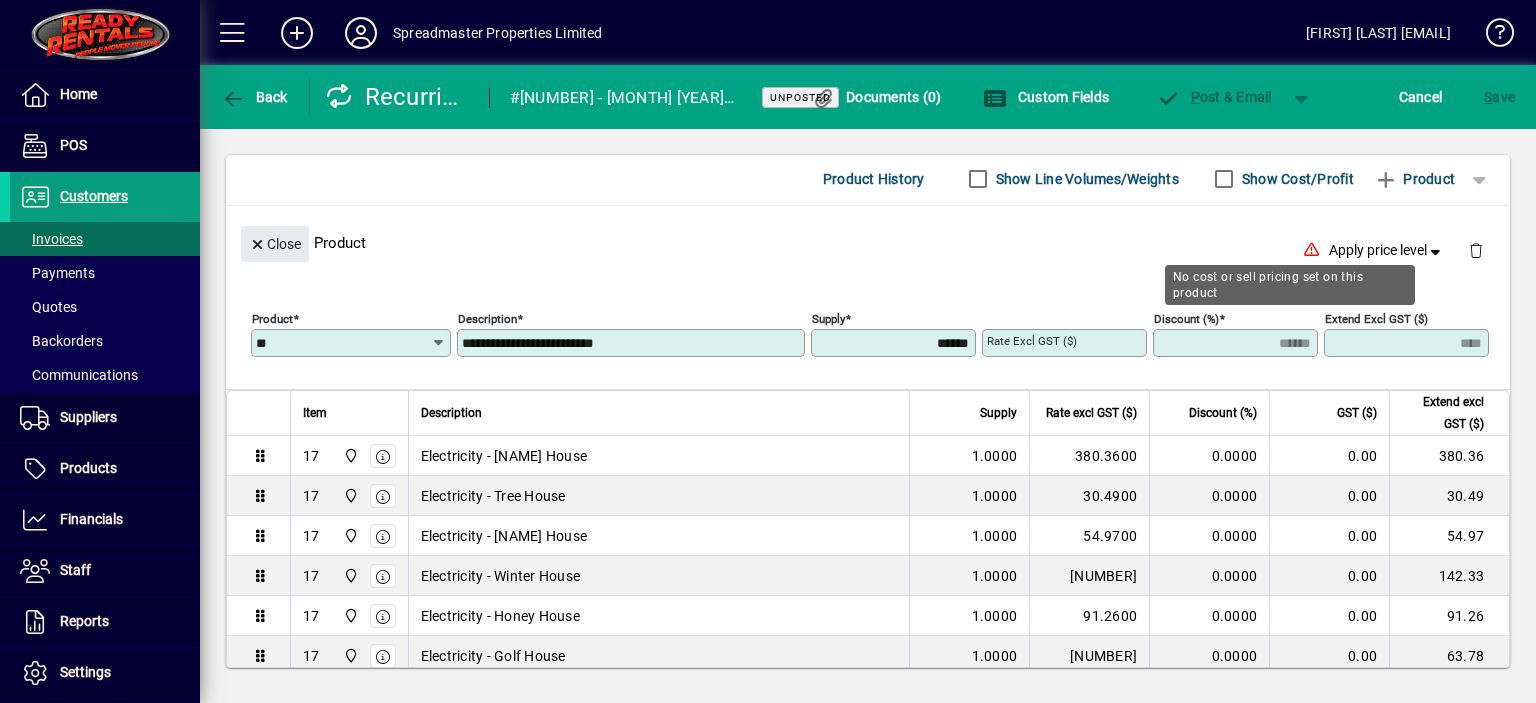 type on "**********" 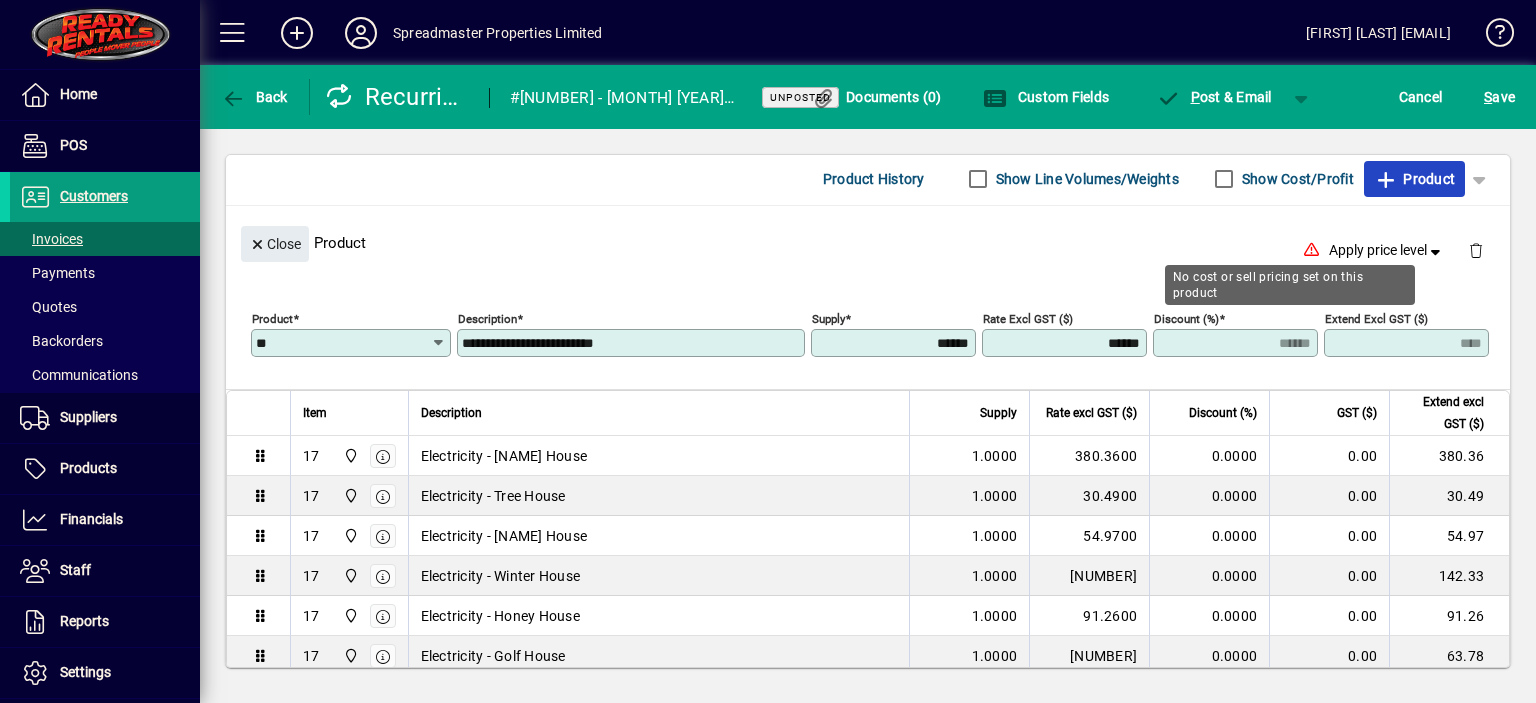 type on "********" 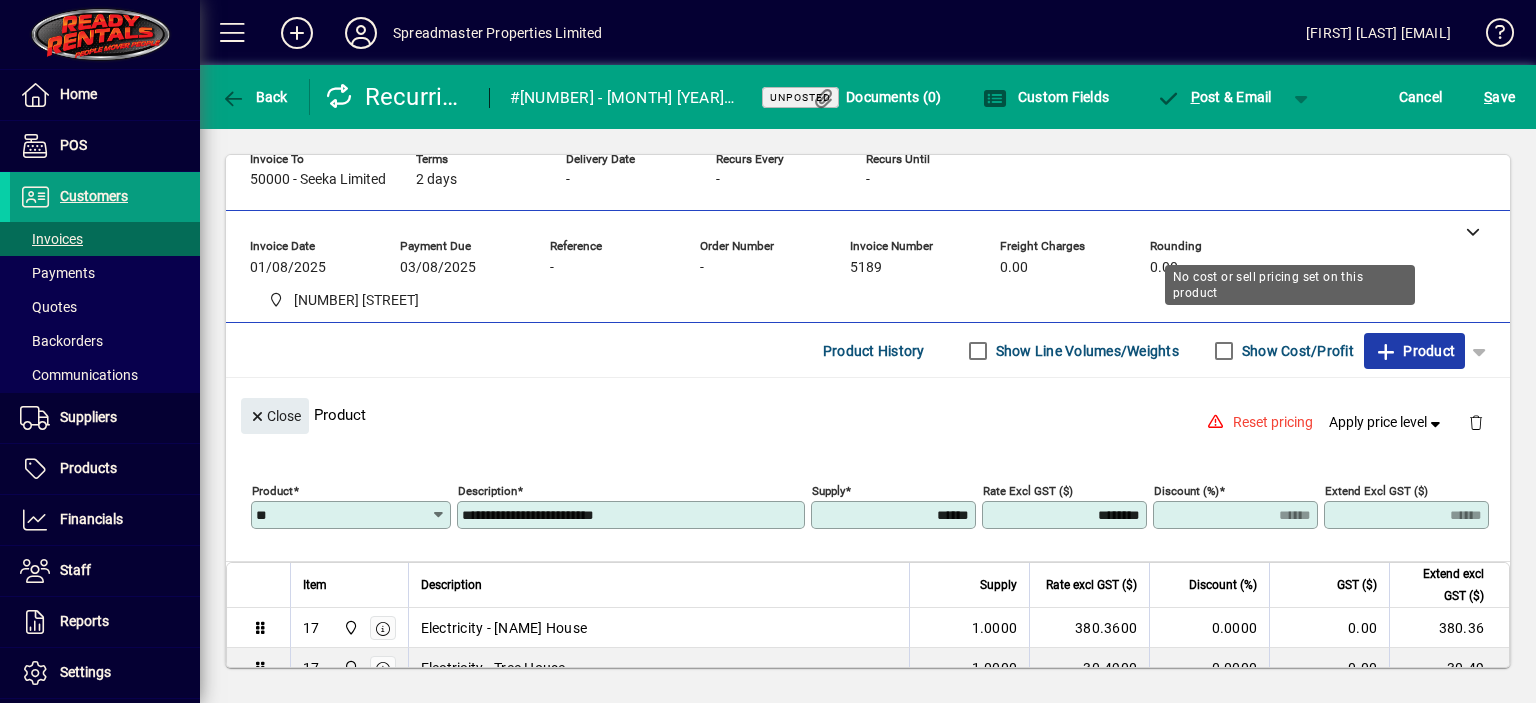scroll, scrollTop: 0, scrollLeft: 0, axis: both 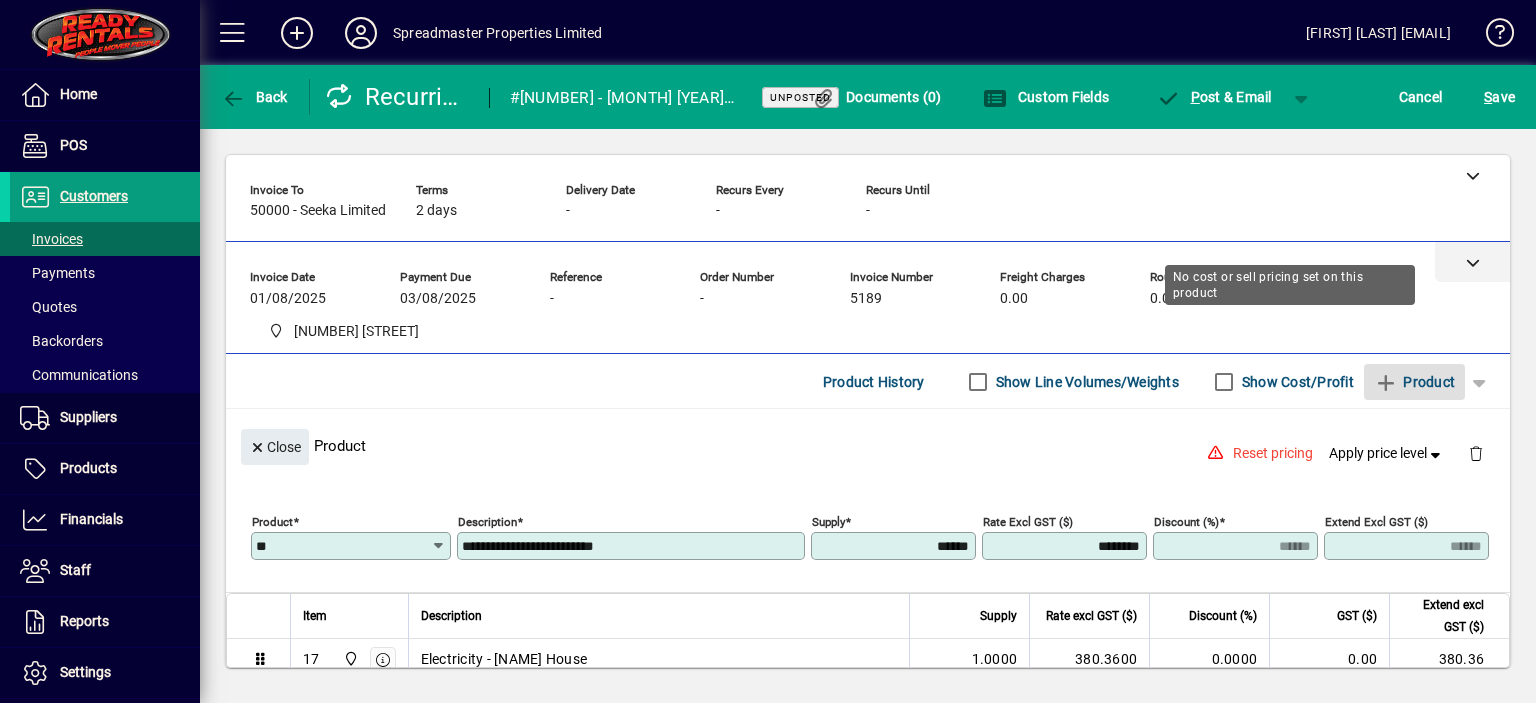 click 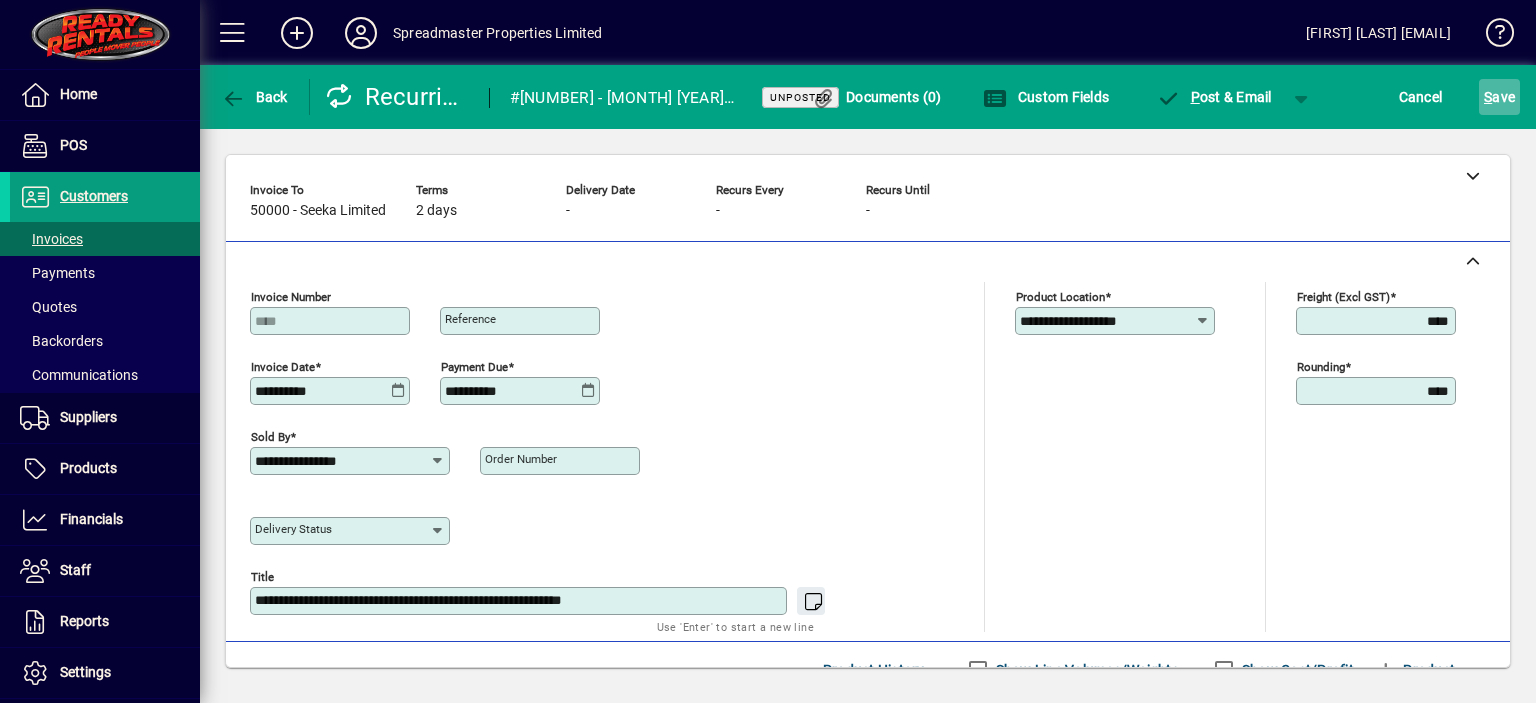 click on "S ave" 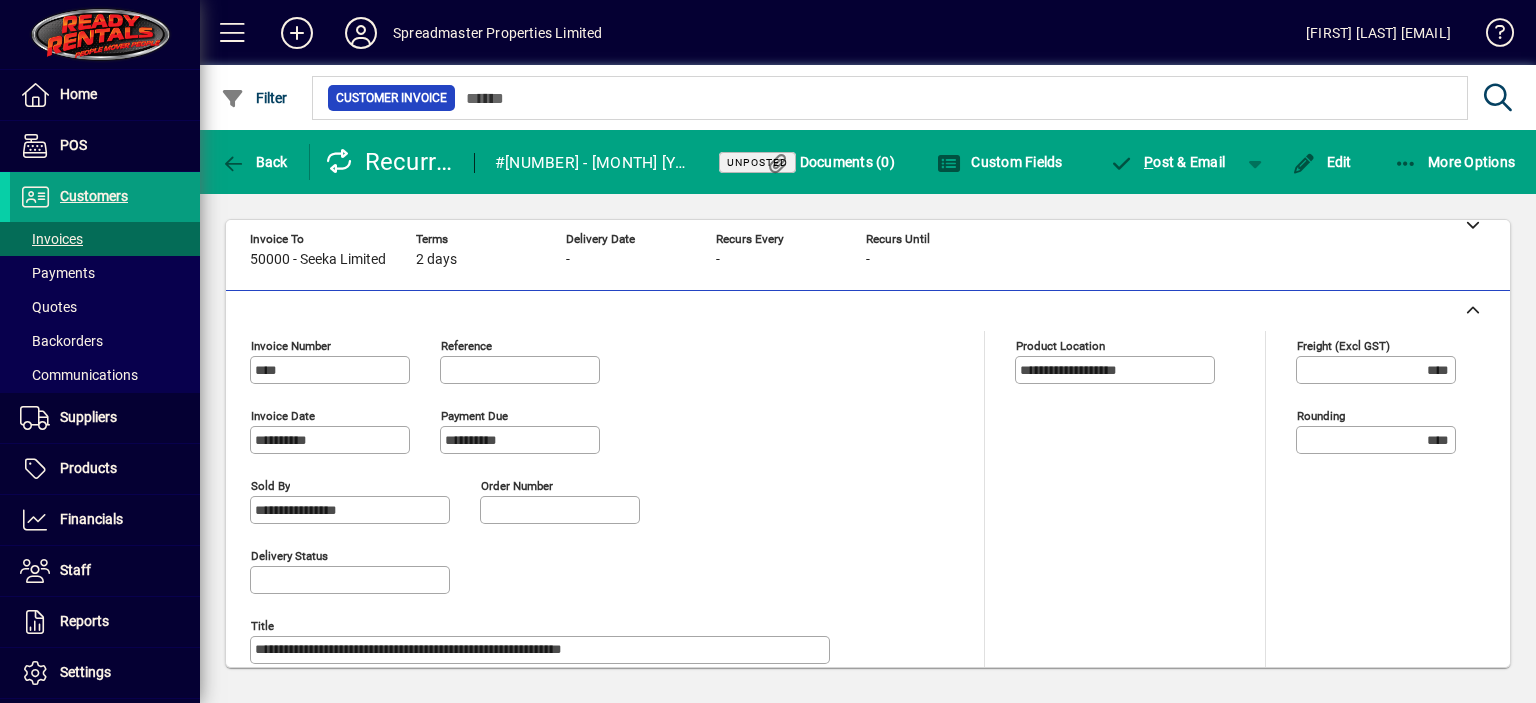 scroll, scrollTop: 0, scrollLeft: 0, axis: both 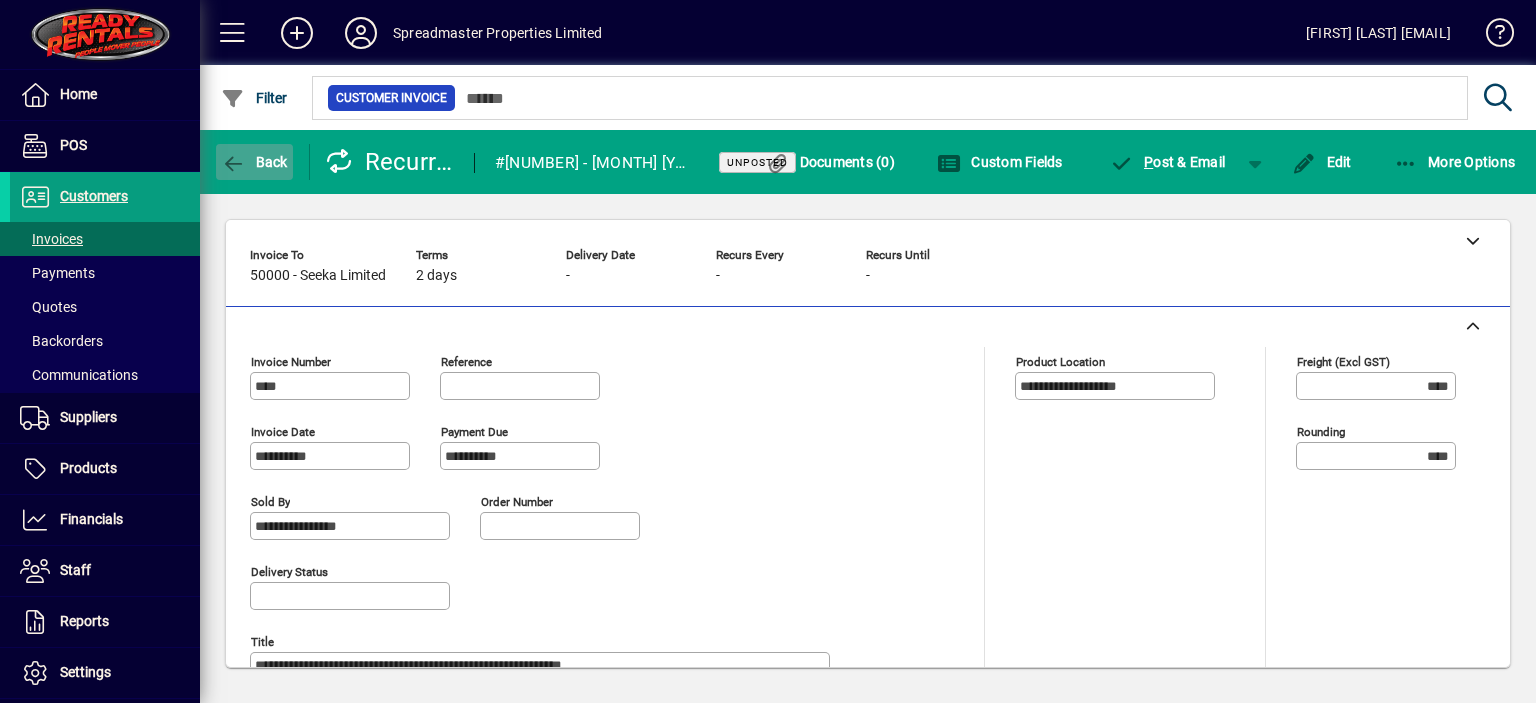 click on "Back" 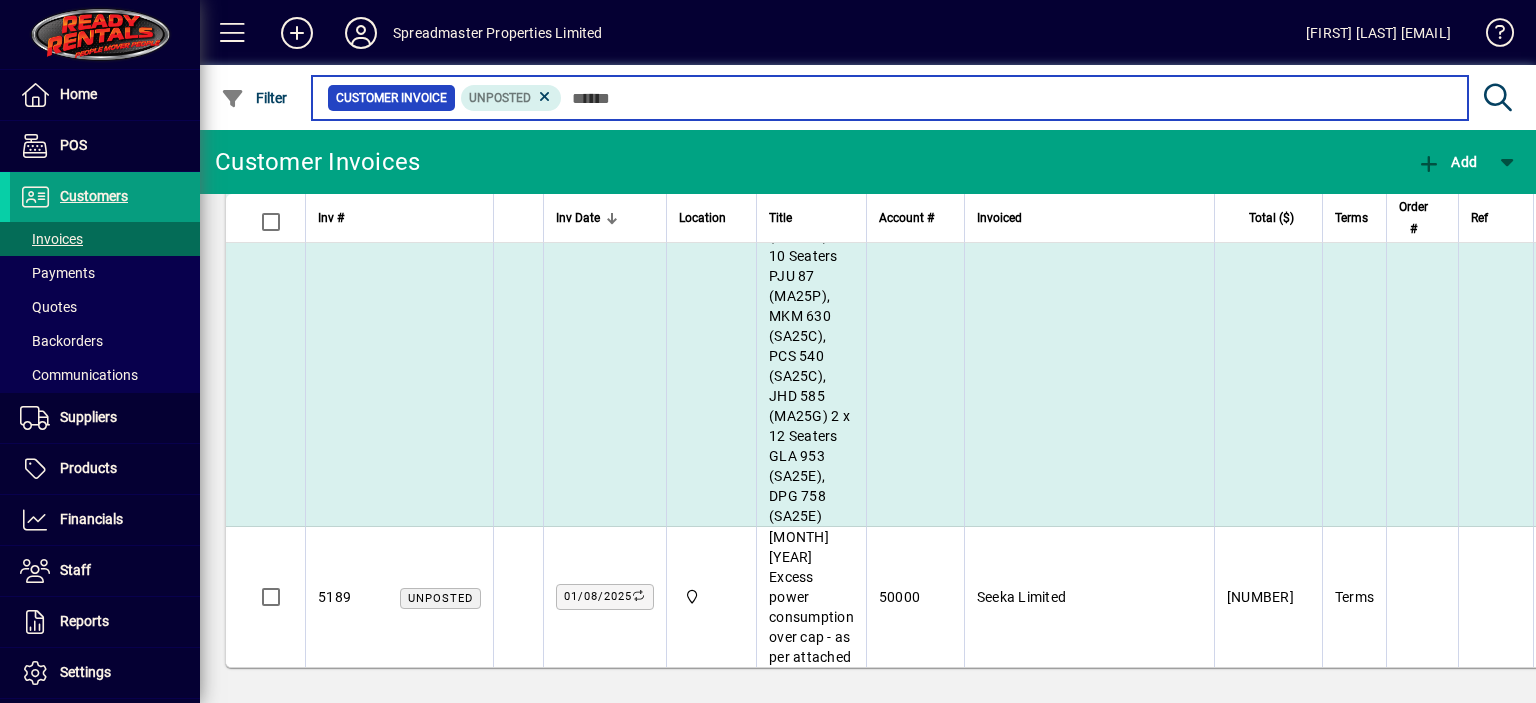 scroll, scrollTop: 1910, scrollLeft: 0, axis: vertical 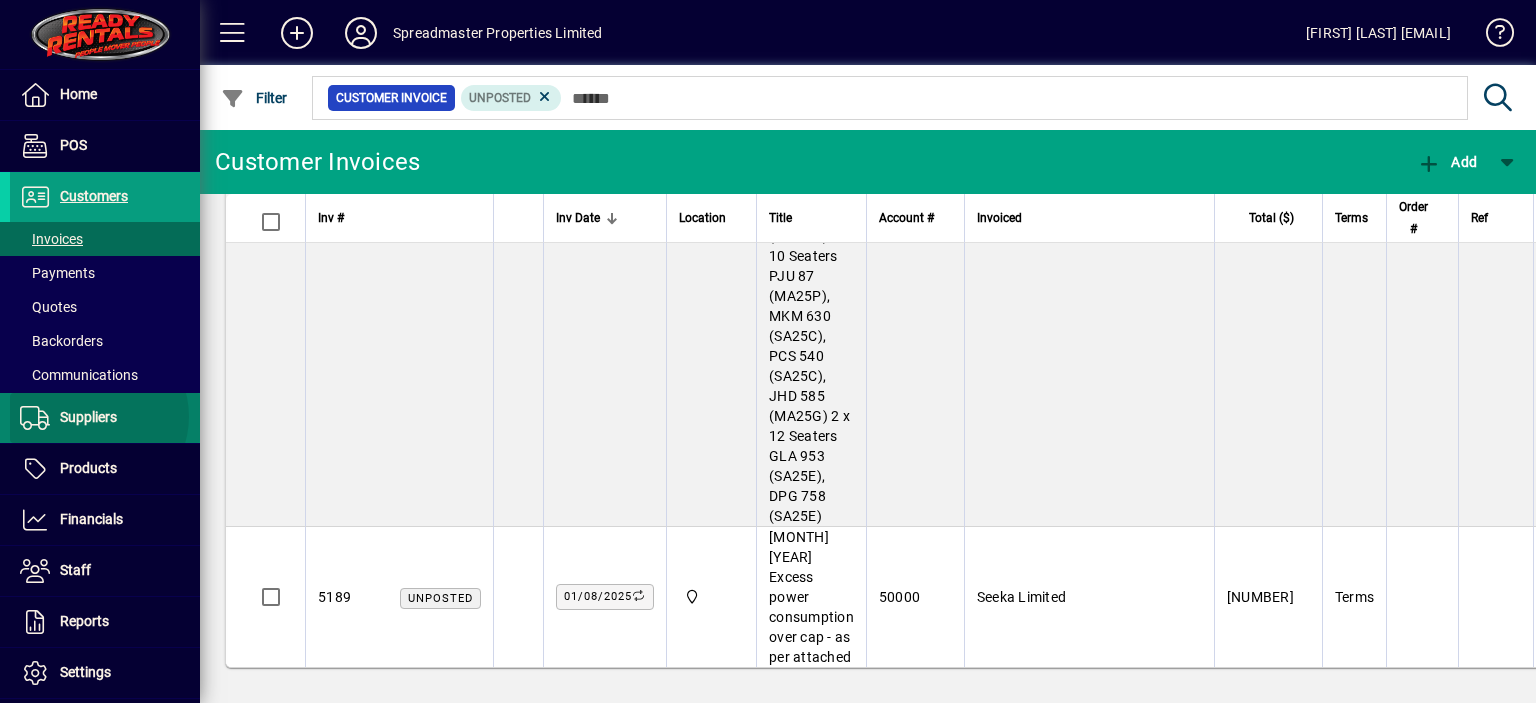 drag, startPoint x: 94, startPoint y: 416, endPoint x: 161, endPoint y: 396, distance: 69.92139 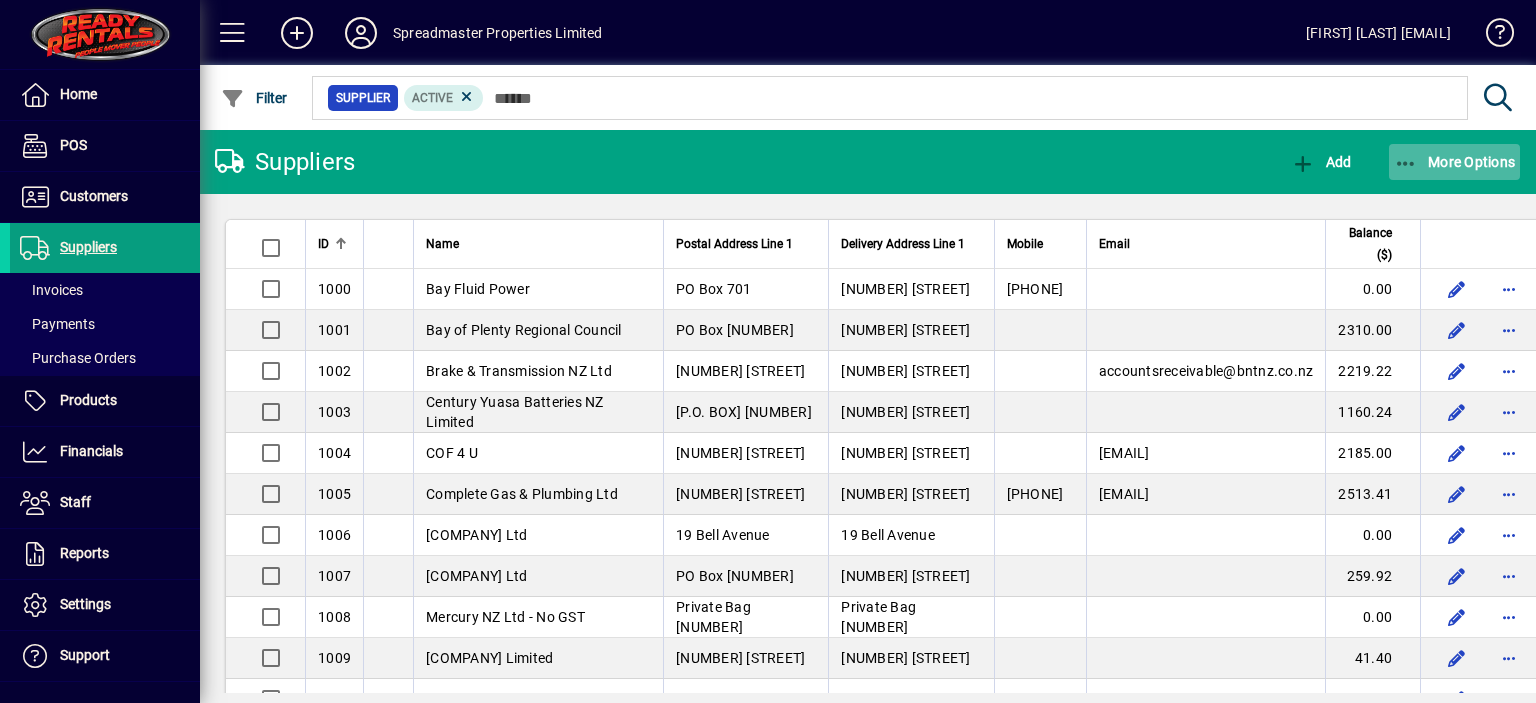 click on "More Options" 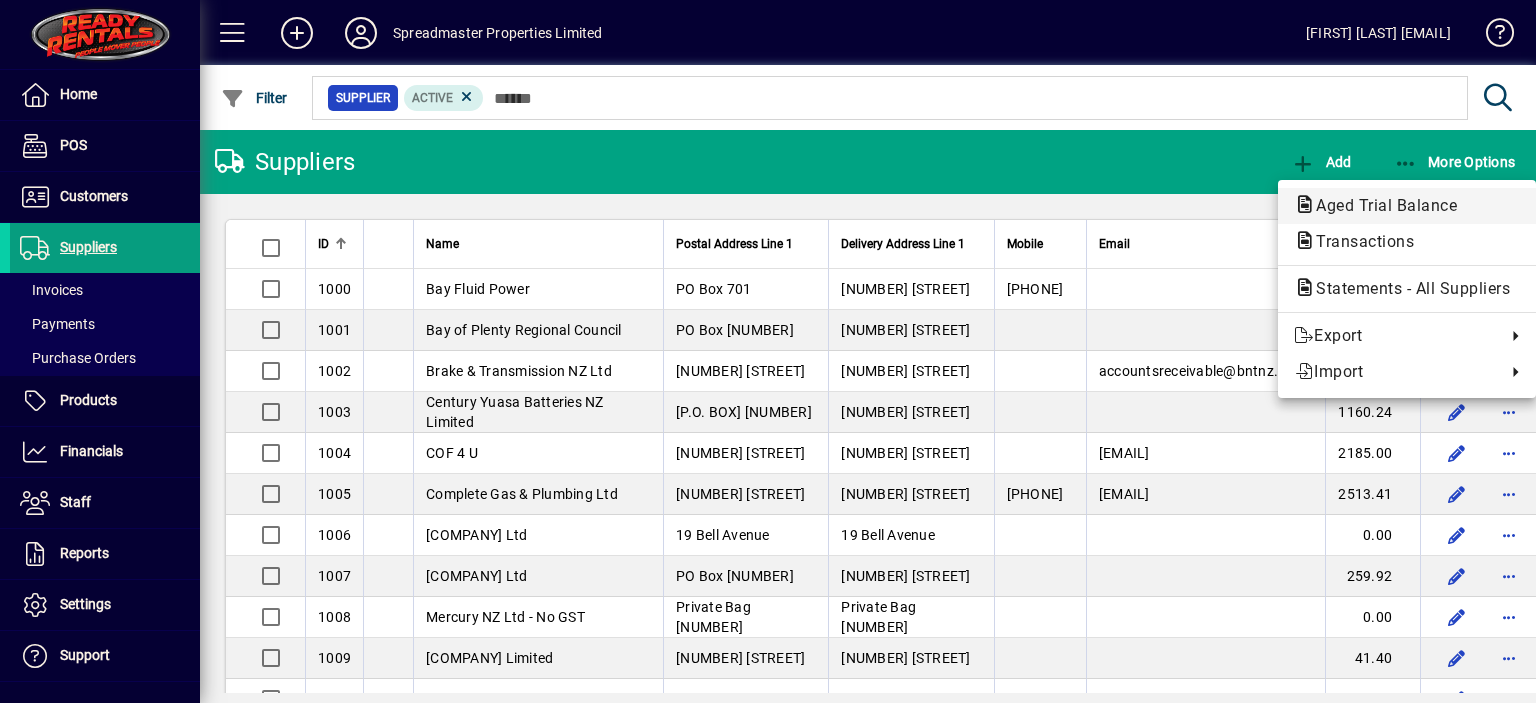 click on "Aged Trial Balance" at bounding box center (1359, 241) 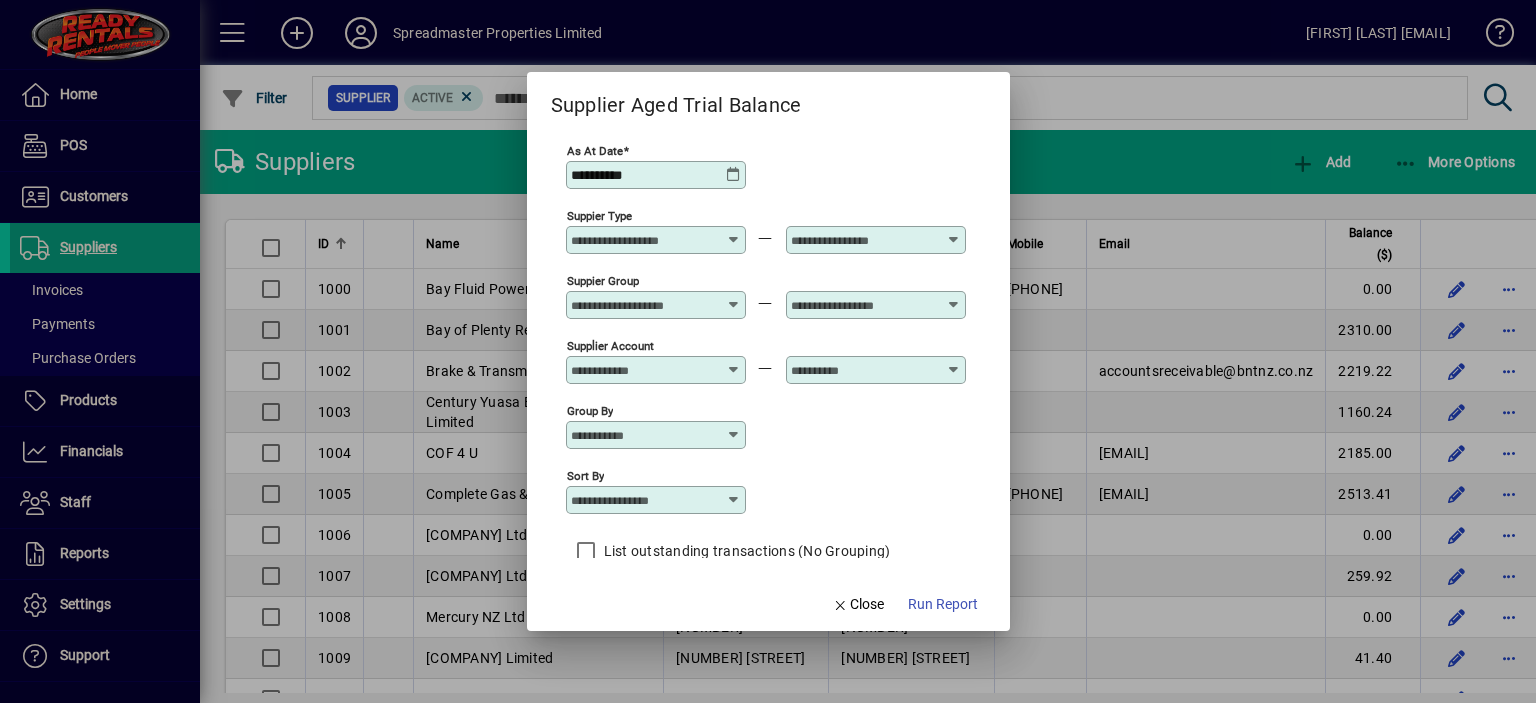 click at bounding box center [658, 500] 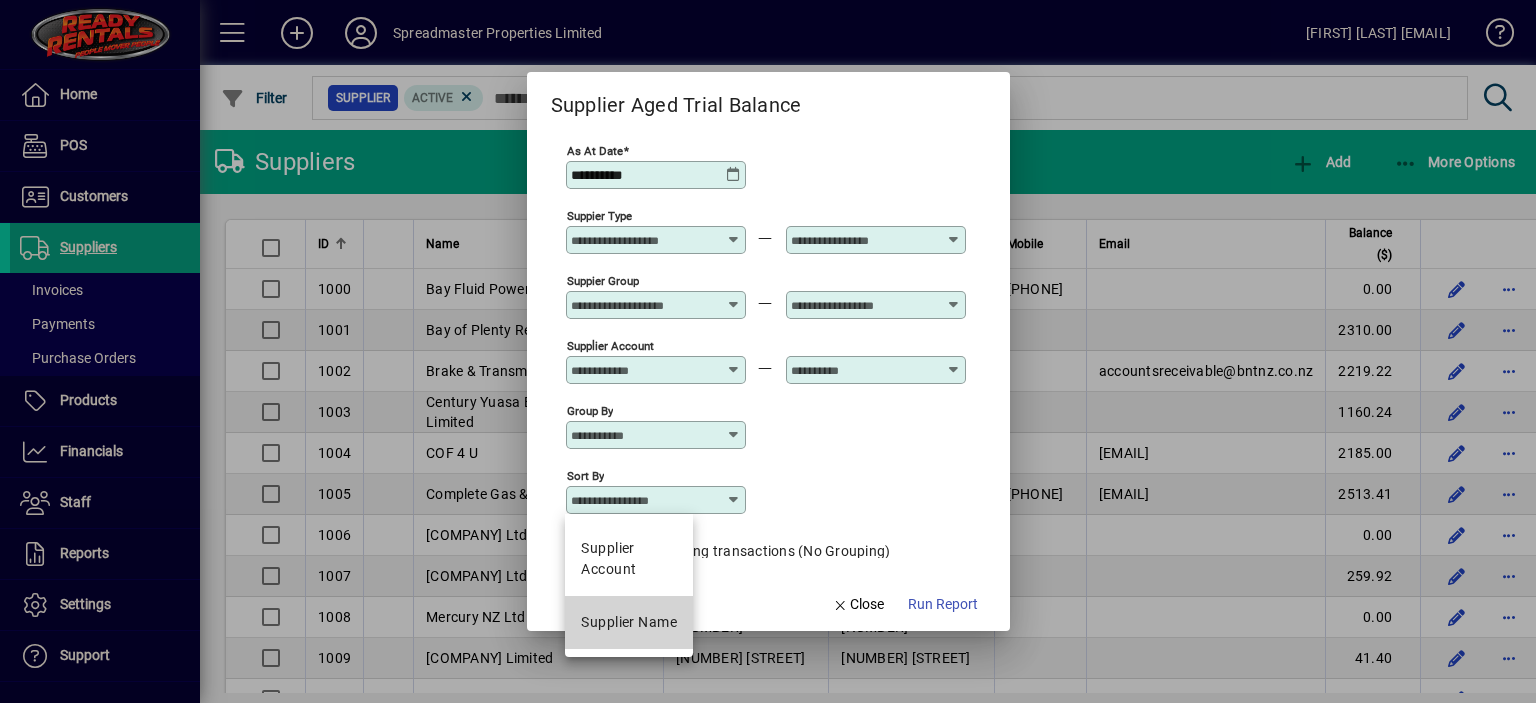 click on "Supplier Name" at bounding box center (629, 622) 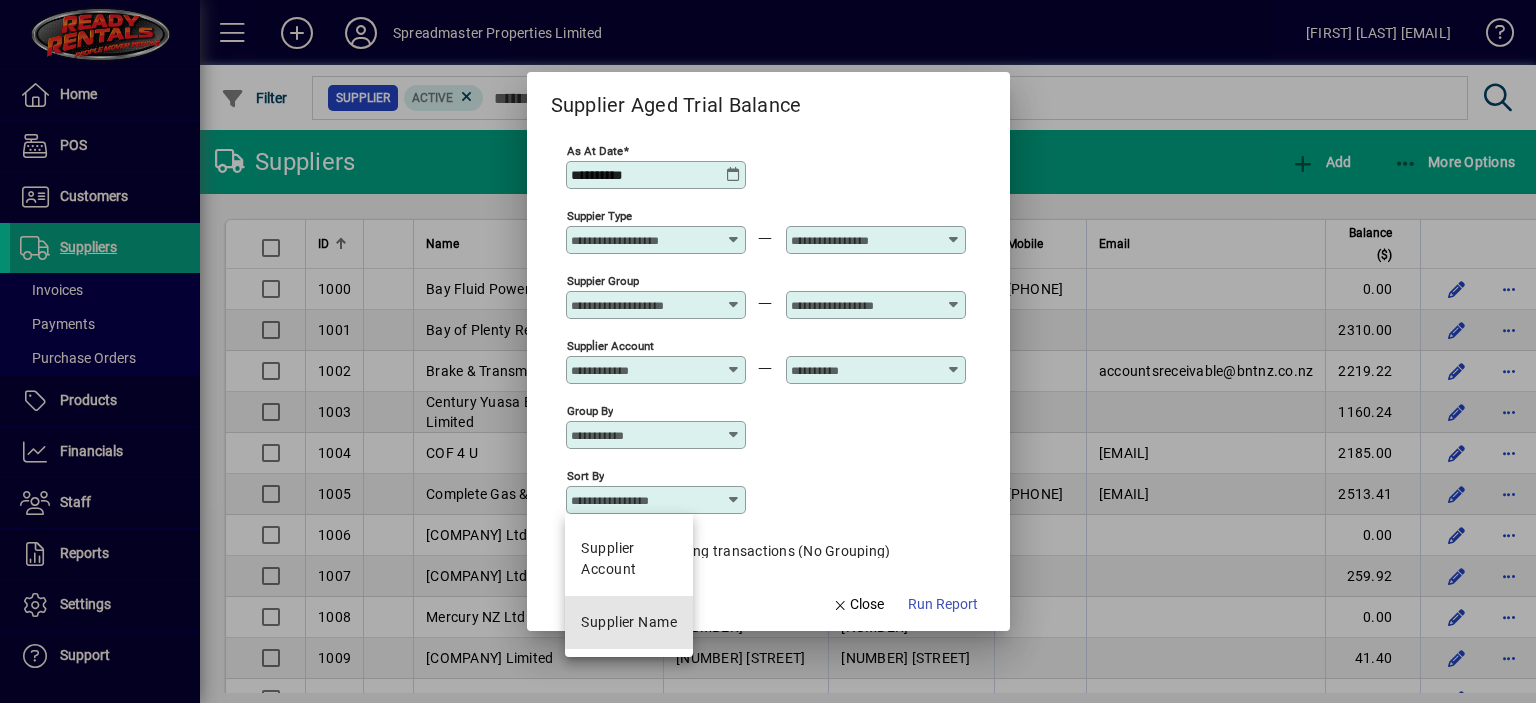 type on "**********" 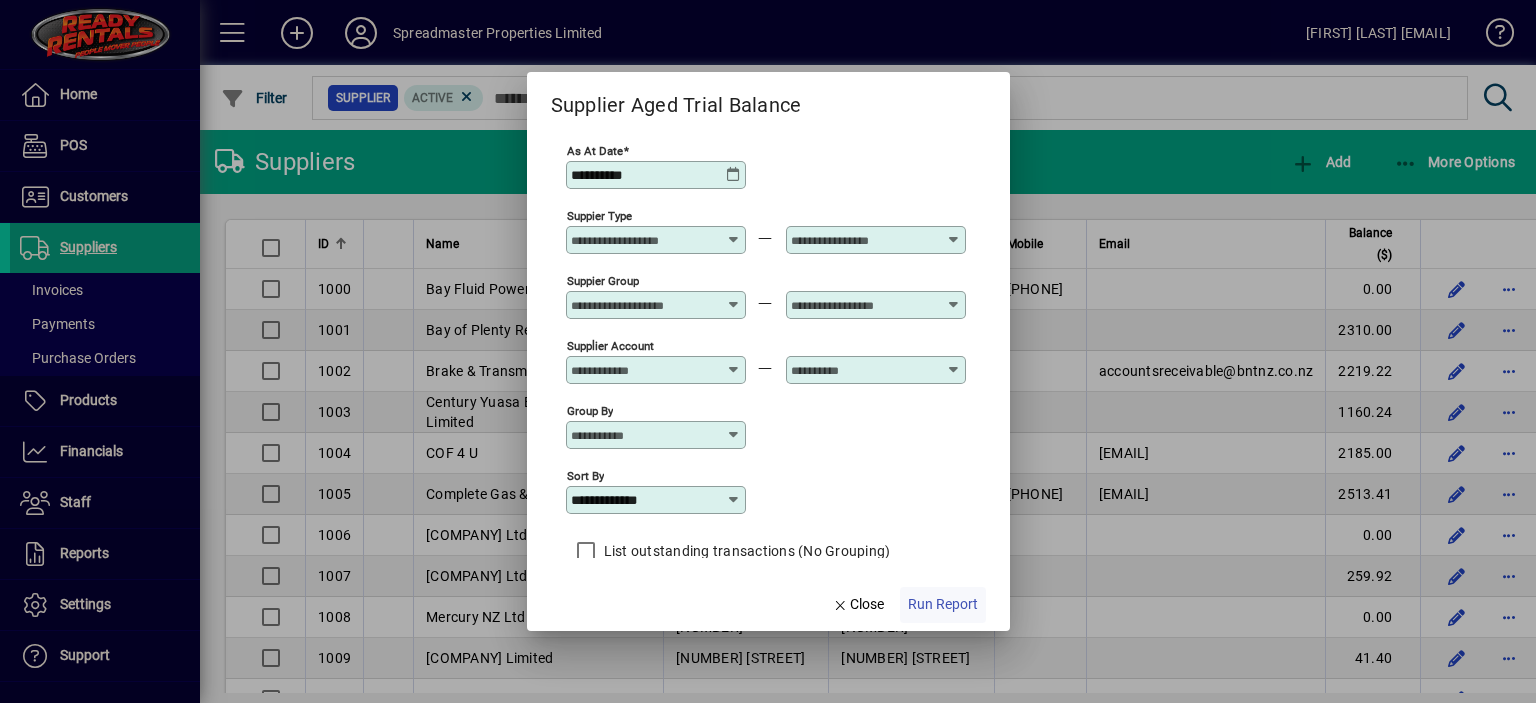 click on "Run Report" 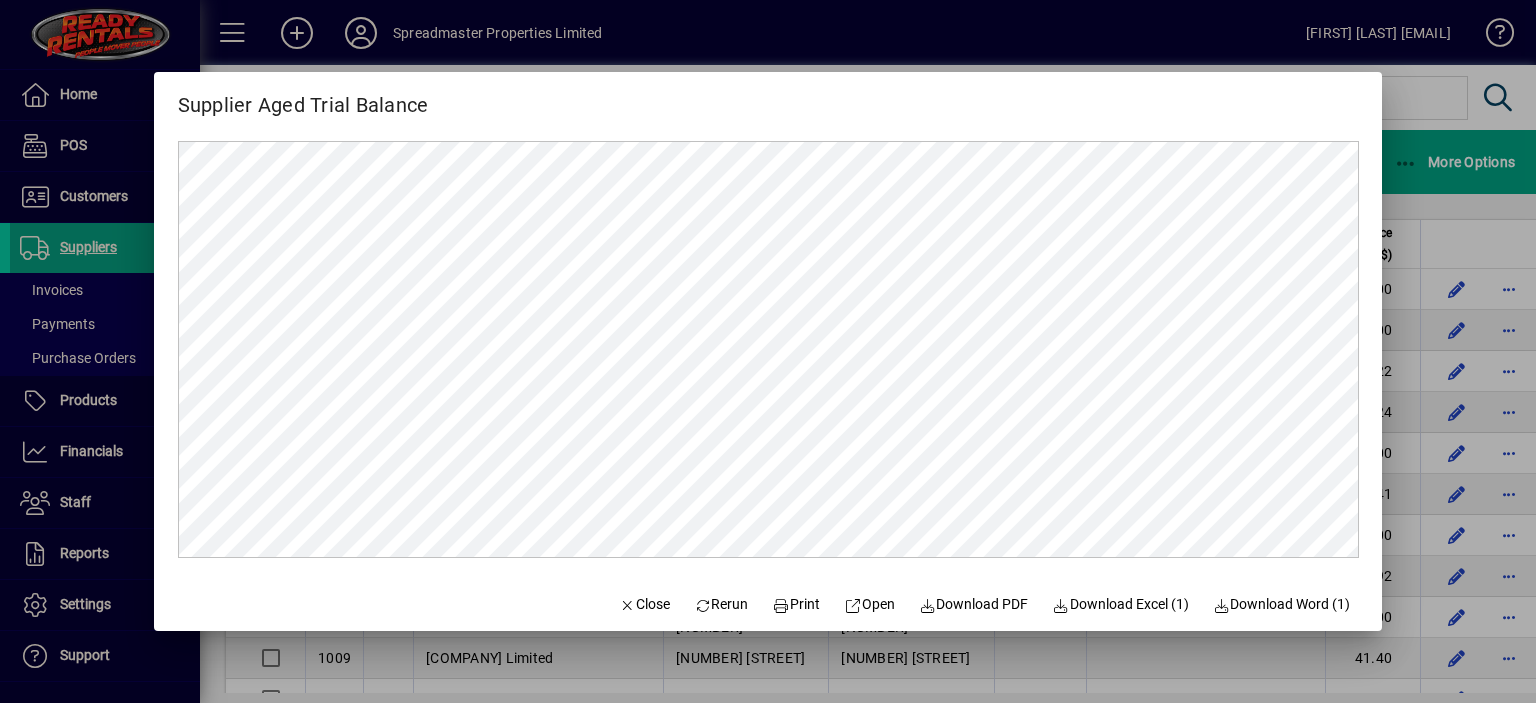 scroll, scrollTop: 0, scrollLeft: 0, axis: both 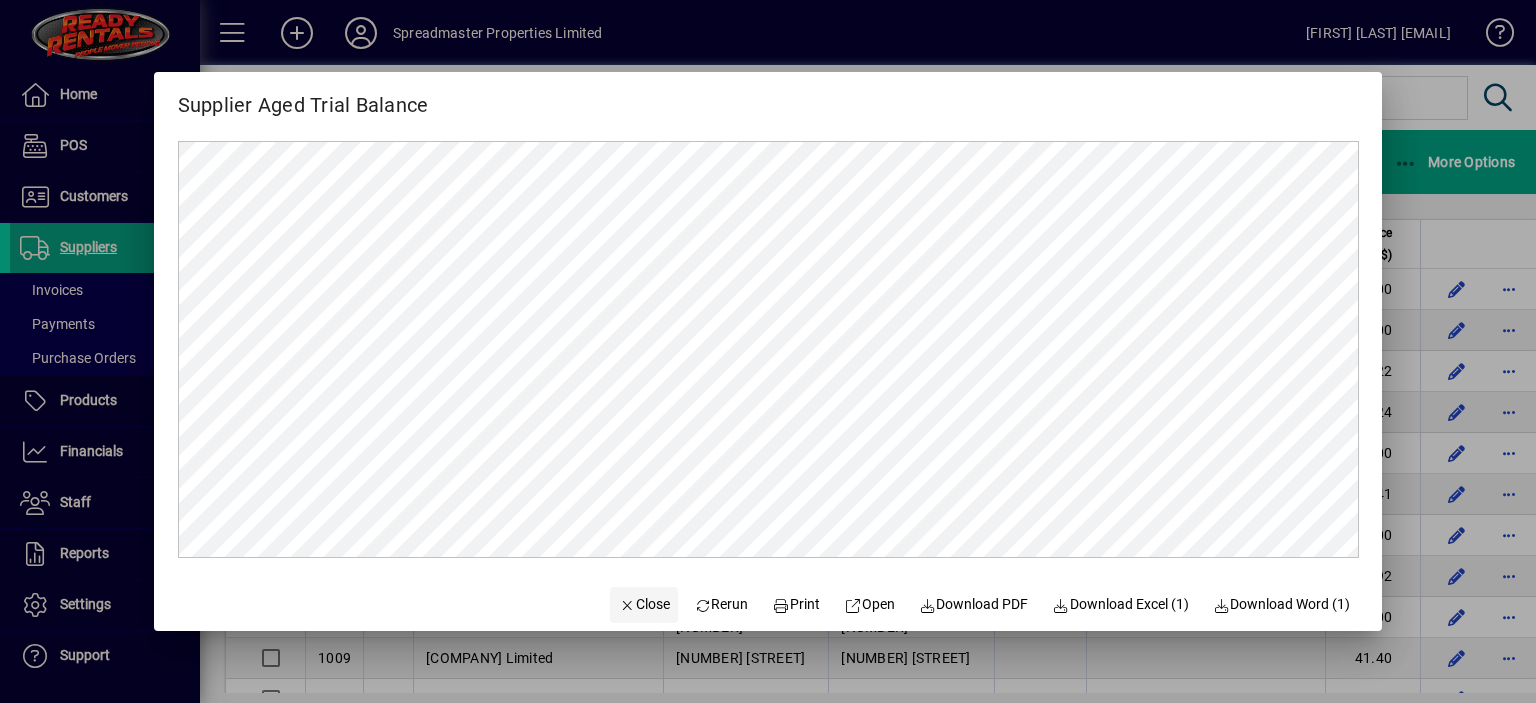 click on "Close" 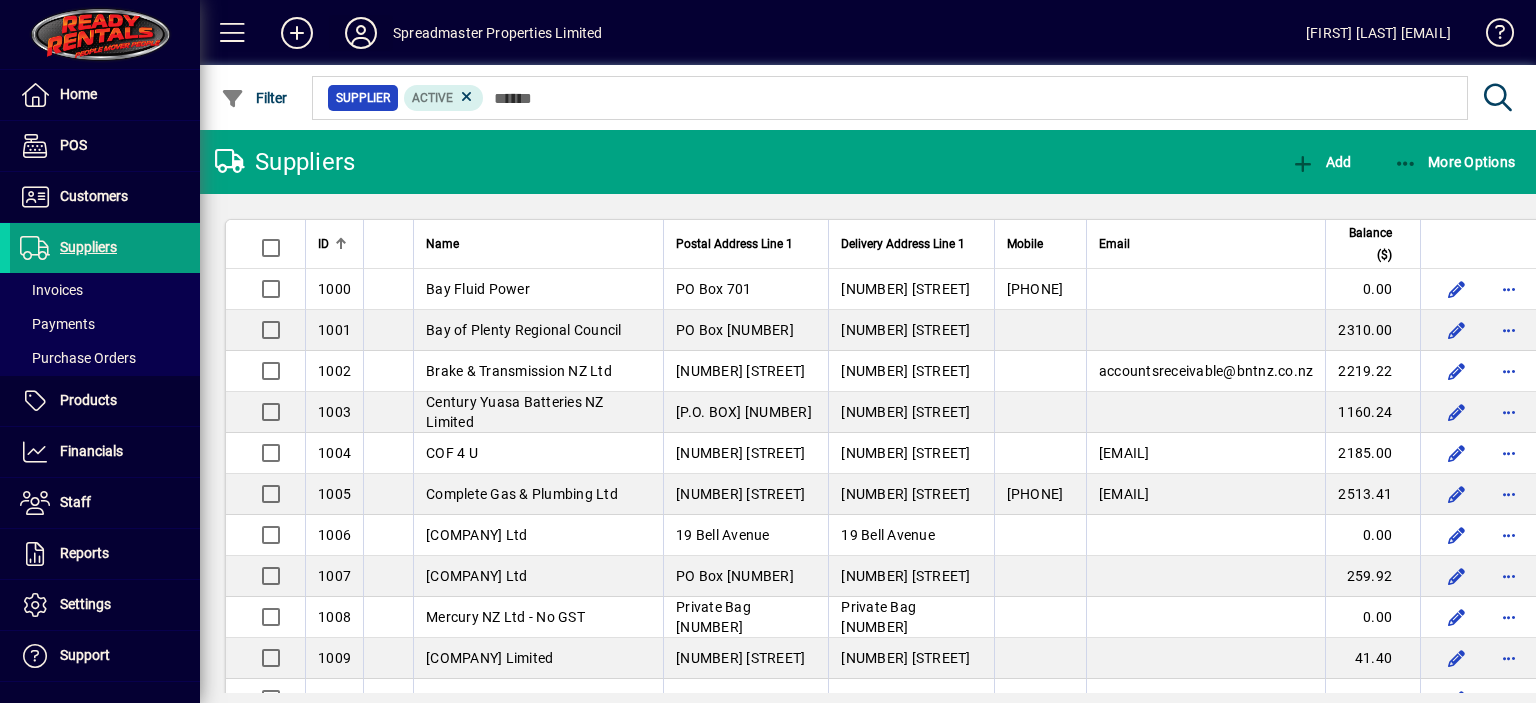 click 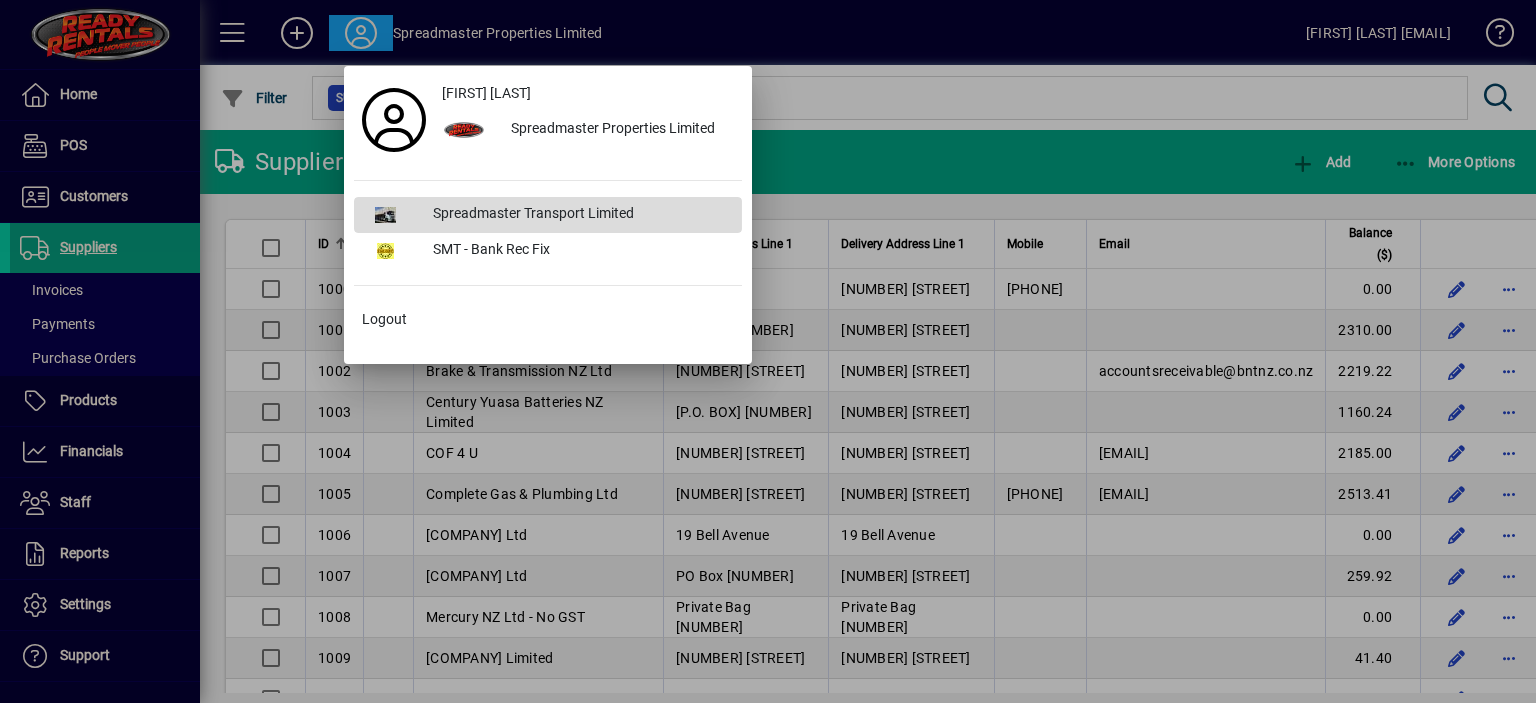 click on "Spreadmaster Transport Limited" at bounding box center [579, 215] 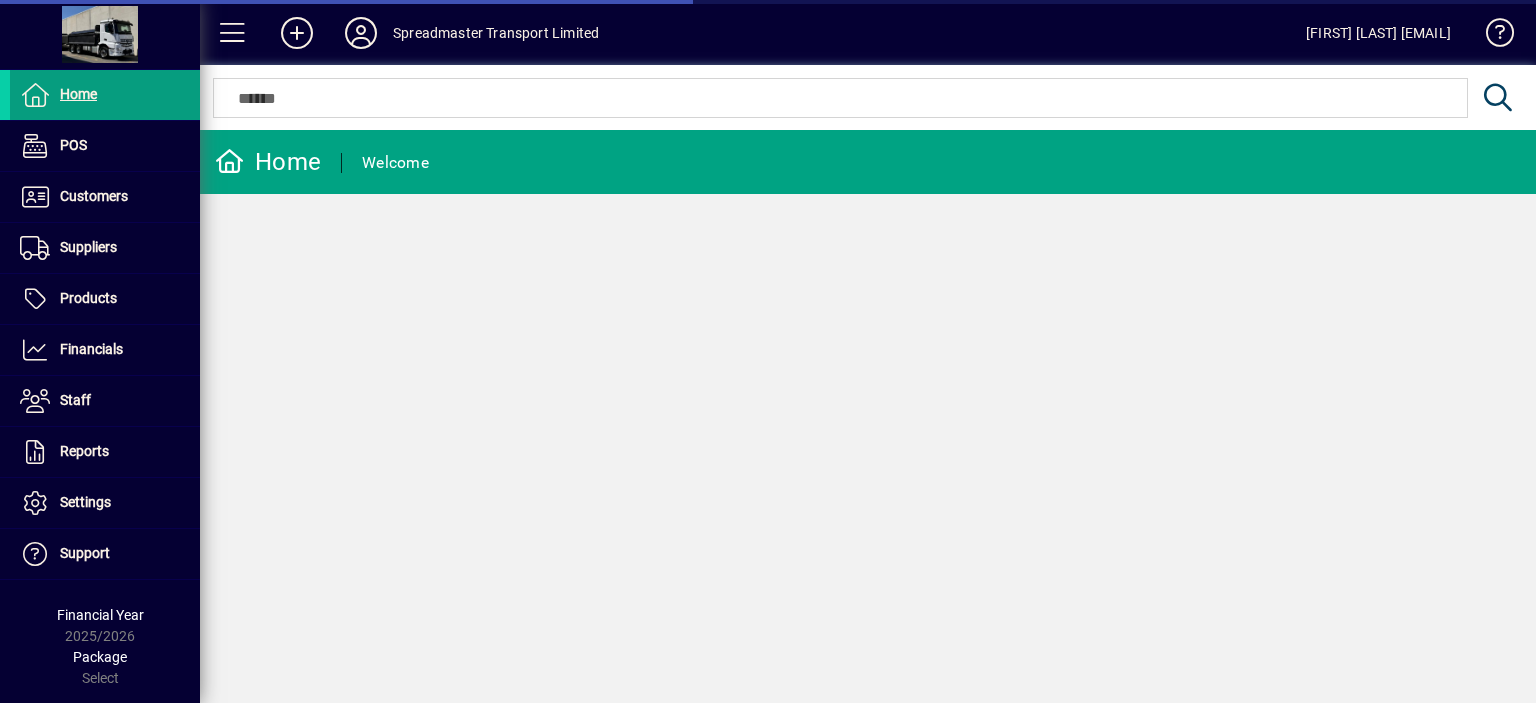 scroll, scrollTop: 0, scrollLeft: 0, axis: both 